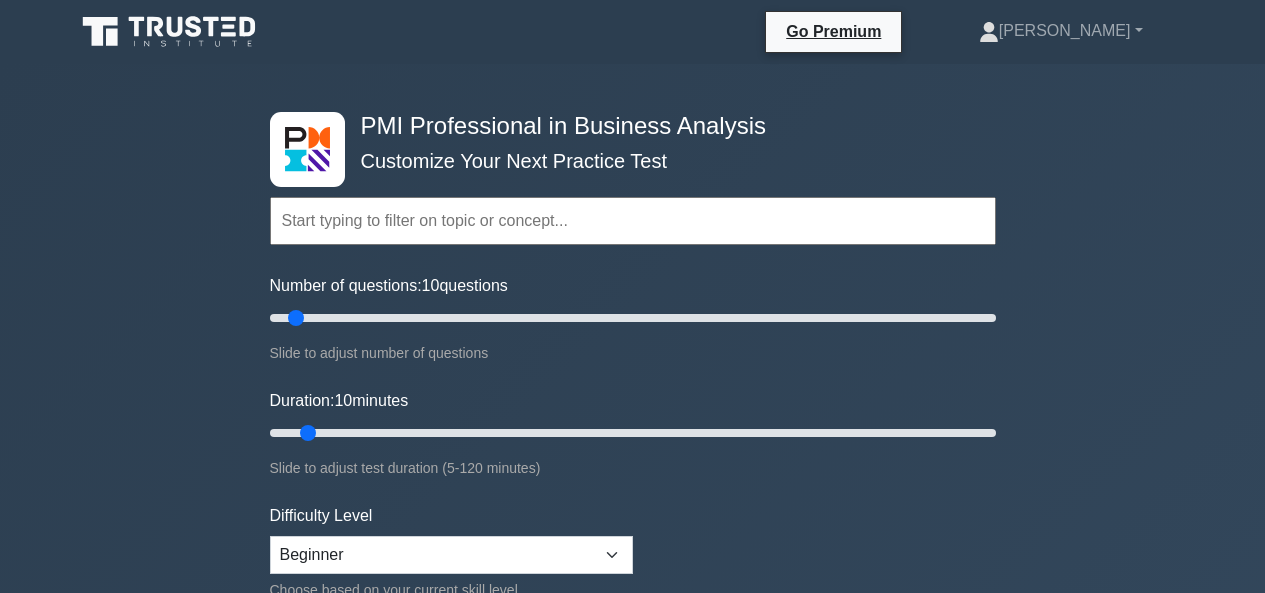 scroll, scrollTop: 700, scrollLeft: 0, axis: vertical 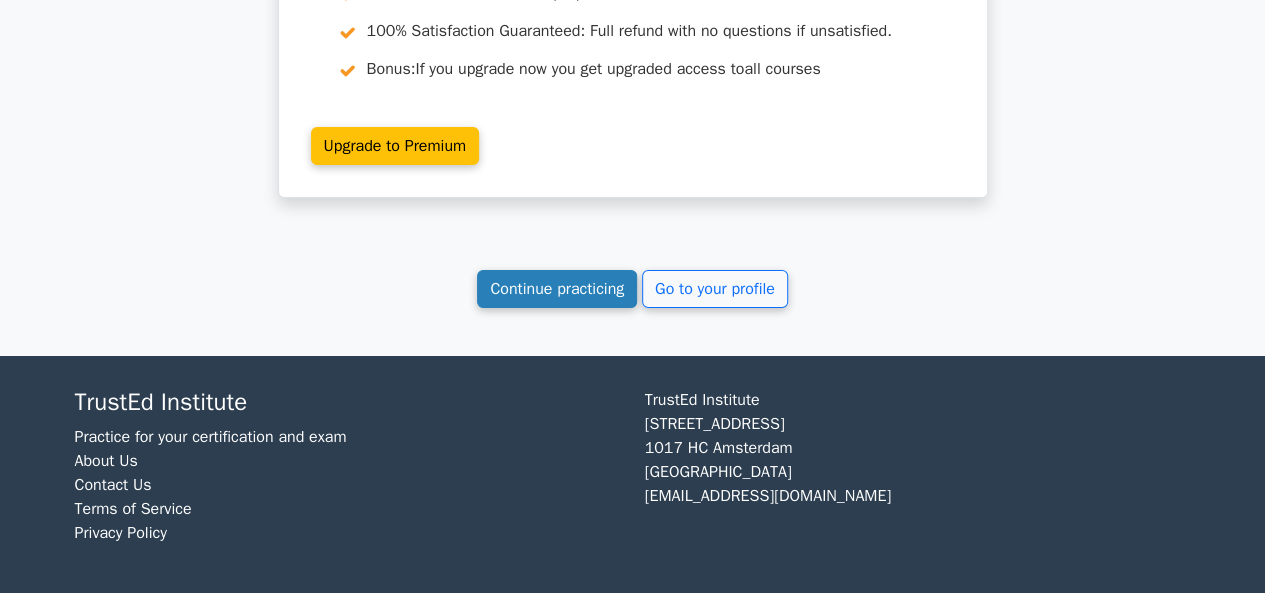 click on "Continue practicing" at bounding box center [557, 289] 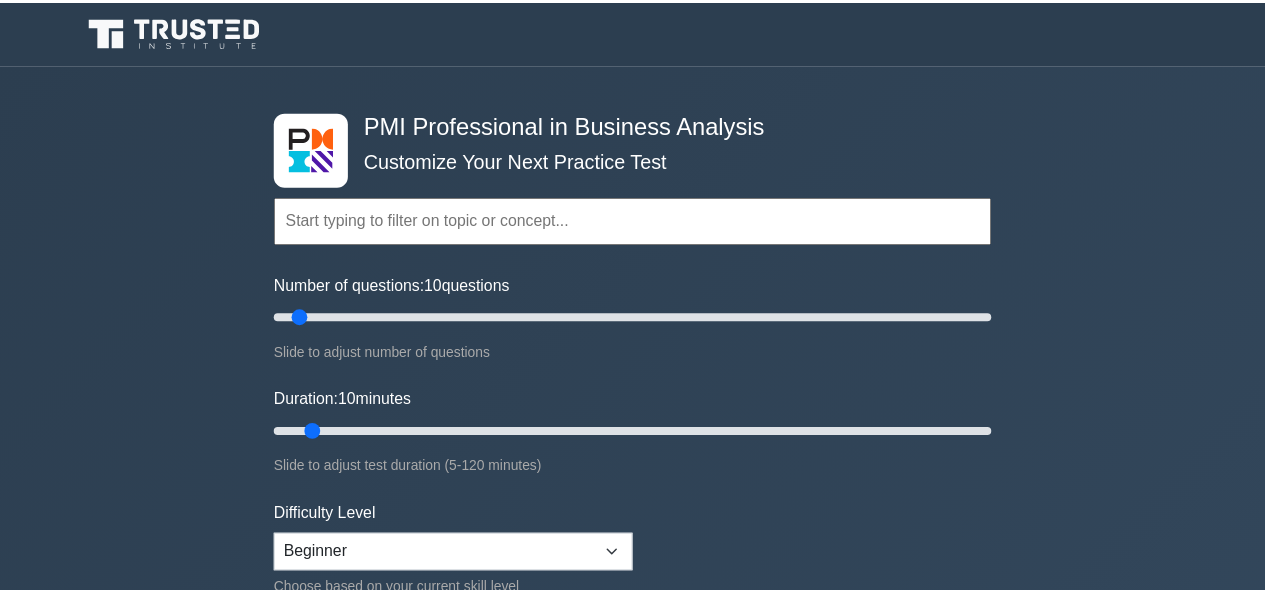 scroll, scrollTop: 100, scrollLeft: 0, axis: vertical 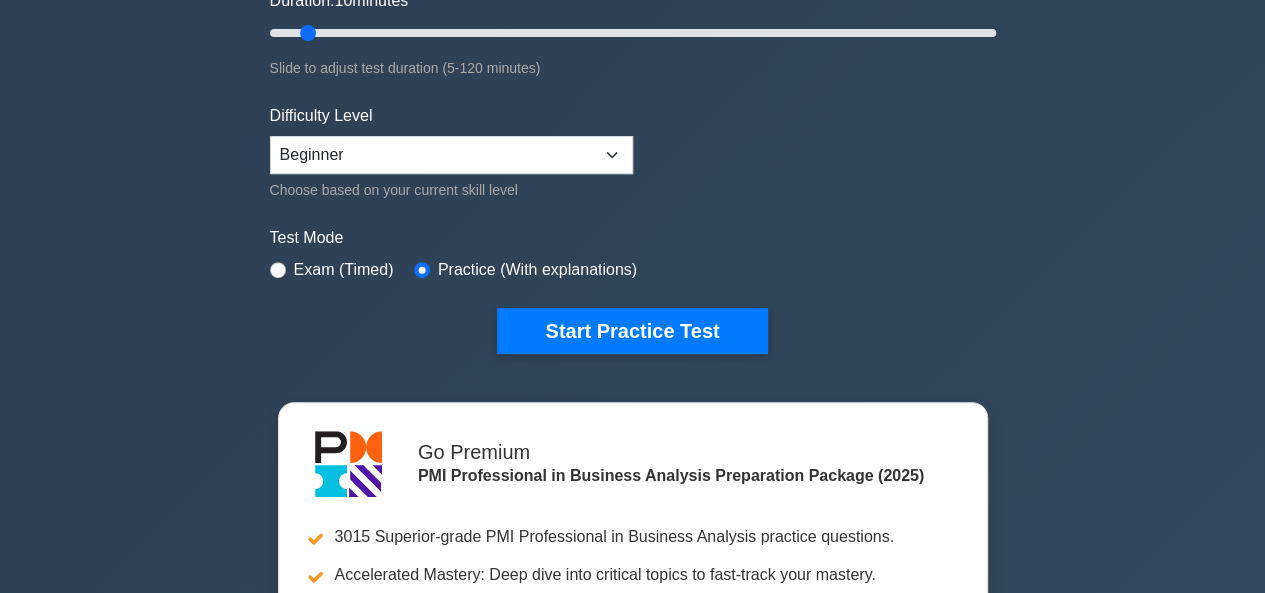 click on "Exam (Timed)" at bounding box center [344, 270] 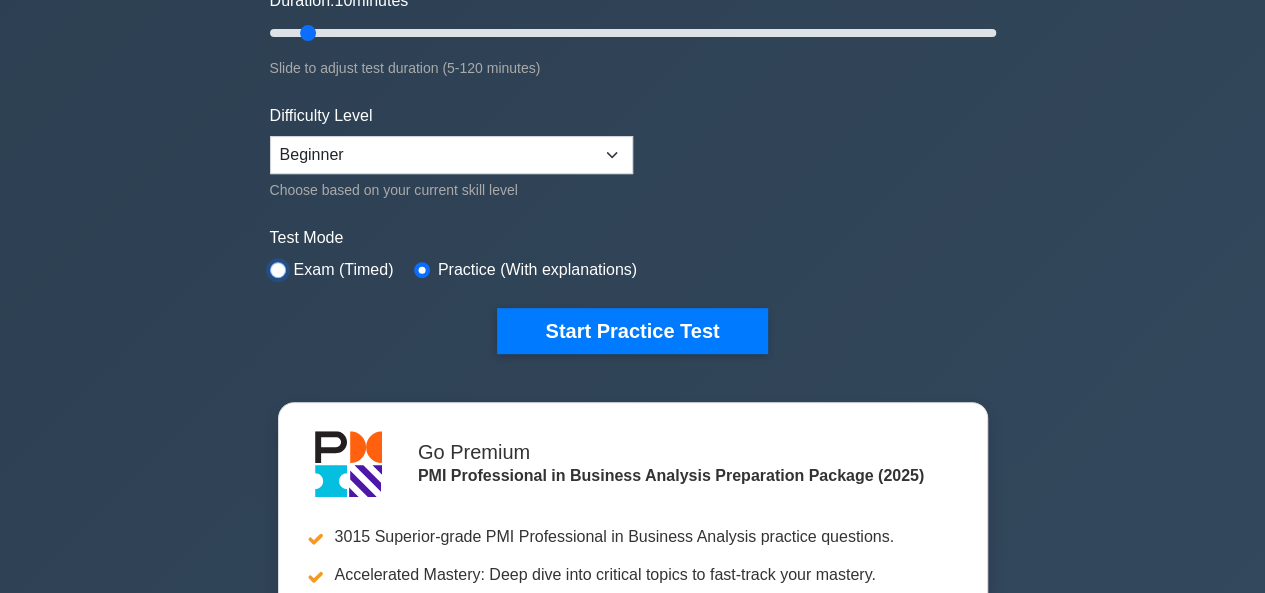 click at bounding box center (278, 270) 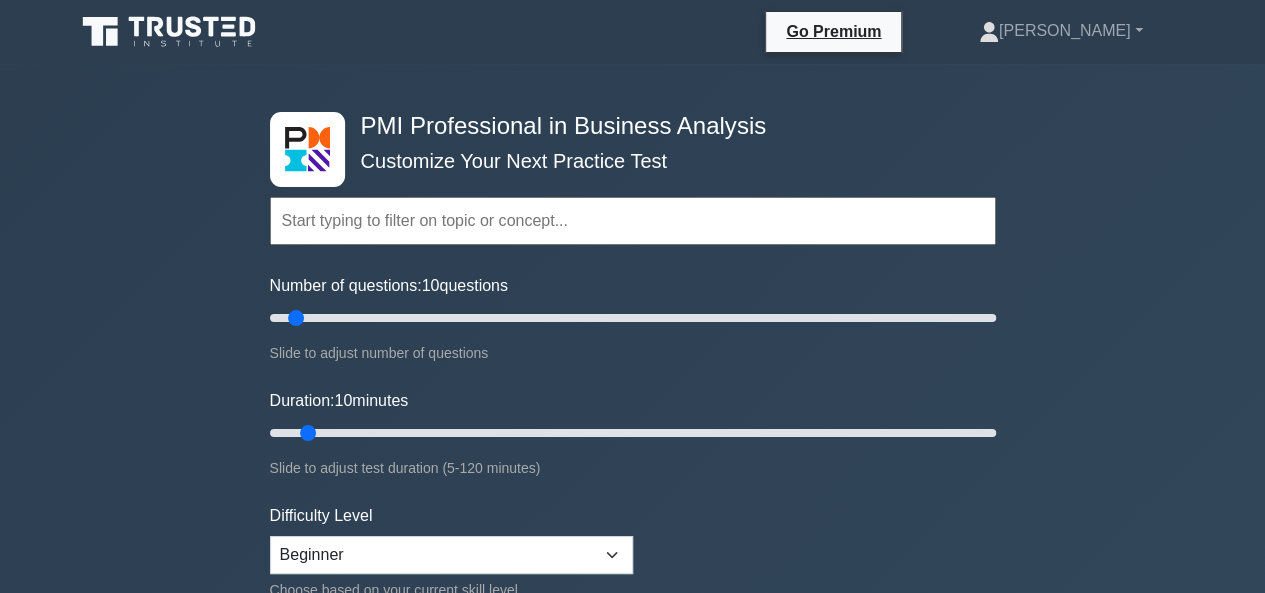 scroll, scrollTop: 100, scrollLeft: 0, axis: vertical 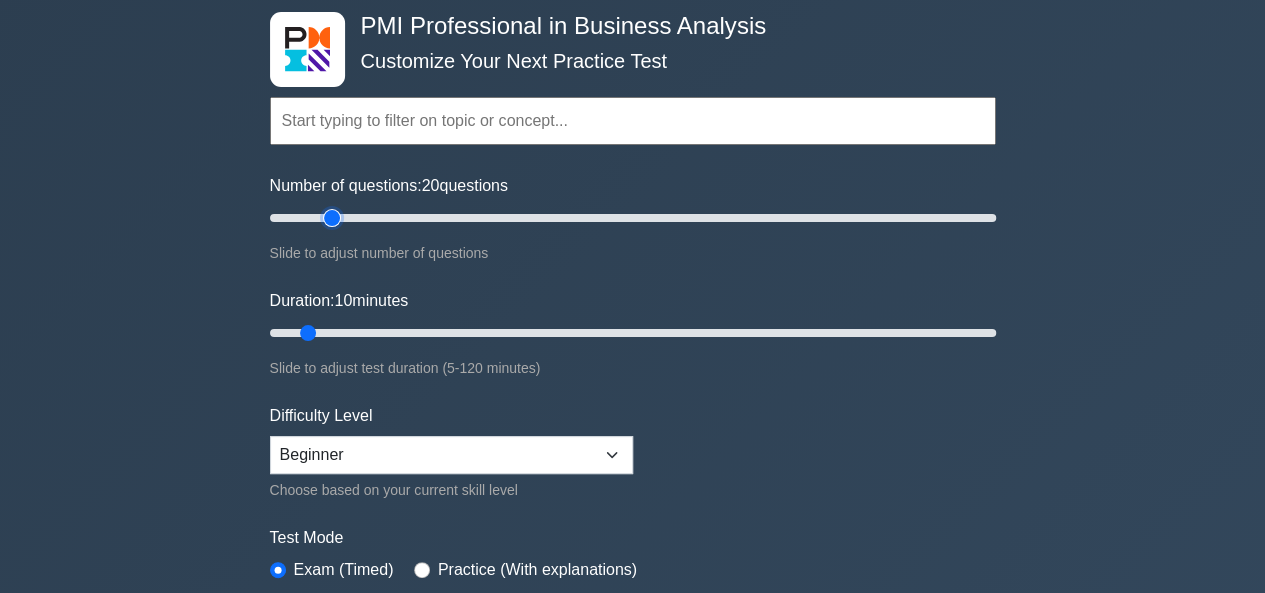 type on "20" 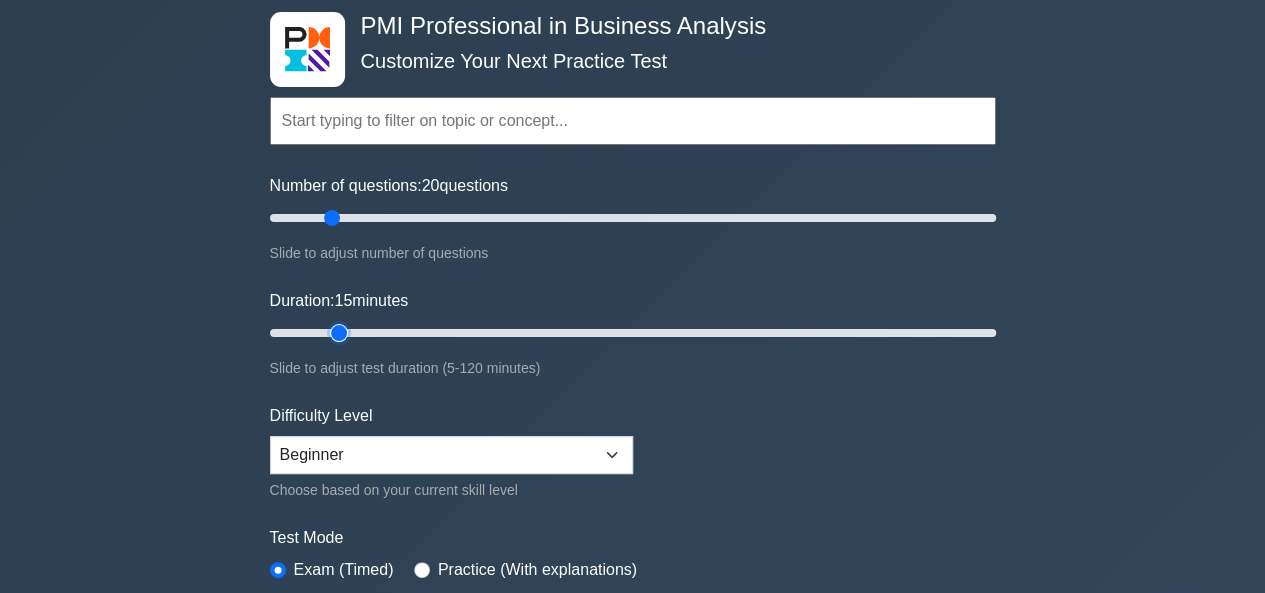 click on "Duration:  15  minutes" at bounding box center [633, 333] 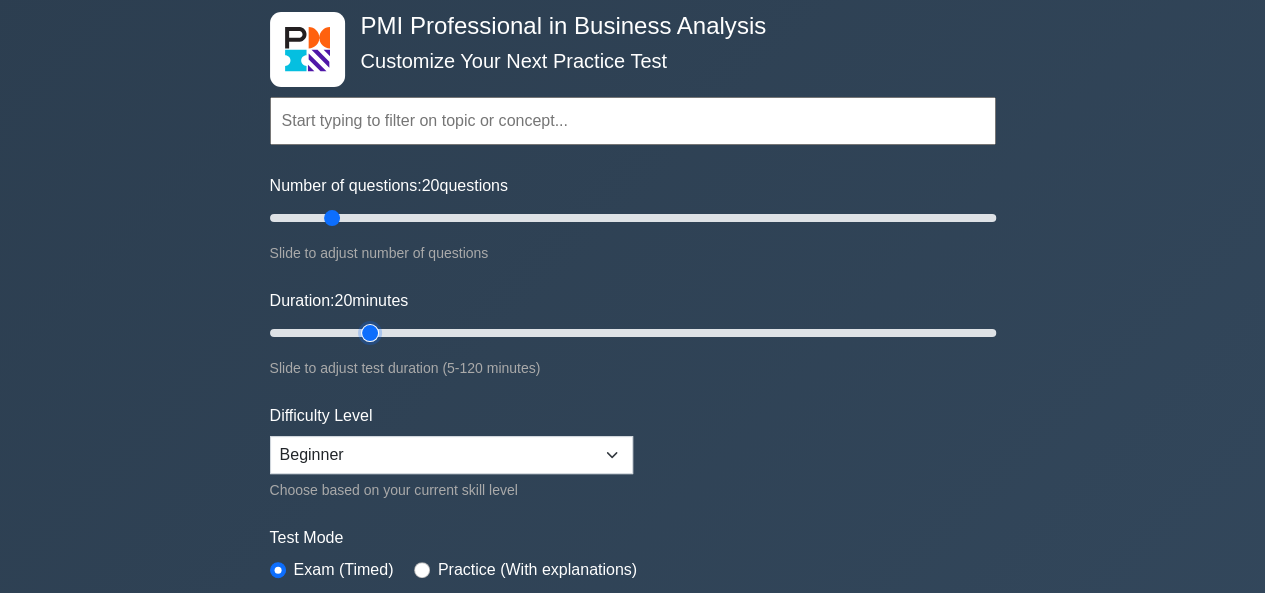 drag, startPoint x: 342, startPoint y: 331, endPoint x: 357, endPoint y: 331, distance: 15 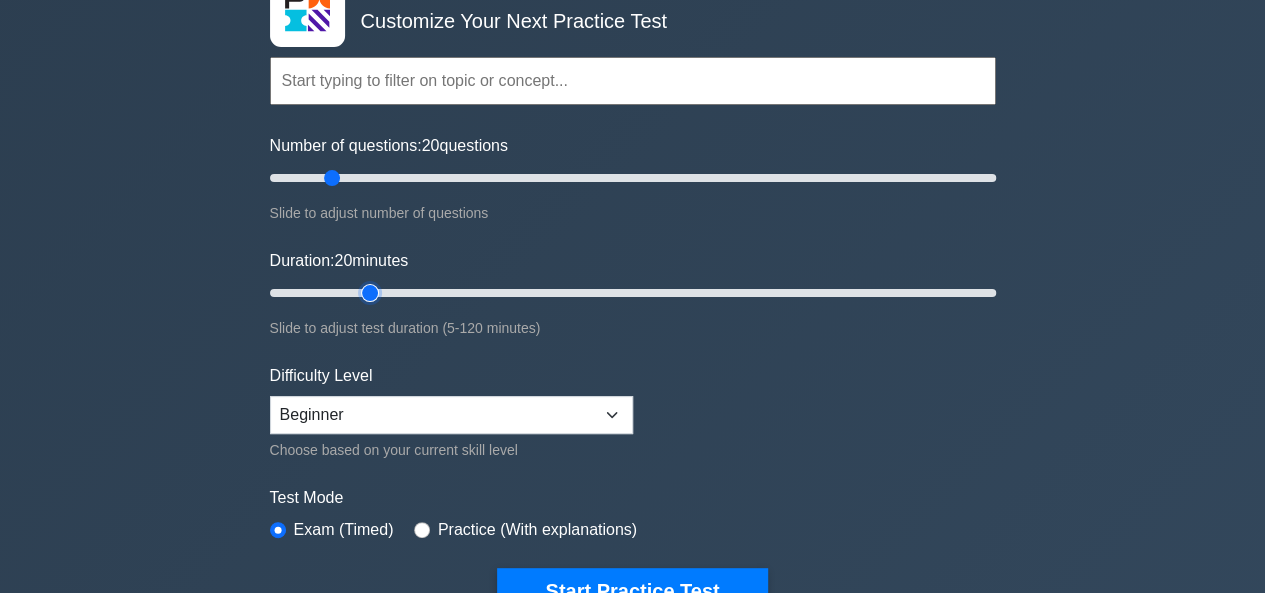 scroll, scrollTop: 200, scrollLeft: 0, axis: vertical 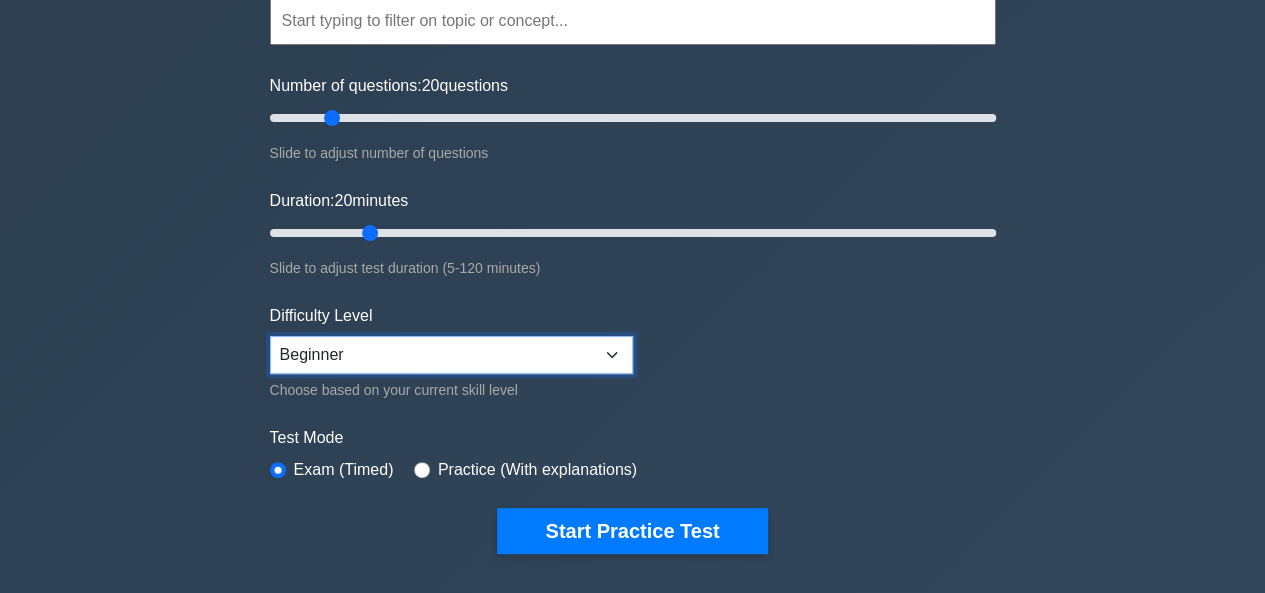 click on "Beginner
Intermediate
Expert" at bounding box center [451, 355] 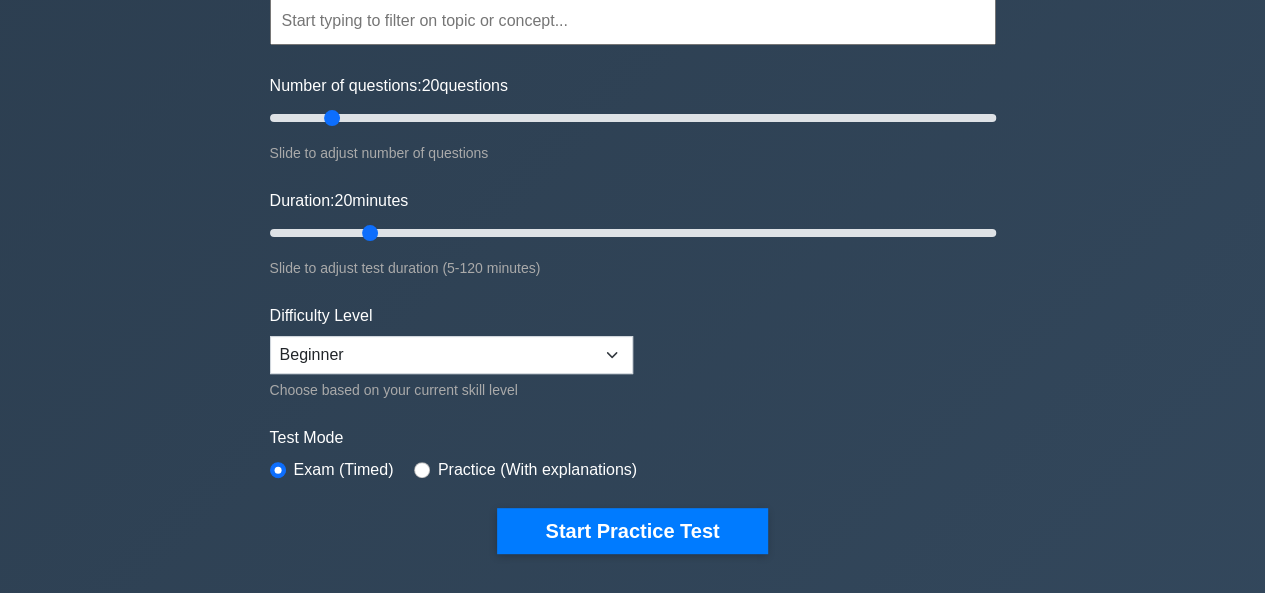 click on "Topics
Needs Assessment and Business Problem Identification
Stakeholder Analysis and Engagement
Business Case Development and Validation
Requirements Planning and Management
Elicitation Techniques and Tools
Requirements Analysis and Documentation
Process Modeling and Analysis
Data Modeling and Analysis" at bounding box center (633, 245) 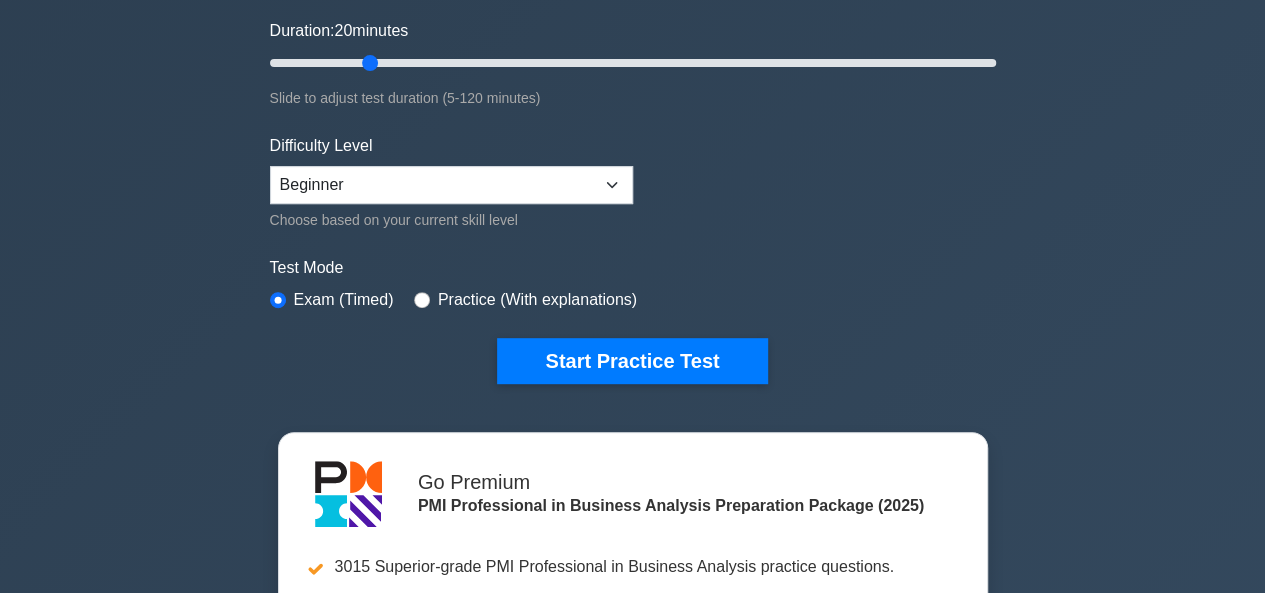 scroll, scrollTop: 400, scrollLeft: 0, axis: vertical 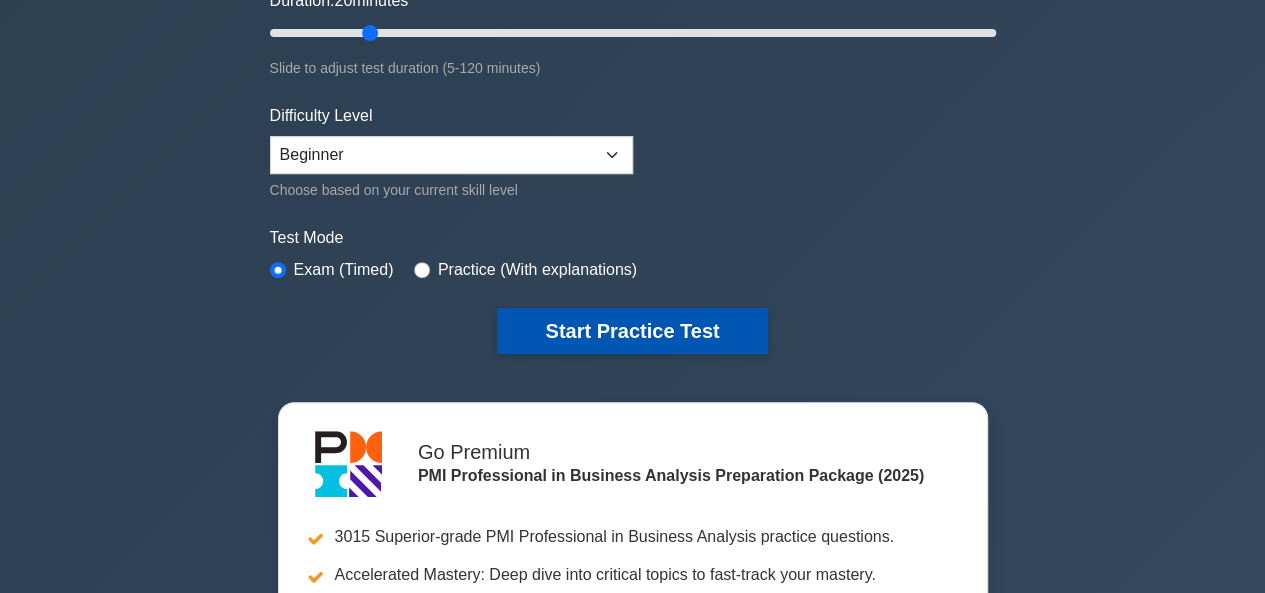 click on "Start Practice Test" at bounding box center (632, 331) 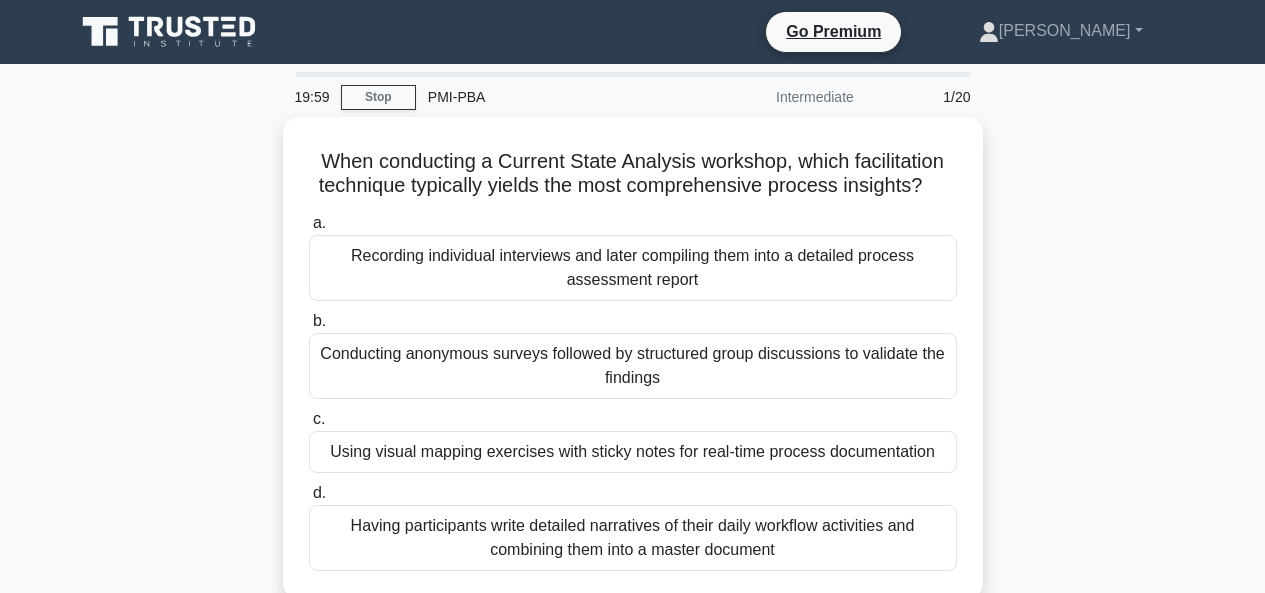 scroll, scrollTop: 0, scrollLeft: 0, axis: both 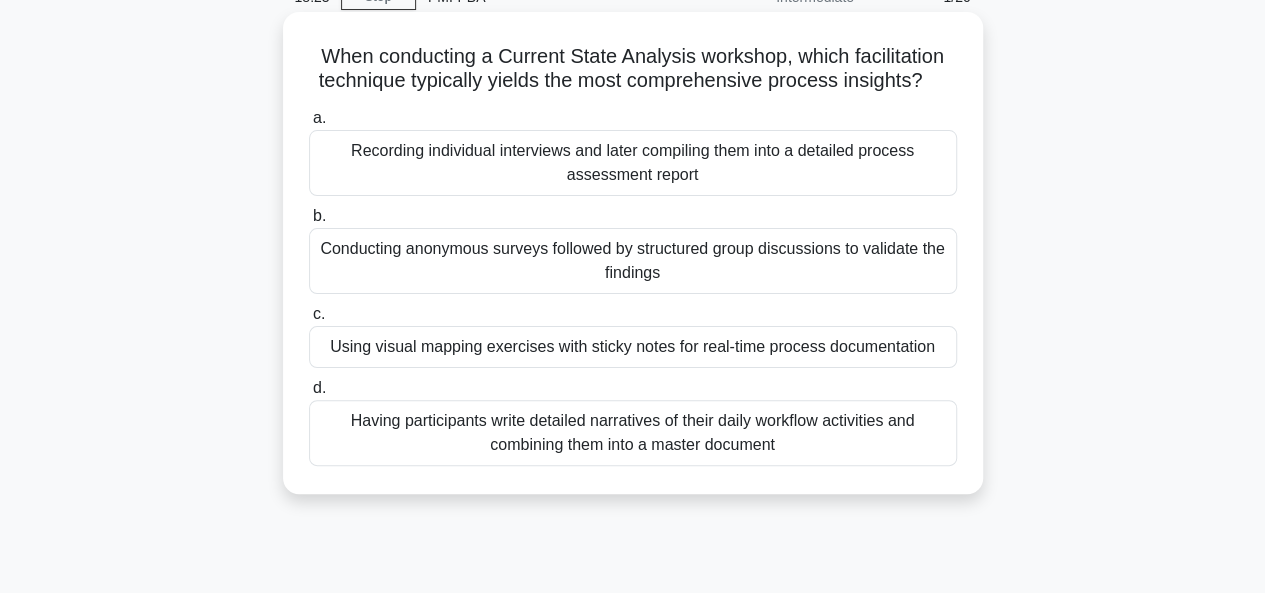 click on "Using visual mapping exercises with sticky notes for real-time process documentation" at bounding box center (633, 347) 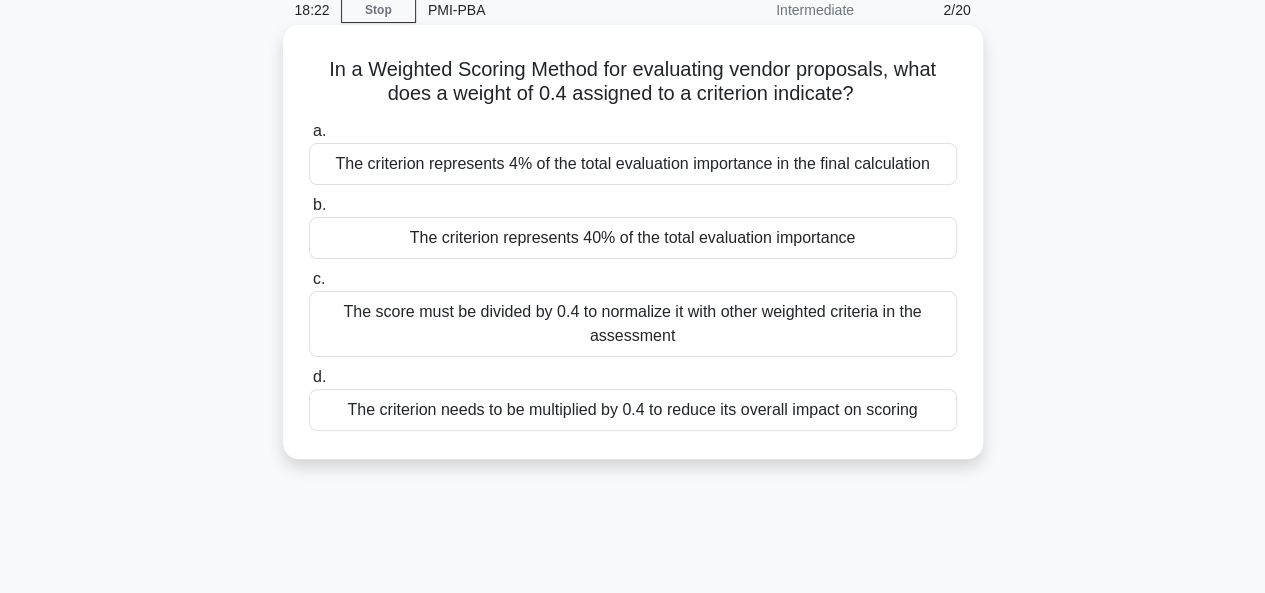 scroll, scrollTop: 0, scrollLeft: 0, axis: both 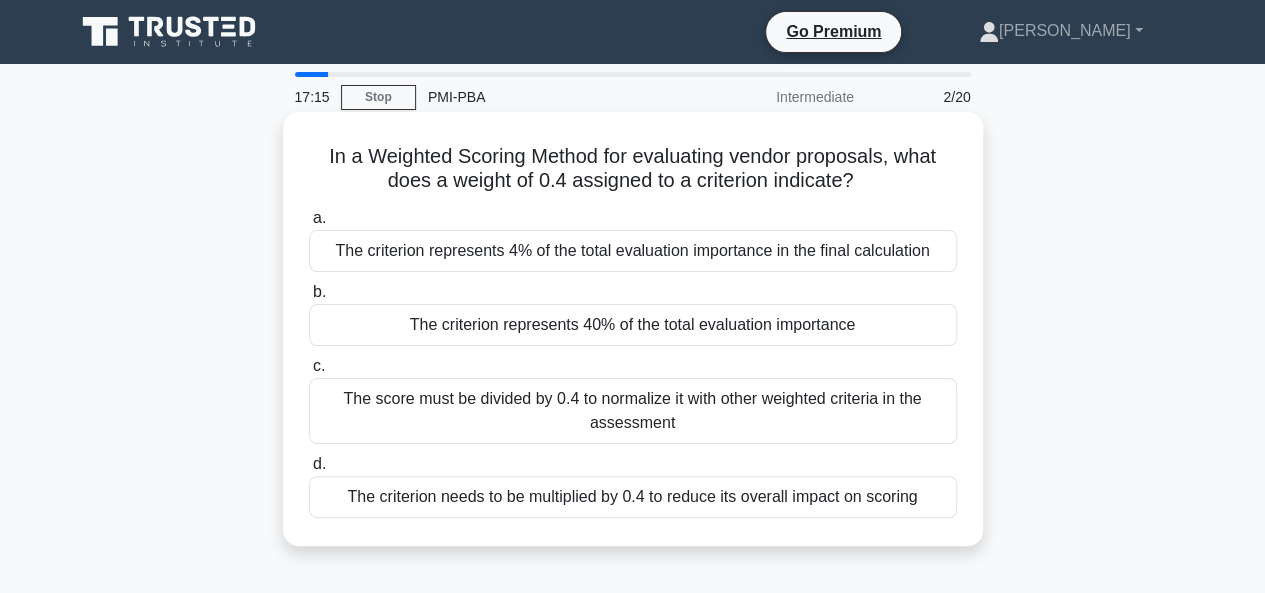 click on "The criterion represents 4% of the total evaluation importance in the final calculation" at bounding box center (633, 251) 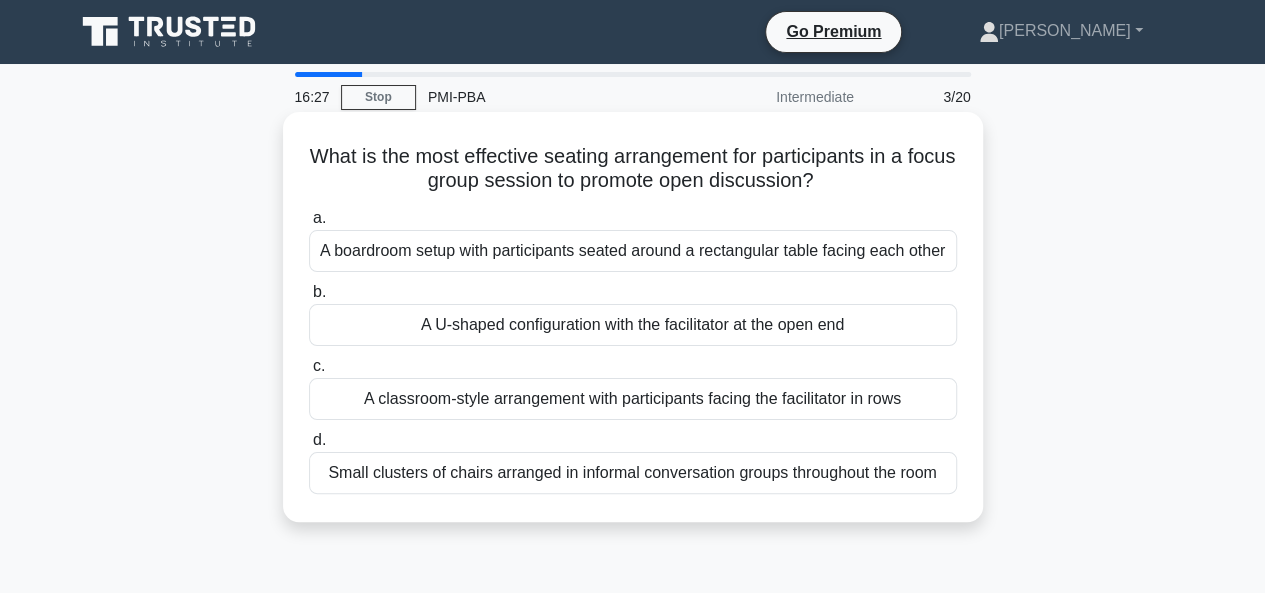 click on "Small clusters of chairs arranged in informal conversation groups throughout the room" at bounding box center [633, 473] 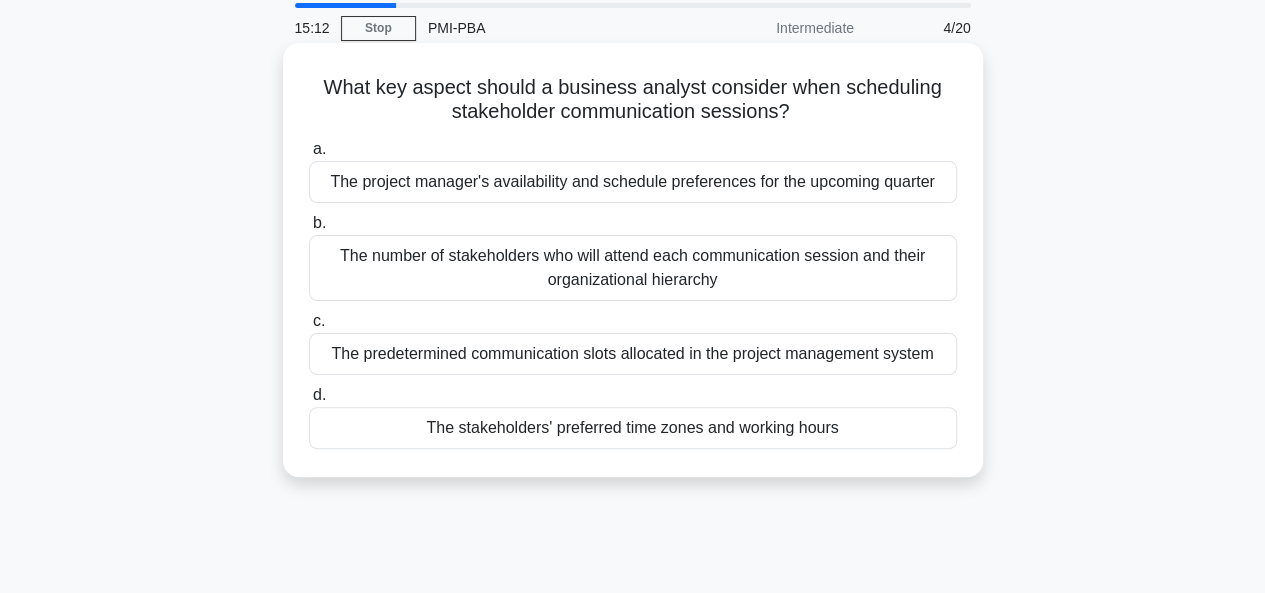 scroll, scrollTop: 100, scrollLeft: 0, axis: vertical 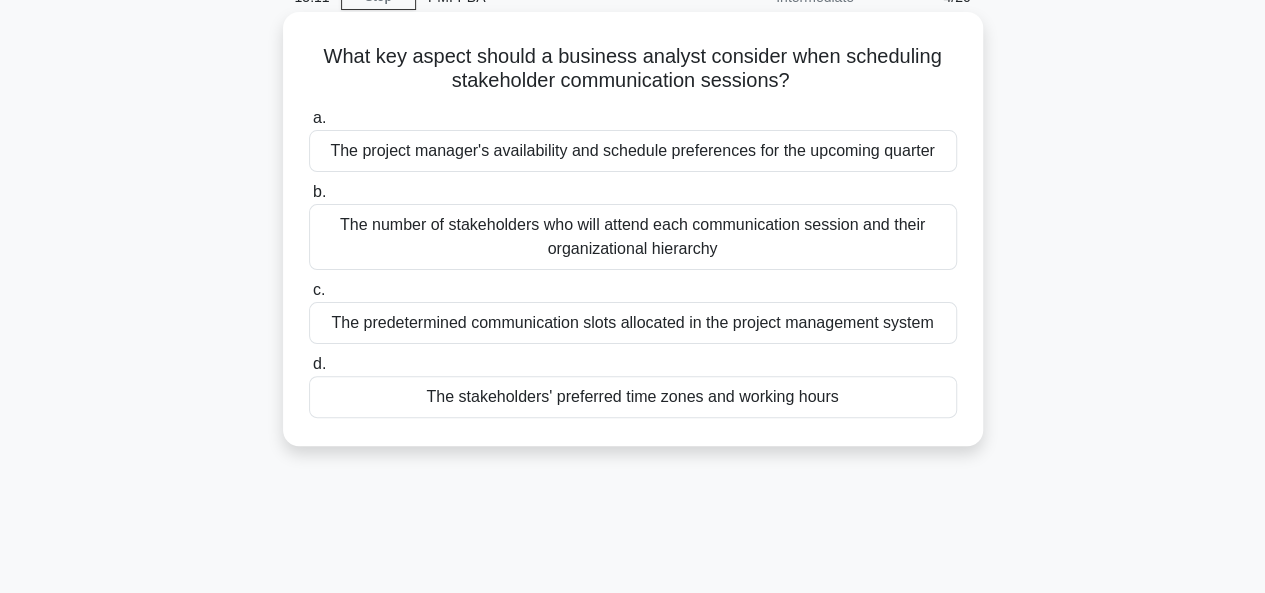 click on "The stakeholders' preferred time zones and working hours" at bounding box center [633, 397] 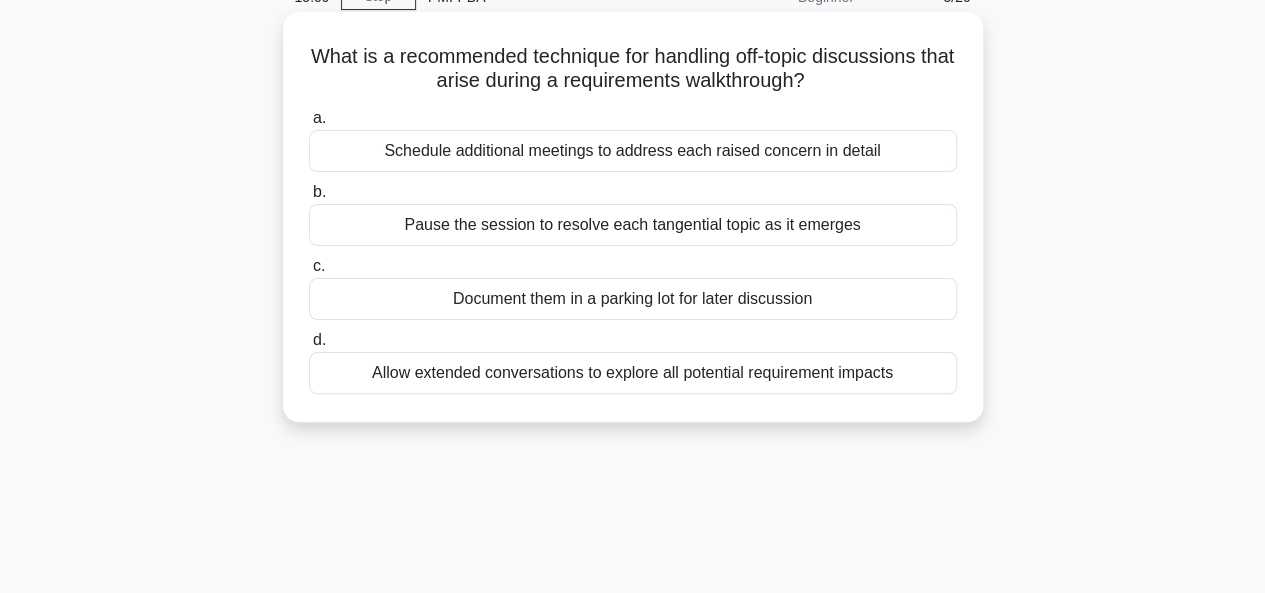 scroll, scrollTop: 0, scrollLeft: 0, axis: both 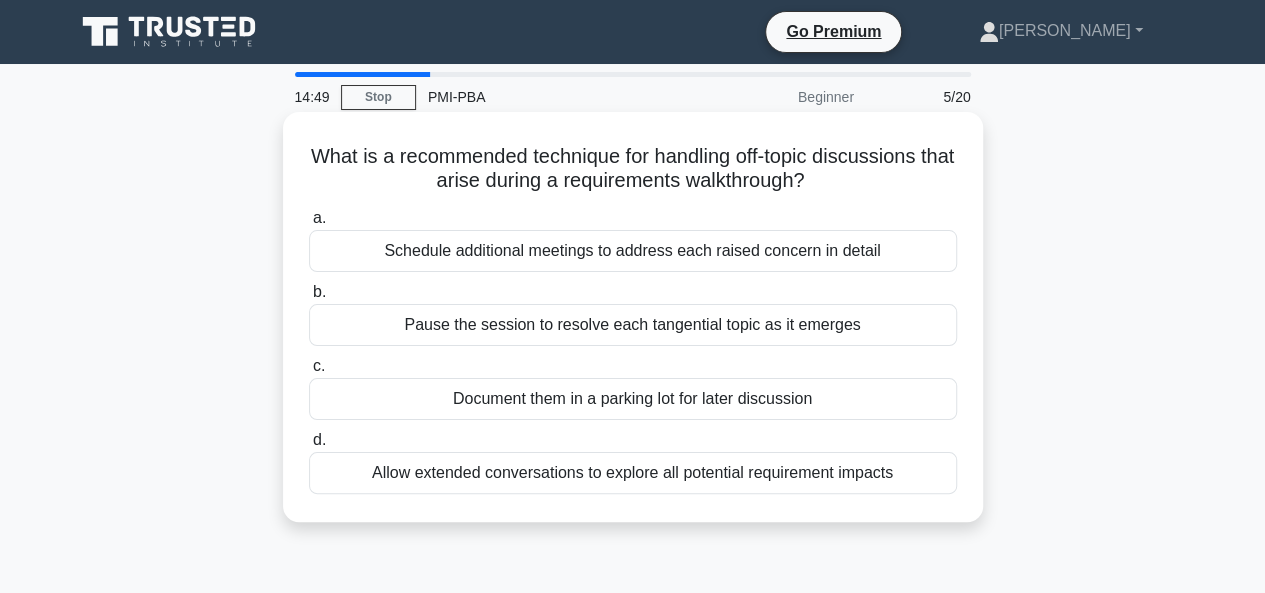 click on "Document them in a parking lot for later discussion" at bounding box center (633, 399) 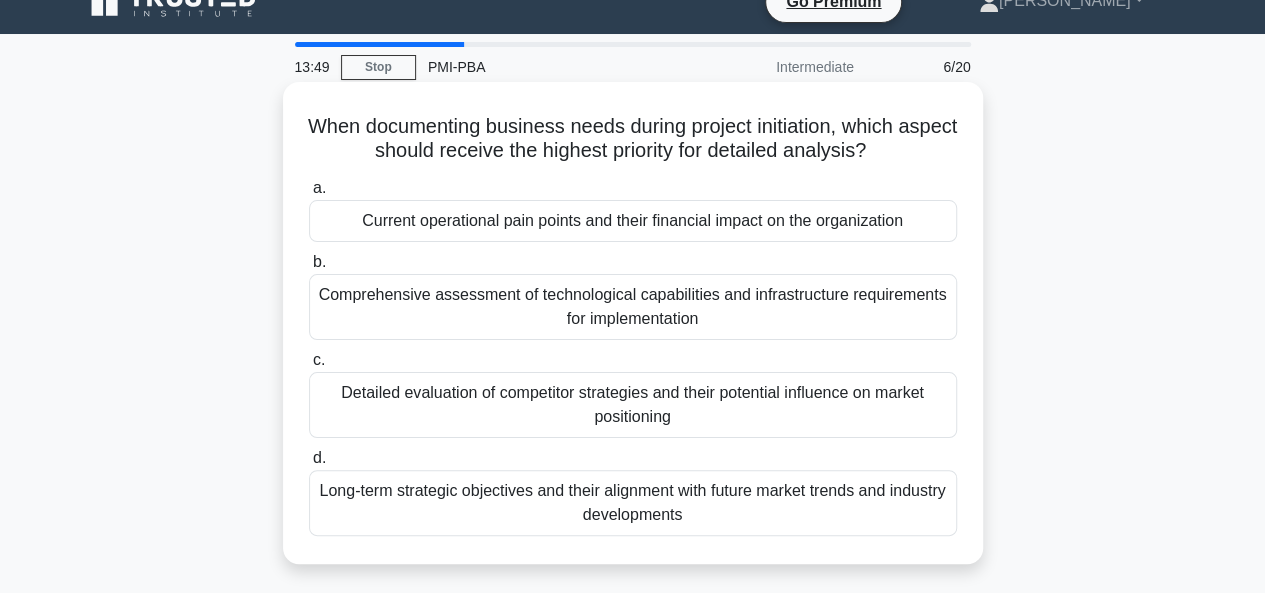 scroll, scrollTop: 0, scrollLeft: 0, axis: both 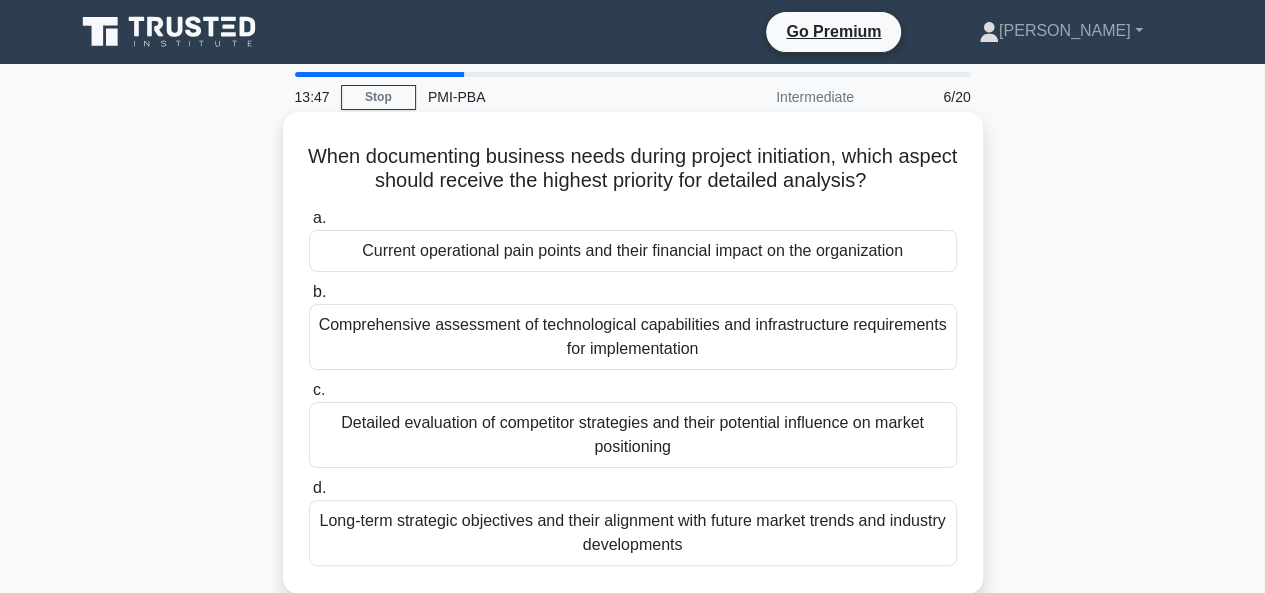 click on "Current operational pain points and their financial impact on the organization" at bounding box center [633, 251] 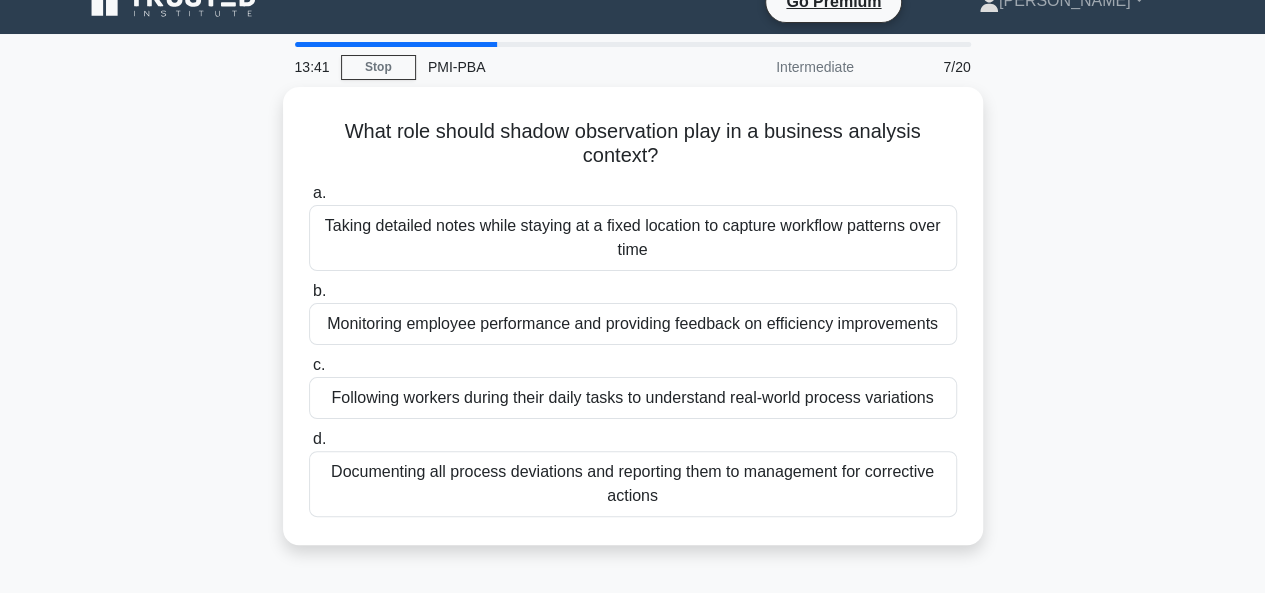 scroll, scrollTop: 0, scrollLeft: 0, axis: both 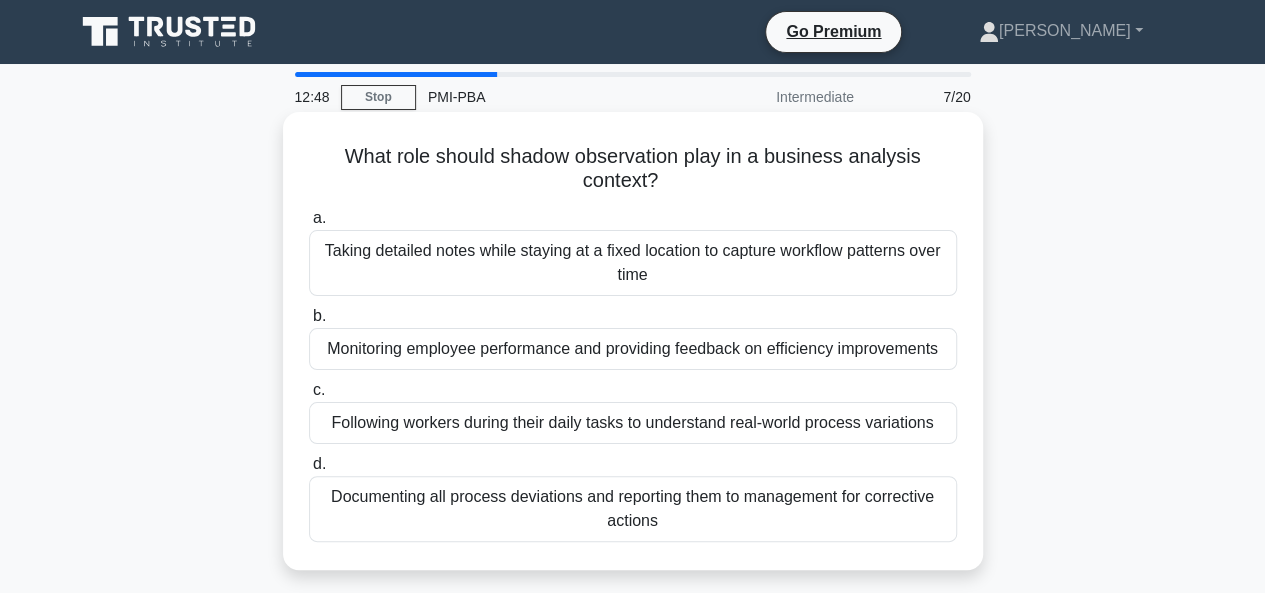 click on "Following workers during their daily tasks to understand real-world process variations" at bounding box center (633, 423) 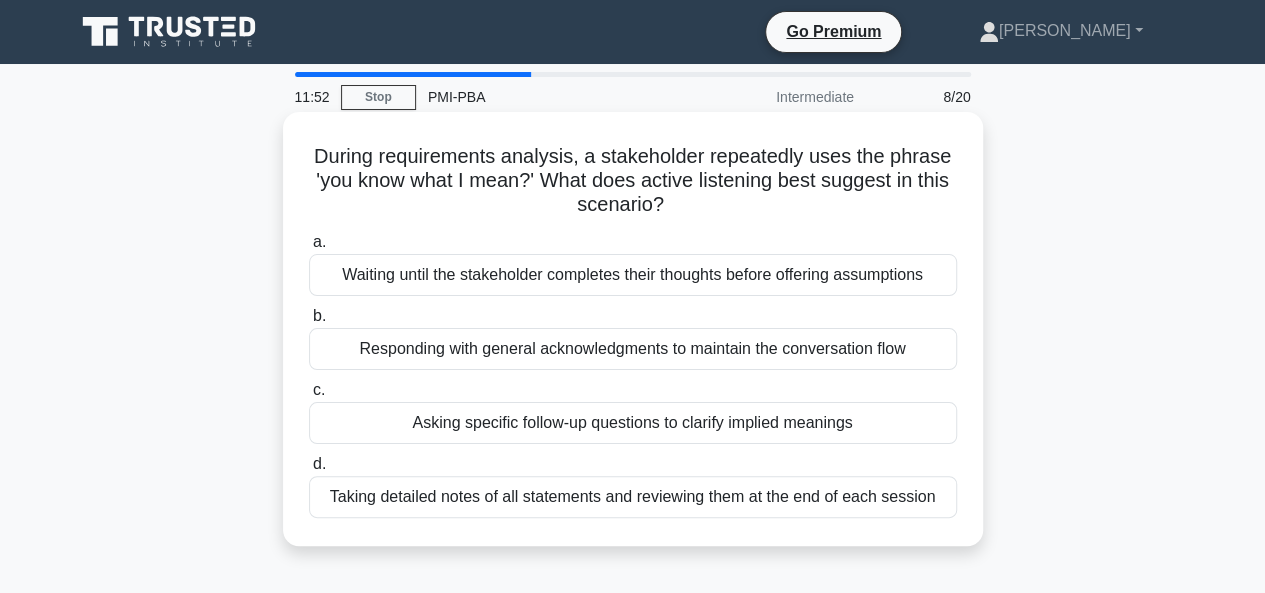 click on "Asking specific follow-up questions to clarify implied meanings" at bounding box center (633, 423) 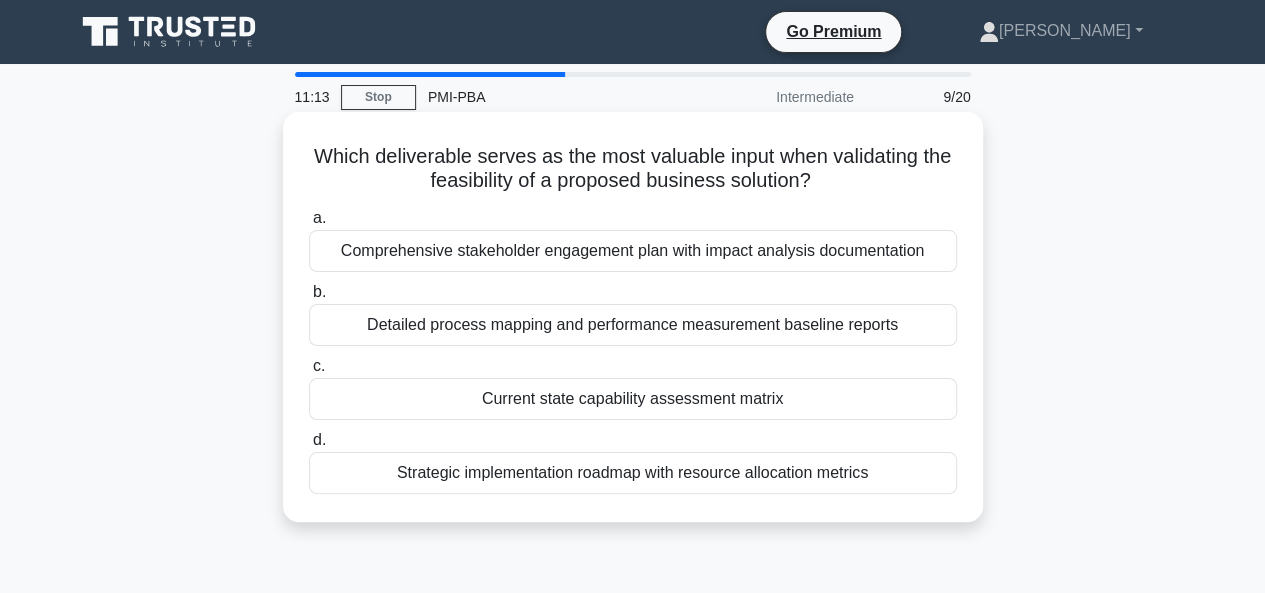 click on "Detailed process mapping and performance measurement baseline reports" at bounding box center [633, 325] 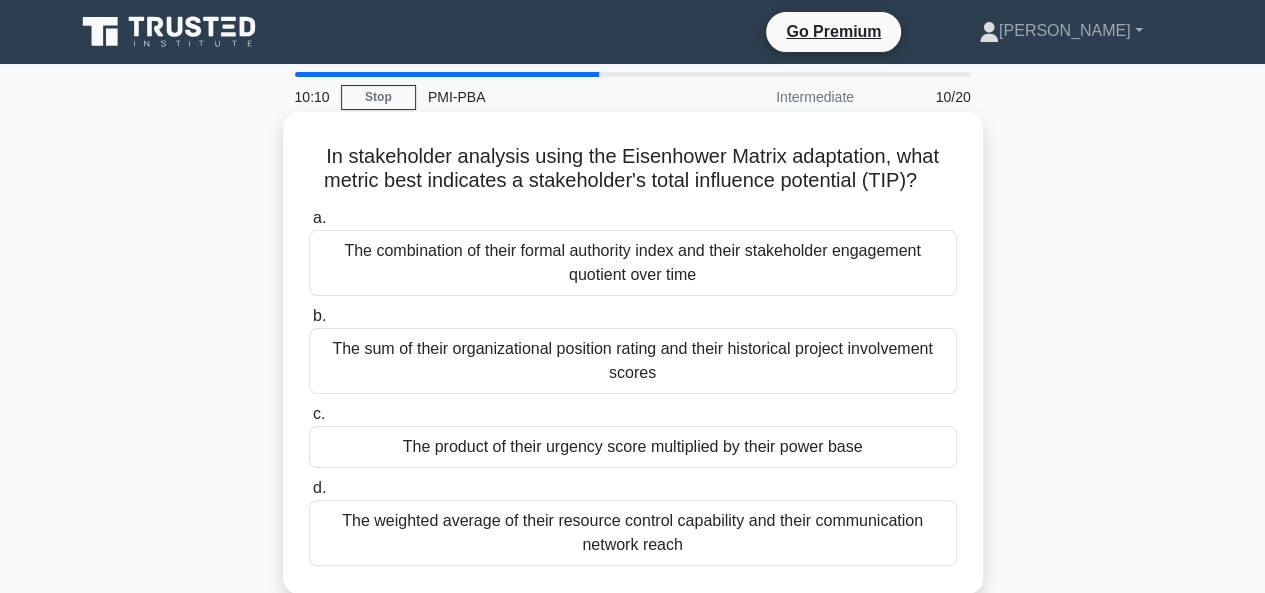 click on "The weighted average of their resource control capability and their communication network reach" at bounding box center [633, 533] 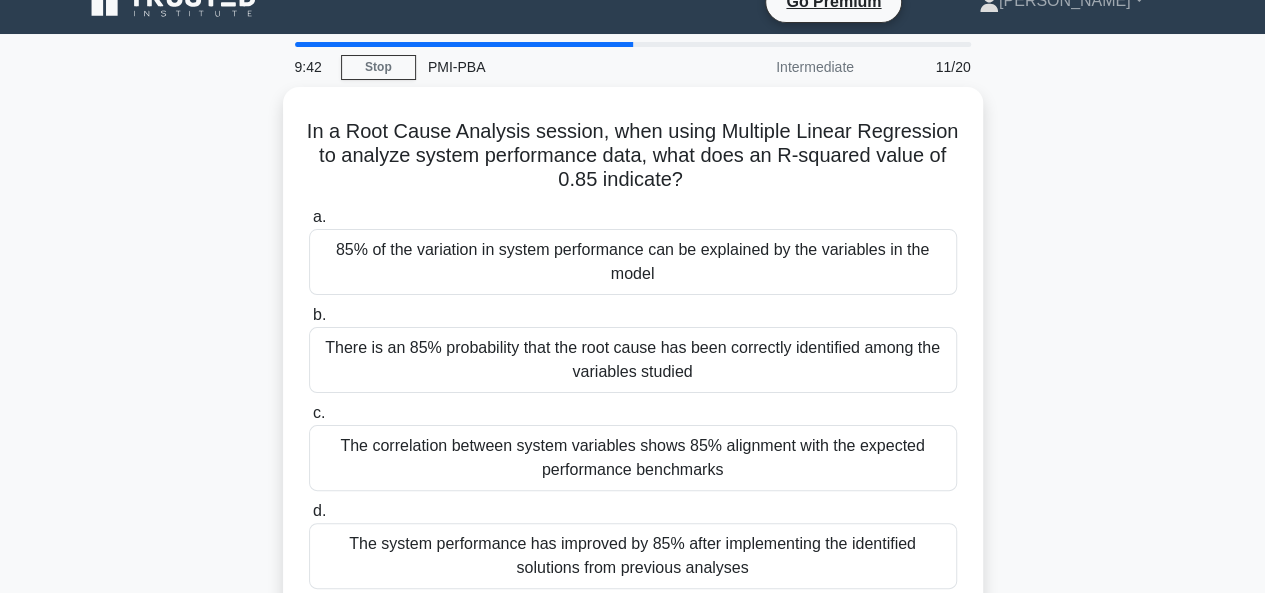 scroll, scrollTop: 34, scrollLeft: 0, axis: vertical 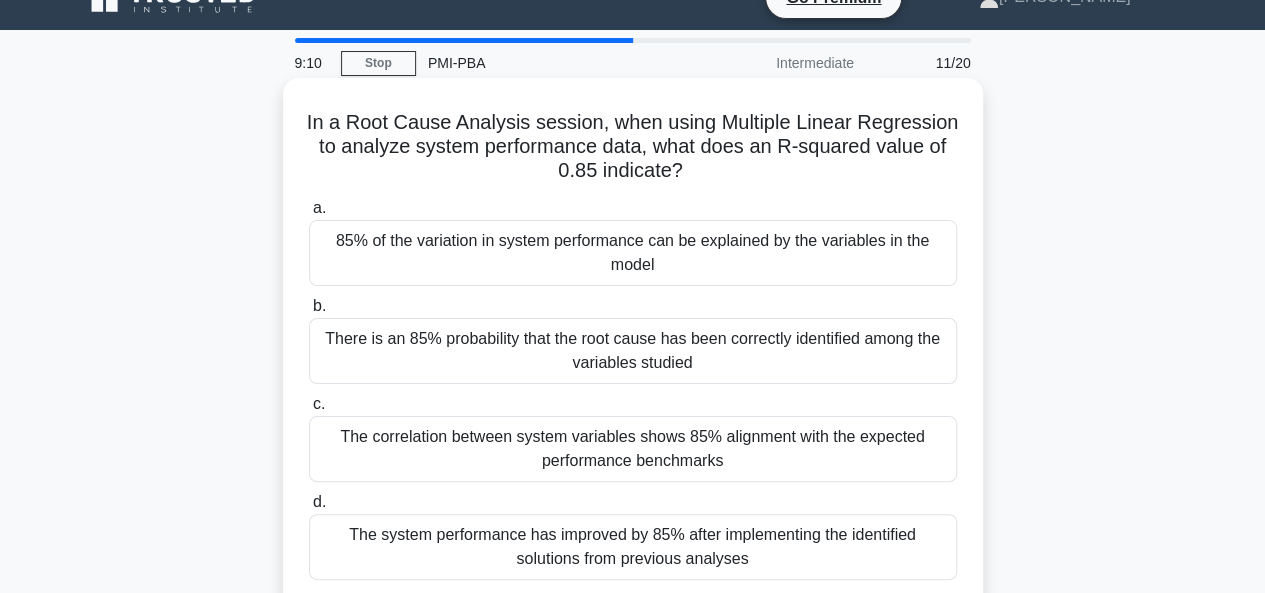click on "There is an 85% probability that the root cause has been correctly identified among the variables studied" at bounding box center [633, 351] 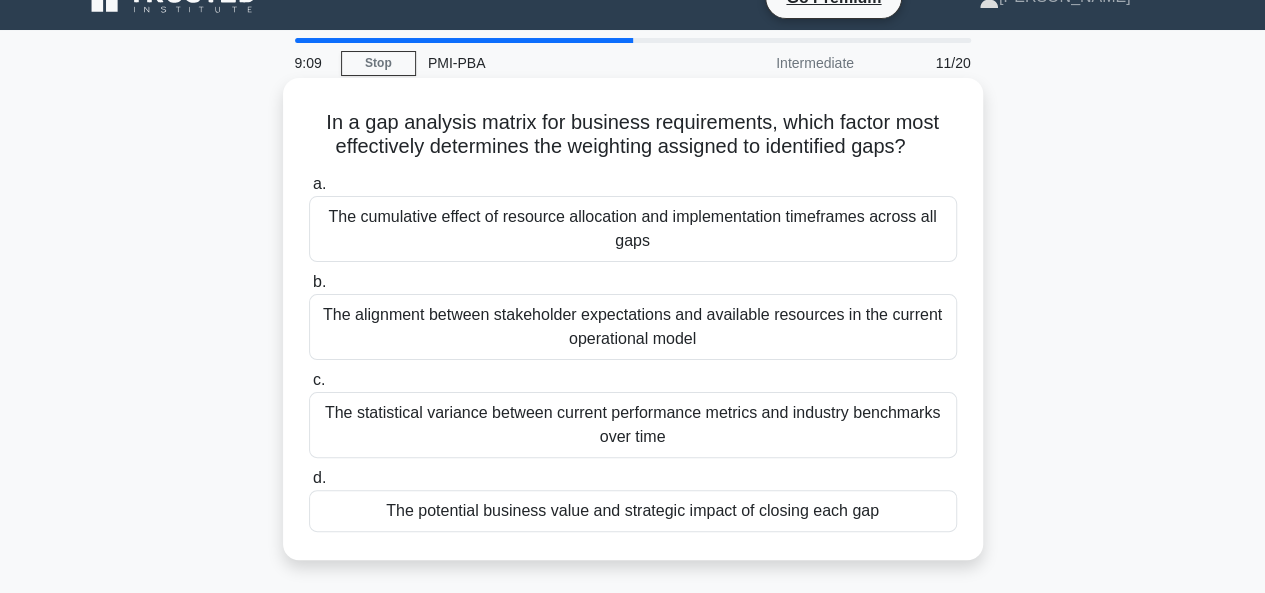 scroll, scrollTop: 0, scrollLeft: 0, axis: both 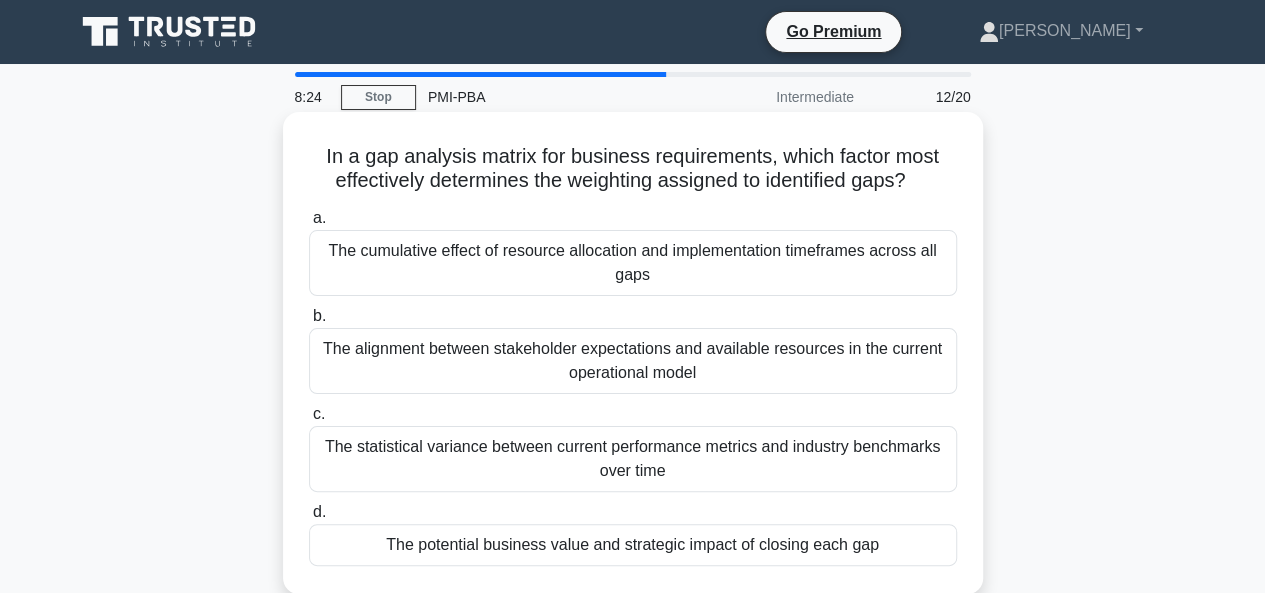 click on "The statistical variance between current performance metrics and industry benchmarks over time" at bounding box center [633, 459] 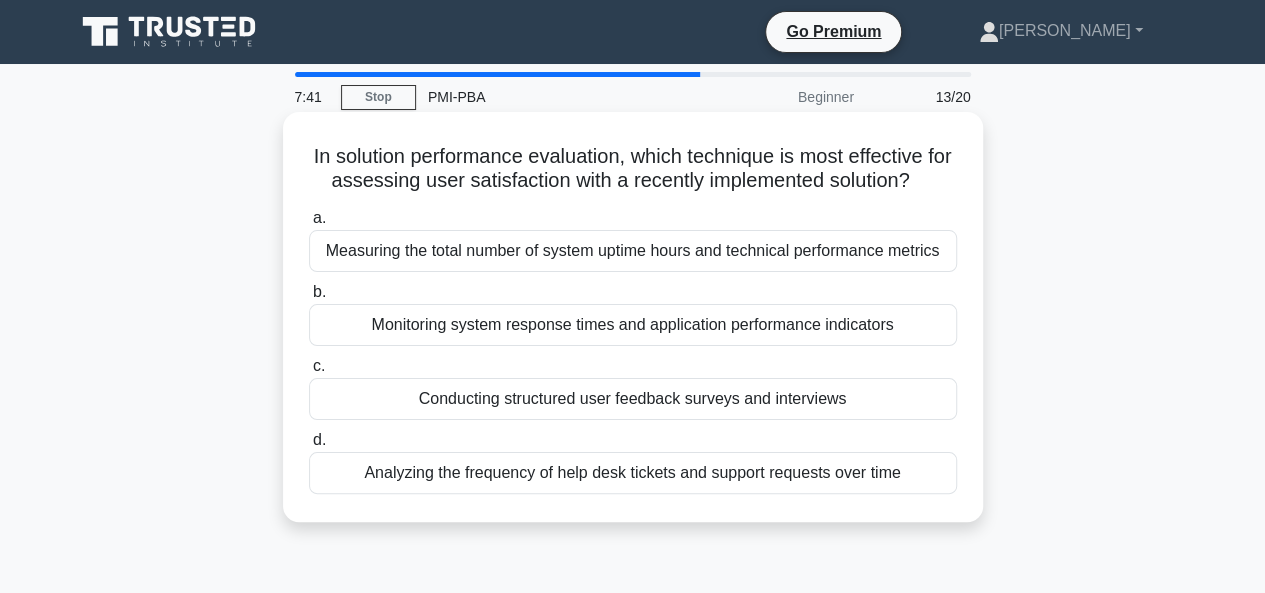 click on "a.
Measuring the total number of system uptime hours and technical performance metrics
b.
Monitoring system response times and application performance indicators" at bounding box center [633, 350] 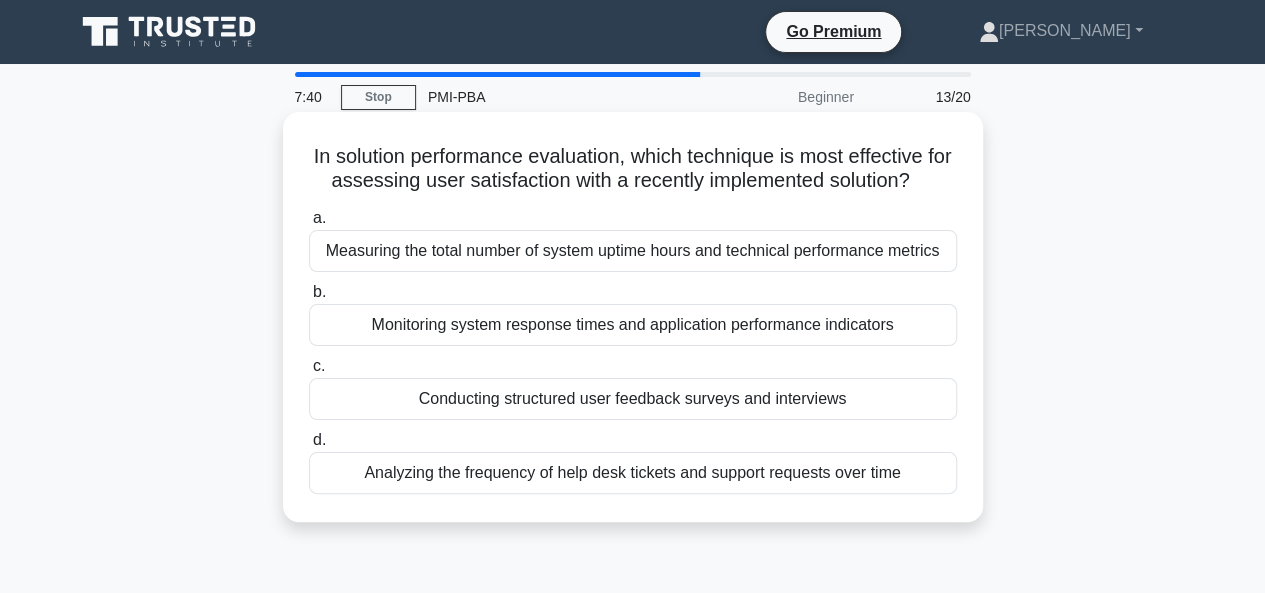 click on "Conducting structured user feedback surveys and interviews" at bounding box center (633, 399) 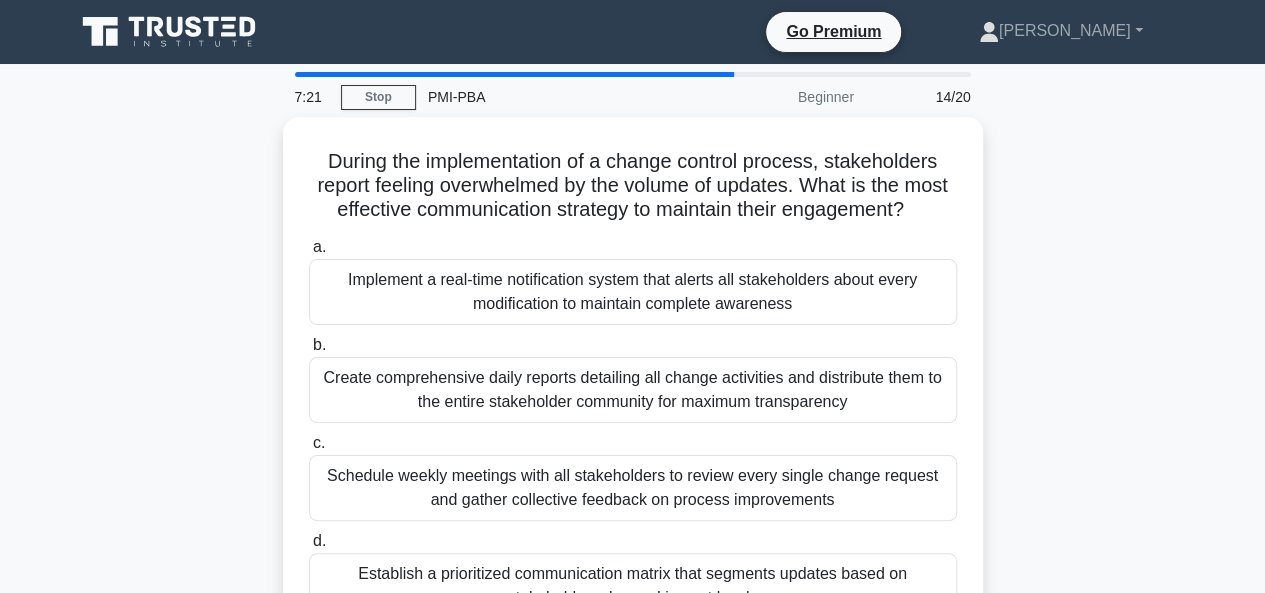 scroll, scrollTop: 100, scrollLeft: 0, axis: vertical 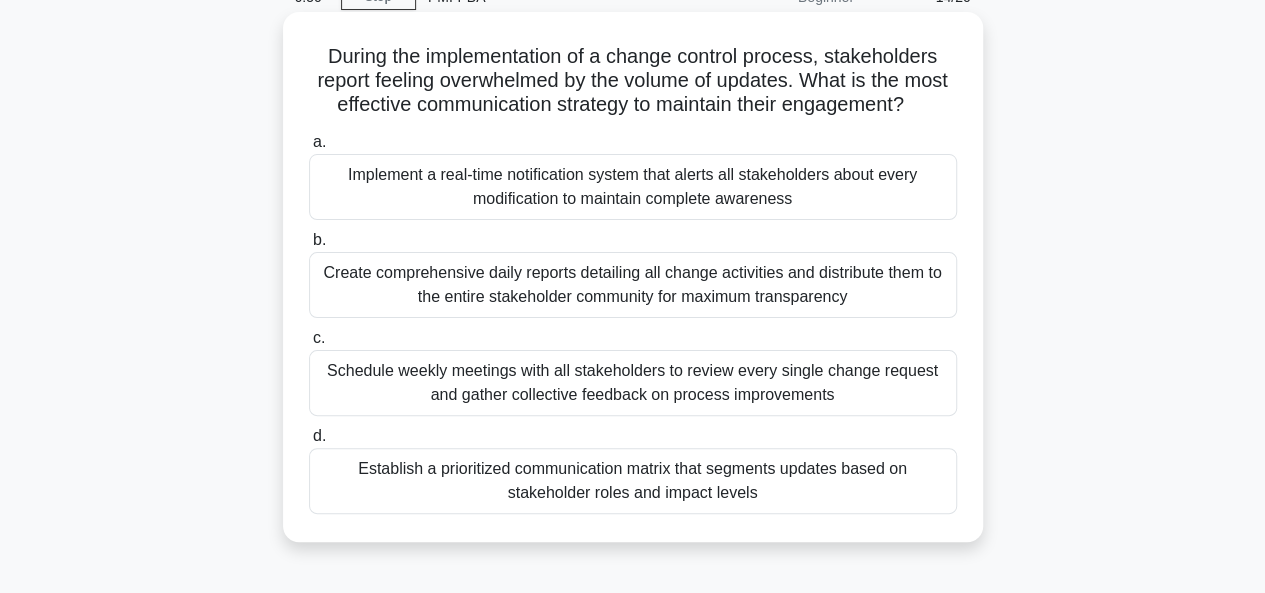 click on "Schedule weekly meetings with all stakeholders to review every single change request and gather collective feedback on process improvements" at bounding box center (633, 383) 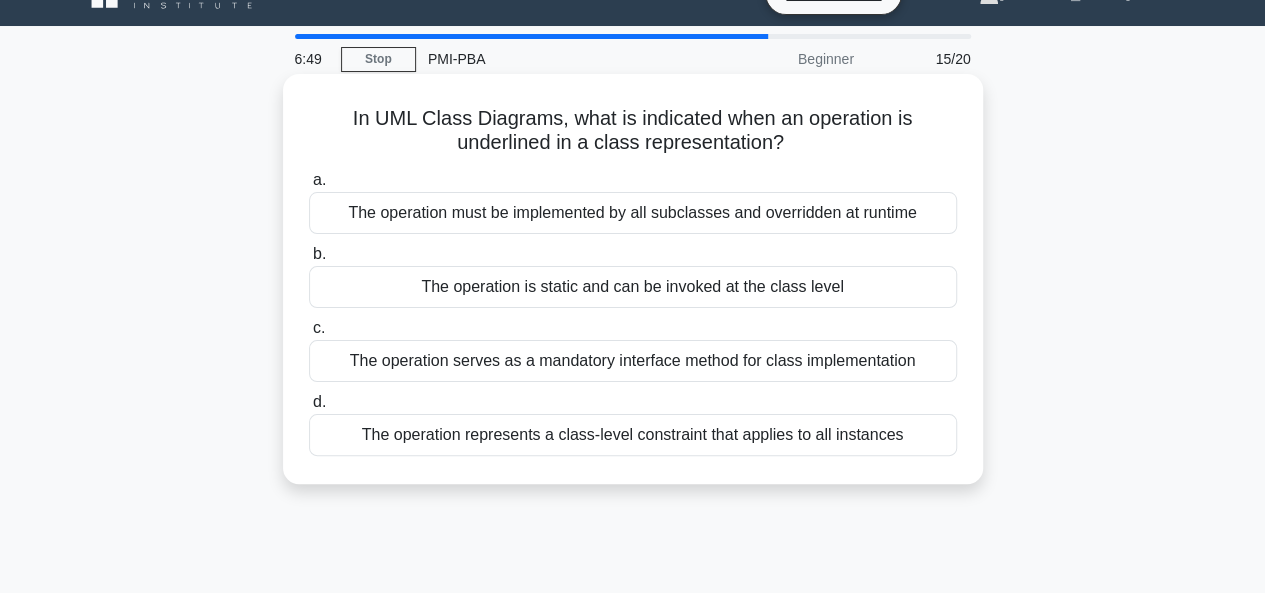 scroll, scrollTop: 0, scrollLeft: 0, axis: both 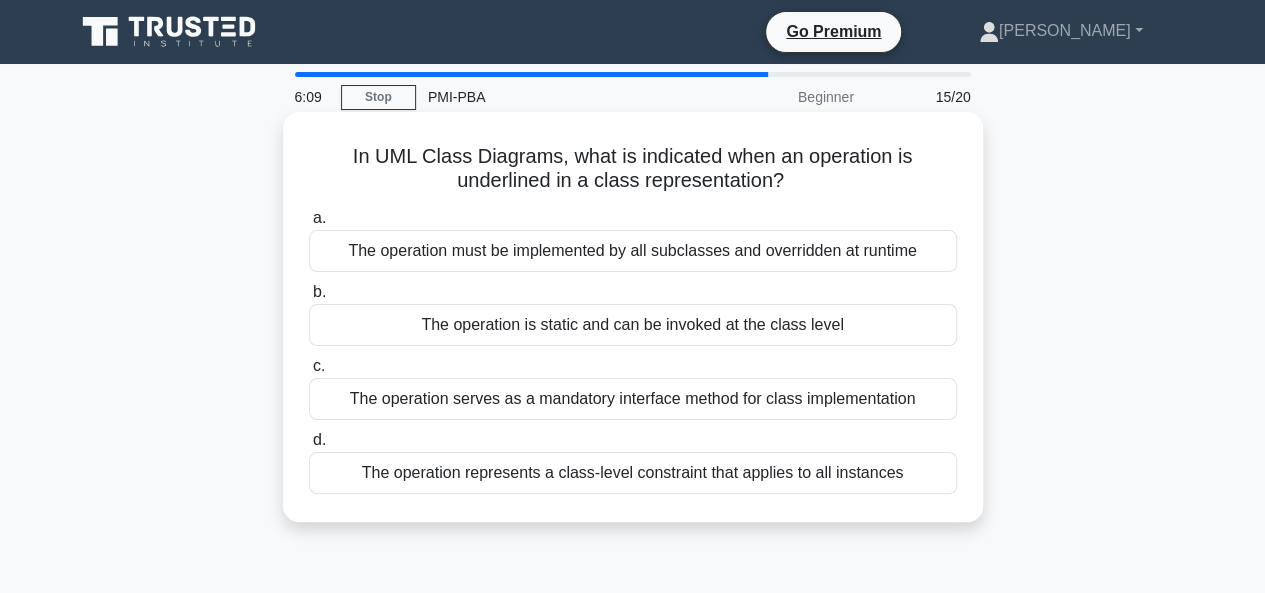 click on "a.
The operation must be implemented by all subclasses and overridden at runtime
b.
The operation is static and can be invoked at the class level
c. d." at bounding box center (633, 350) 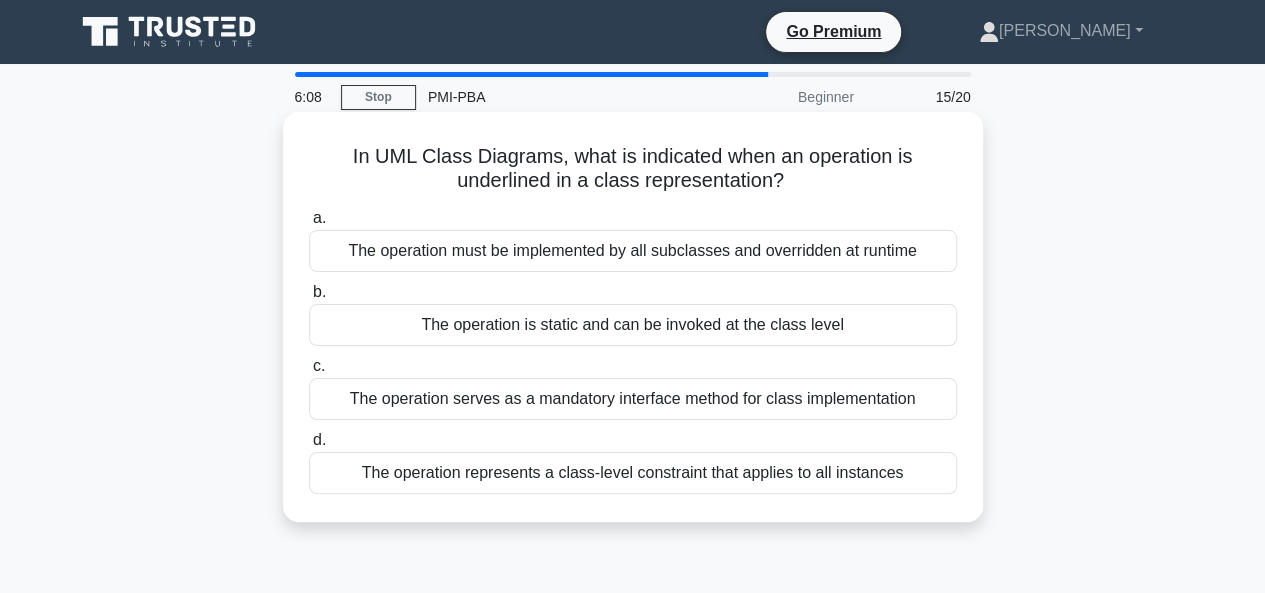 click on "The operation represents a class-level constraint that applies to all instances" at bounding box center (633, 473) 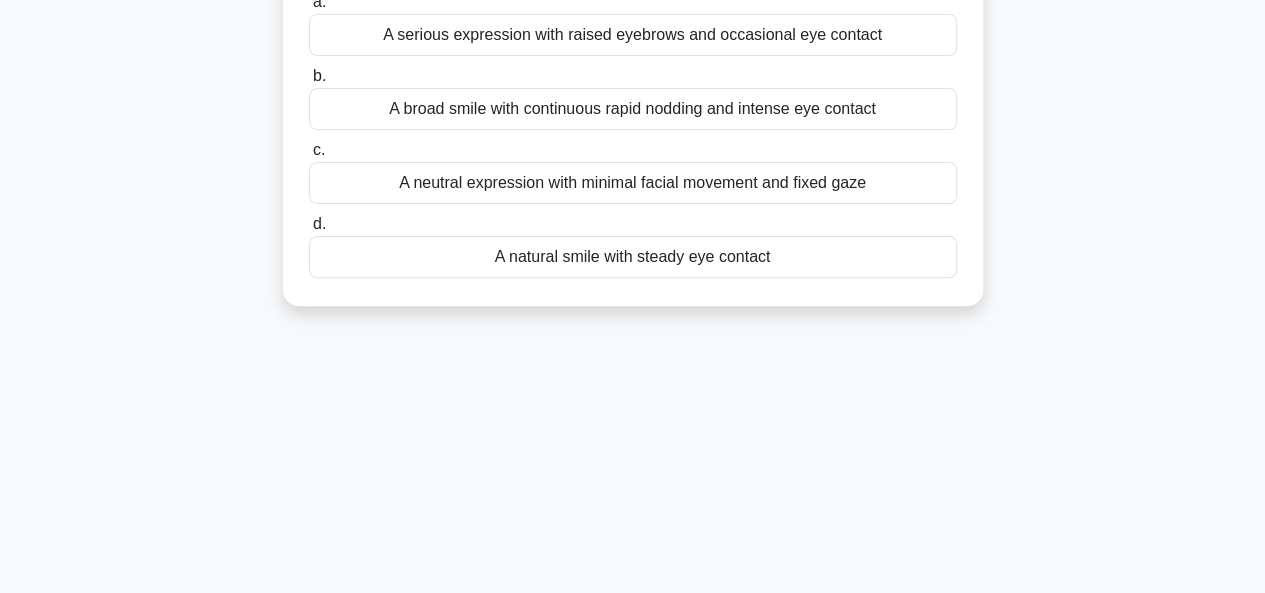 scroll, scrollTop: 100, scrollLeft: 0, axis: vertical 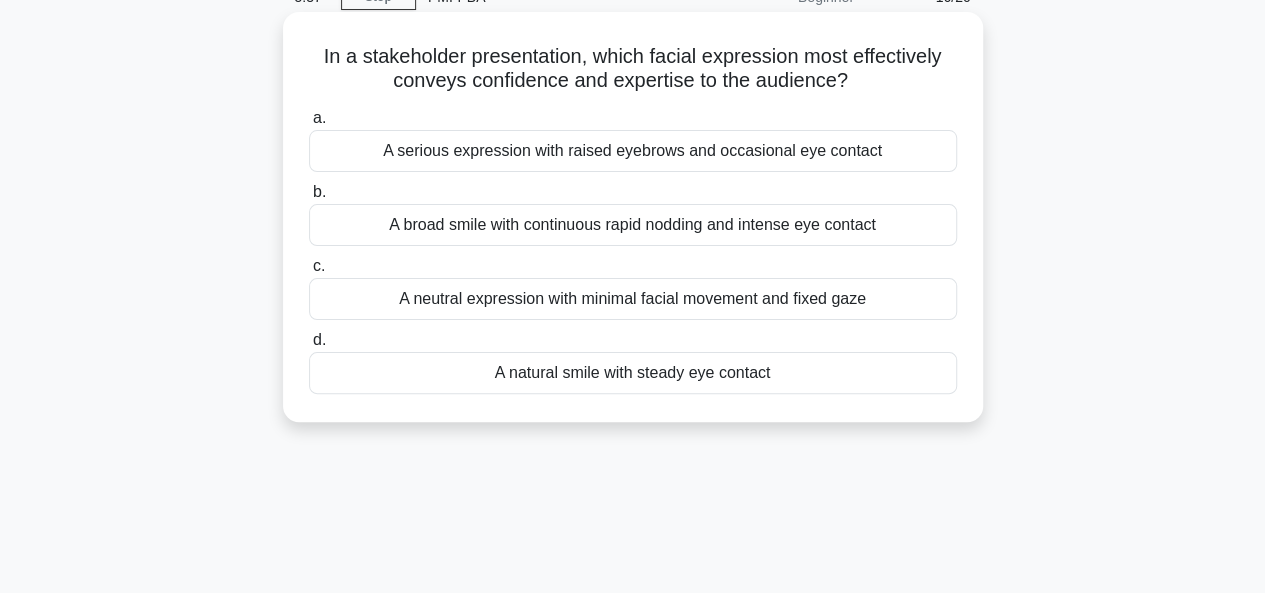 click on "A natural smile with steady eye contact" at bounding box center [633, 373] 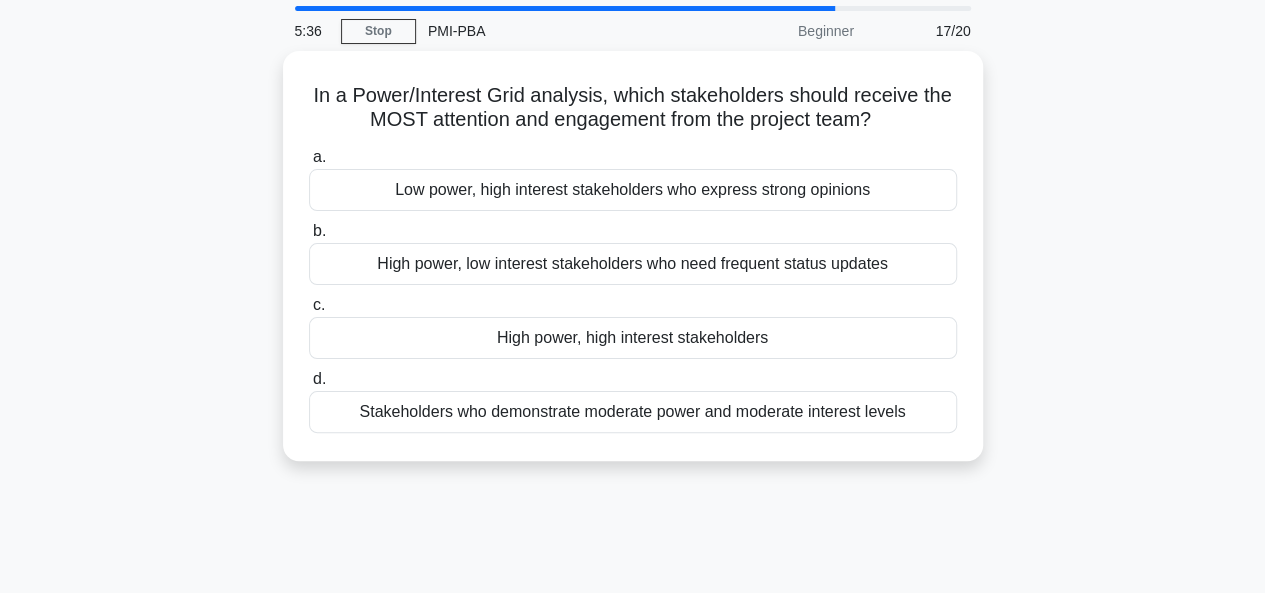 scroll, scrollTop: 0, scrollLeft: 0, axis: both 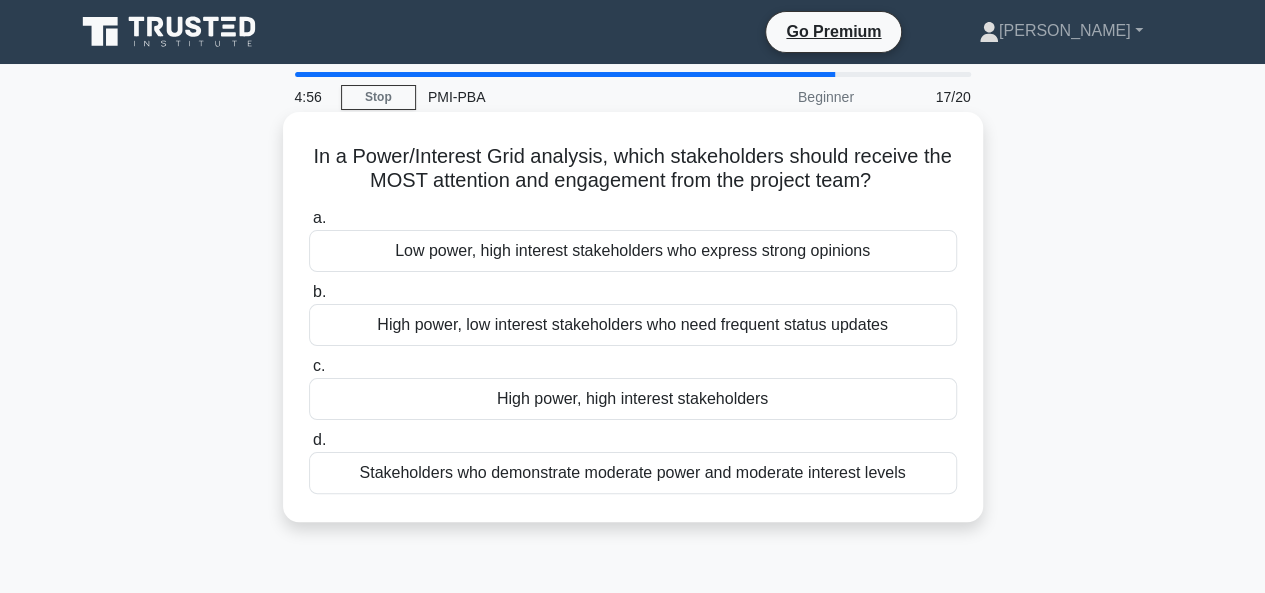 click on "Low power, high interest stakeholders who express strong opinions" at bounding box center (633, 251) 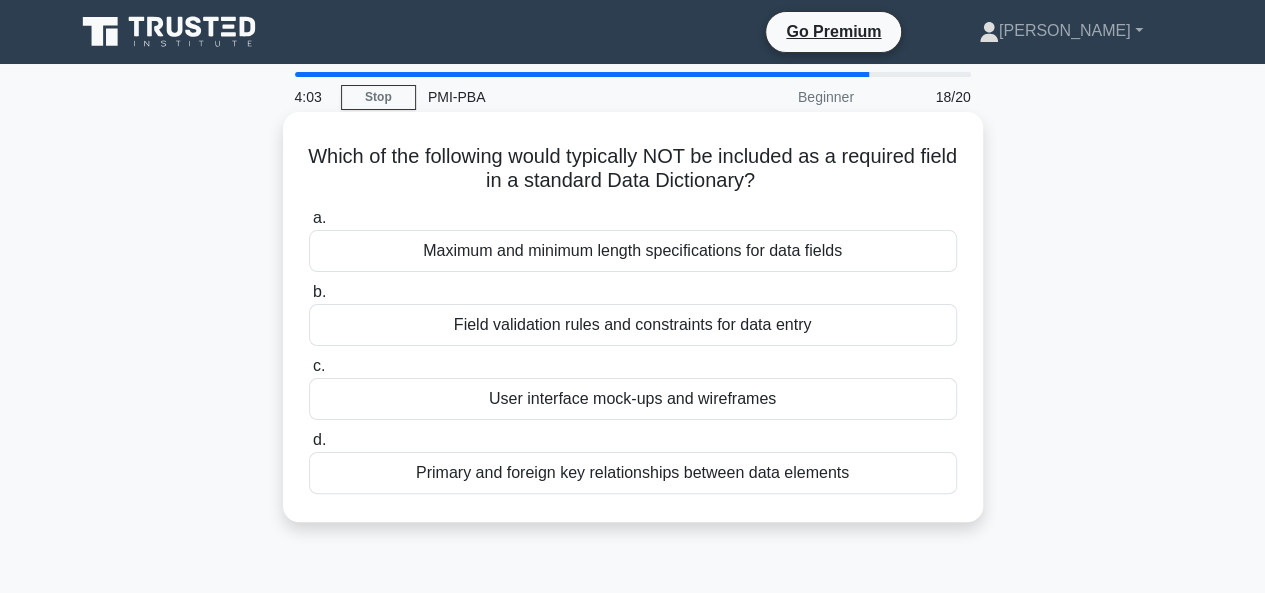 click on "Primary and foreign key relationships between data elements" at bounding box center (633, 473) 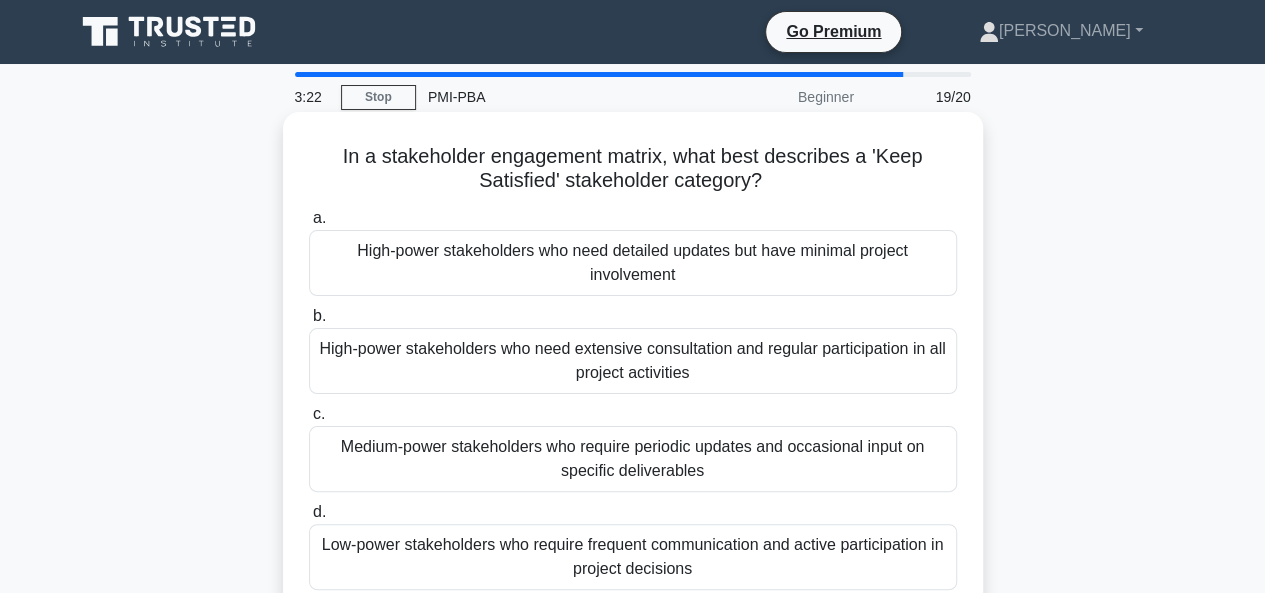 click on "Medium-power stakeholders who require periodic updates and occasional input on specific deliverables" at bounding box center (633, 459) 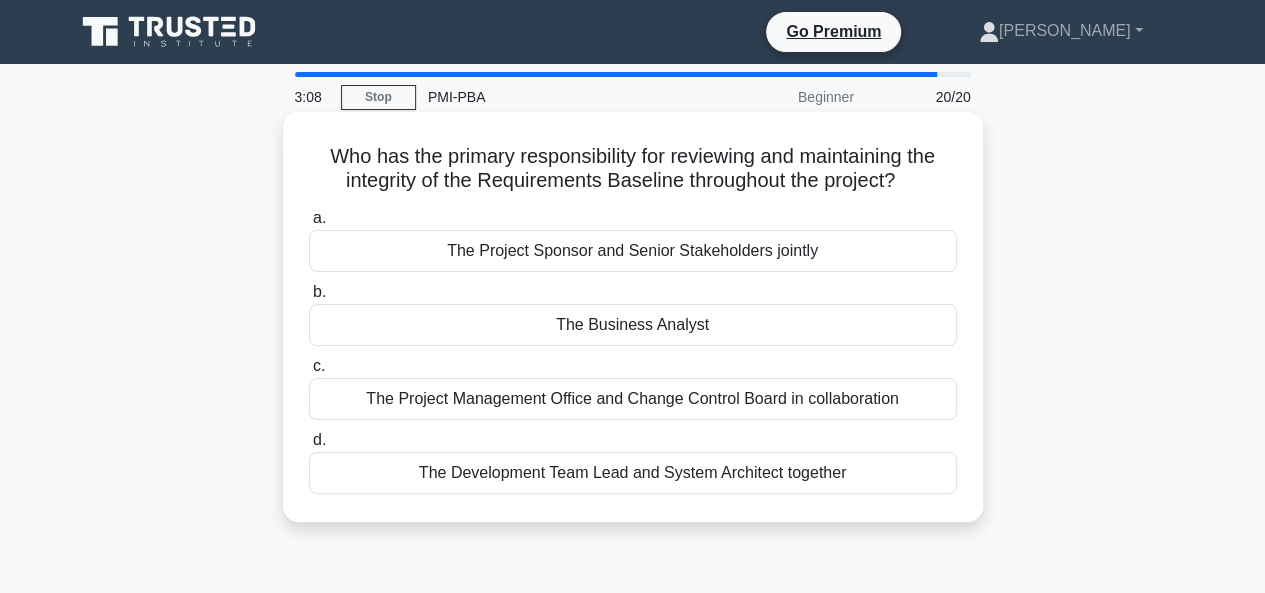 click on "The Business Analyst" at bounding box center [633, 325] 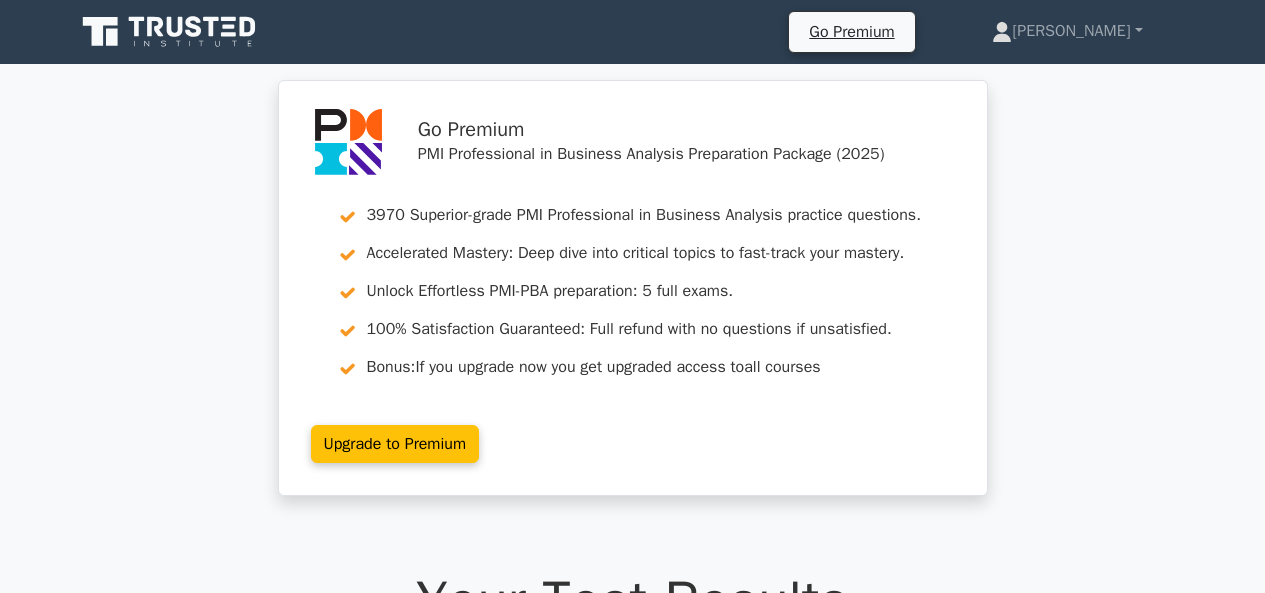 scroll, scrollTop: 0, scrollLeft: 0, axis: both 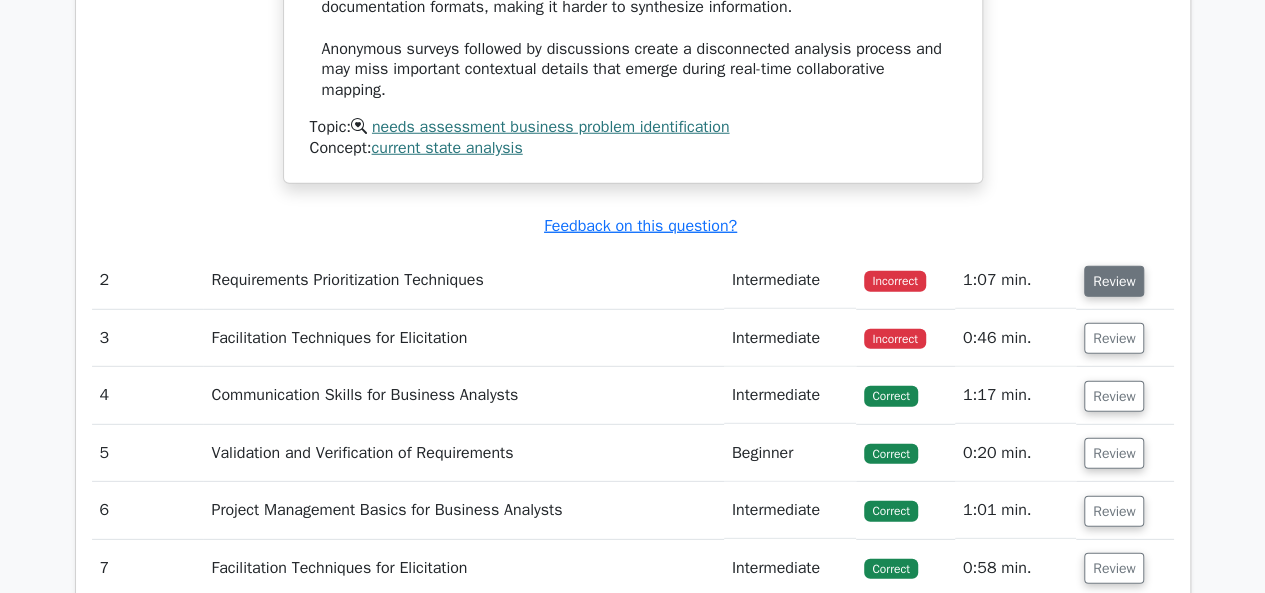 click on "Review" at bounding box center (1114, 281) 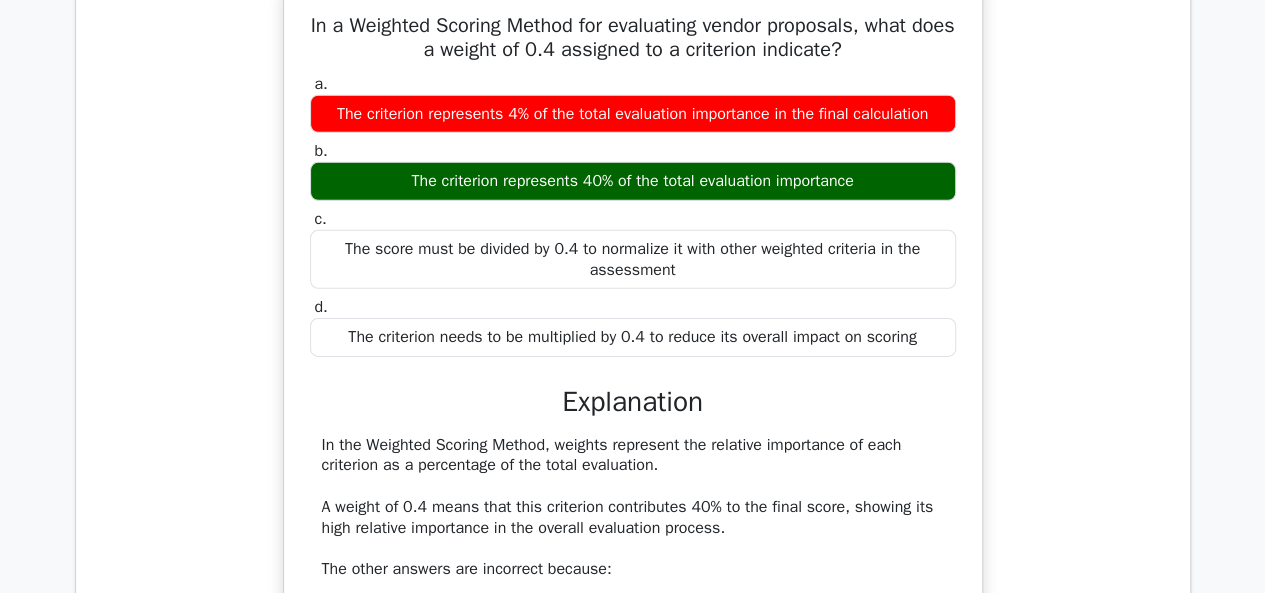 scroll, scrollTop: 2900, scrollLeft: 0, axis: vertical 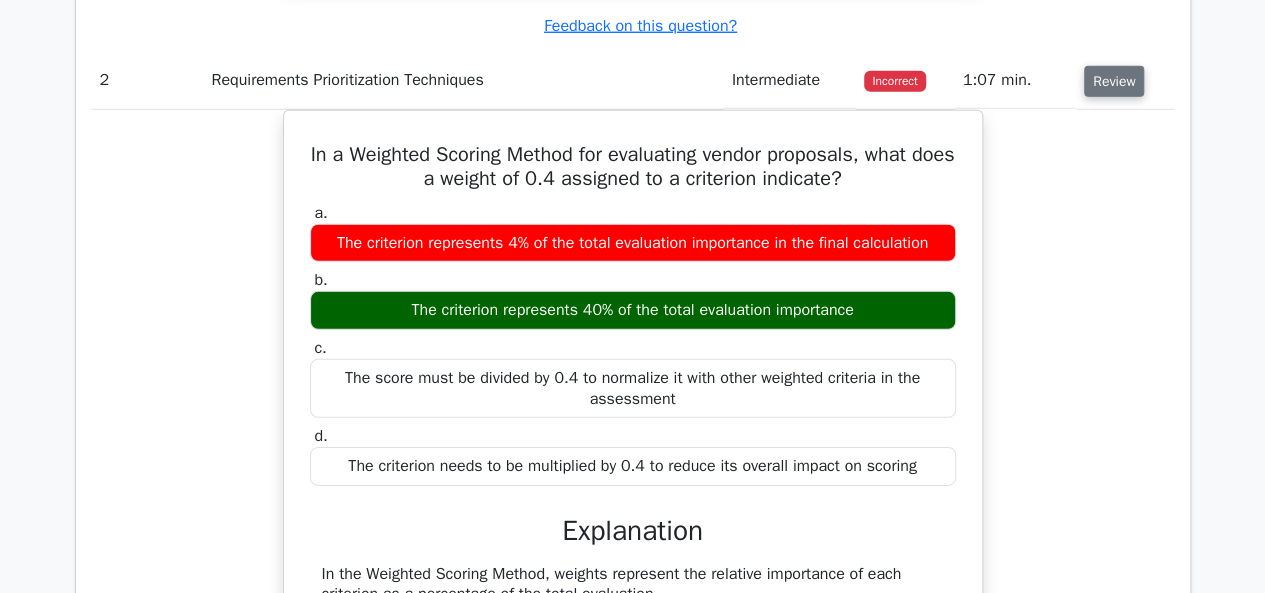 click on "Review" at bounding box center [1114, 81] 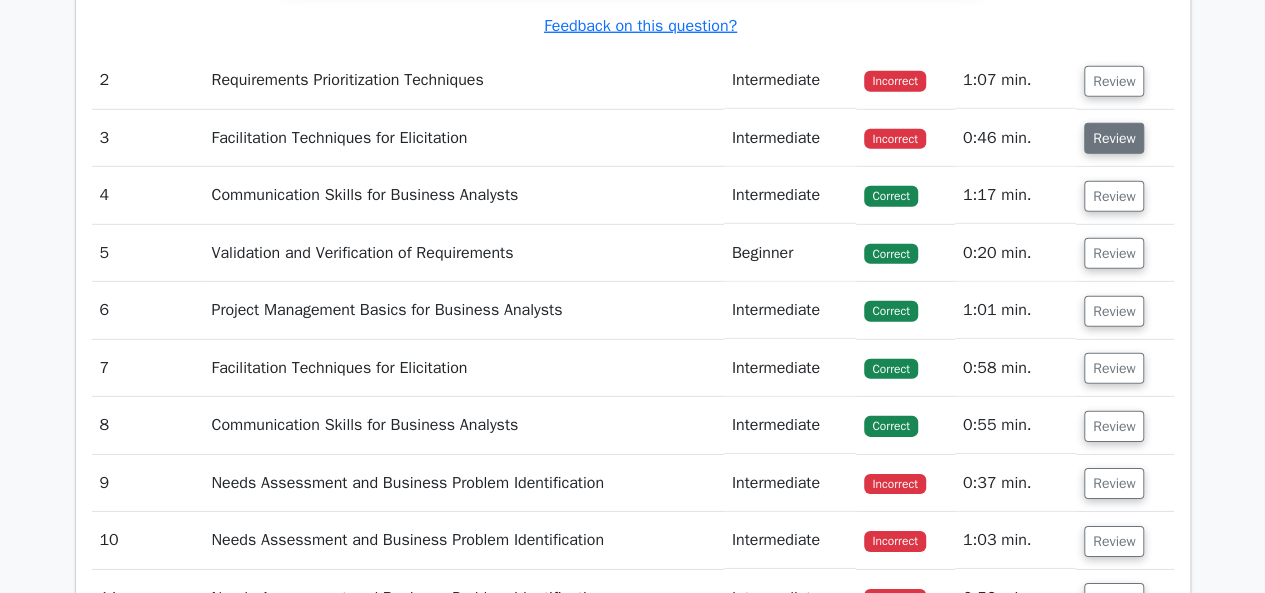 click on "Review" at bounding box center (1114, 138) 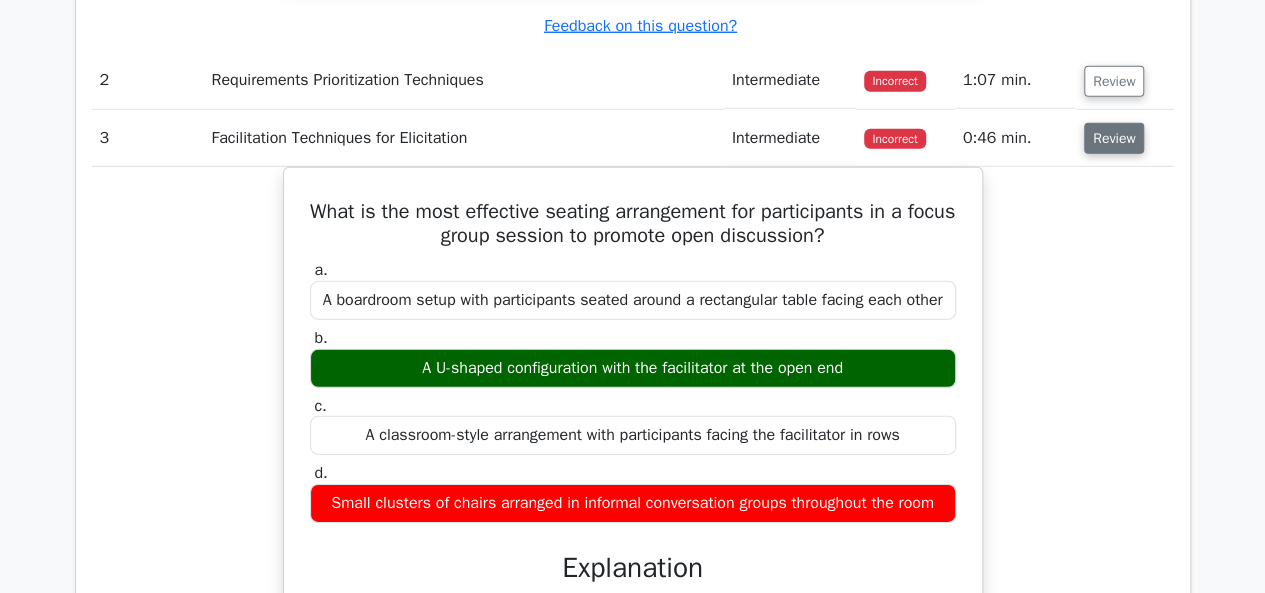 click on "Review" at bounding box center [1114, 138] 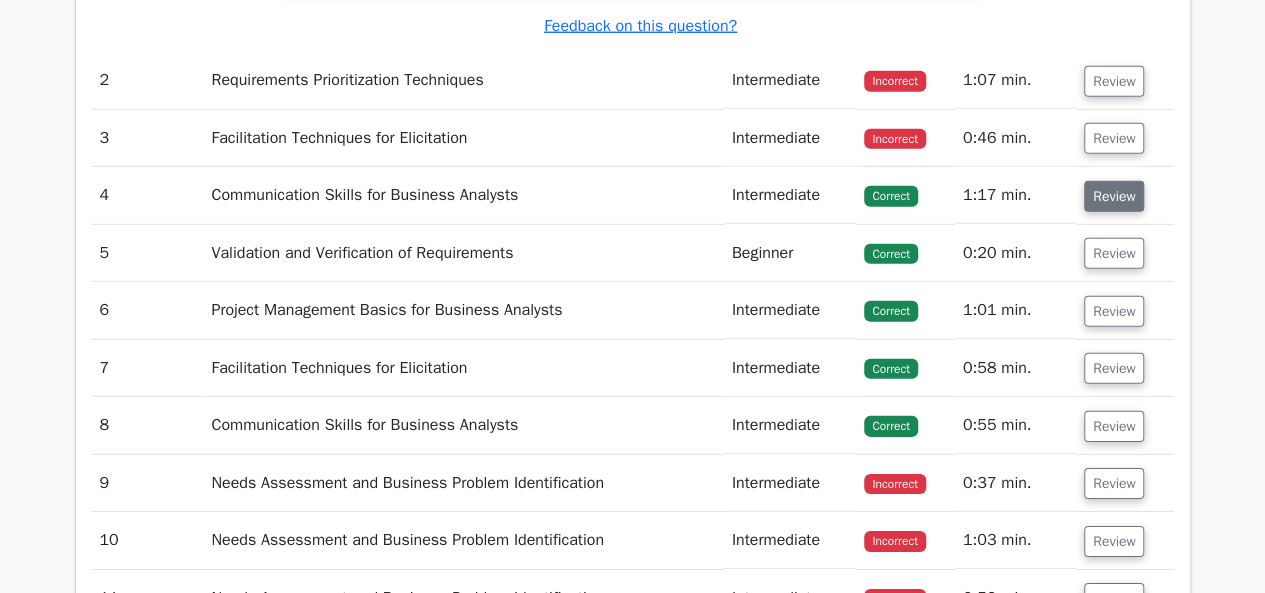 click on "Review" at bounding box center [1114, 196] 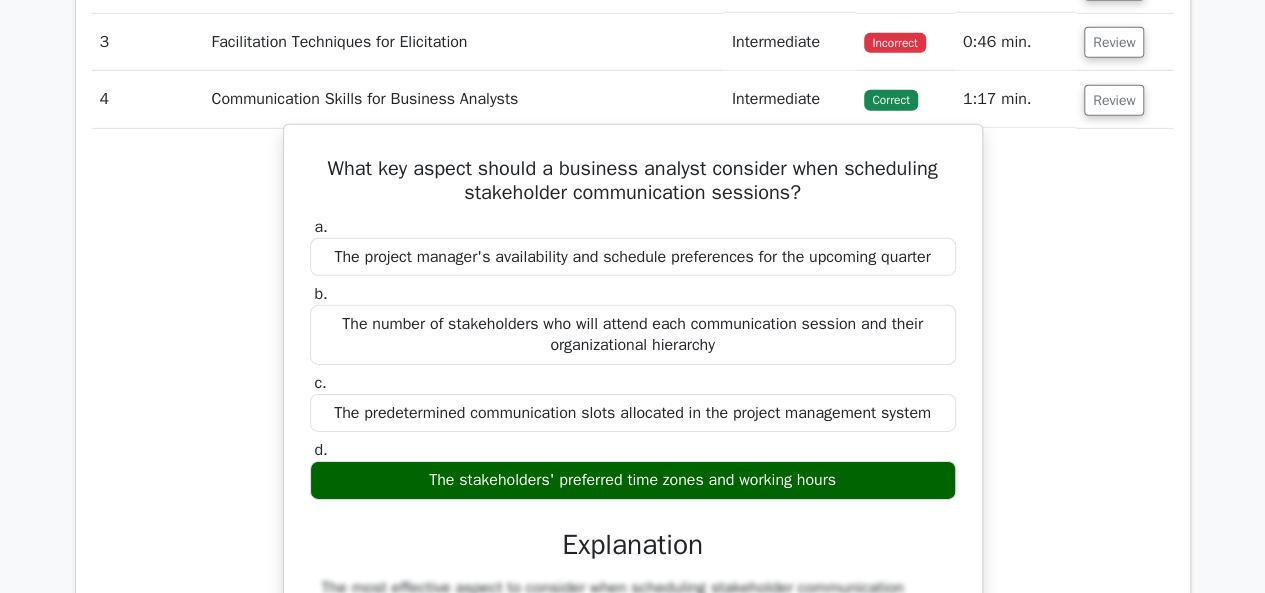 scroll, scrollTop: 3000, scrollLeft: 0, axis: vertical 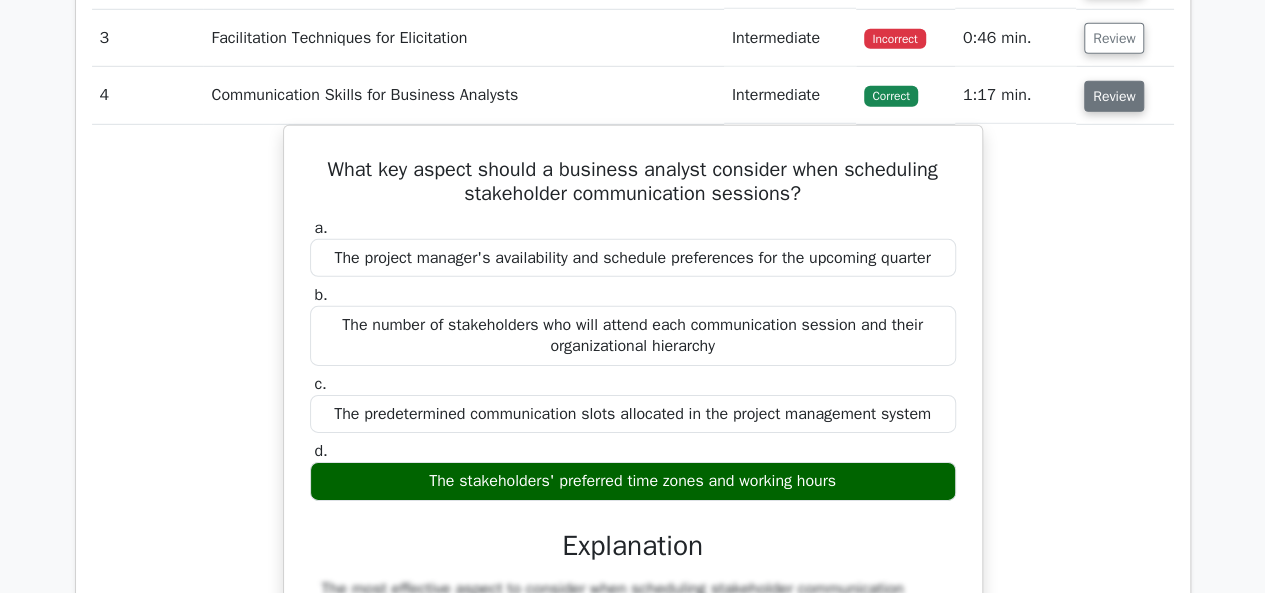 click on "Review" at bounding box center [1114, 96] 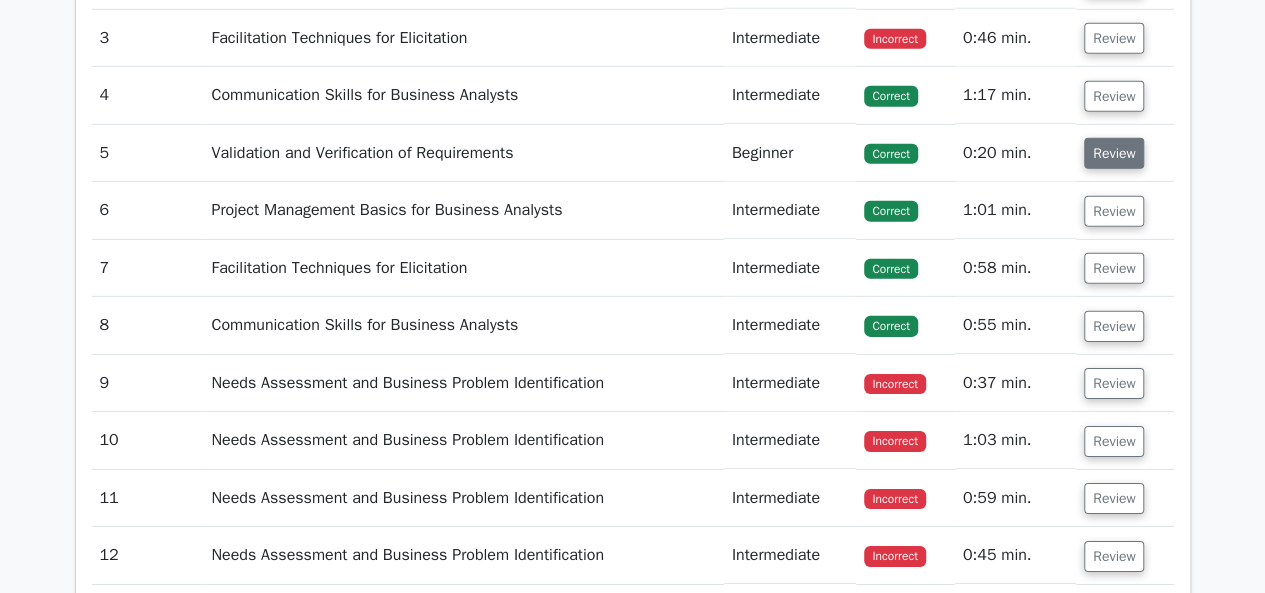 click on "Review" at bounding box center (1114, 153) 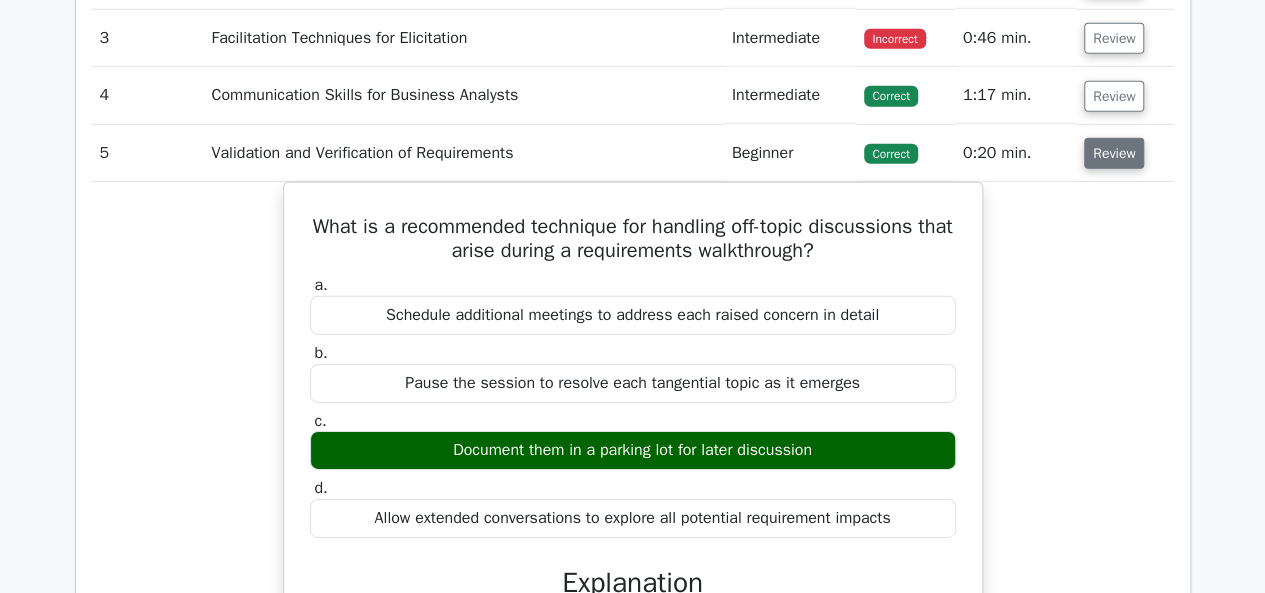 click on "Review" at bounding box center (1114, 153) 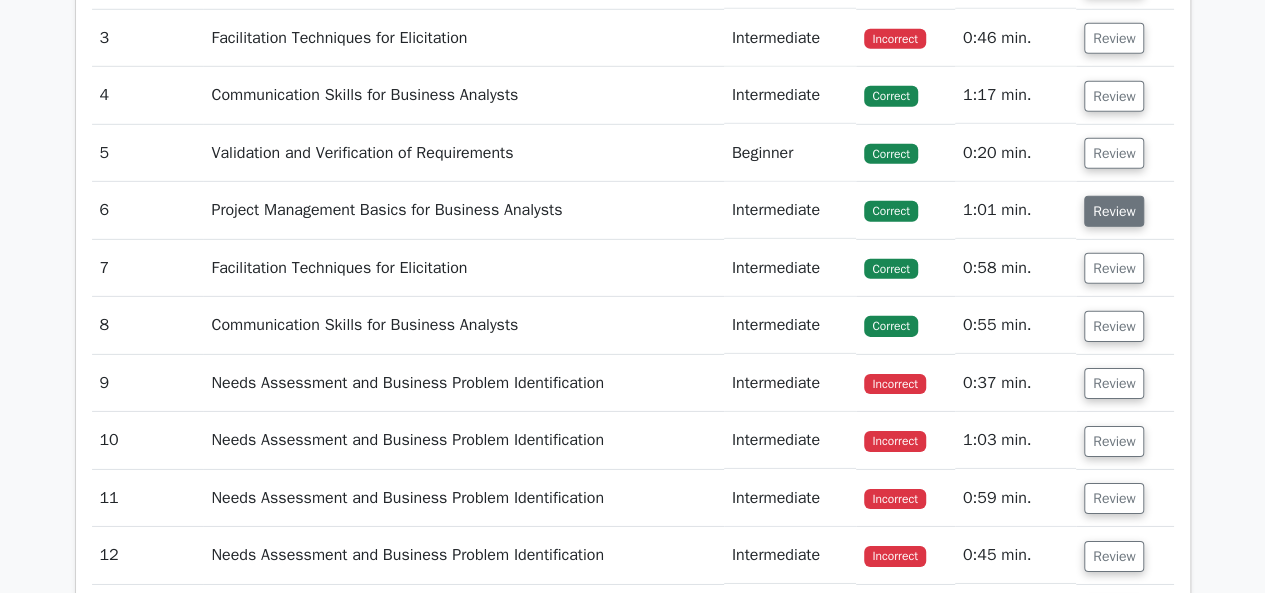 click on "Review" at bounding box center (1114, 211) 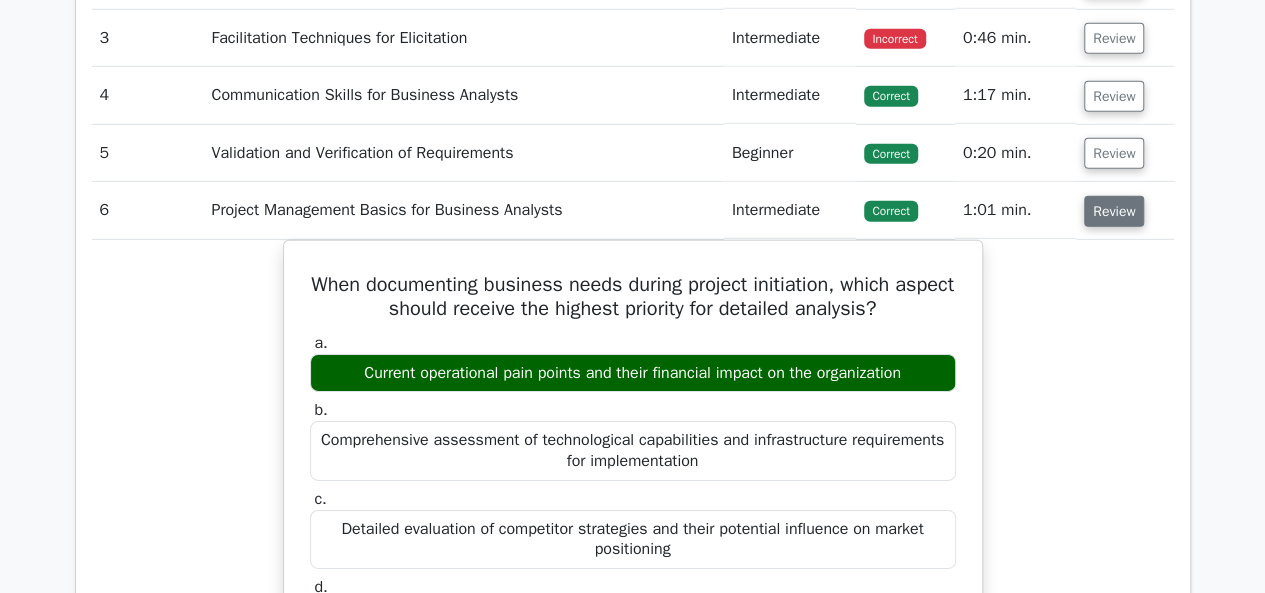 click on "Review" at bounding box center (1114, 211) 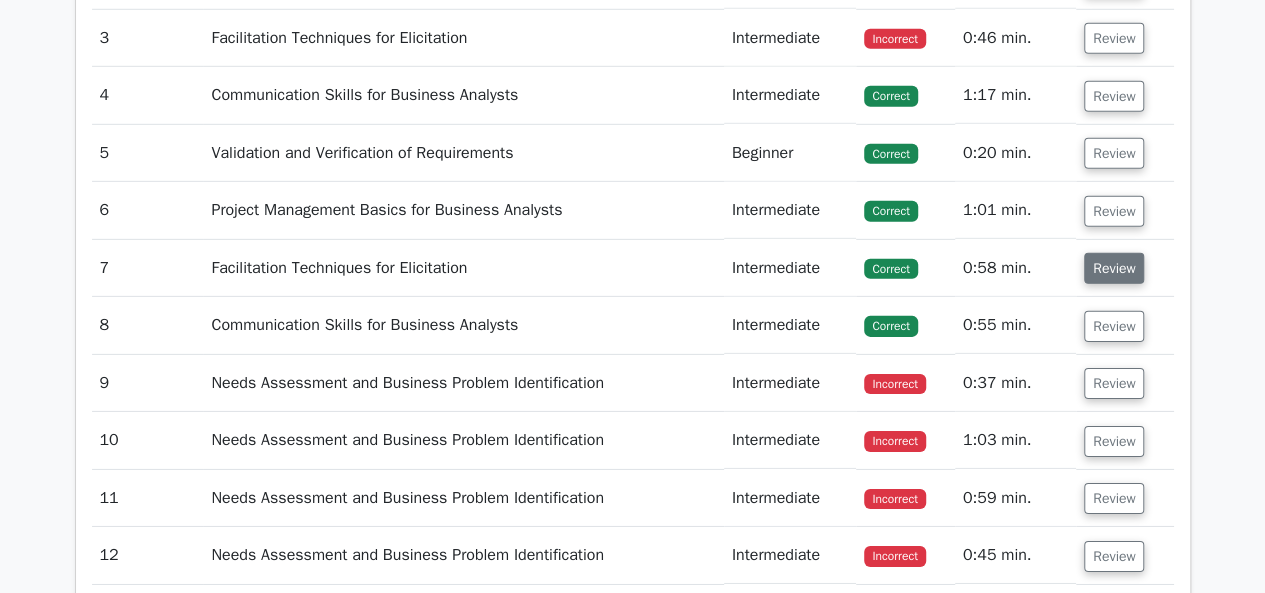 click on "Review" at bounding box center [1114, 268] 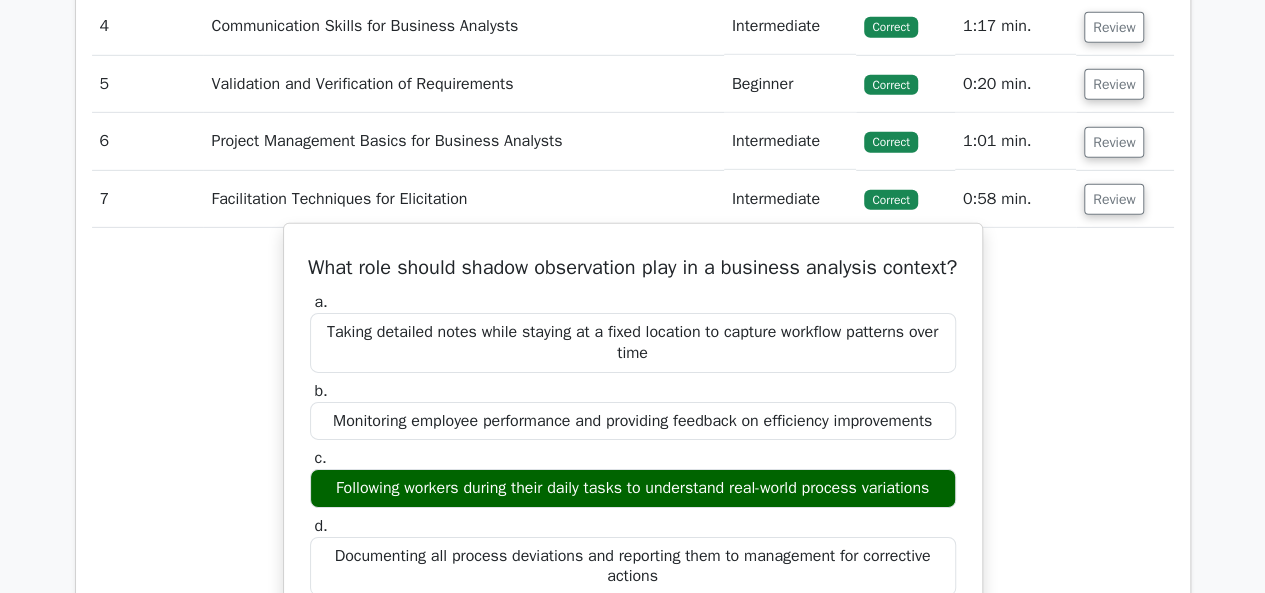 scroll, scrollTop: 3100, scrollLeft: 0, axis: vertical 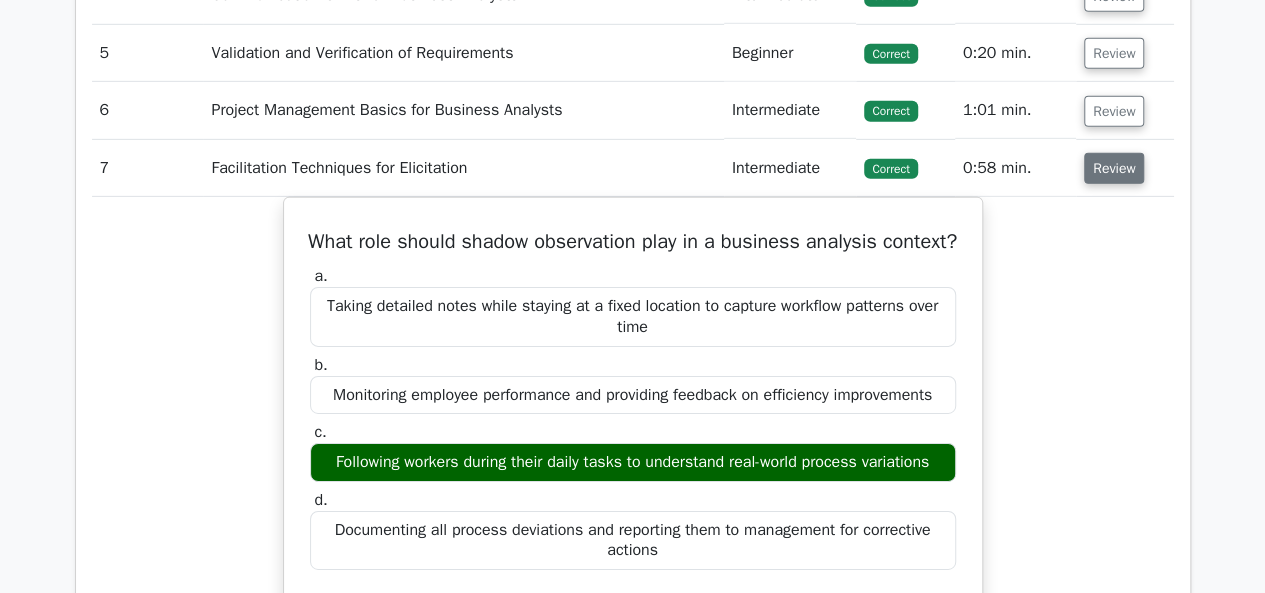 click on "Review" at bounding box center (1114, 168) 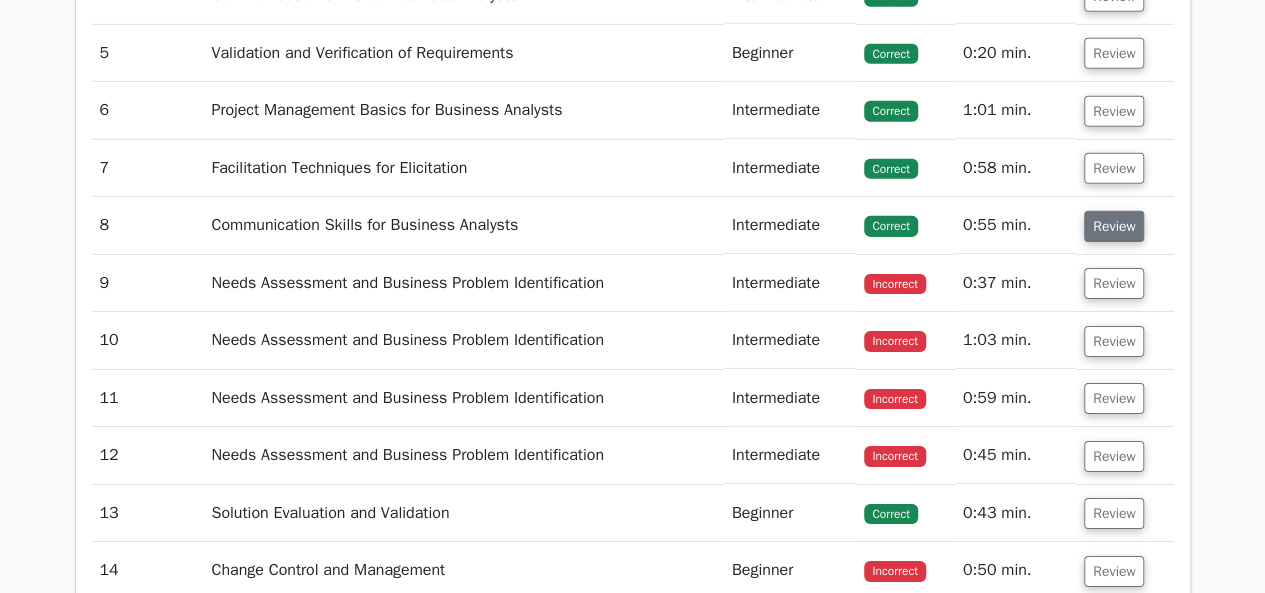 click on "Review" at bounding box center (1114, 226) 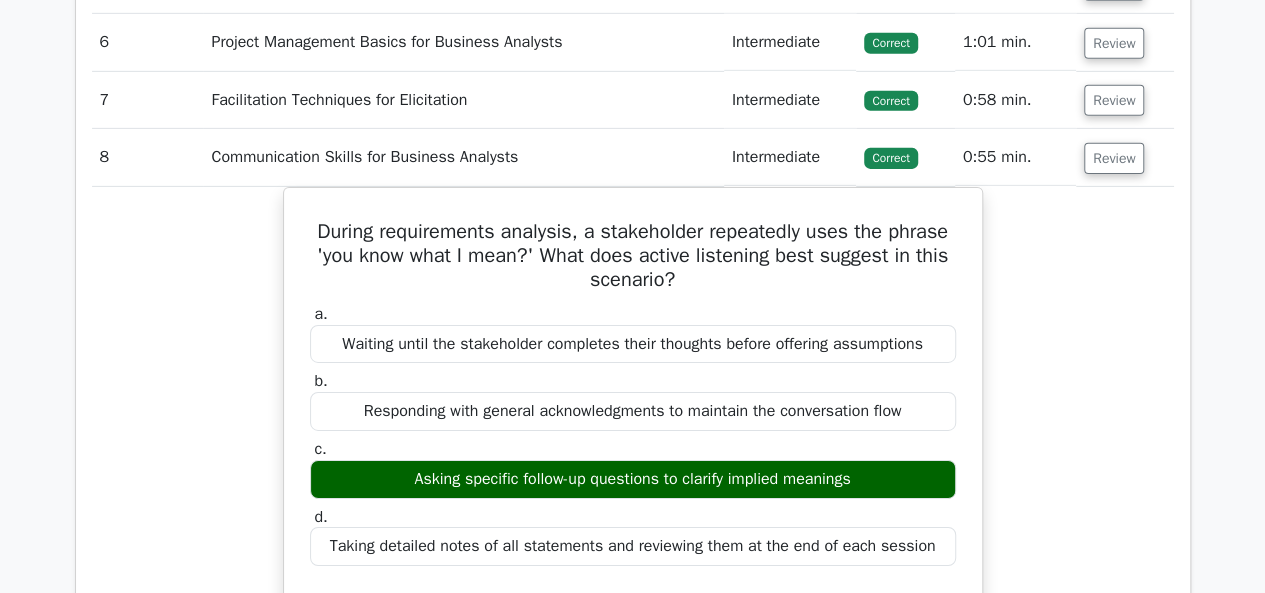 scroll, scrollTop: 3200, scrollLeft: 0, axis: vertical 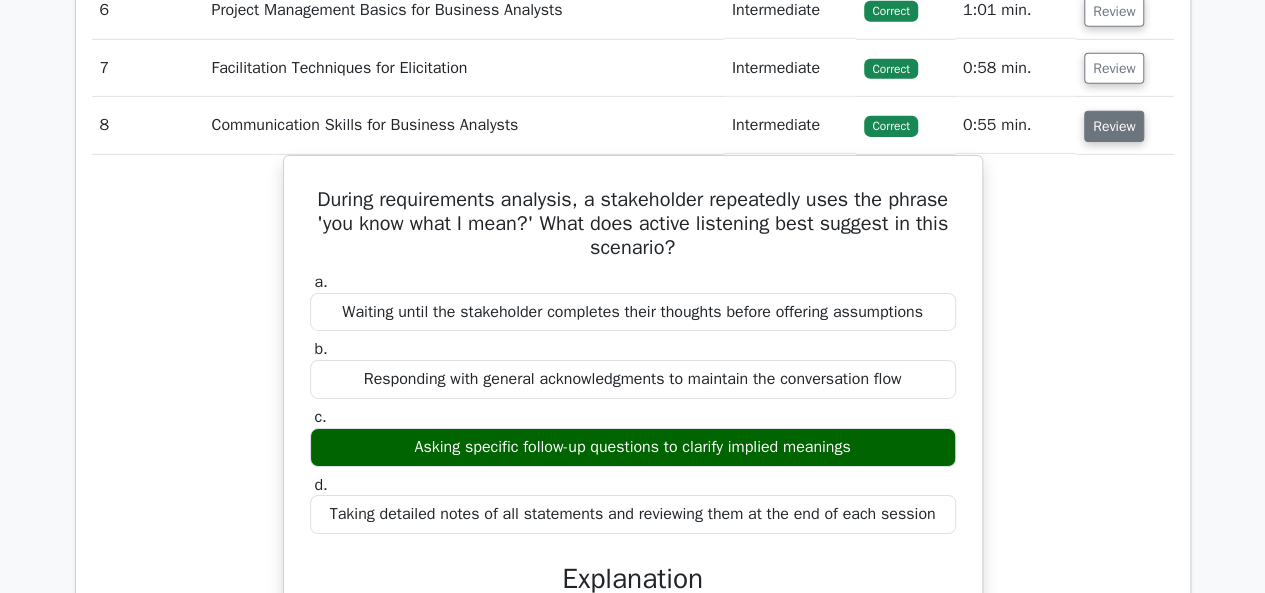 click on "Review" at bounding box center (1114, 126) 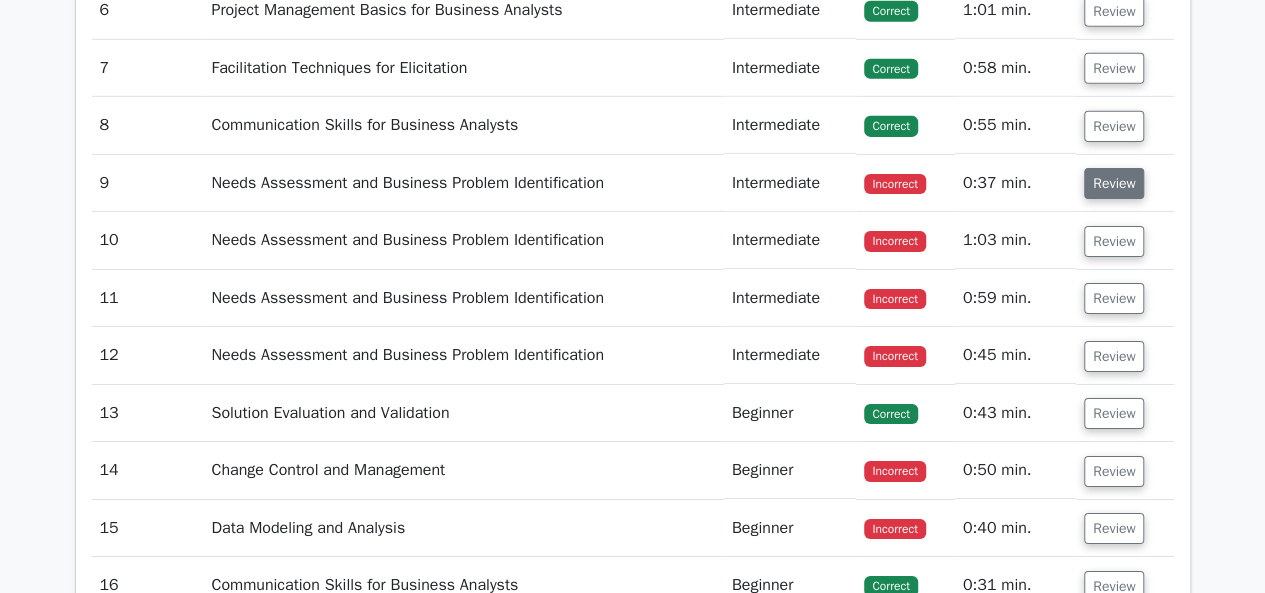 click on "Review" at bounding box center [1114, 183] 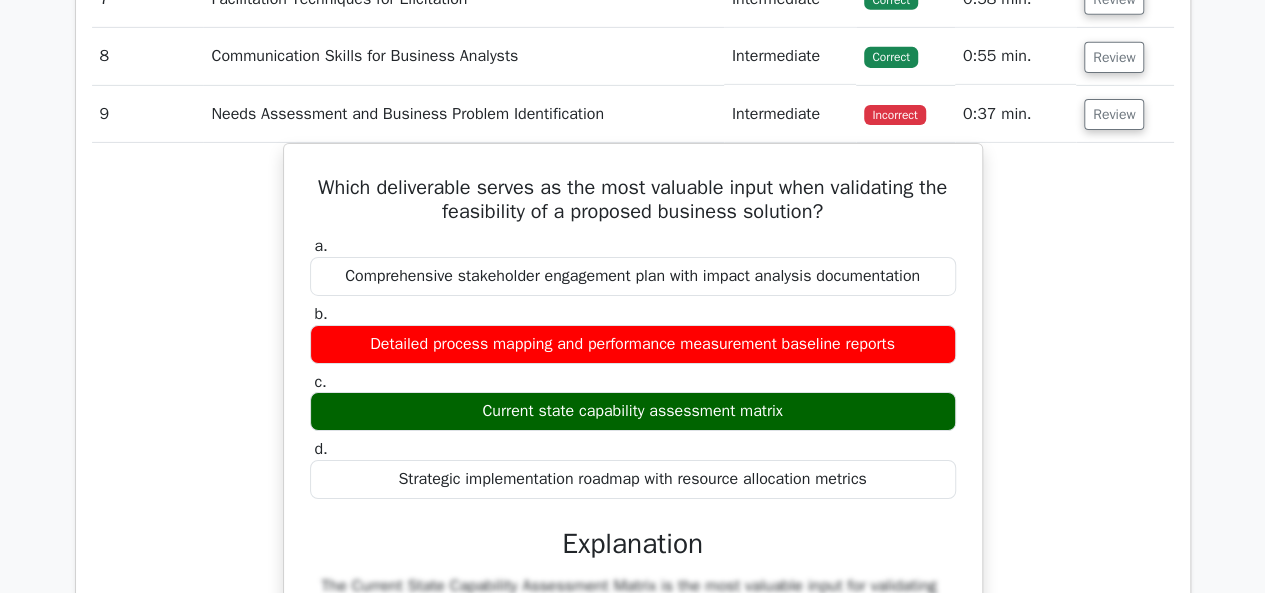 scroll, scrollTop: 3300, scrollLeft: 0, axis: vertical 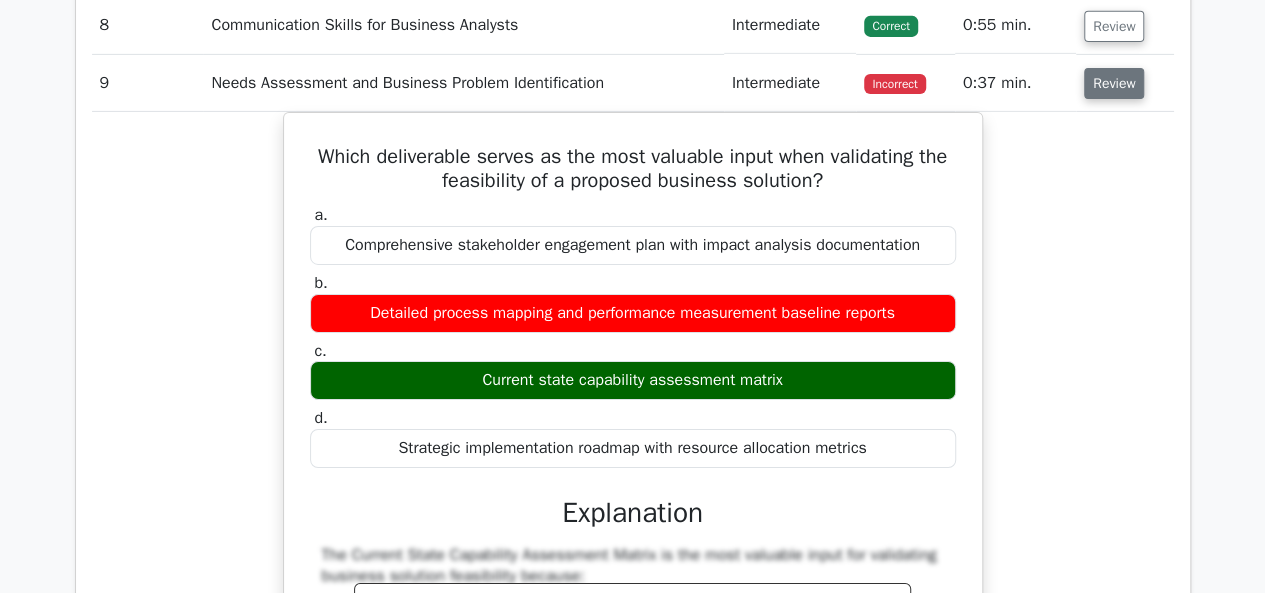 click on "Review" at bounding box center (1114, 83) 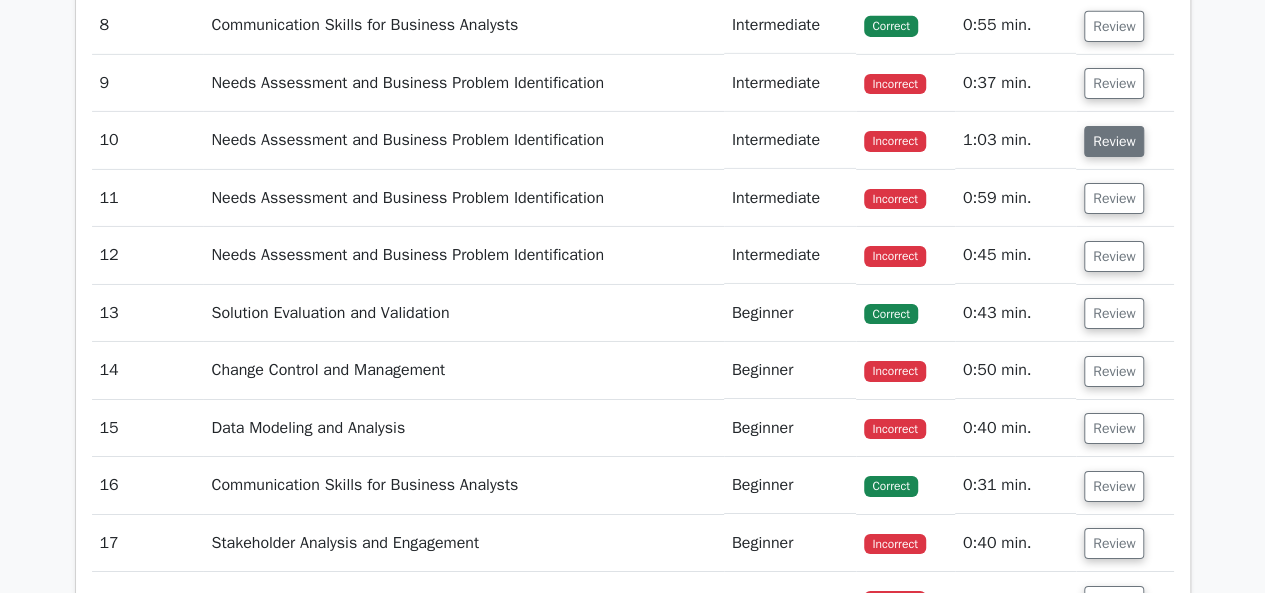 click on "Review" at bounding box center (1114, 141) 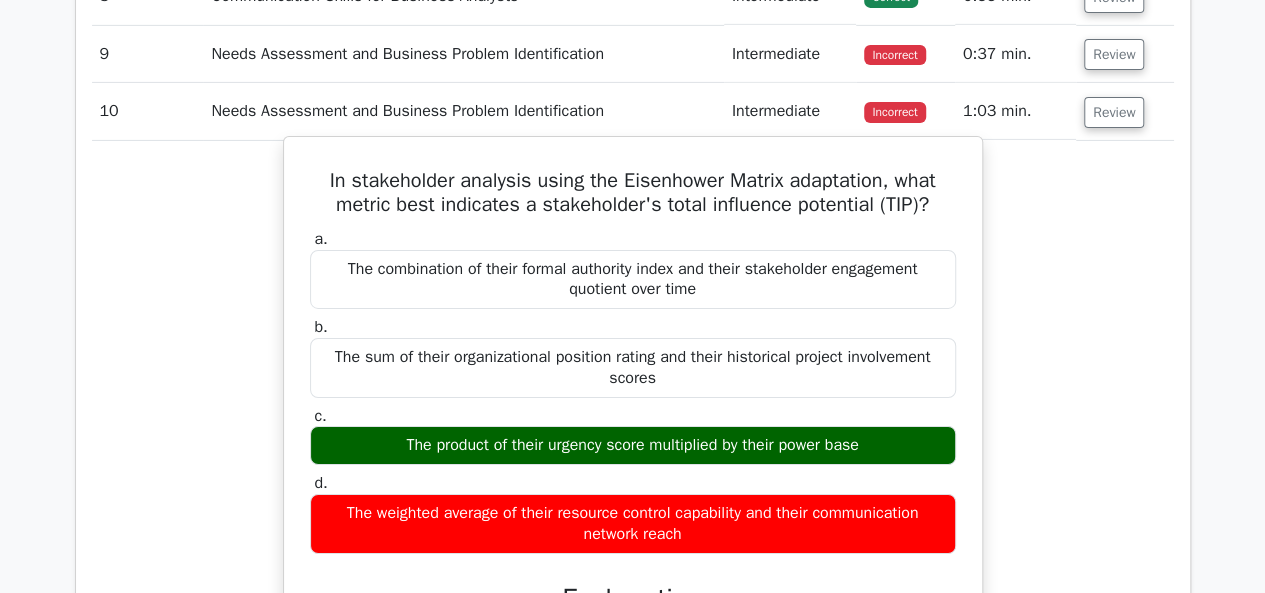 scroll, scrollTop: 3300, scrollLeft: 0, axis: vertical 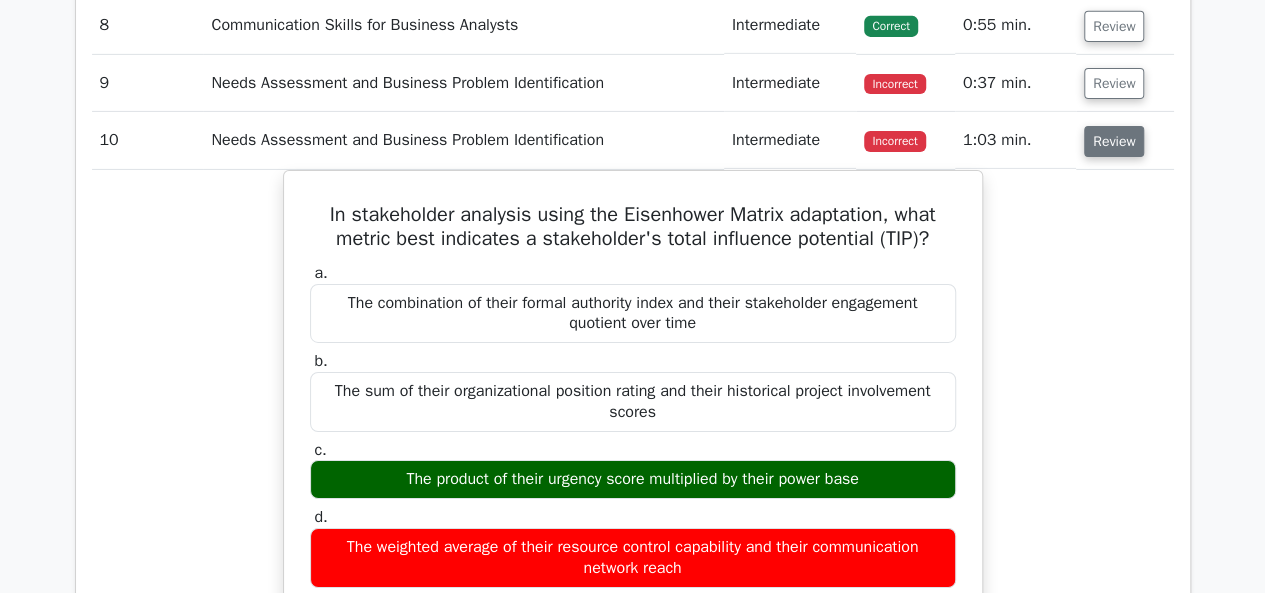 click on "Review" at bounding box center (1114, 141) 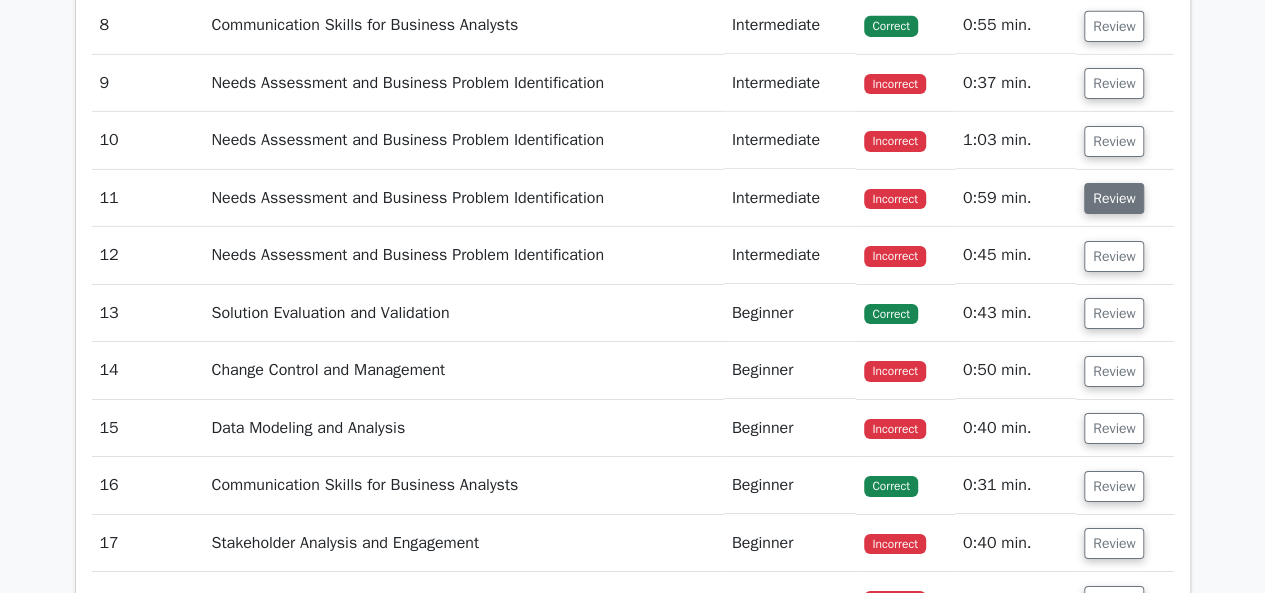 click on "Review" at bounding box center (1114, 198) 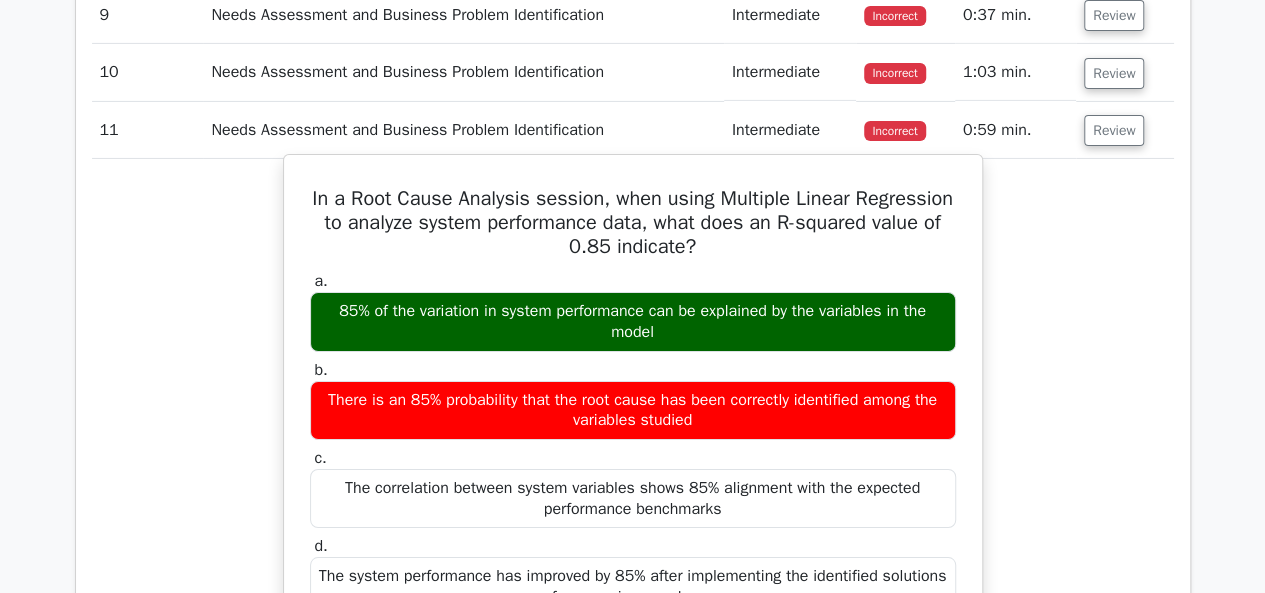 scroll, scrollTop: 3400, scrollLeft: 0, axis: vertical 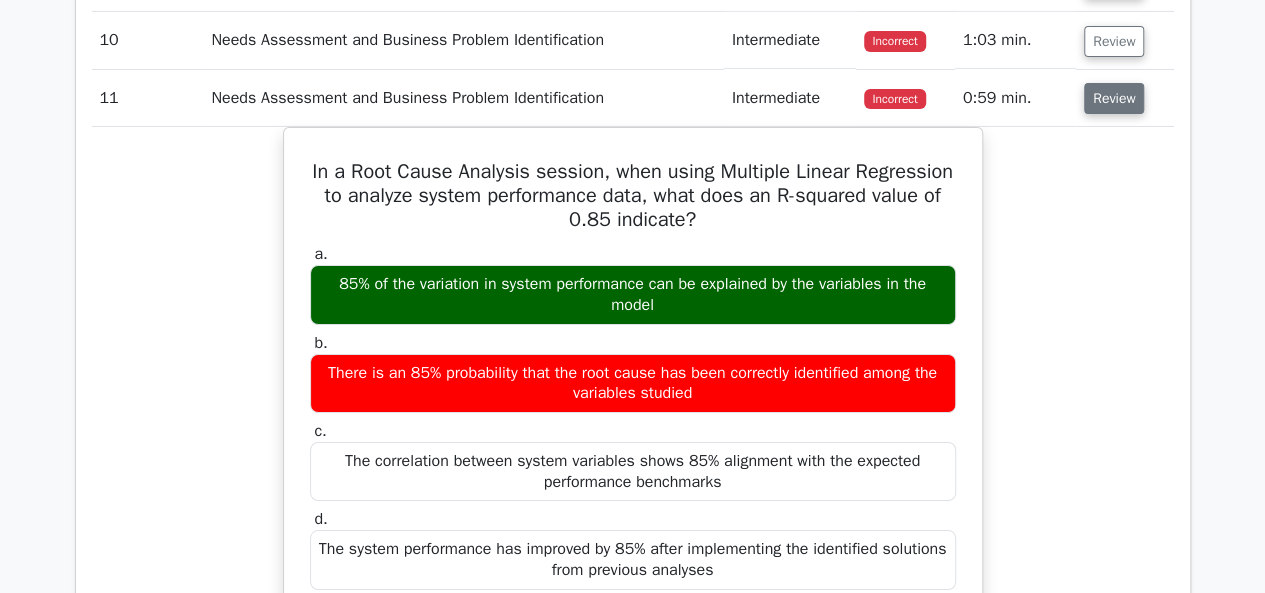 click on "Review" at bounding box center (1114, 98) 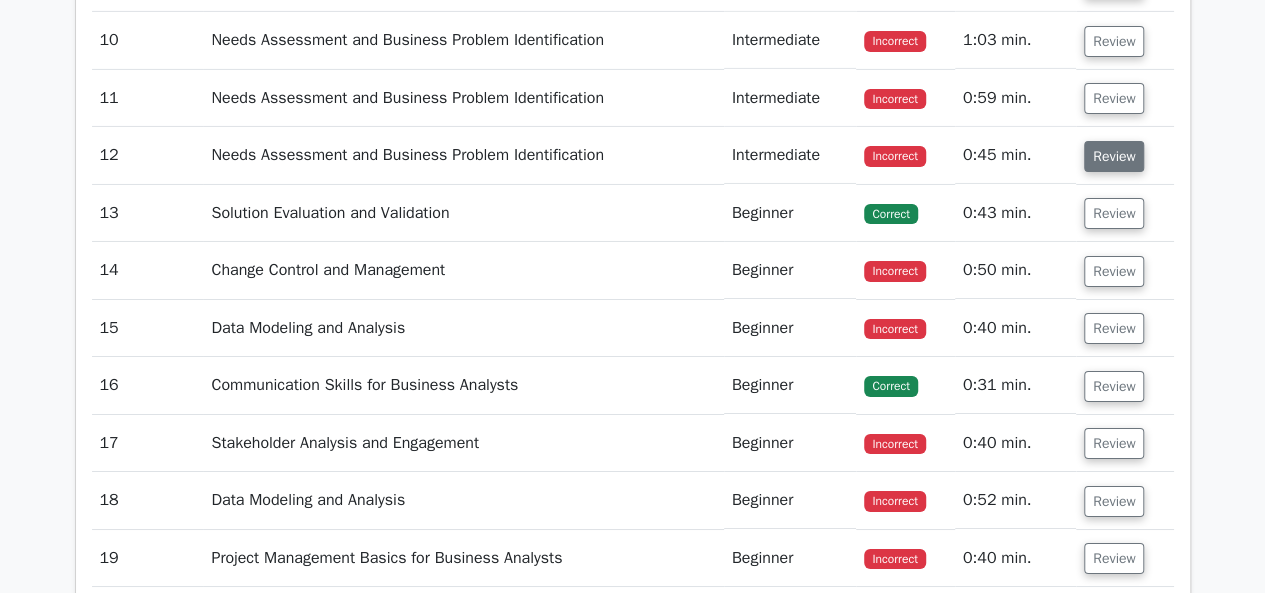 click on "Review" at bounding box center [1114, 156] 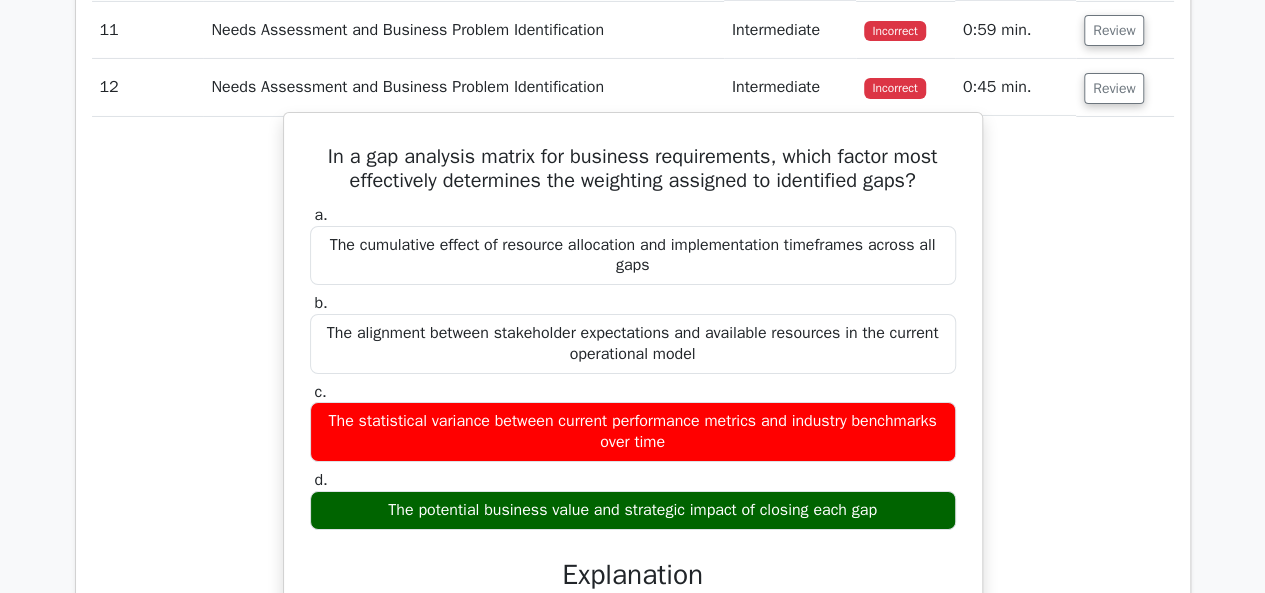scroll, scrollTop: 3500, scrollLeft: 0, axis: vertical 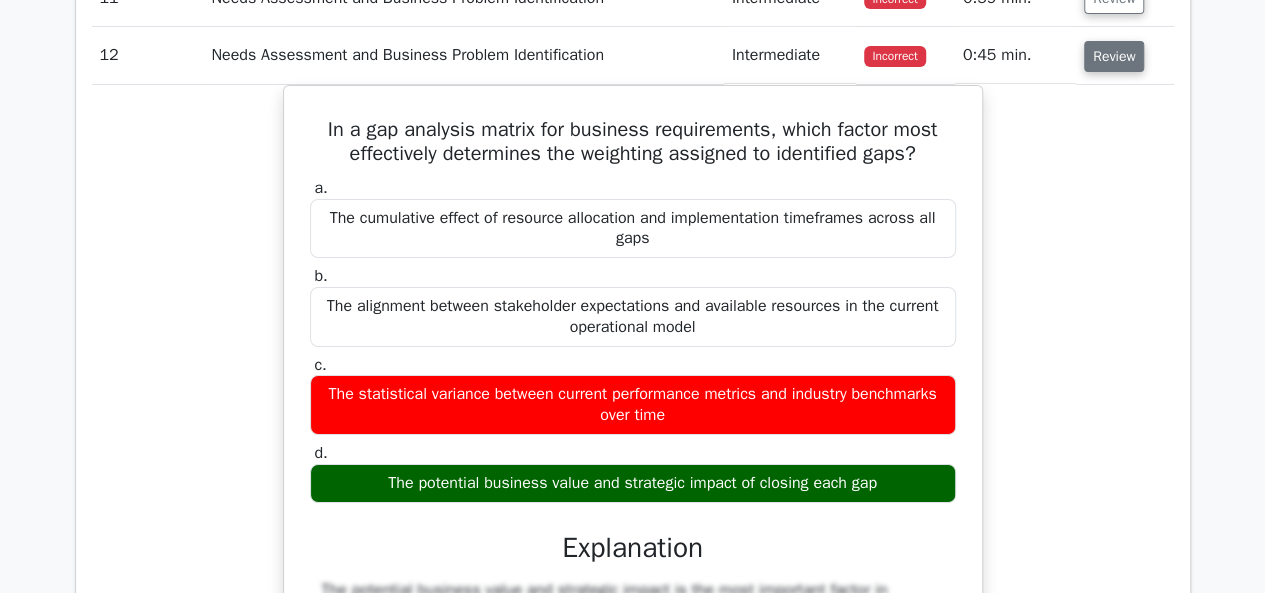 click on "Review" at bounding box center (1114, 56) 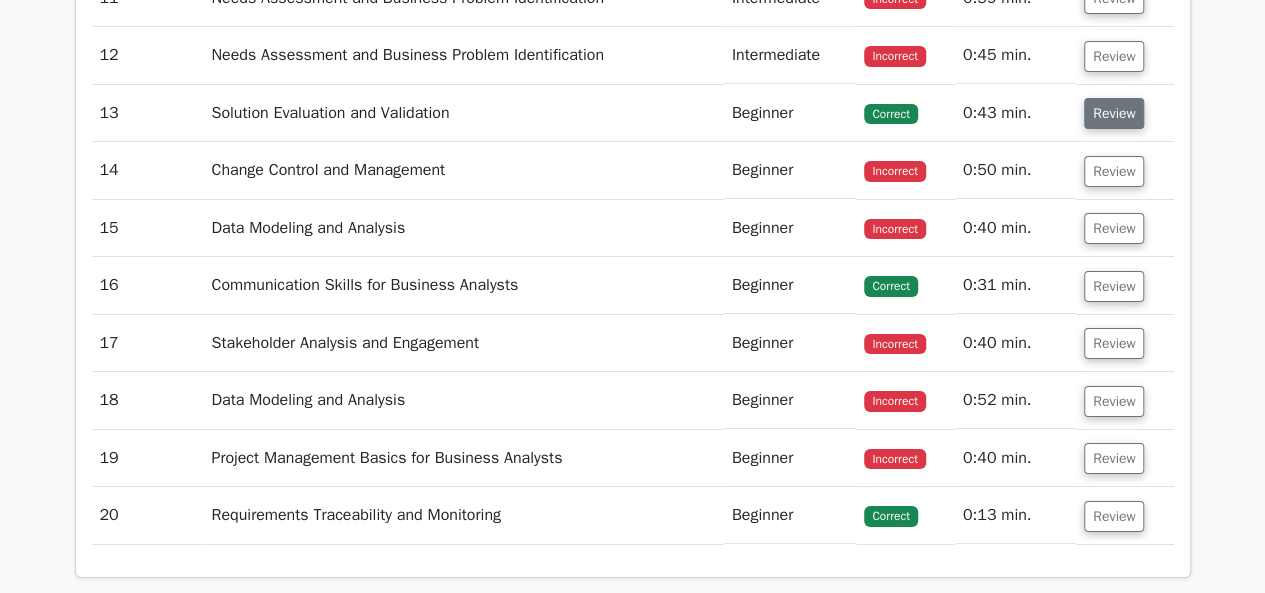 click on "Review" at bounding box center [1114, 113] 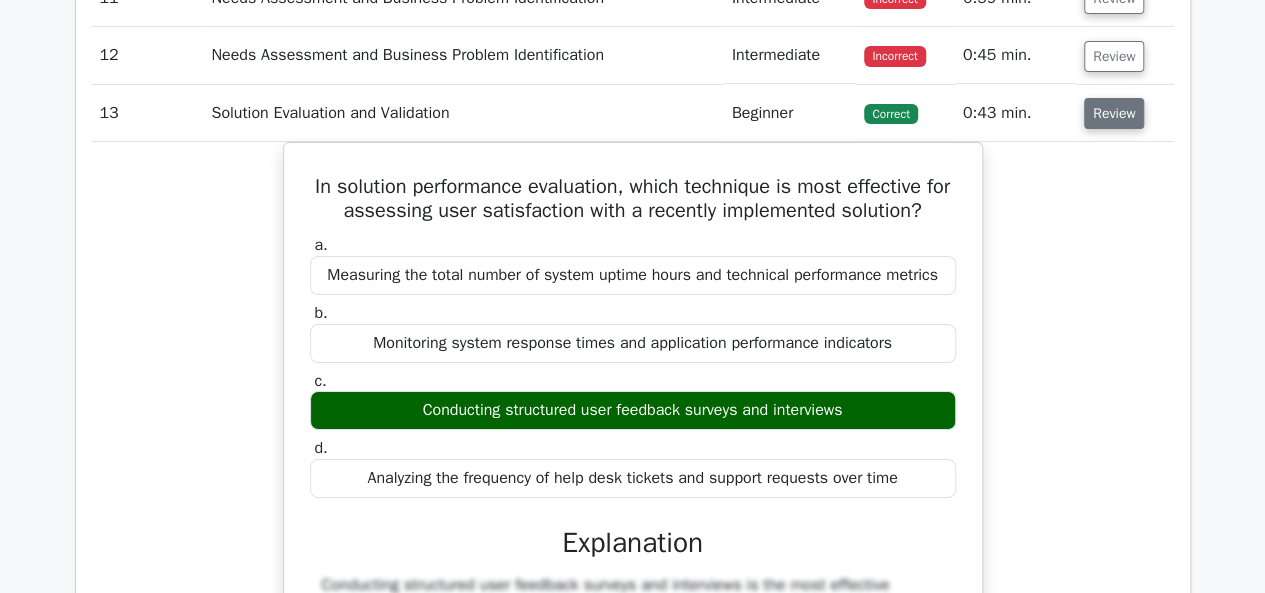 click on "Review" at bounding box center (1114, 113) 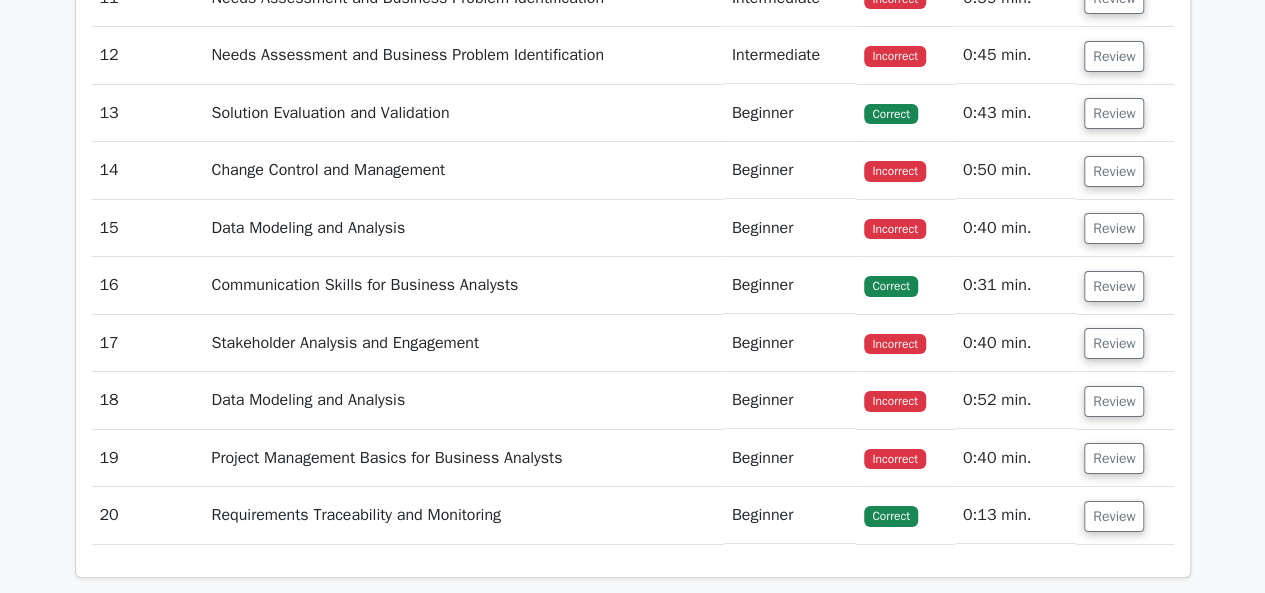 click on "Review" at bounding box center [1125, 170] 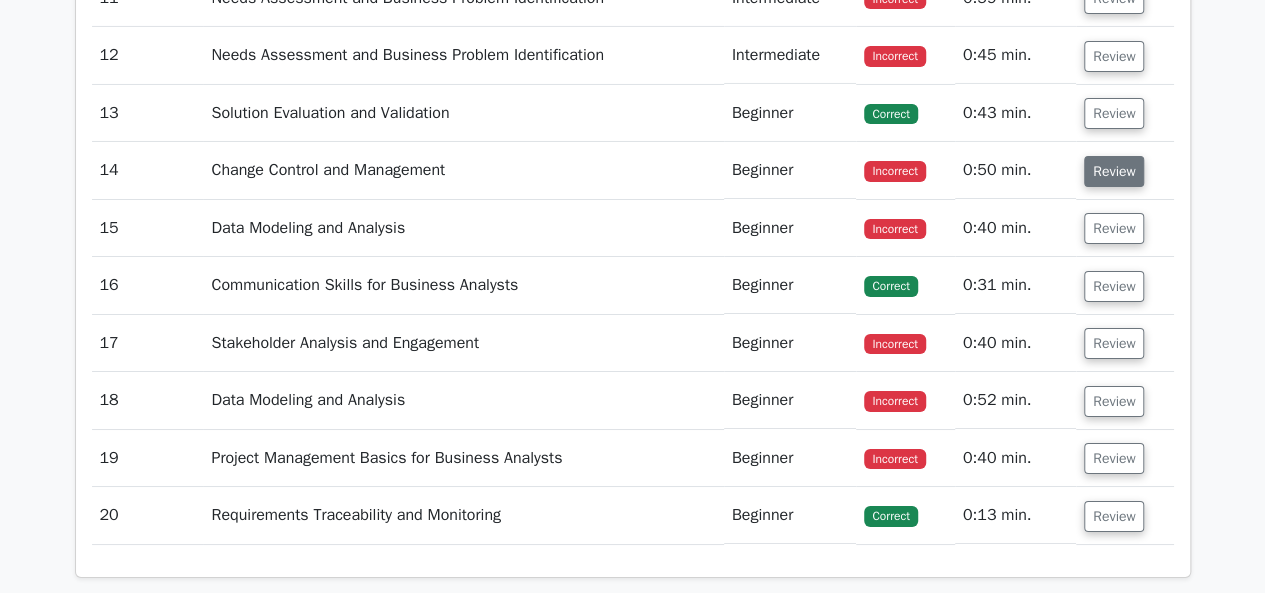 click on "Review" at bounding box center [1114, 171] 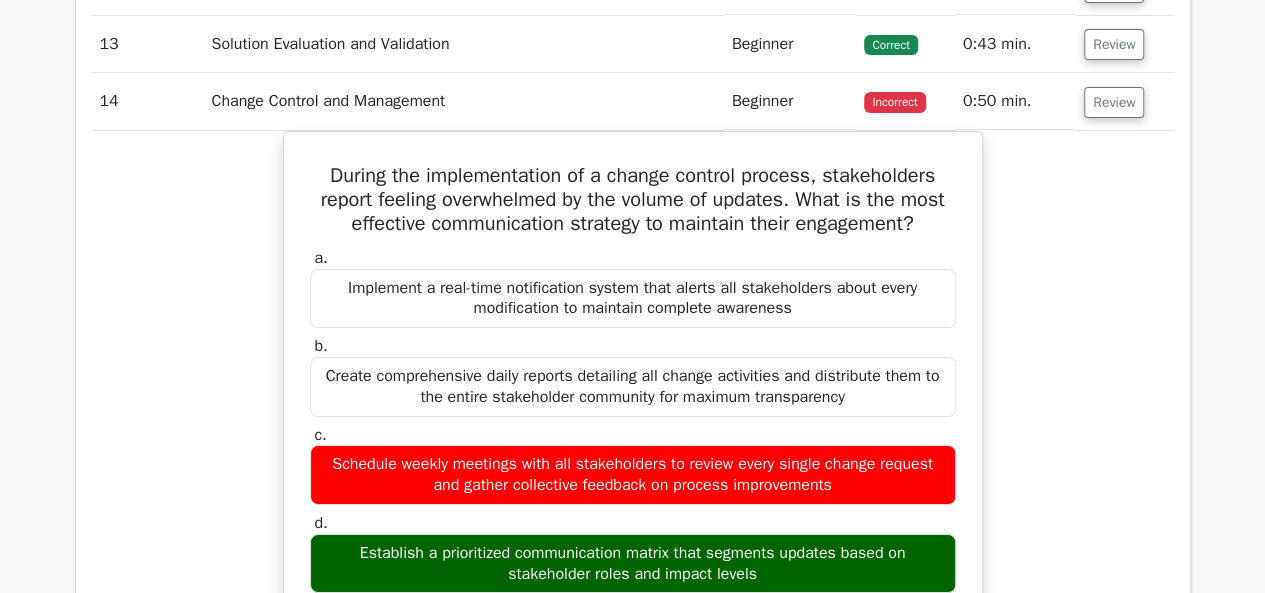scroll, scrollTop: 3600, scrollLeft: 0, axis: vertical 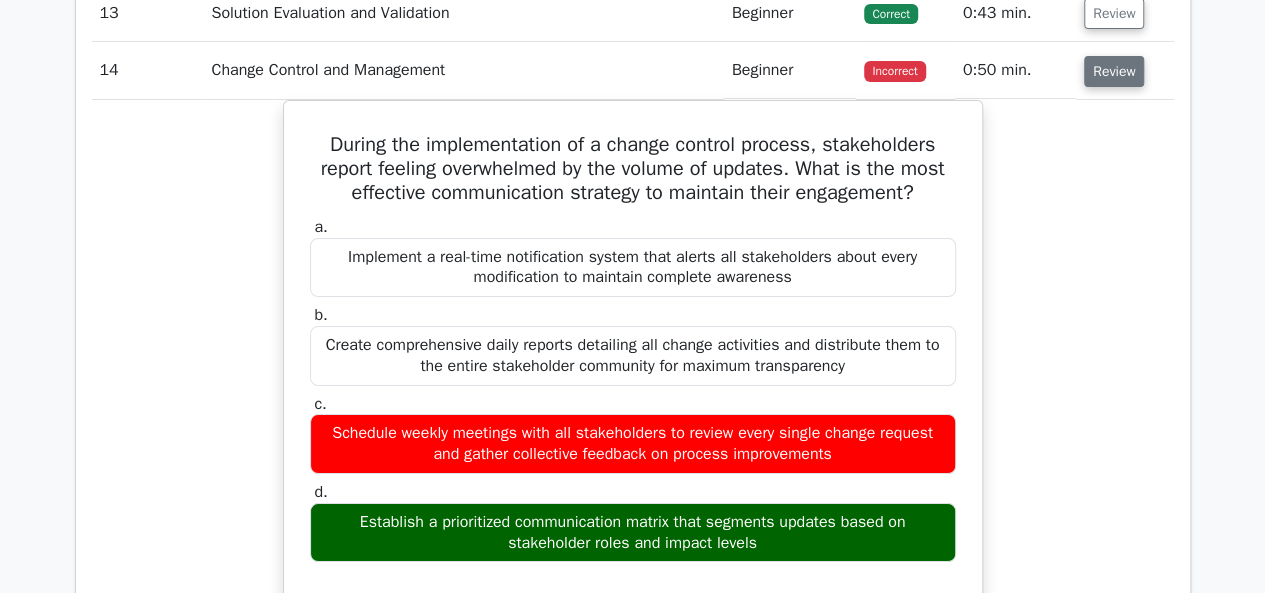click on "Review" at bounding box center [1114, 71] 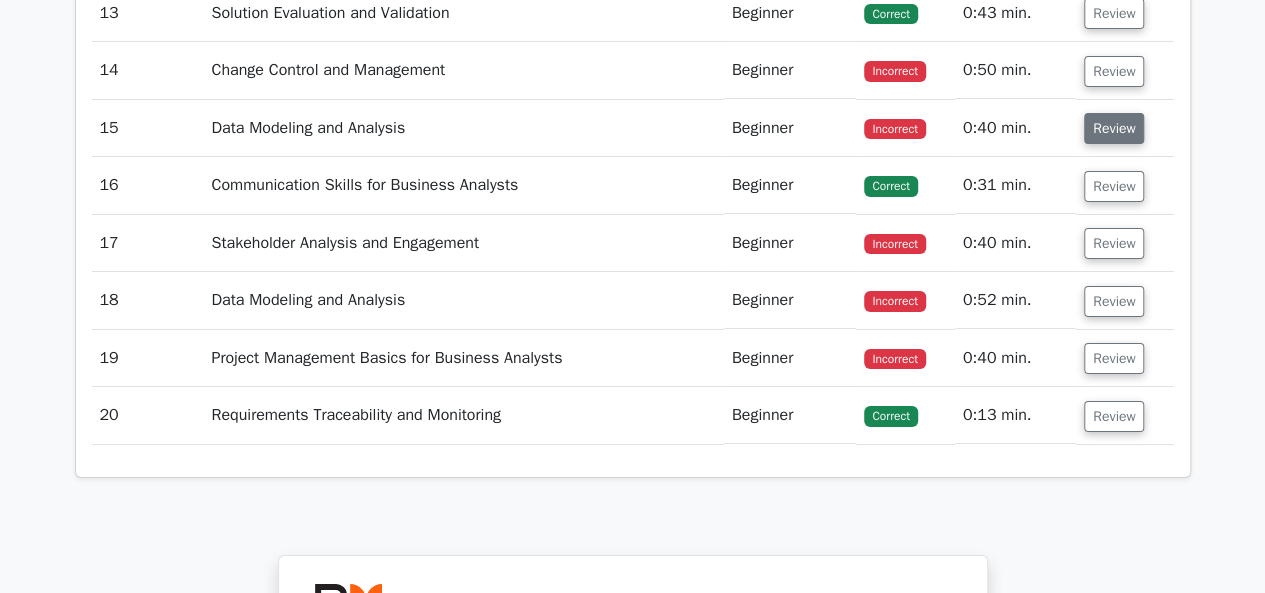 click on "Review" at bounding box center (1114, 128) 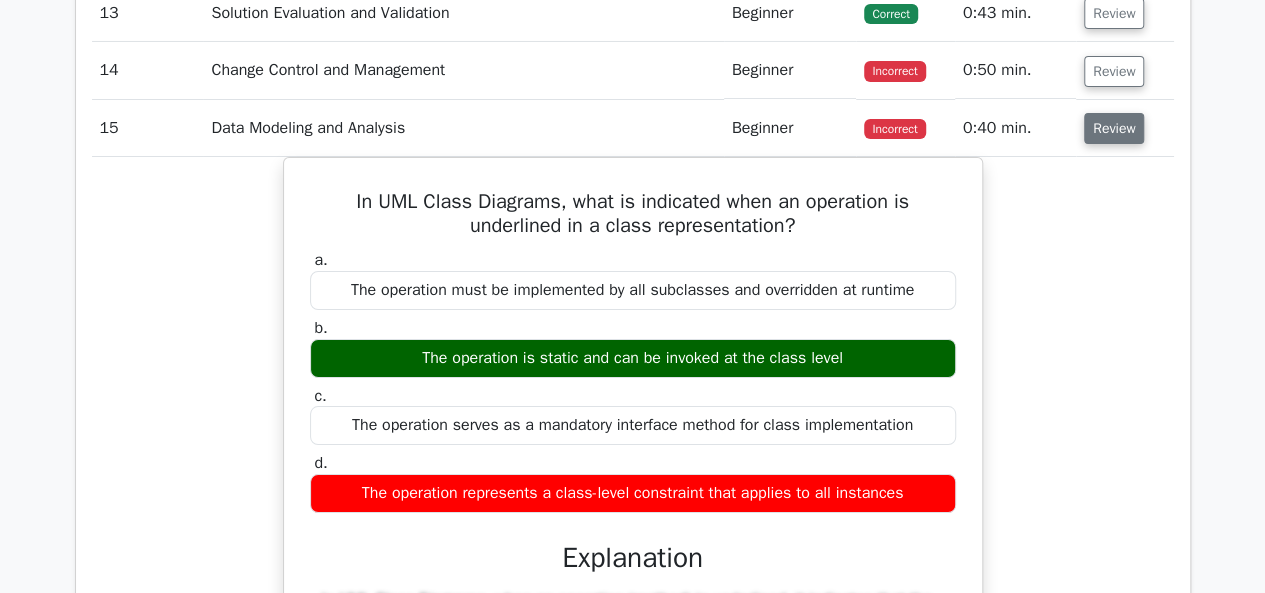 click on "Review" at bounding box center [1114, 128] 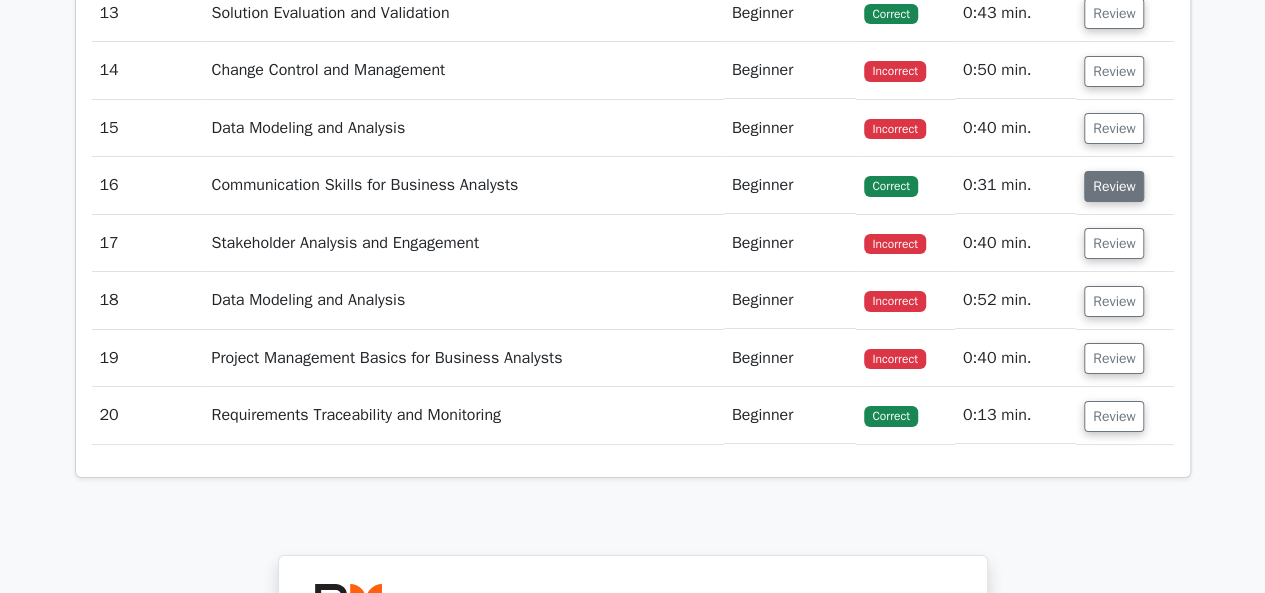 click on "Review" at bounding box center [1114, 186] 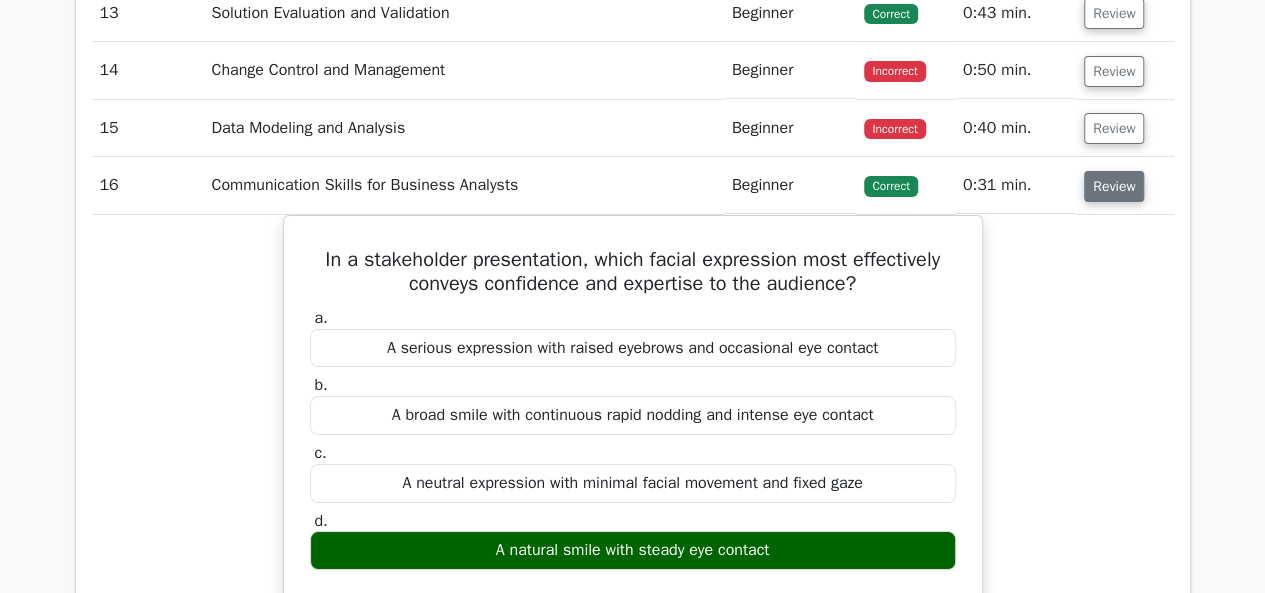 click on "Review" at bounding box center [1114, 186] 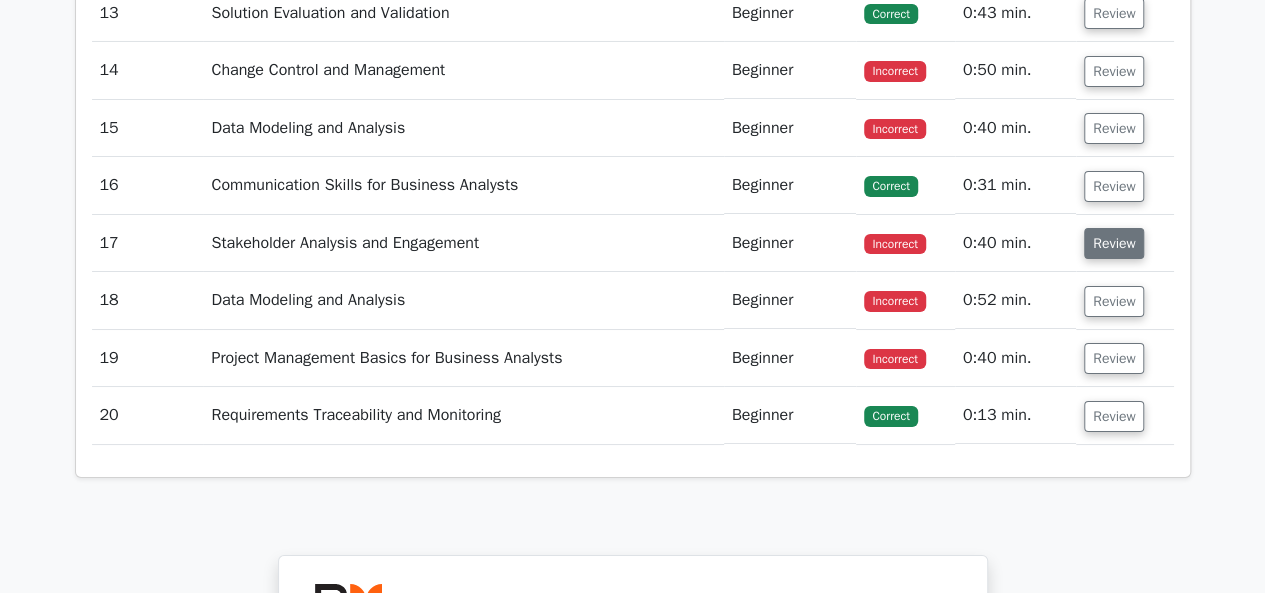 click on "Review" at bounding box center (1114, 243) 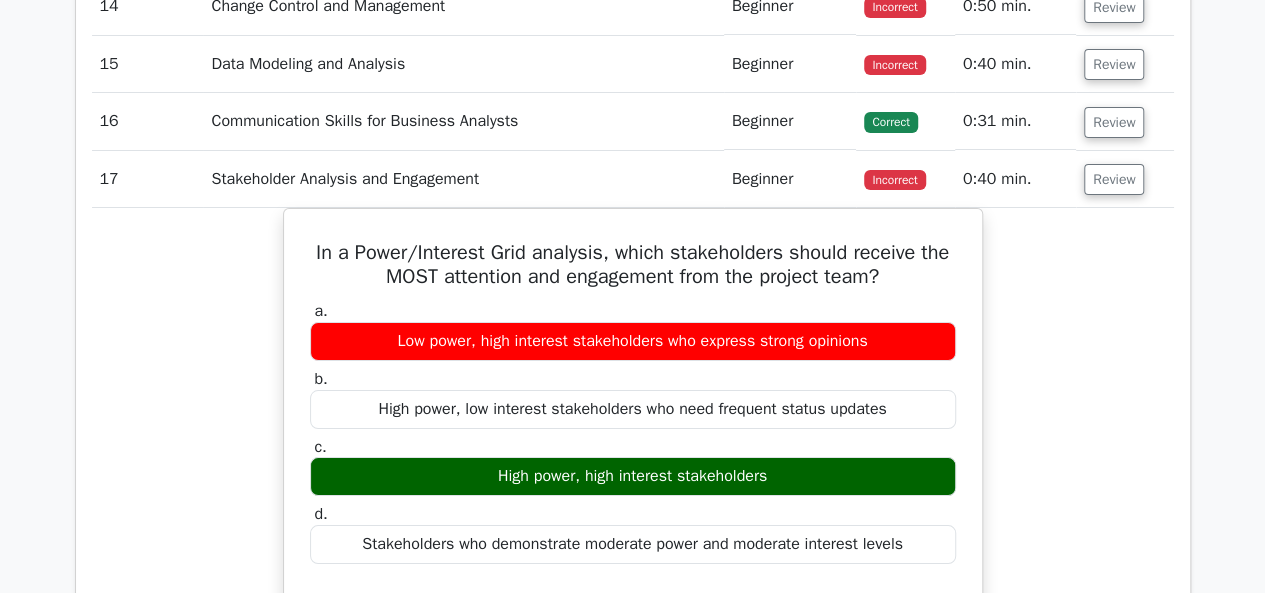 scroll, scrollTop: 3700, scrollLeft: 0, axis: vertical 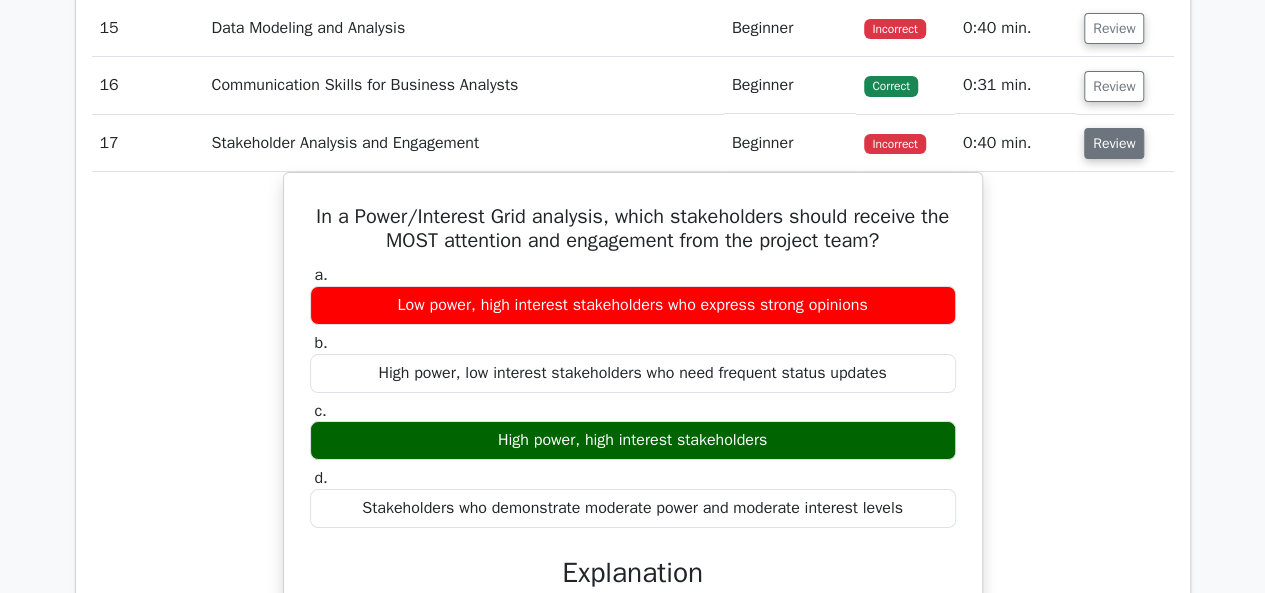 click on "Review" at bounding box center (1114, 143) 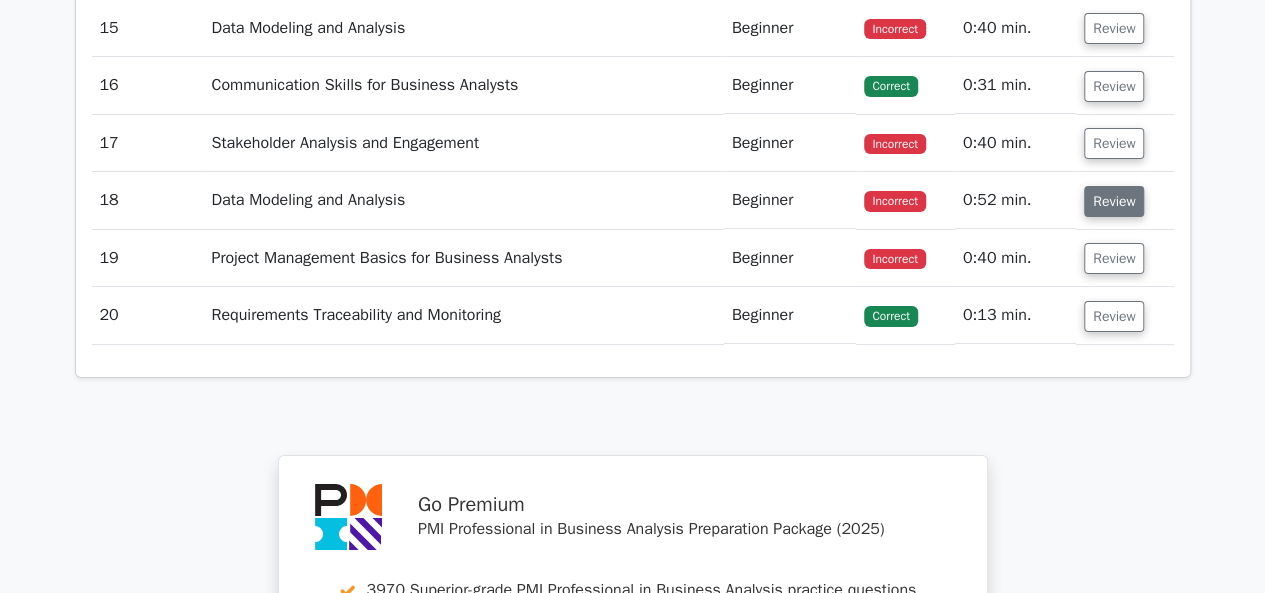 click on "Review" at bounding box center (1114, 201) 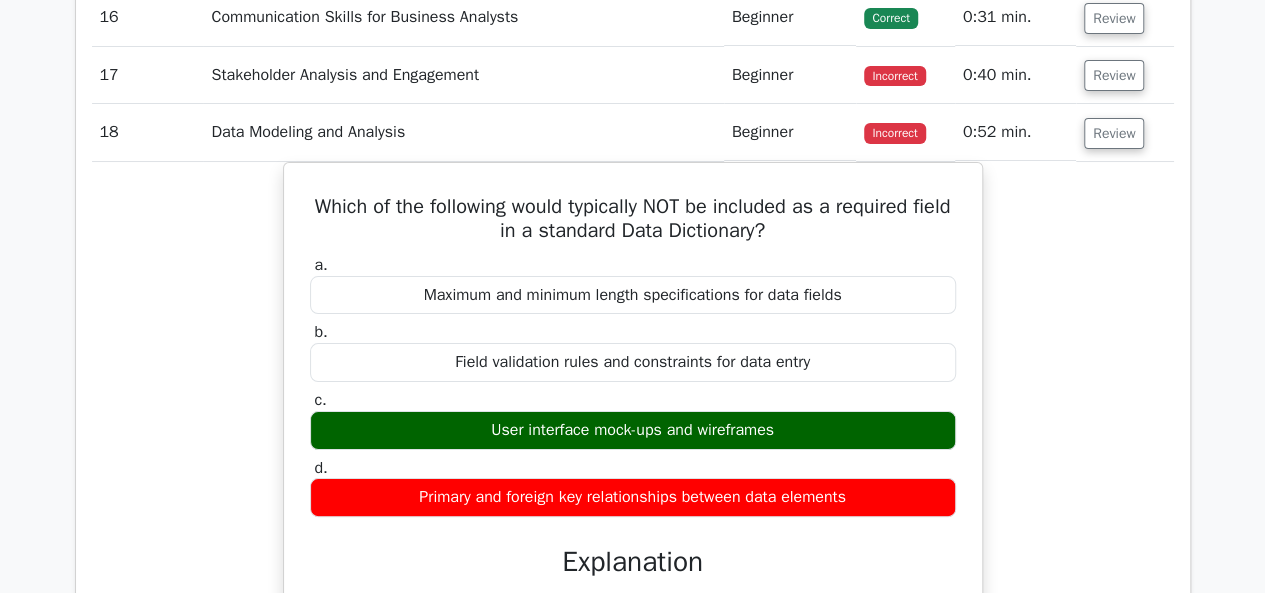 scroll, scrollTop: 3800, scrollLeft: 0, axis: vertical 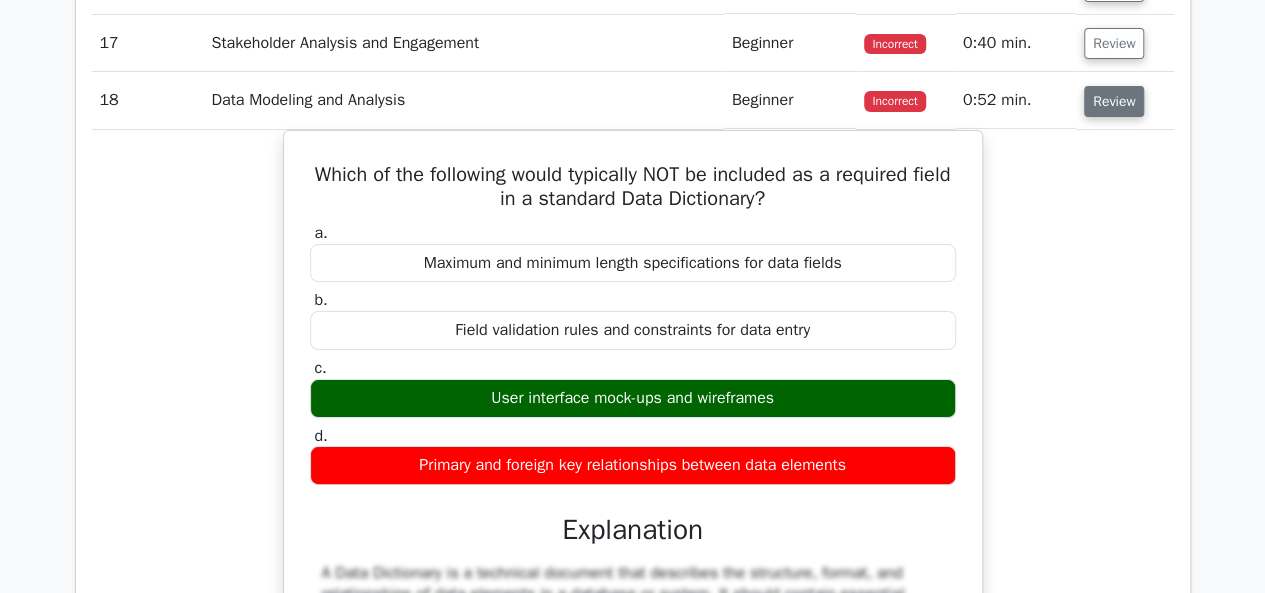 click on "Review" at bounding box center [1114, 101] 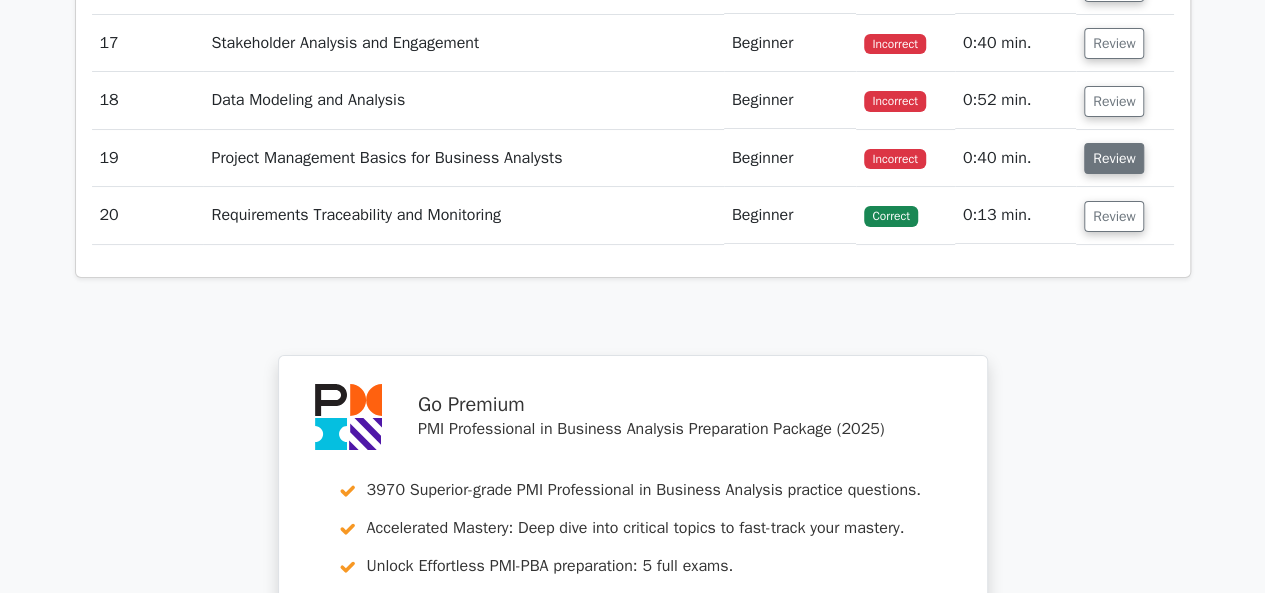 click on "Review" at bounding box center (1114, 158) 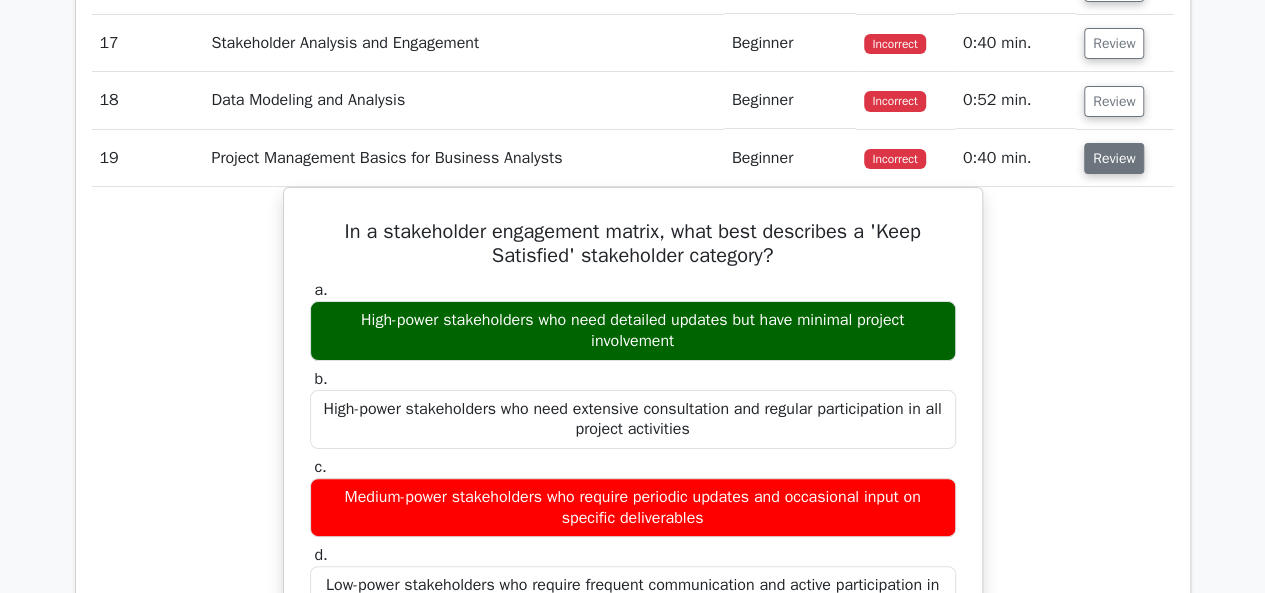 click on "Review" at bounding box center [1114, 158] 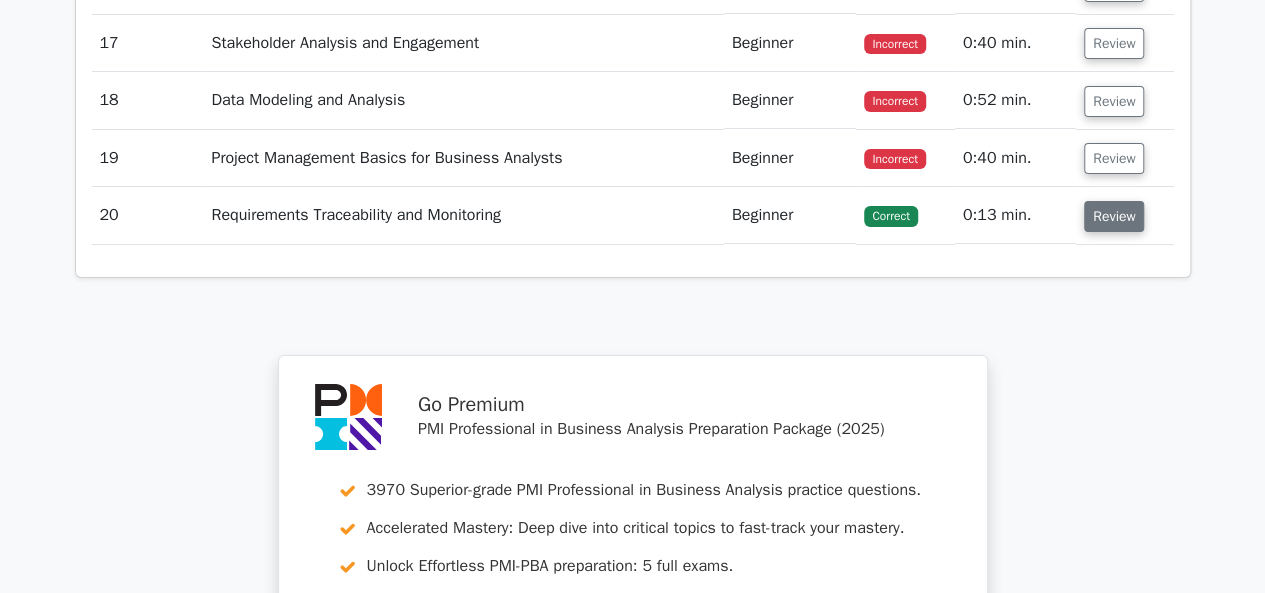 click on "Review" at bounding box center [1114, 216] 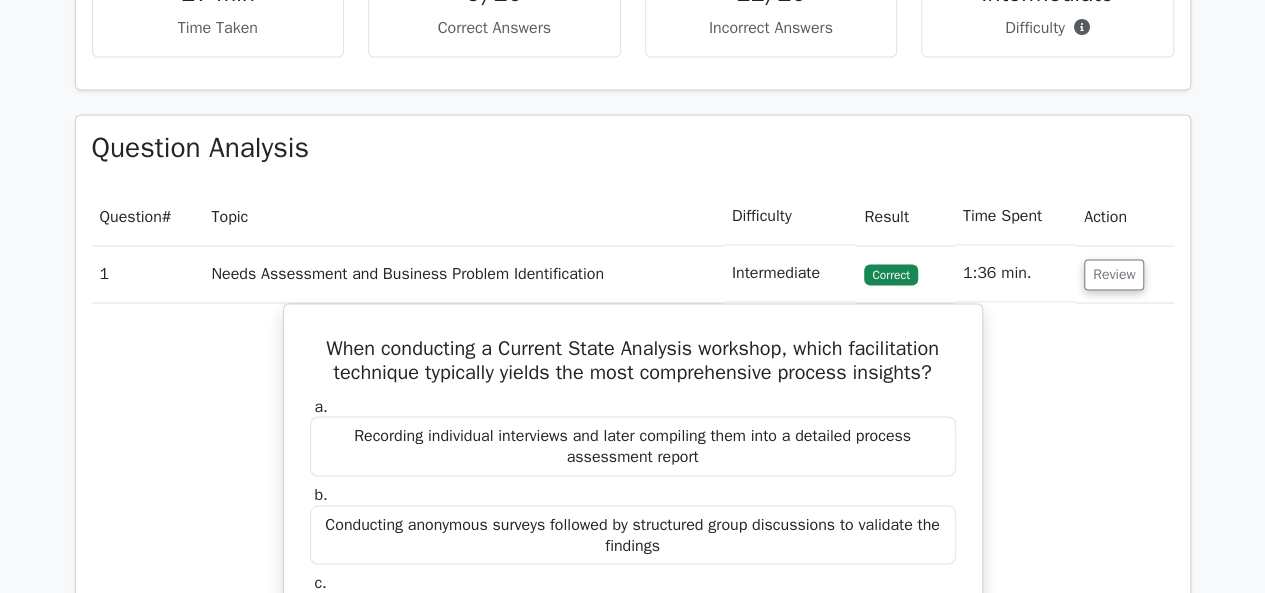 scroll, scrollTop: 1600, scrollLeft: 0, axis: vertical 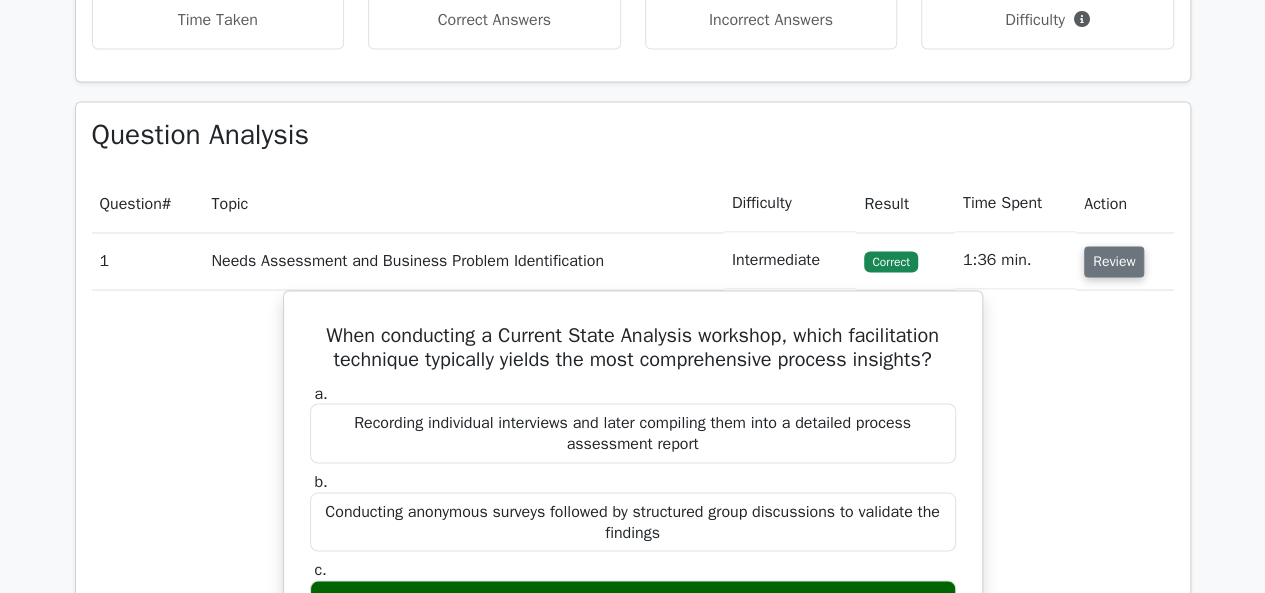 click on "Review" at bounding box center [1114, 261] 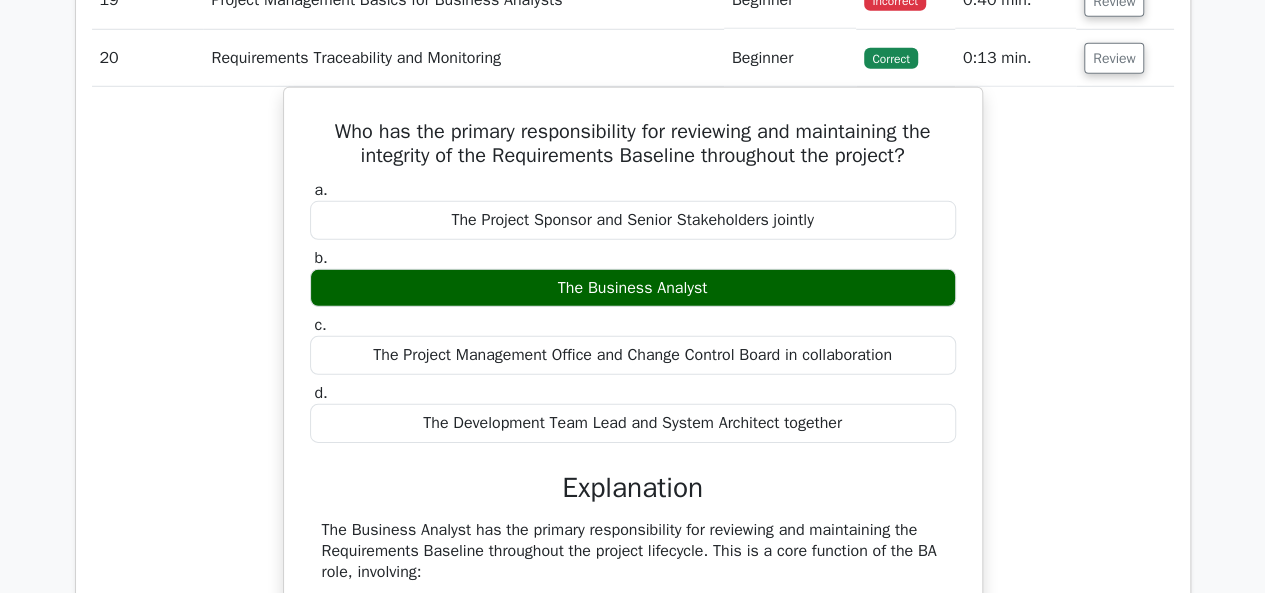 scroll, scrollTop: 2900, scrollLeft: 0, axis: vertical 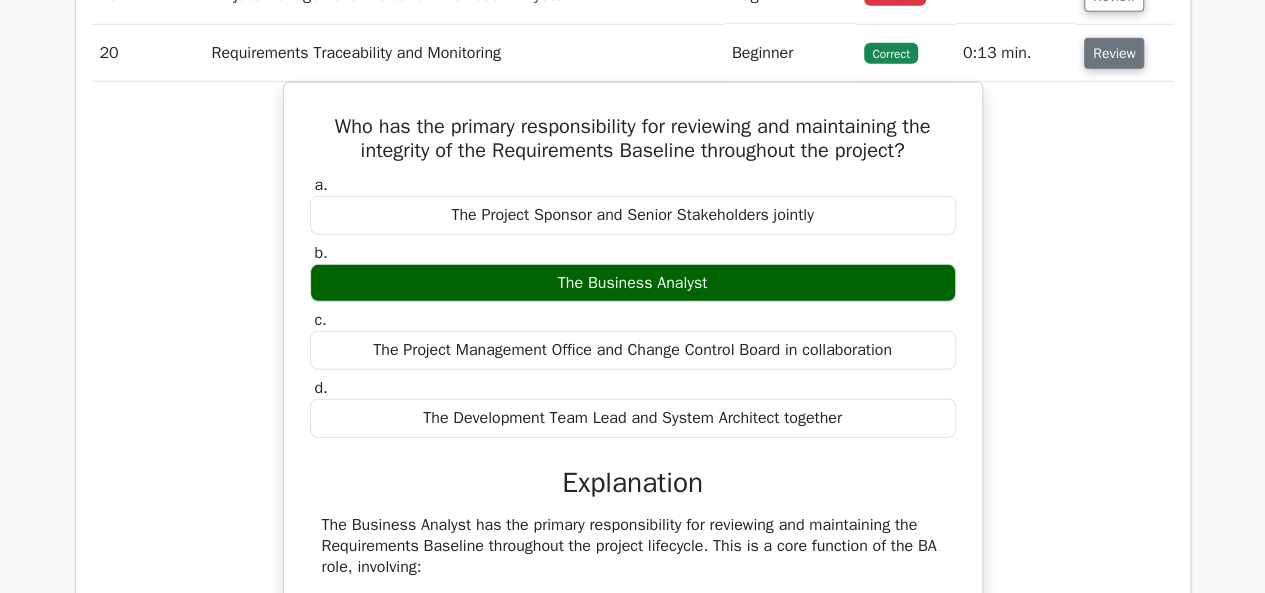 click on "Review" at bounding box center [1114, 53] 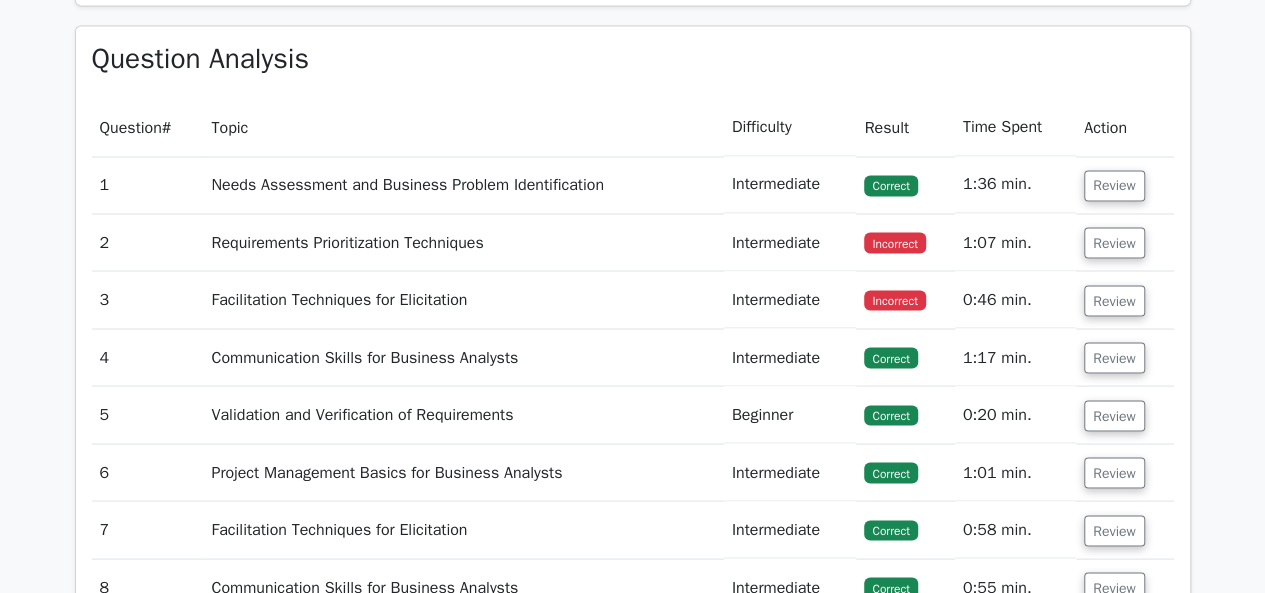 scroll, scrollTop: 1600, scrollLeft: 0, axis: vertical 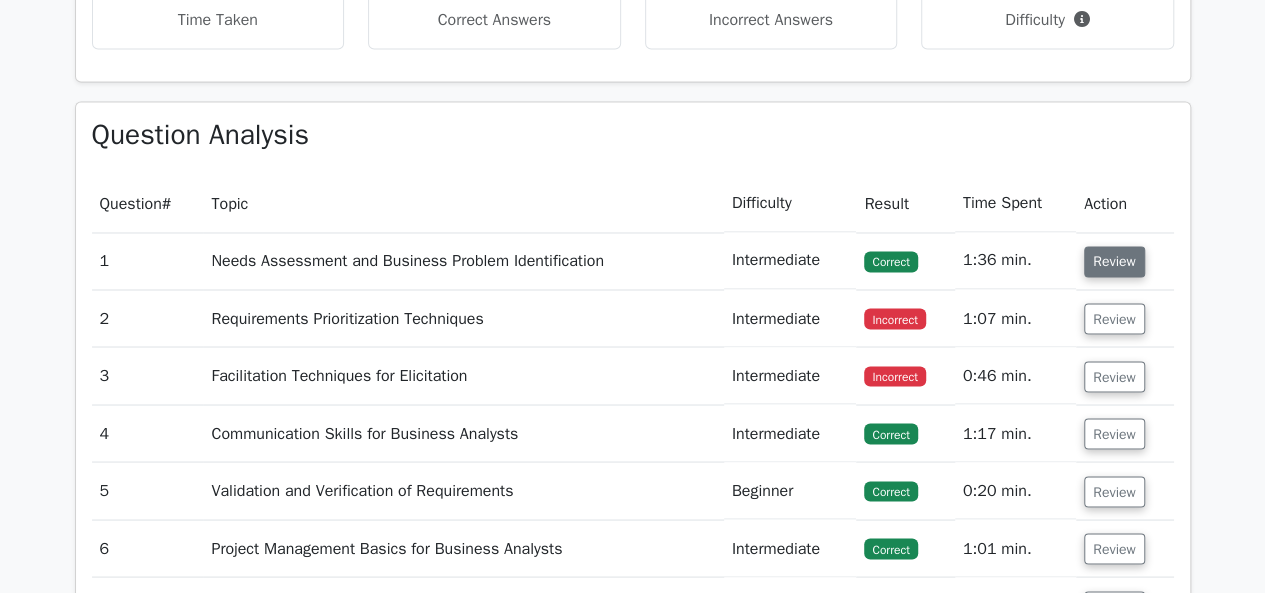 click on "Review" at bounding box center [1114, 261] 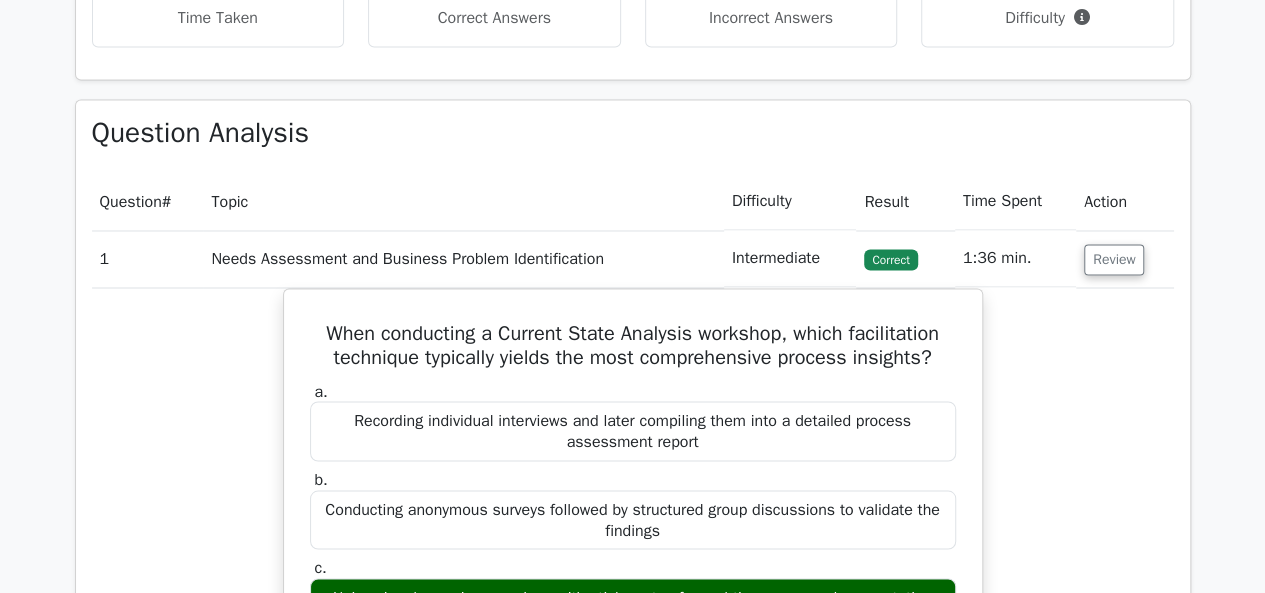 scroll, scrollTop: 1600, scrollLeft: 0, axis: vertical 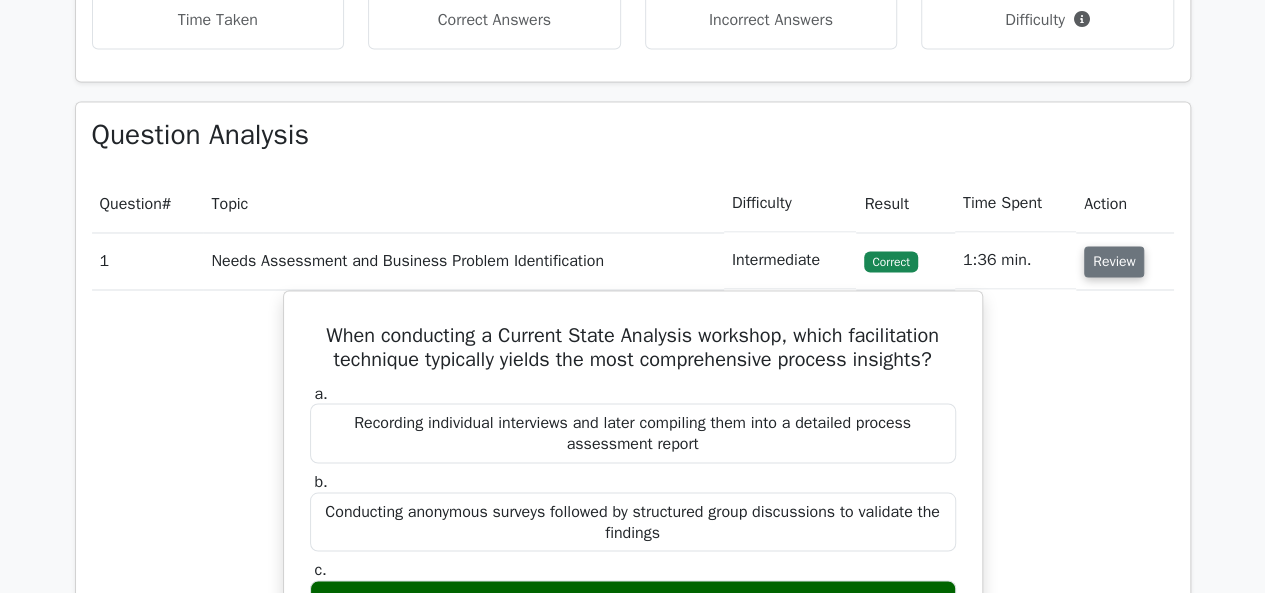click on "Review" at bounding box center [1114, 261] 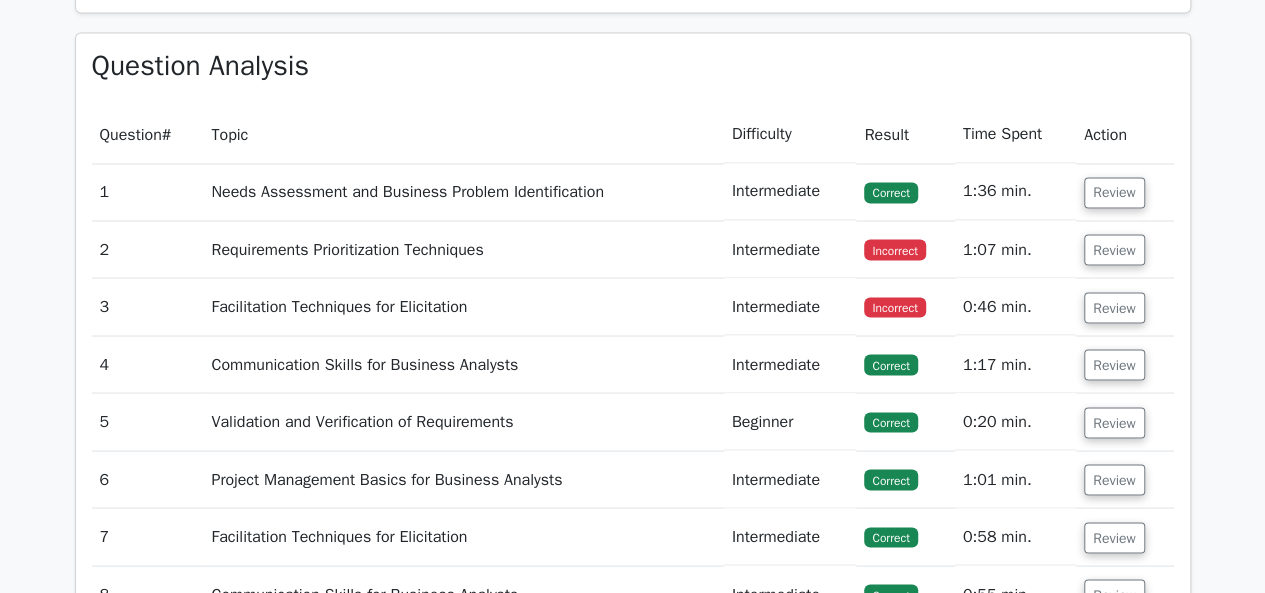 scroll, scrollTop: 1700, scrollLeft: 0, axis: vertical 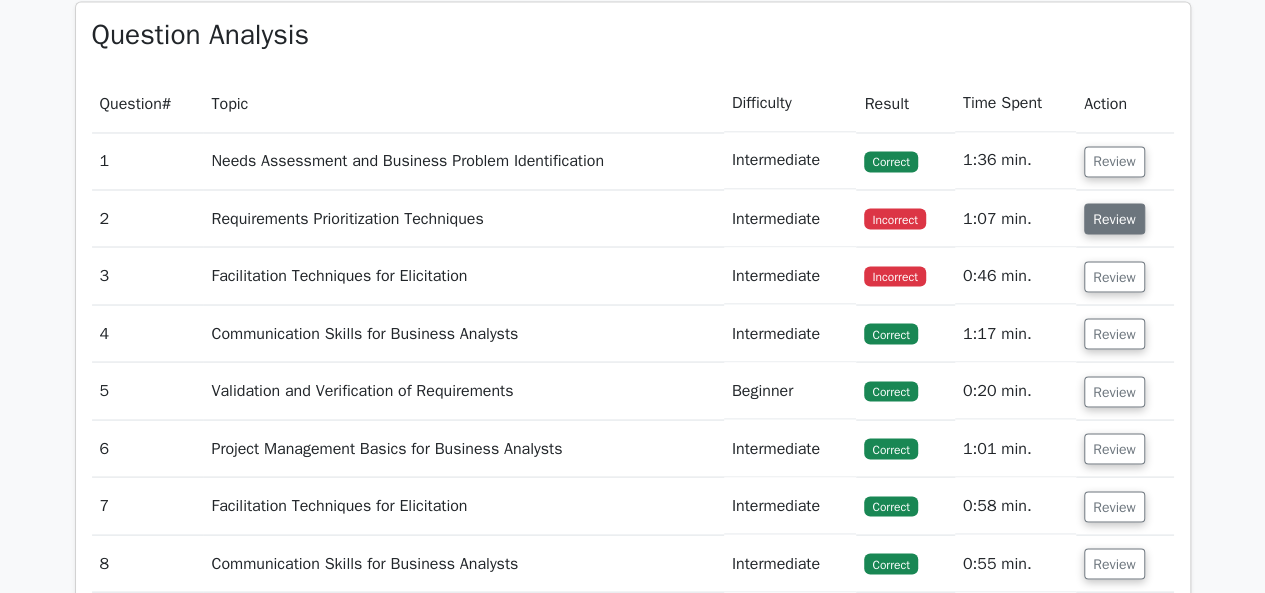 click on "Review" at bounding box center (1114, 218) 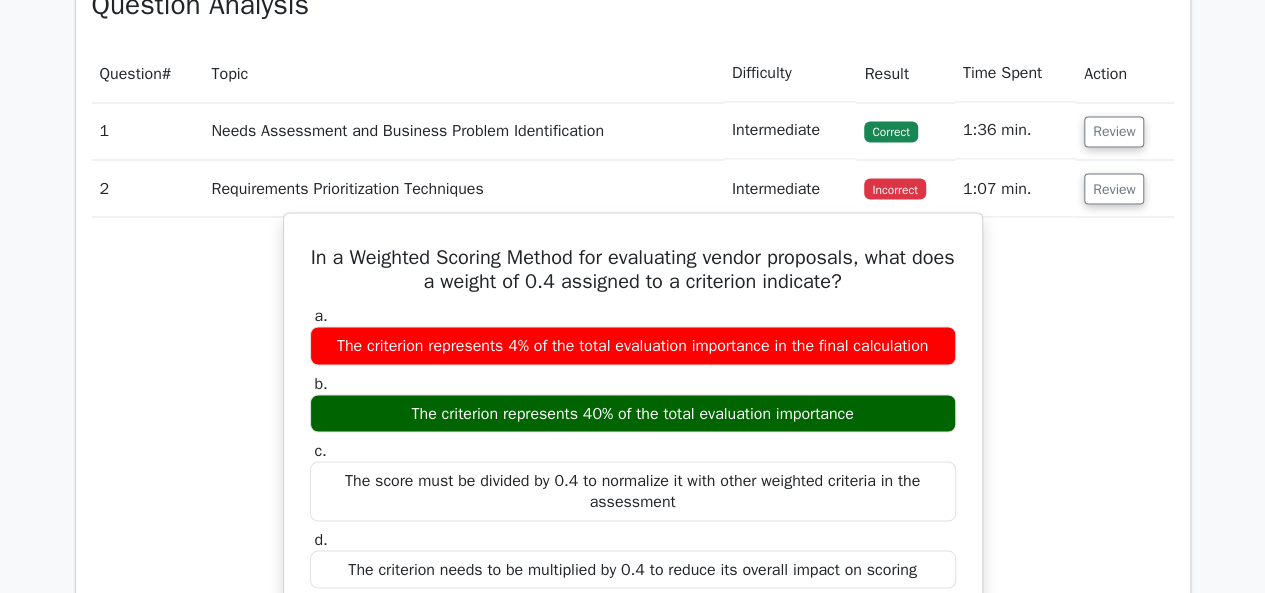 scroll, scrollTop: 1700, scrollLeft: 0, axis: vertical 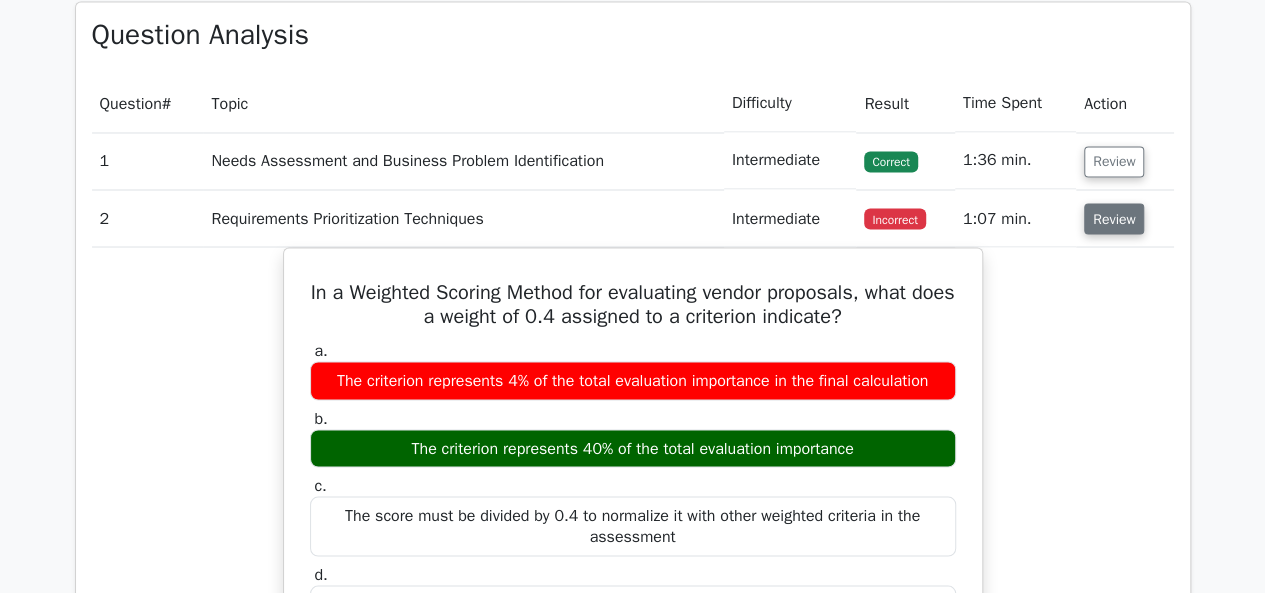 click on "Review" at bounding box center [1114, 218] 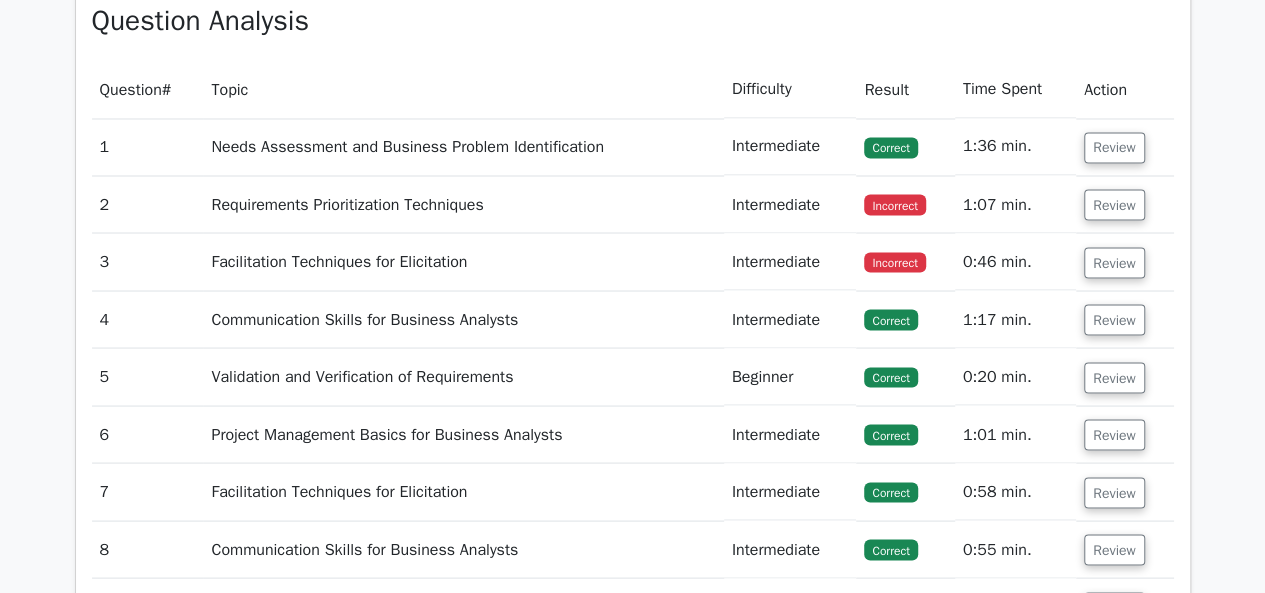 scroll, scrollTop: 1800, scrollLeft: 0, axis: vertical 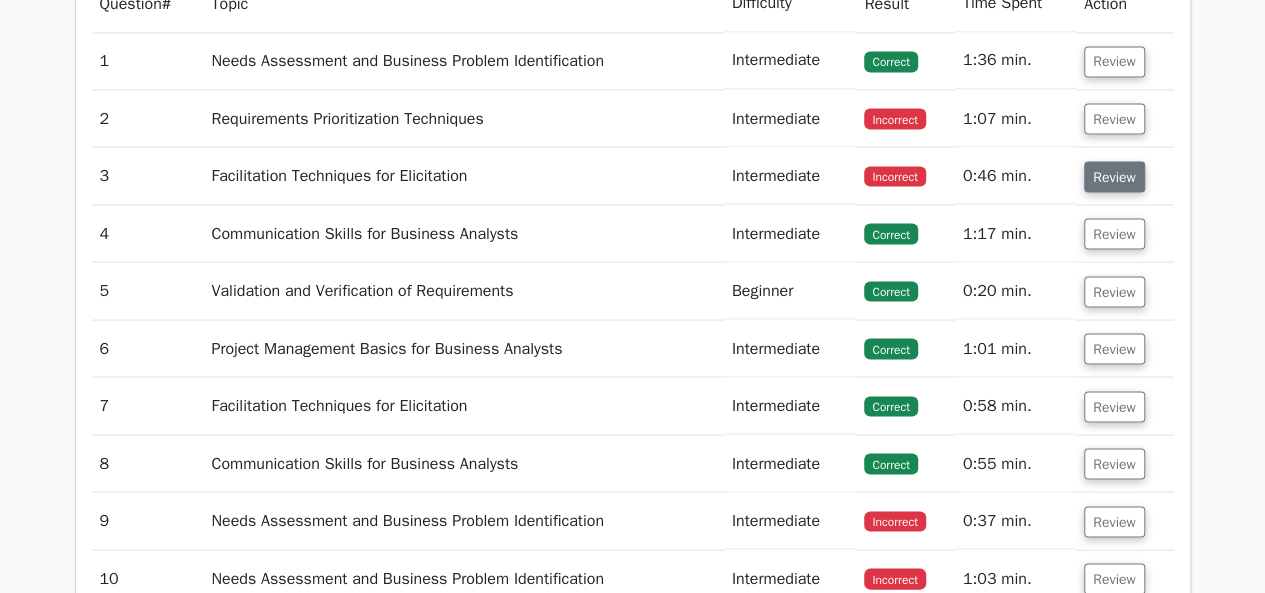 click on "Review" at bounding box center [1114, 176] 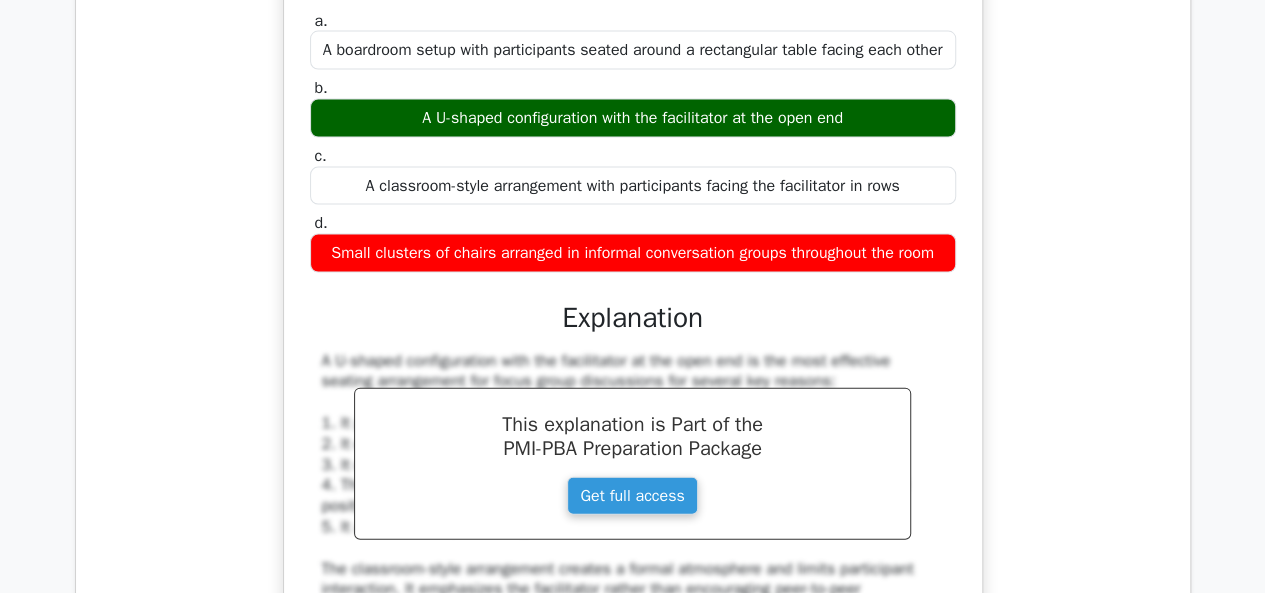 scroll, scrollTop: 1800, scrollLeft: 0, axis: vertical 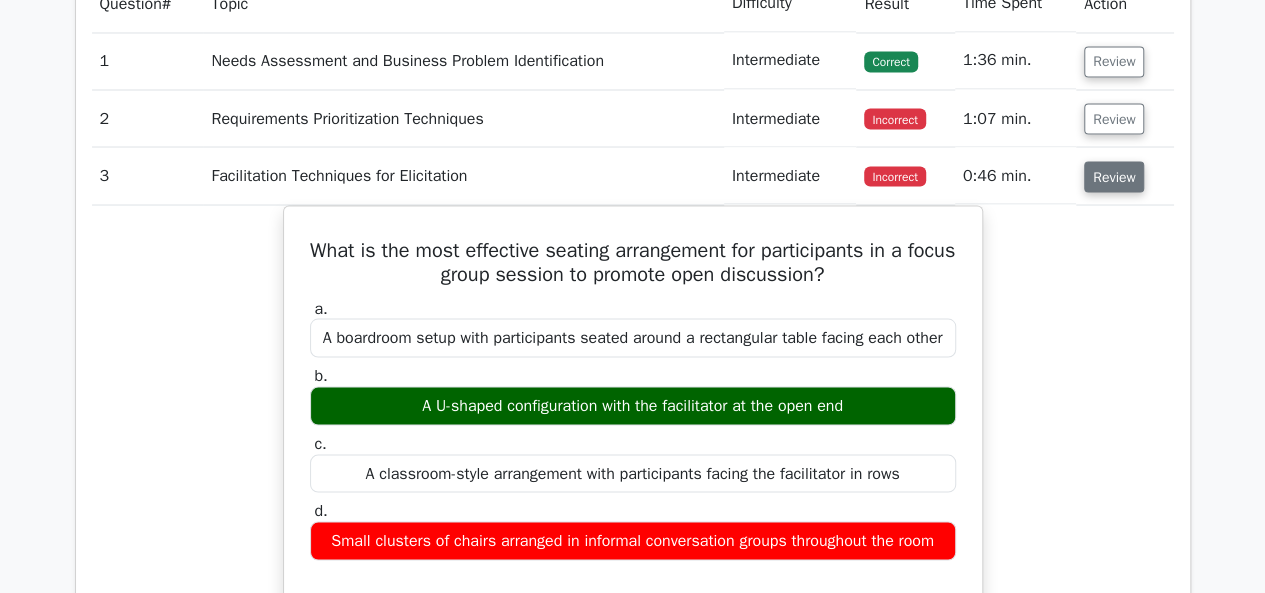 click on "Review" at bounding box center [1114, 176] 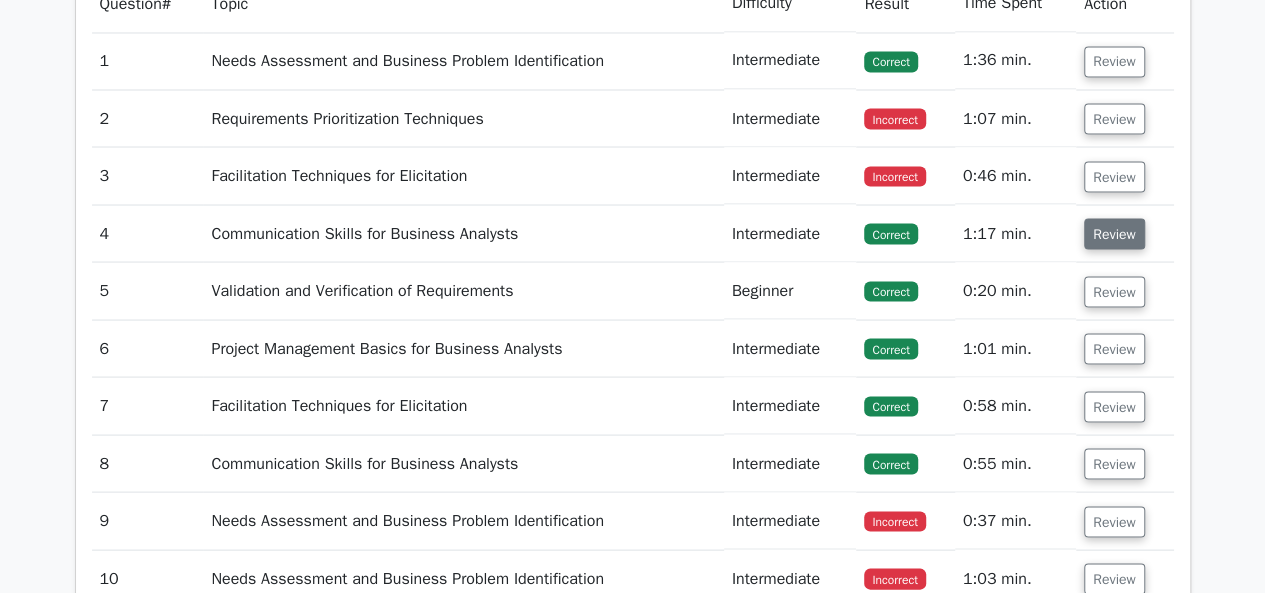 click on "Review" at bounding box center [1114, 233] 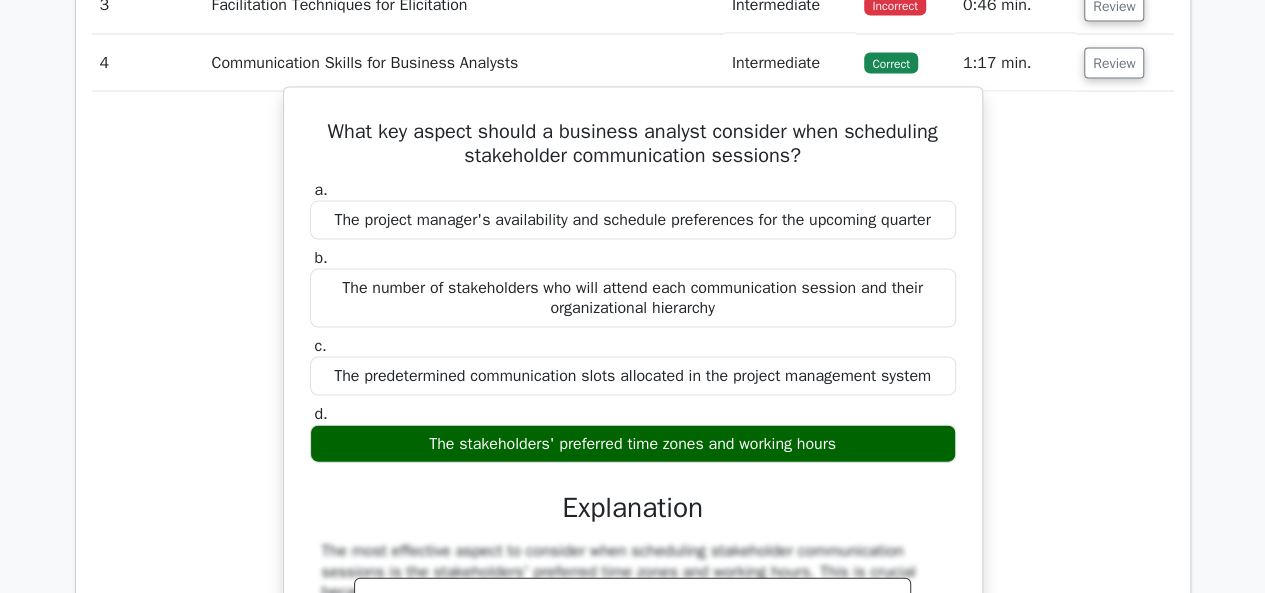 scroll, scrollTop: 2000, scrollLeft: 0, axis: vertical 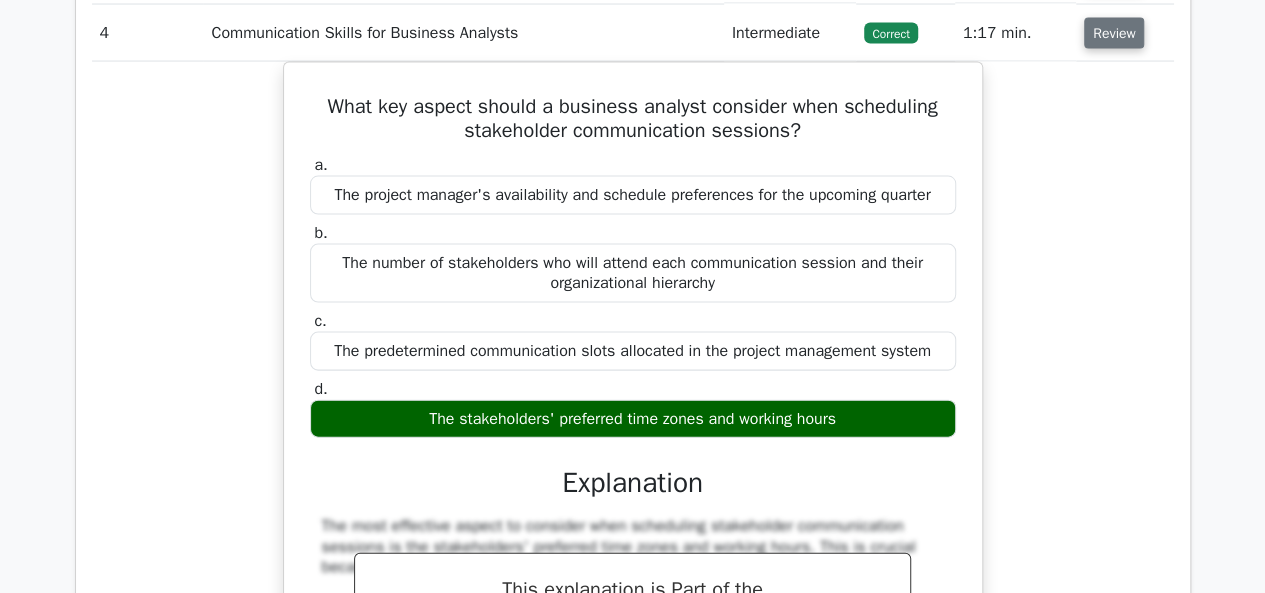 click on "Review" at bounding box center (1114, 33) 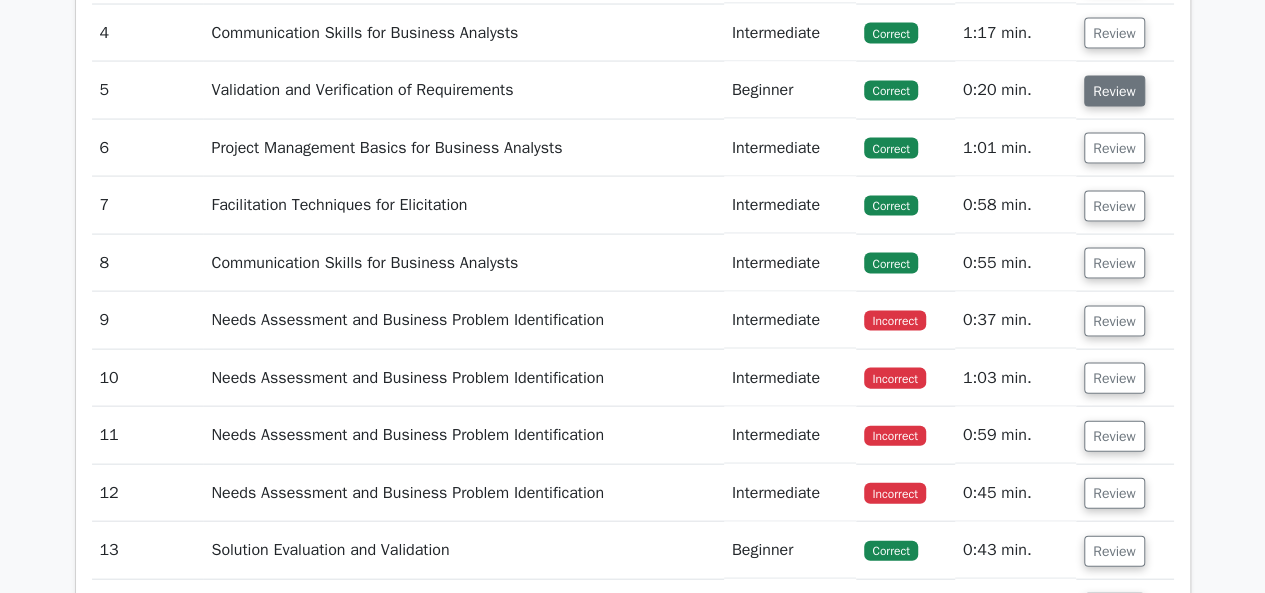 click on "Review" at bounding box center (1114, 91) 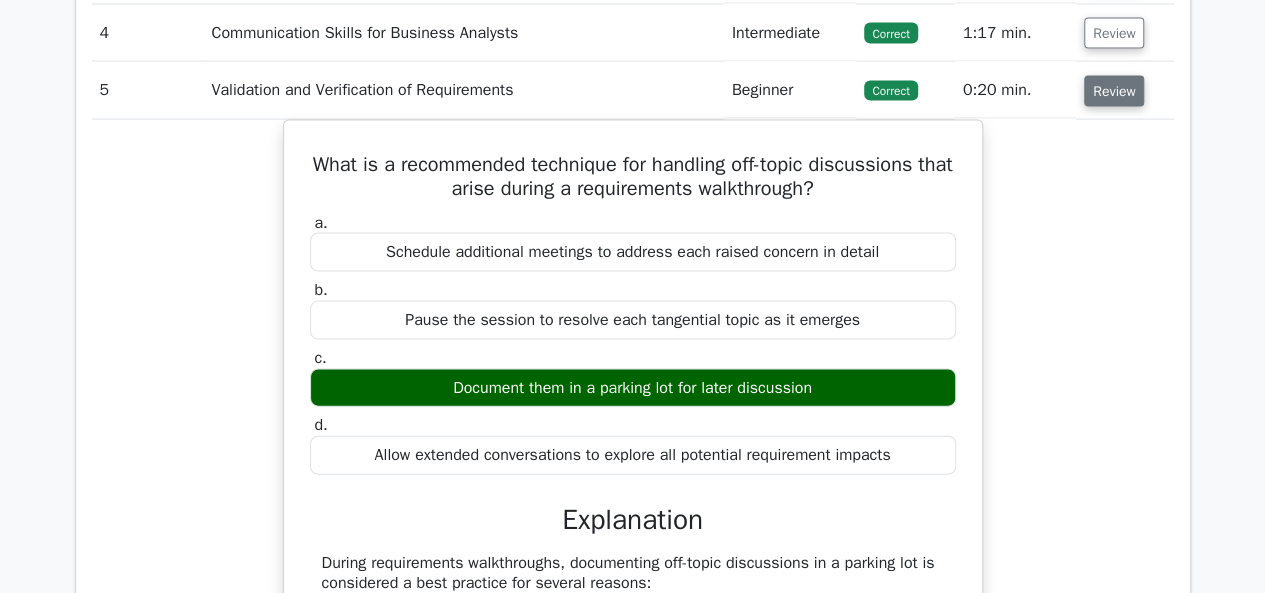 click on "Review" at bounding box center (1114, 91) 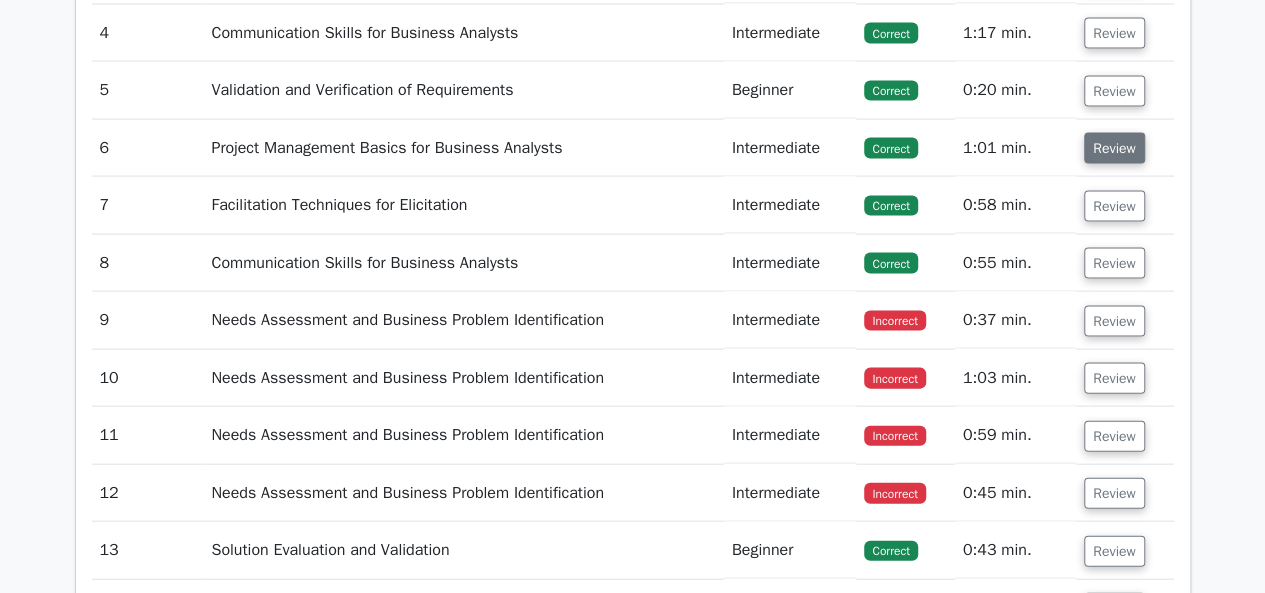 click on "Review" at bounding box center [1114, 148] 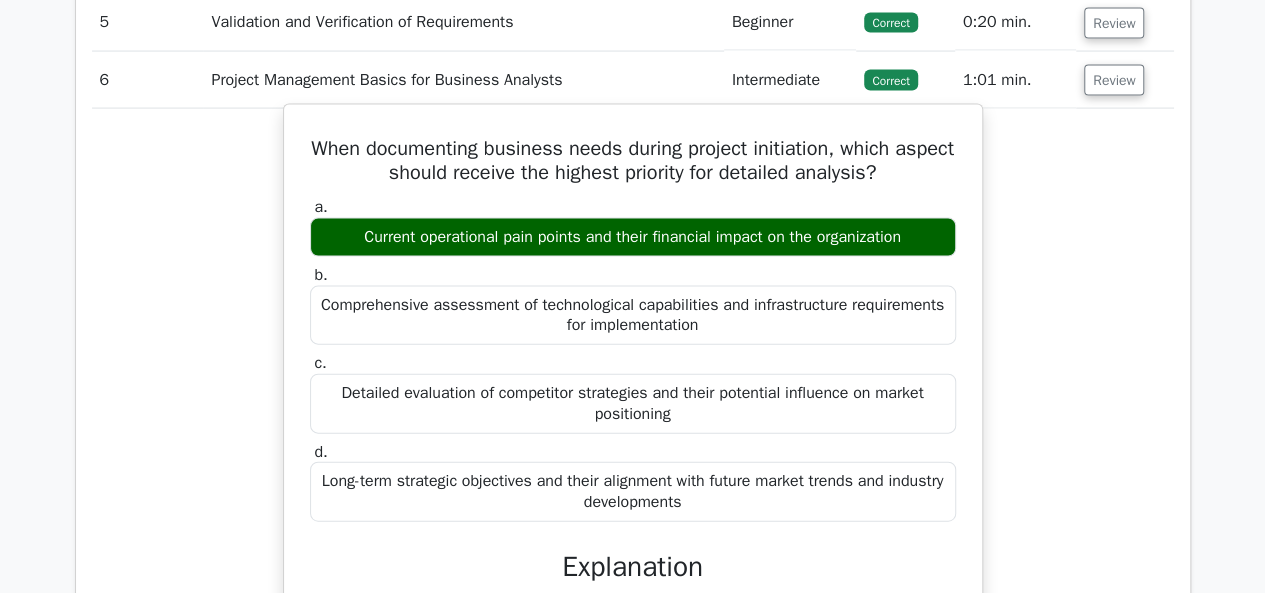 scroll, scrollTop: 2100, scrollLeft: 0, axis: vertical 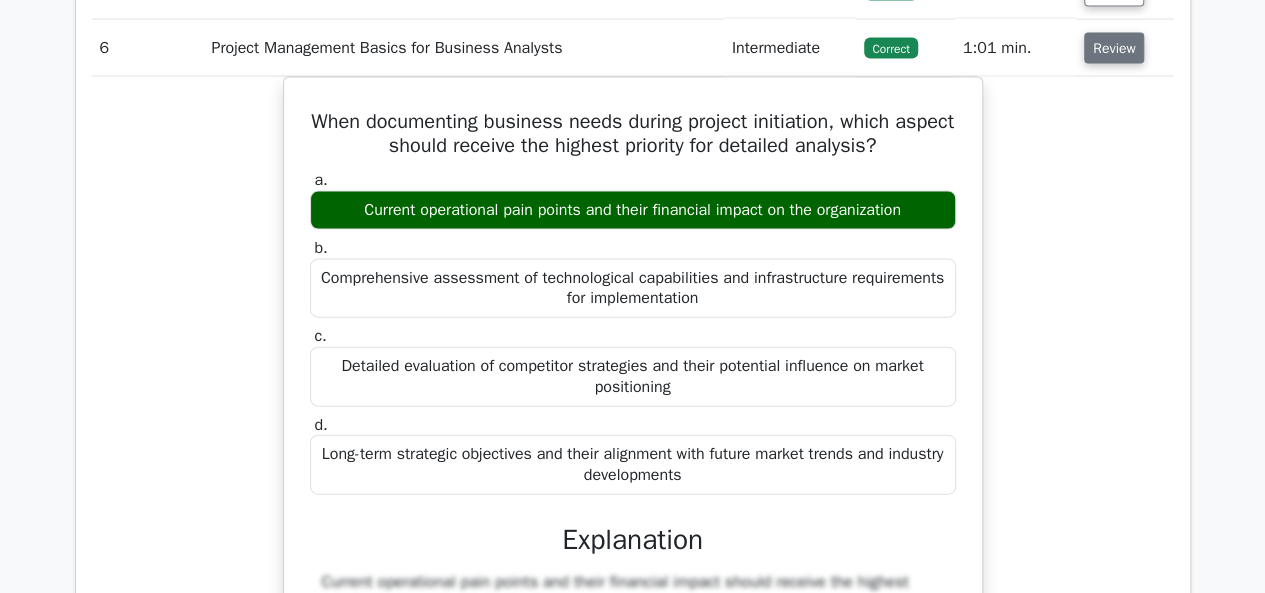 click on "Review" at bounding box center (1114, 48) 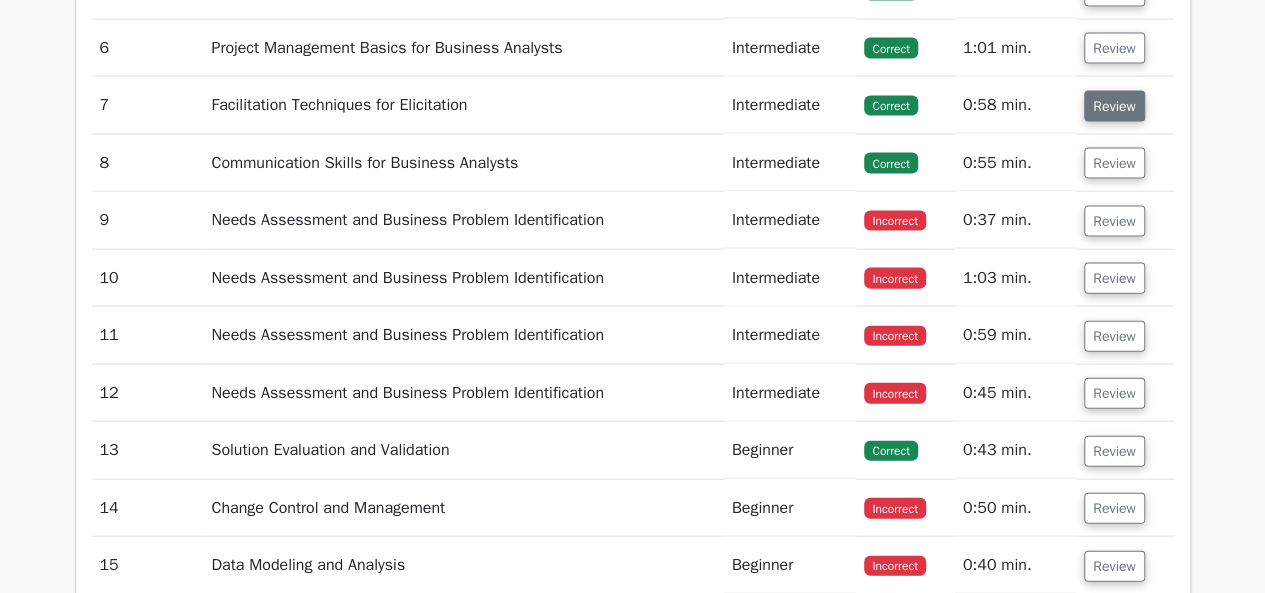 click on "Review" at bounding box center [1114, 106] 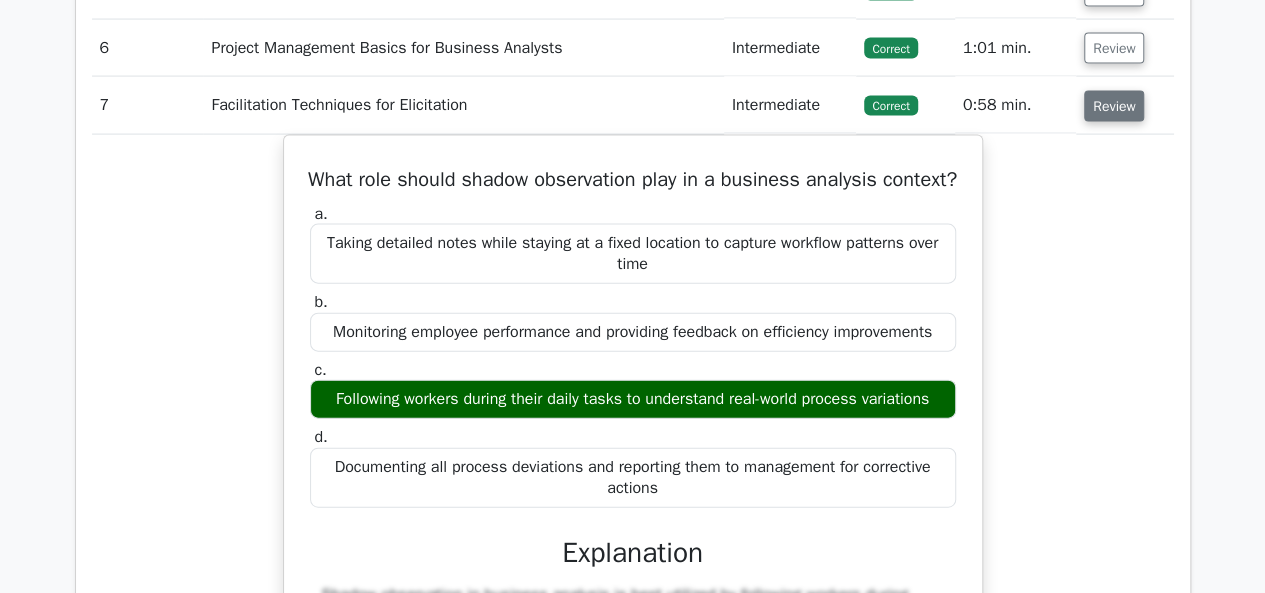 click on "Review" at bounding box center (1114, 106) 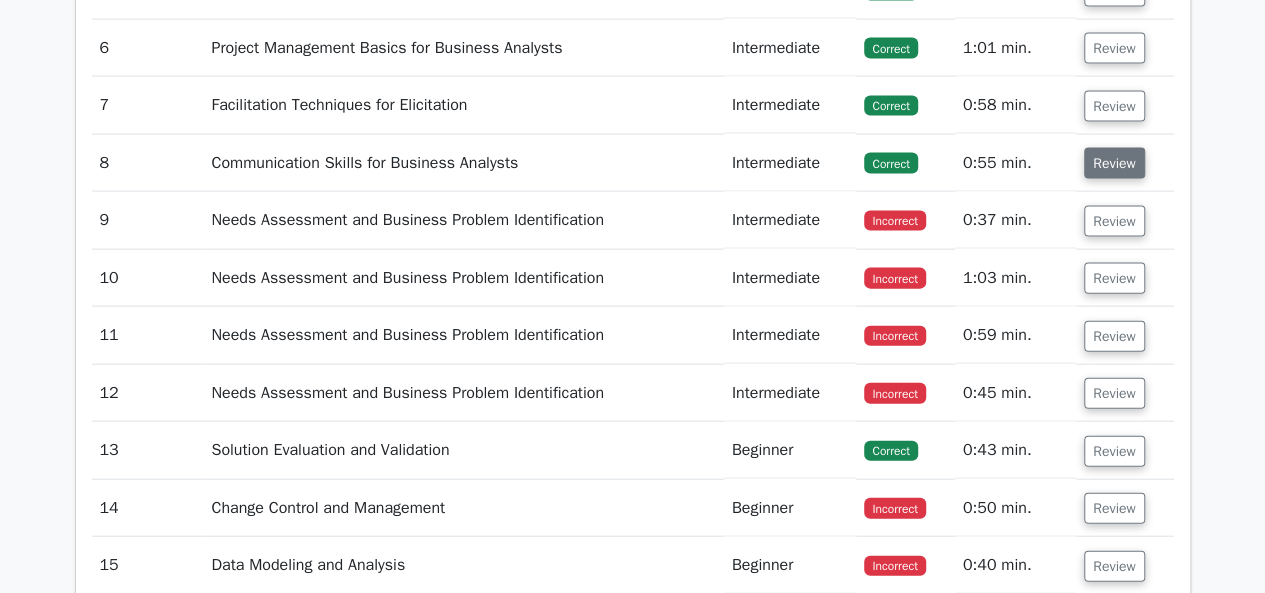 click on "Review" at bounding box center (1114, 163) 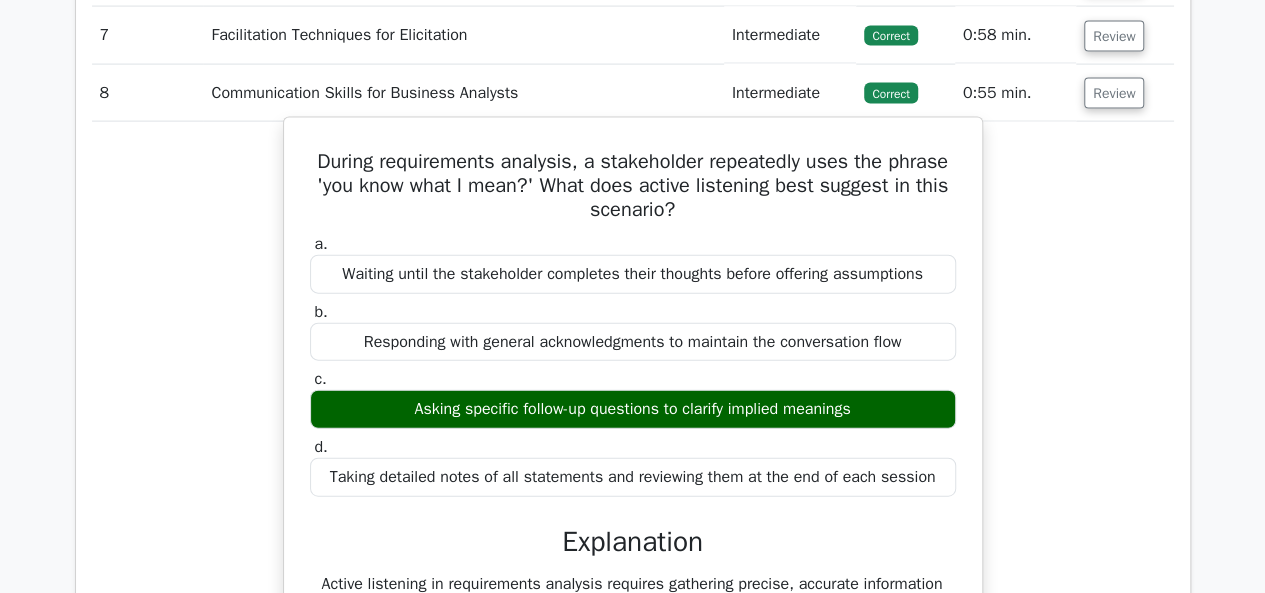scroll, scrollTop: 2200, scrollLeft: 0, axis: vertical 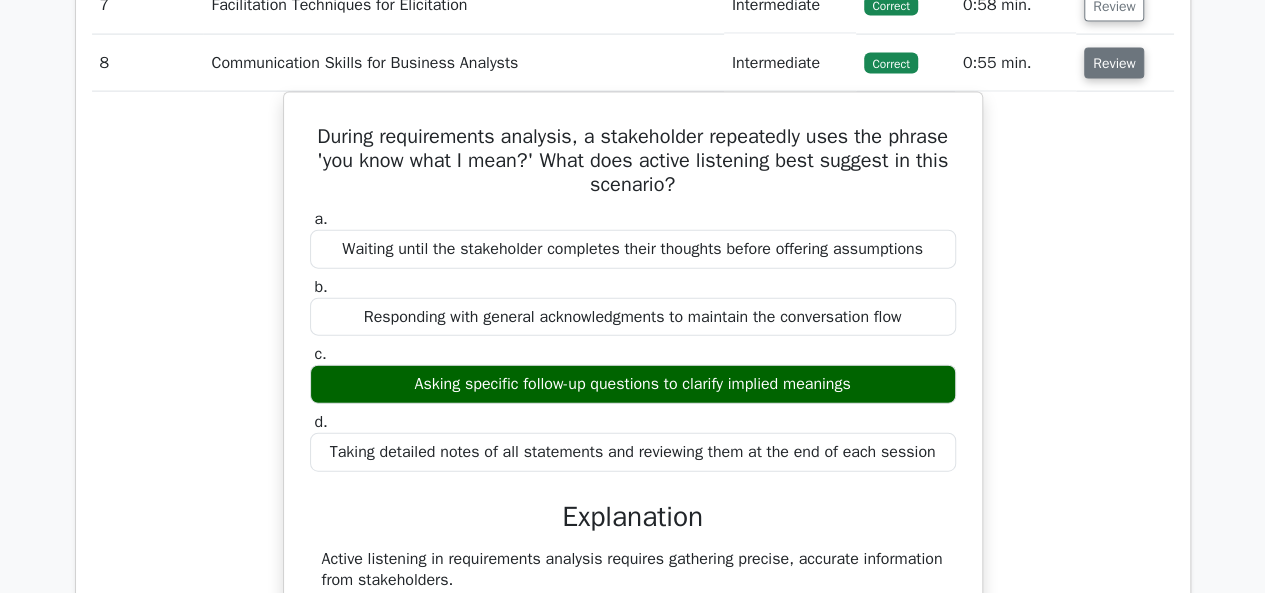 click on "Review" at bounding box center (1114, 63) 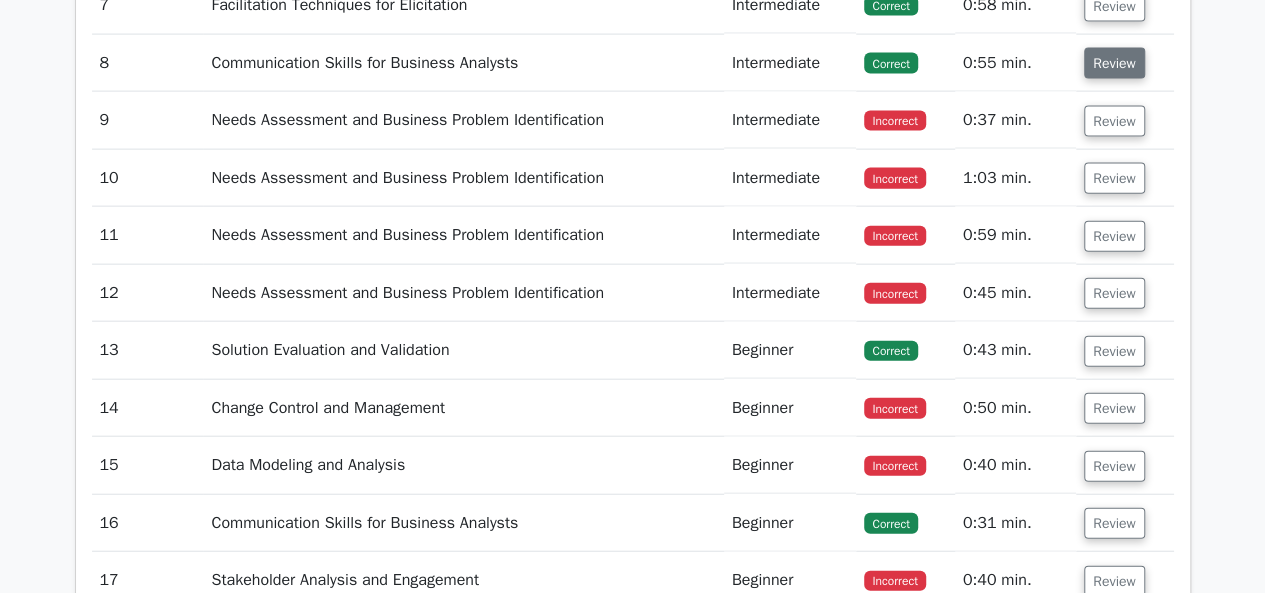 click on "Review" at bounding box center (1114, 63) 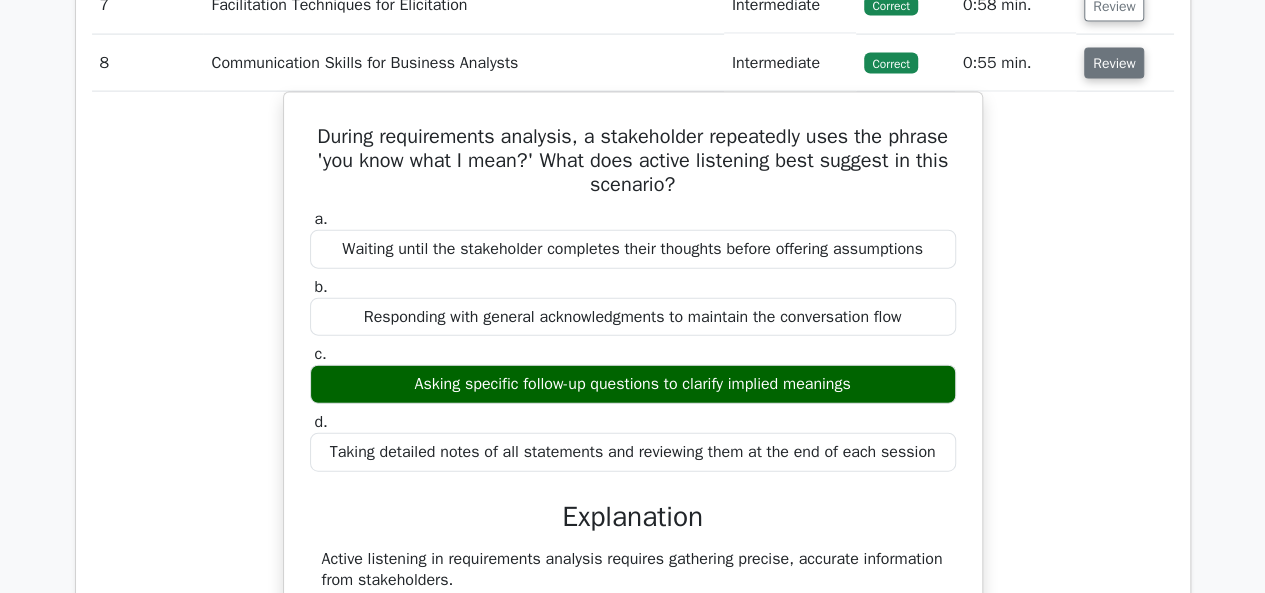 click on "Review" at bounding box center (1114, 63) 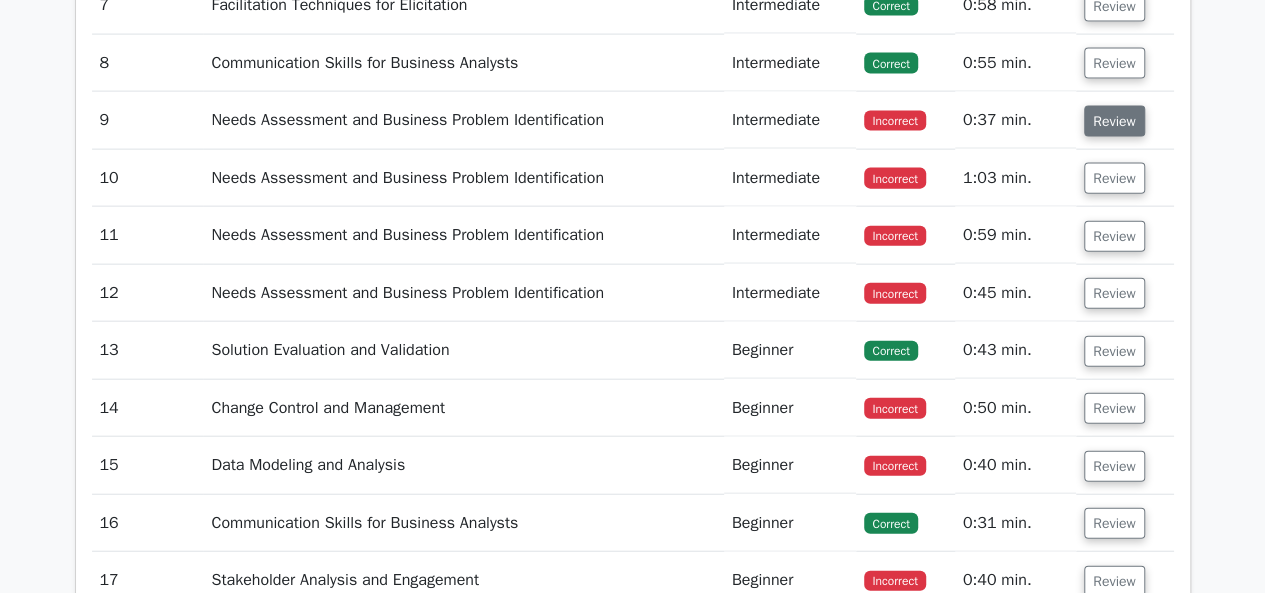 click on "Review" at bounding box center (1114, 121) 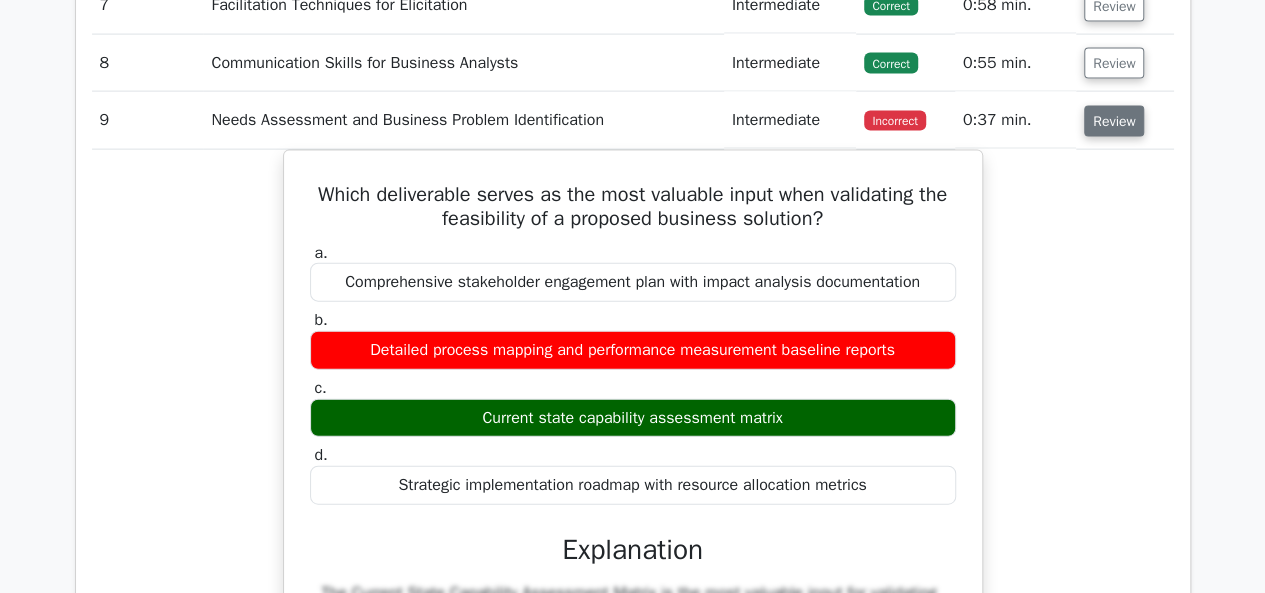click on "Review" at bounding box center (1114, 121) 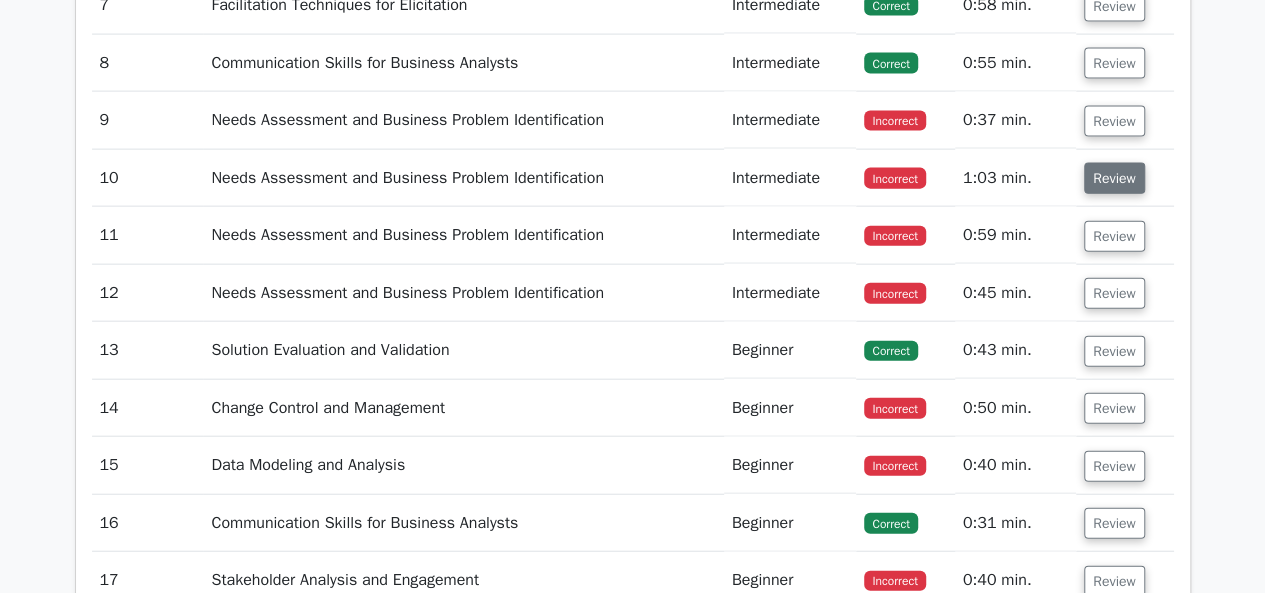 click on "Review" at bounding box center [1114, 178] 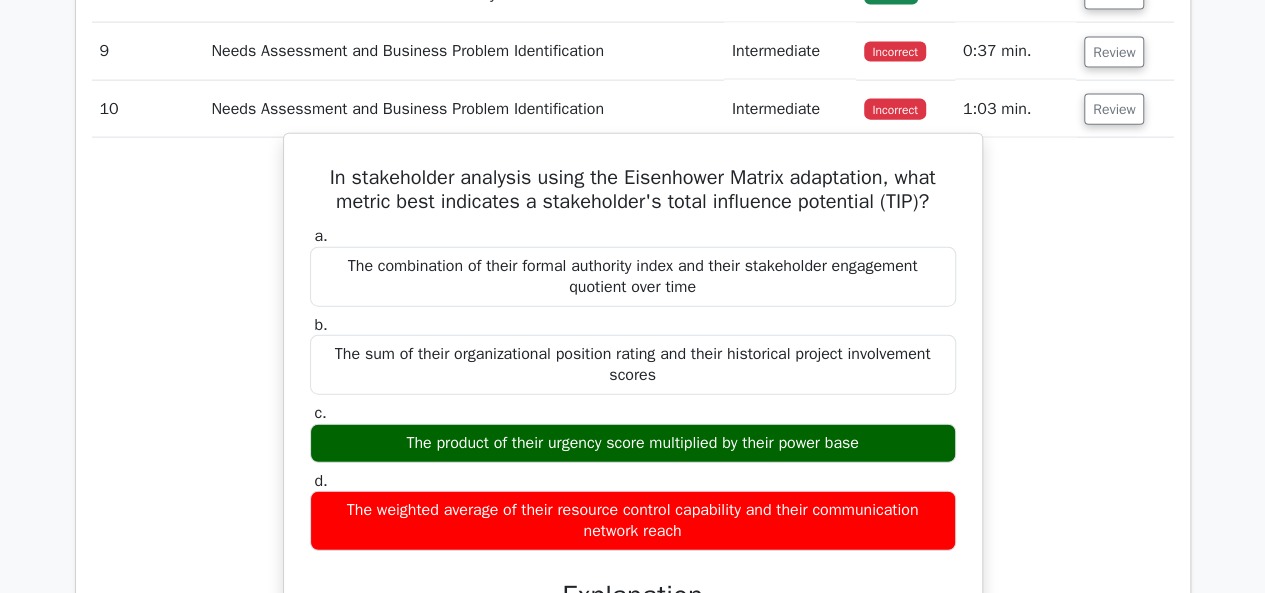 scroll, scrollTop: 2300, scrollLeft: 0, axis: vertical 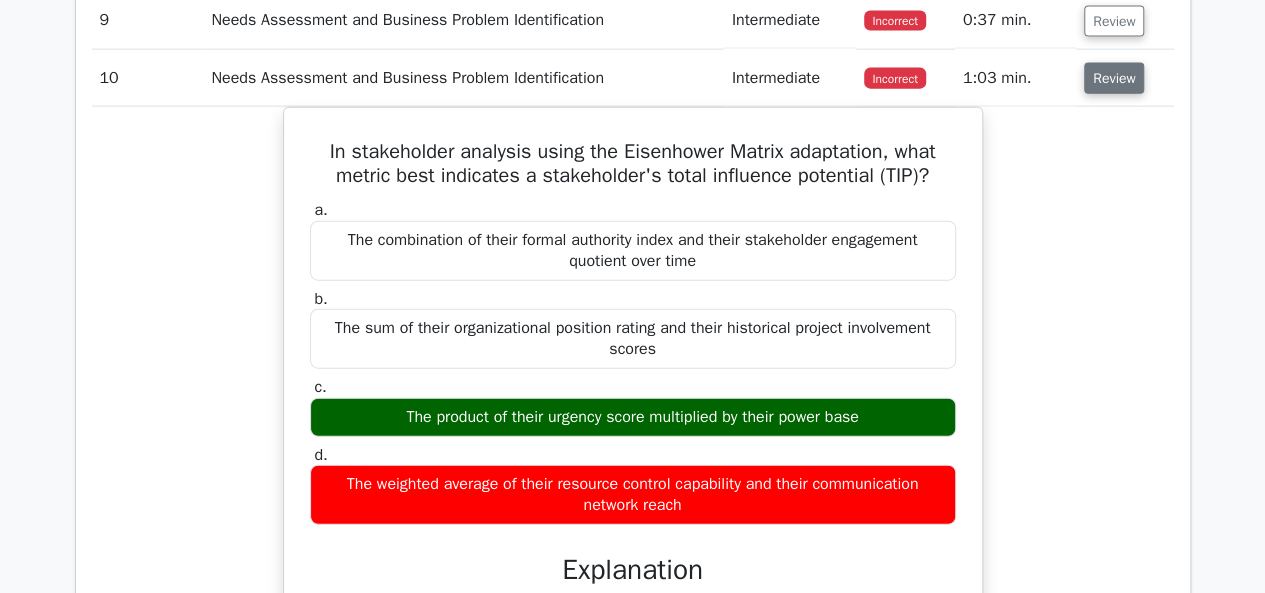 click on "Review" at bounding box center (1114, 78) 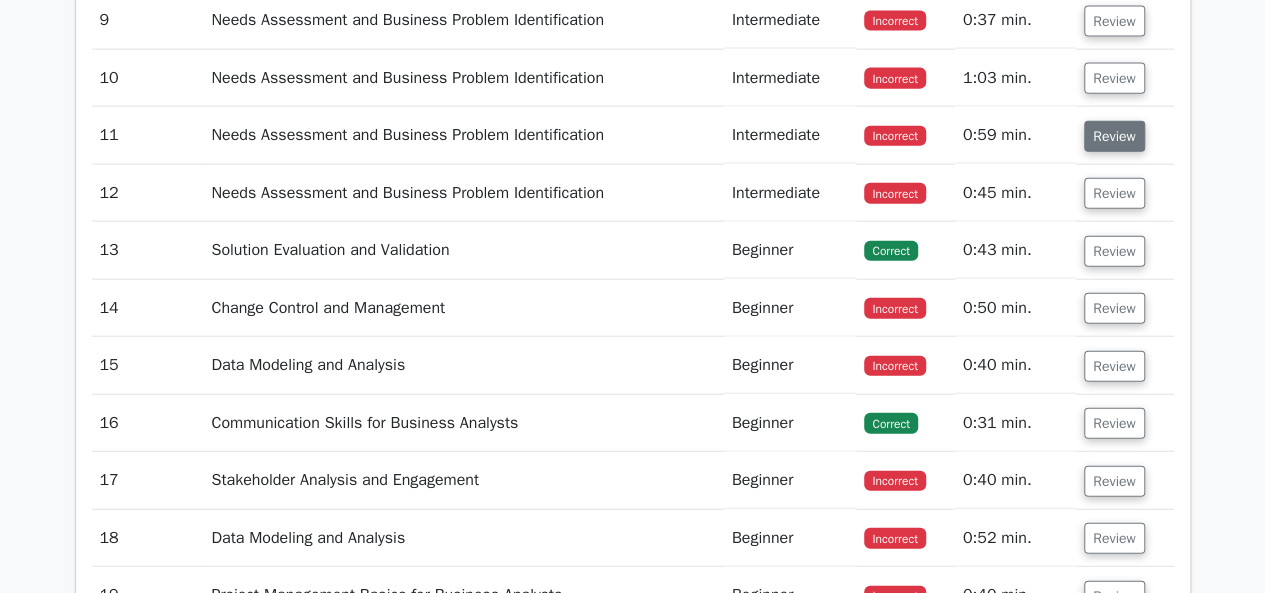 click on "Review" at bounding box center [1114, 136] 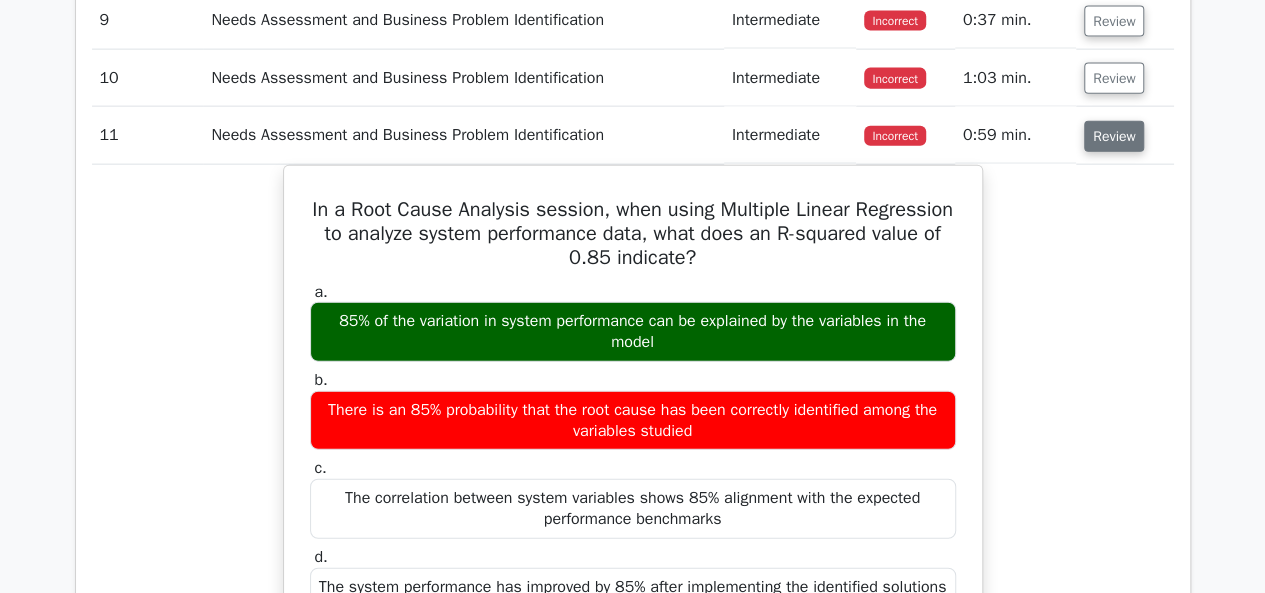 click on "Review" at bounding box center [1114, 136] 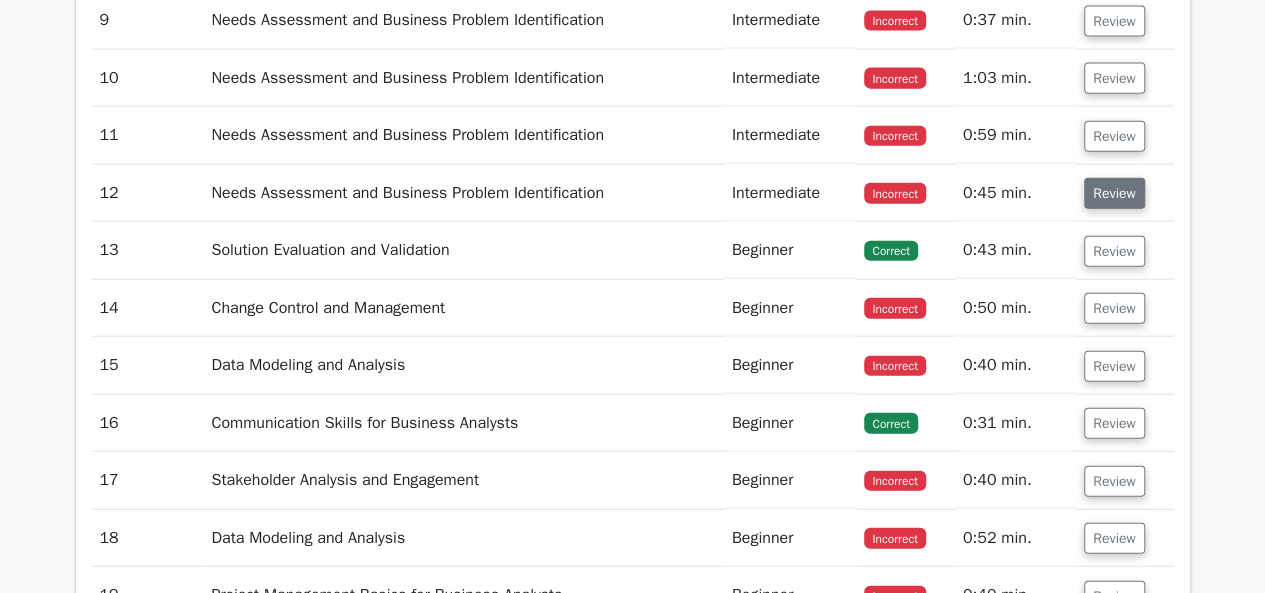 click on "Review" at bounding box center [1114, 193] 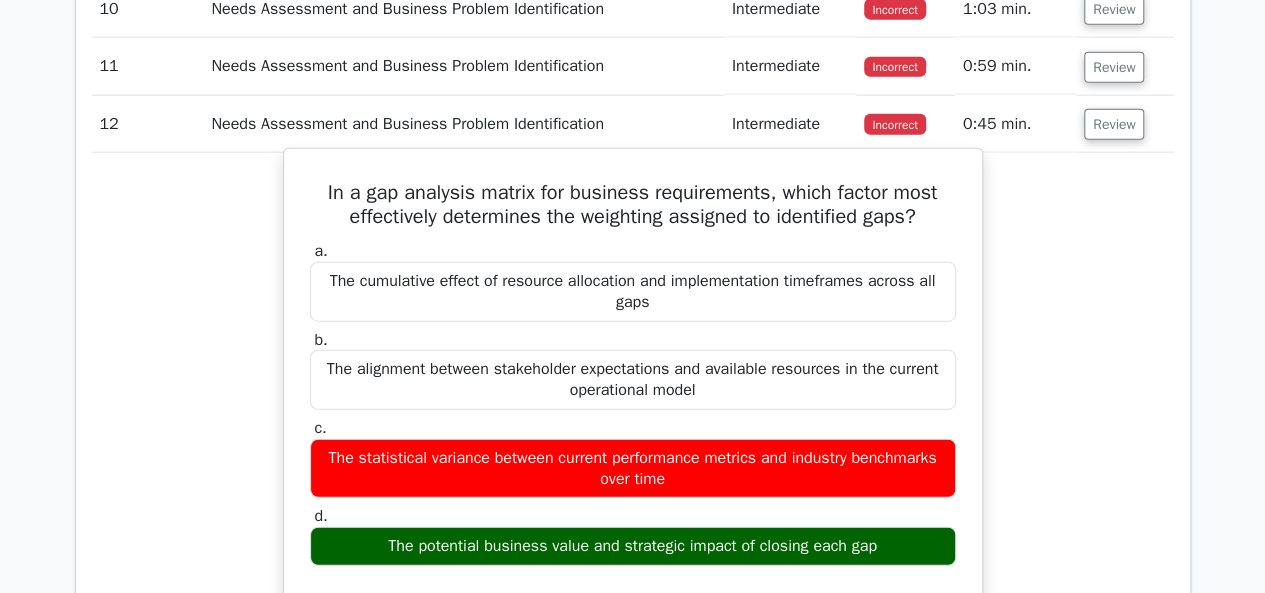 scroll, scrollTop: 2400, scrollLeft: 0, axis: vertical 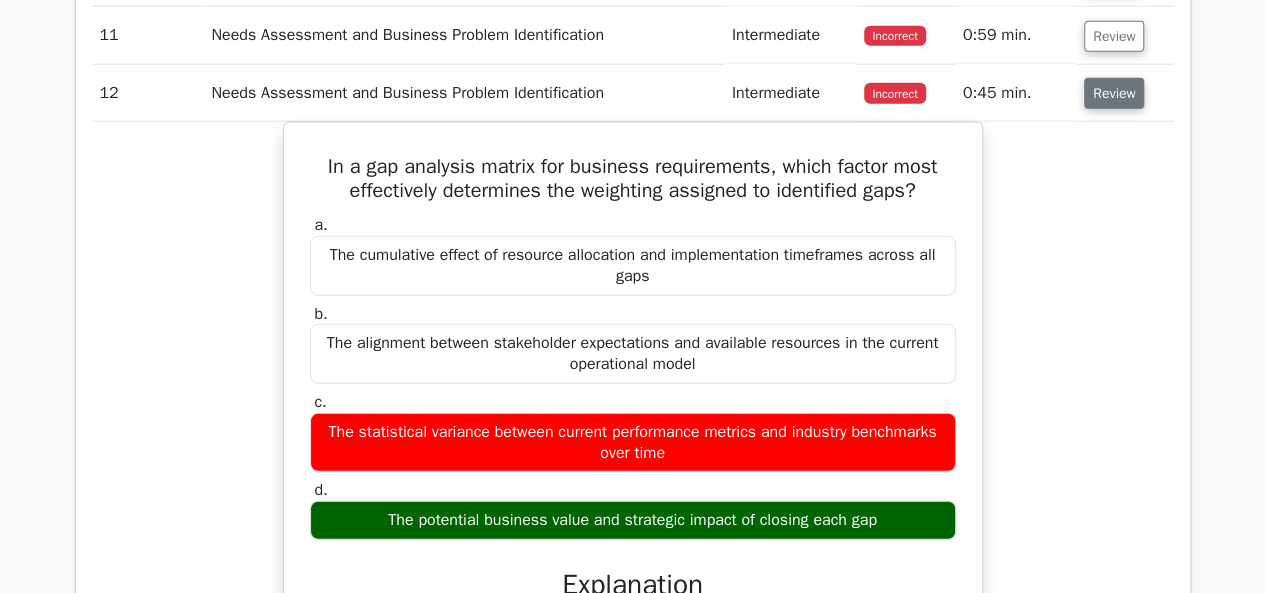 click on "Review" at bounding box center [1114, 93] 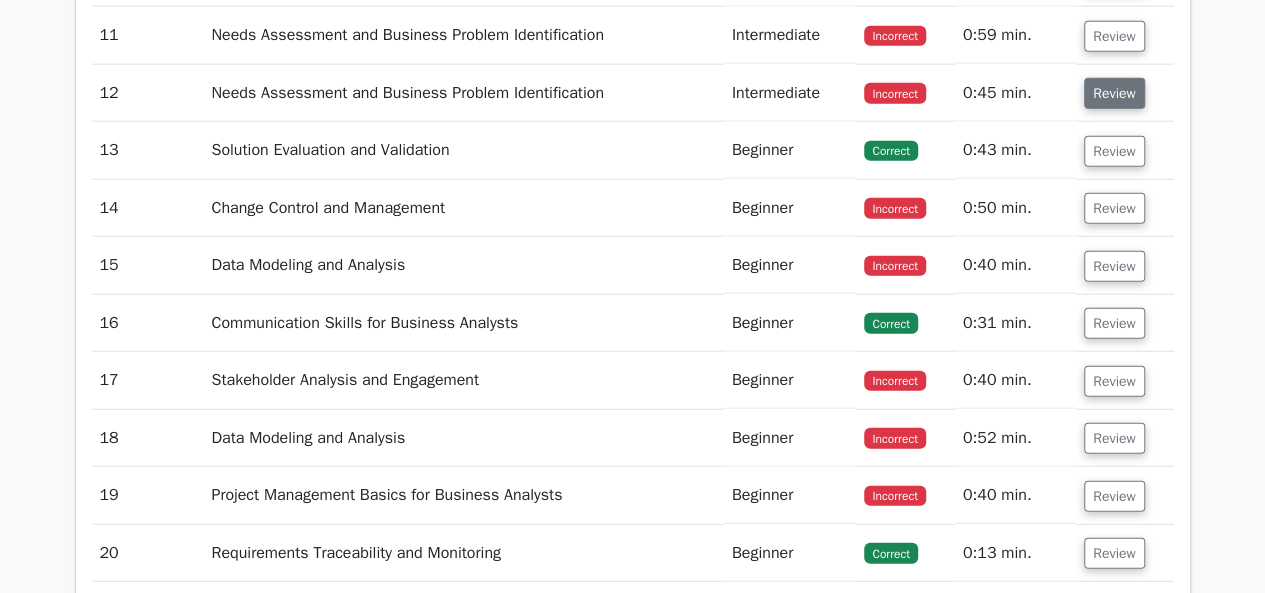 click on "Review" at bounding box center [1114, 93] 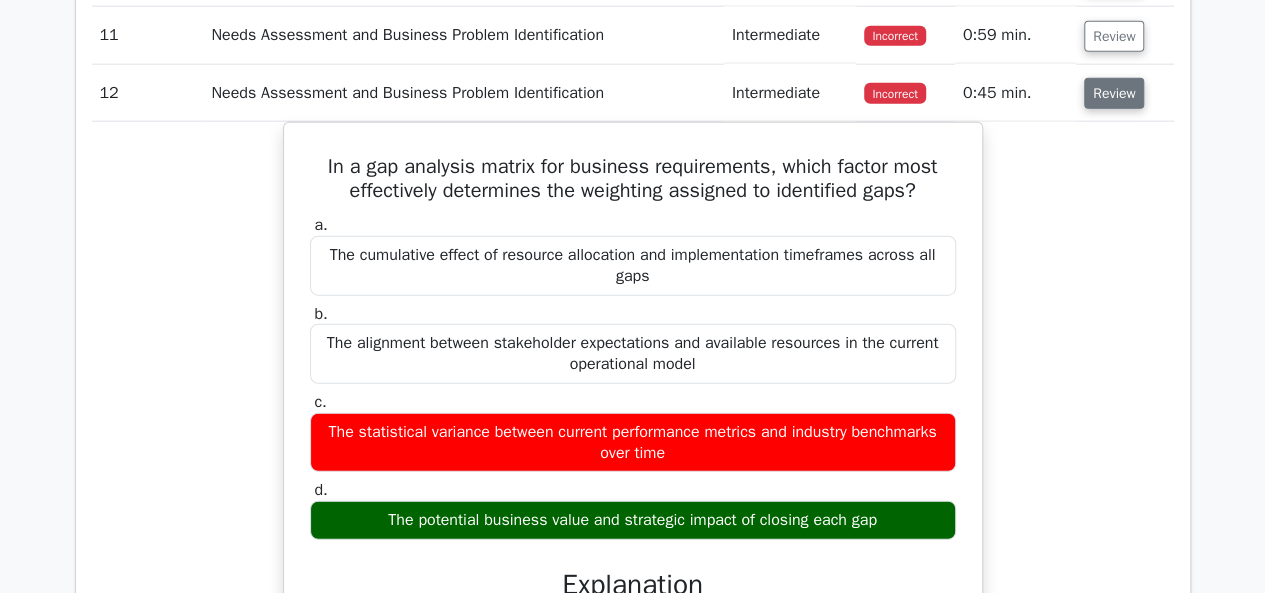 click on "Review" at bounding box center [1114, 93] 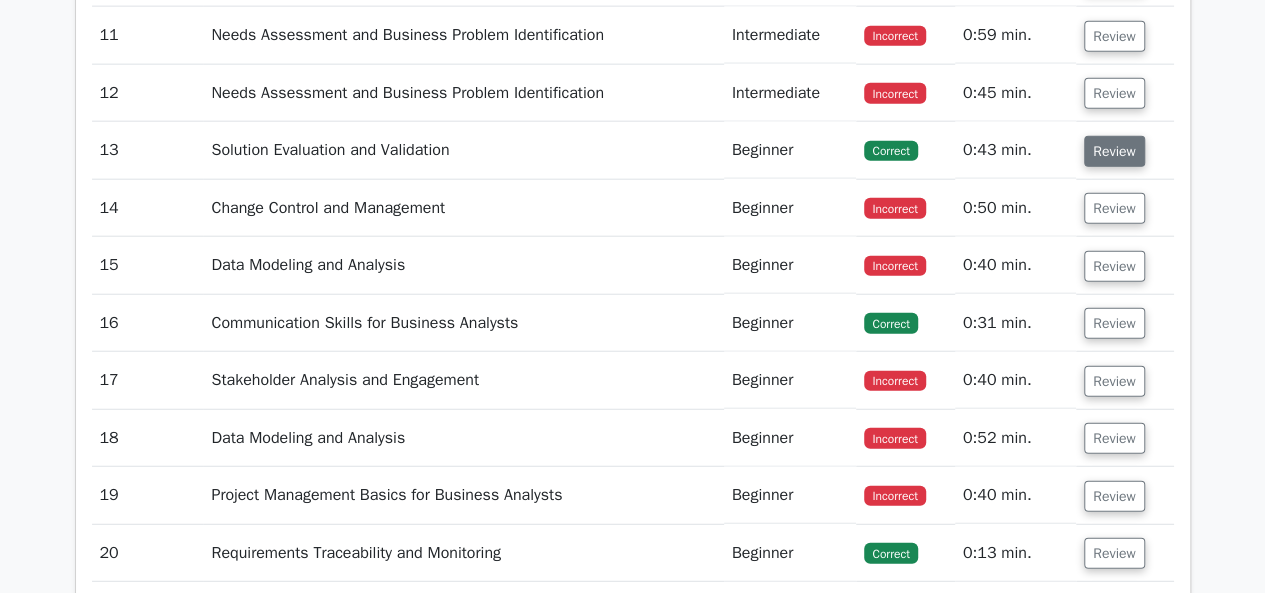 click on "Review" at bounding box center [1114, 151] 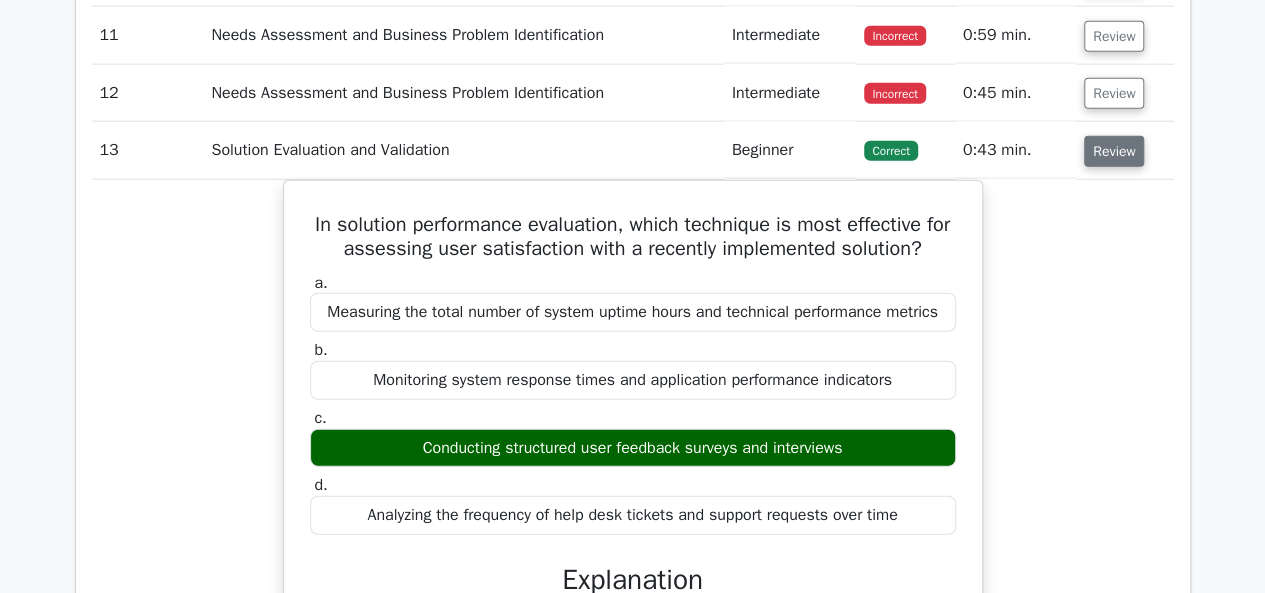 click on "Review" at bounding box center [1114, 151] 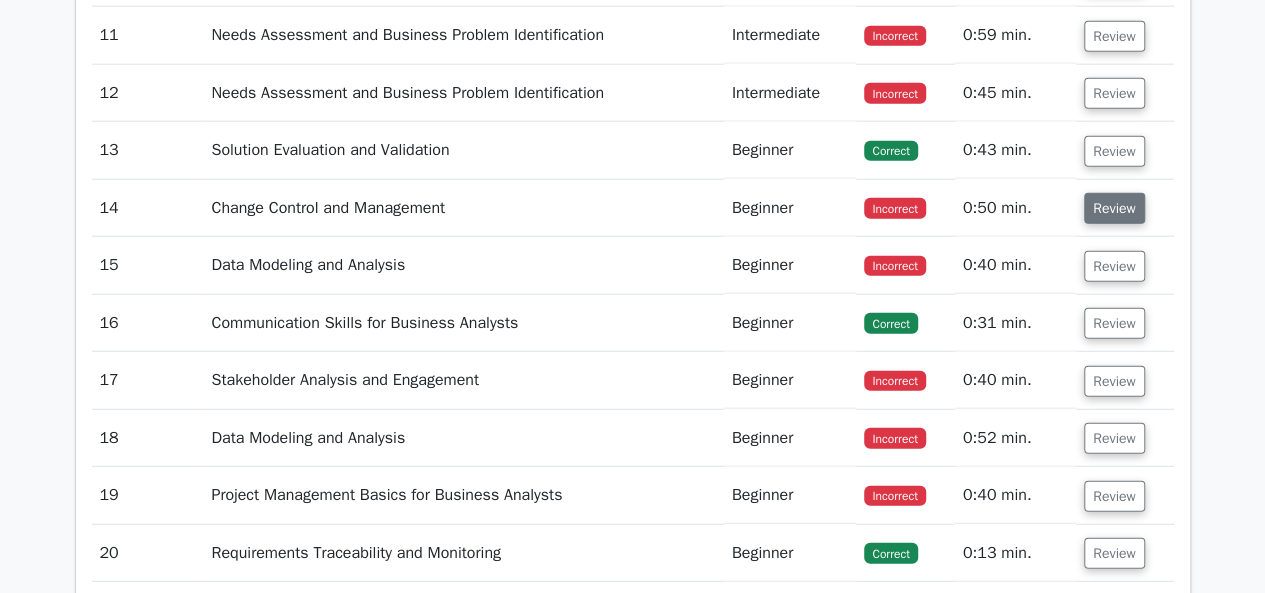 click on "Review" at bounding box center [1114, 208] 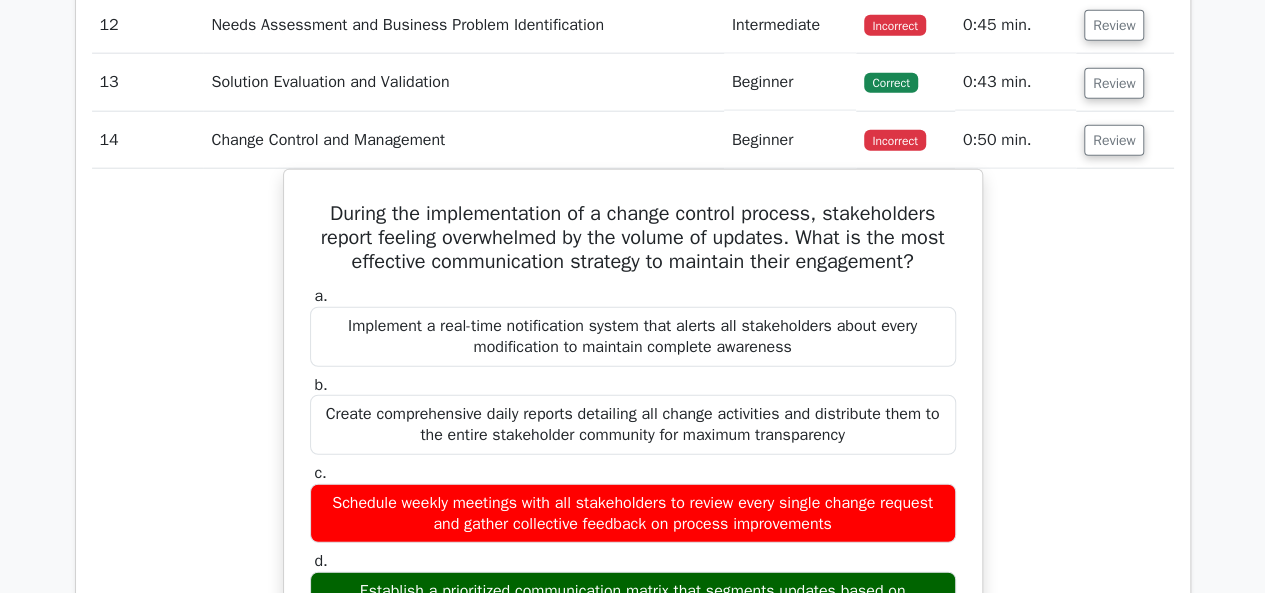 scroll, scrollTop: 2500, scrollLeft: 0, axis: vertical 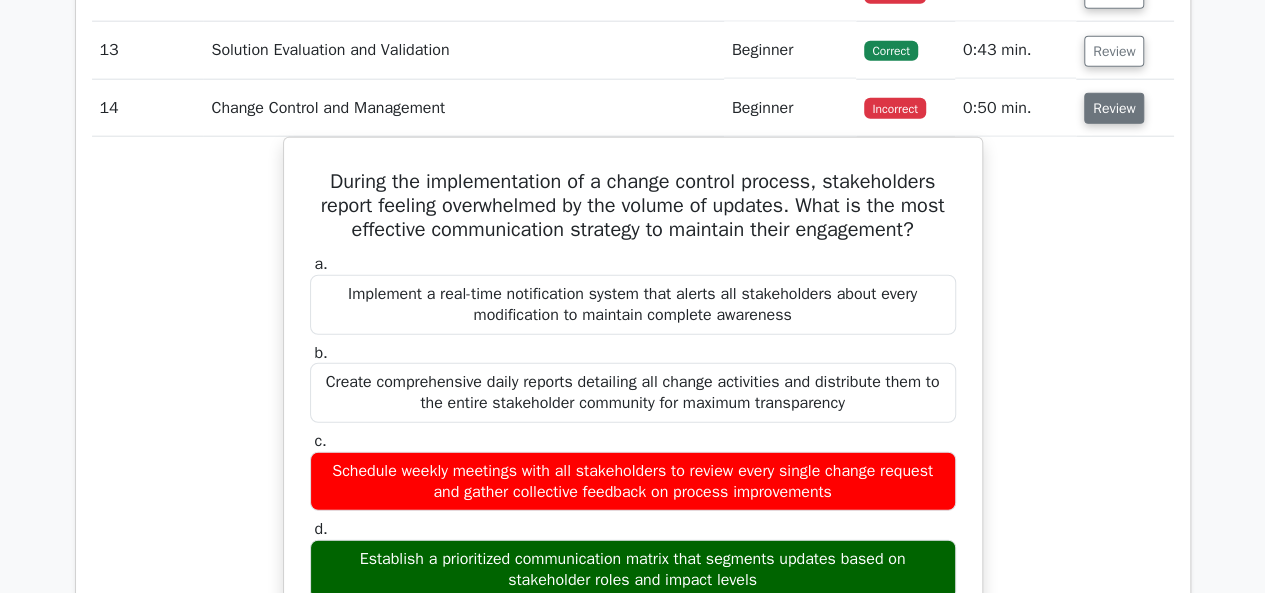 click on "Review" at bounding box center (1114, 108) 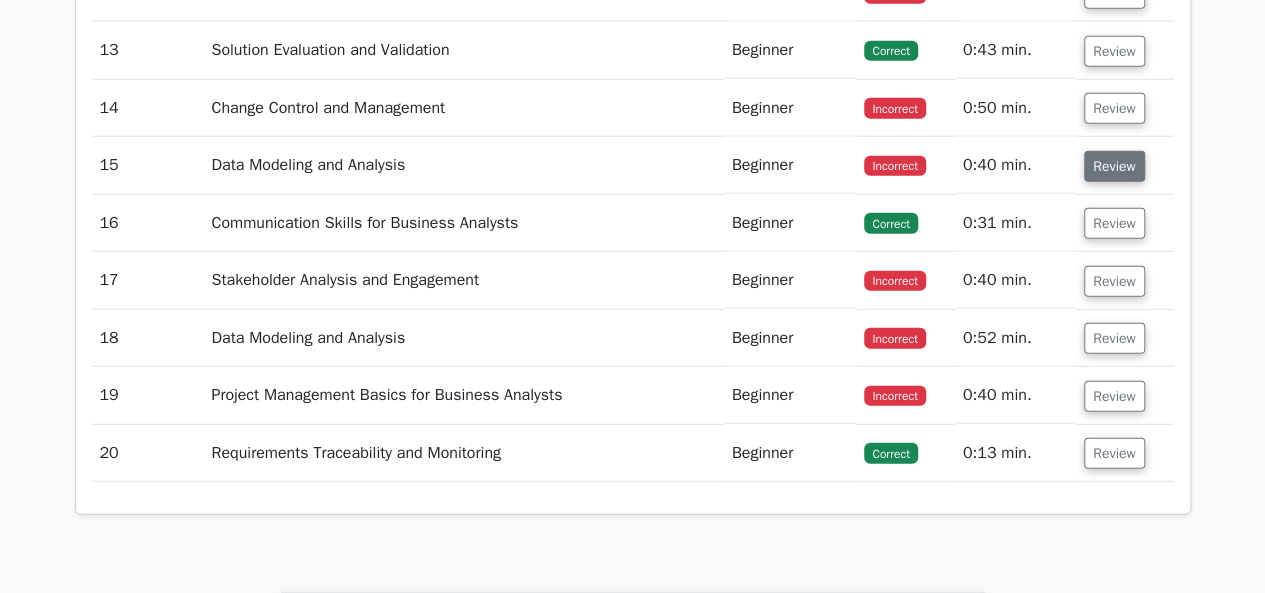 click on "Review" at bounding box center [1114, 166] 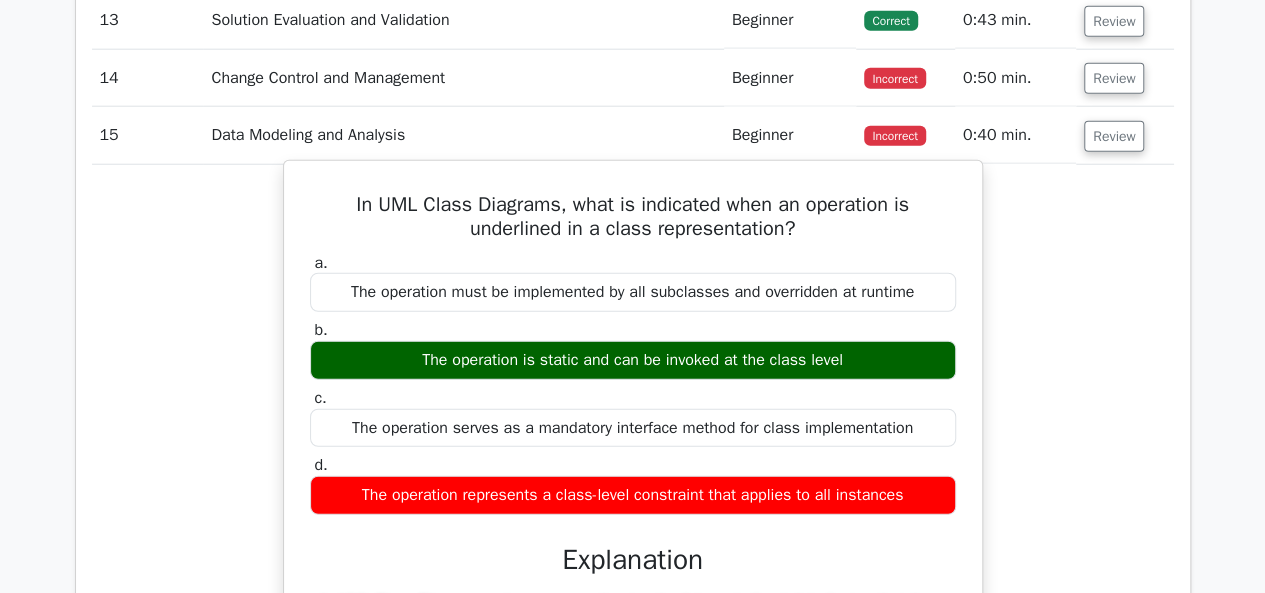 scroll, scrollTop: 2500, scrollLeft: 0, axis: vertical 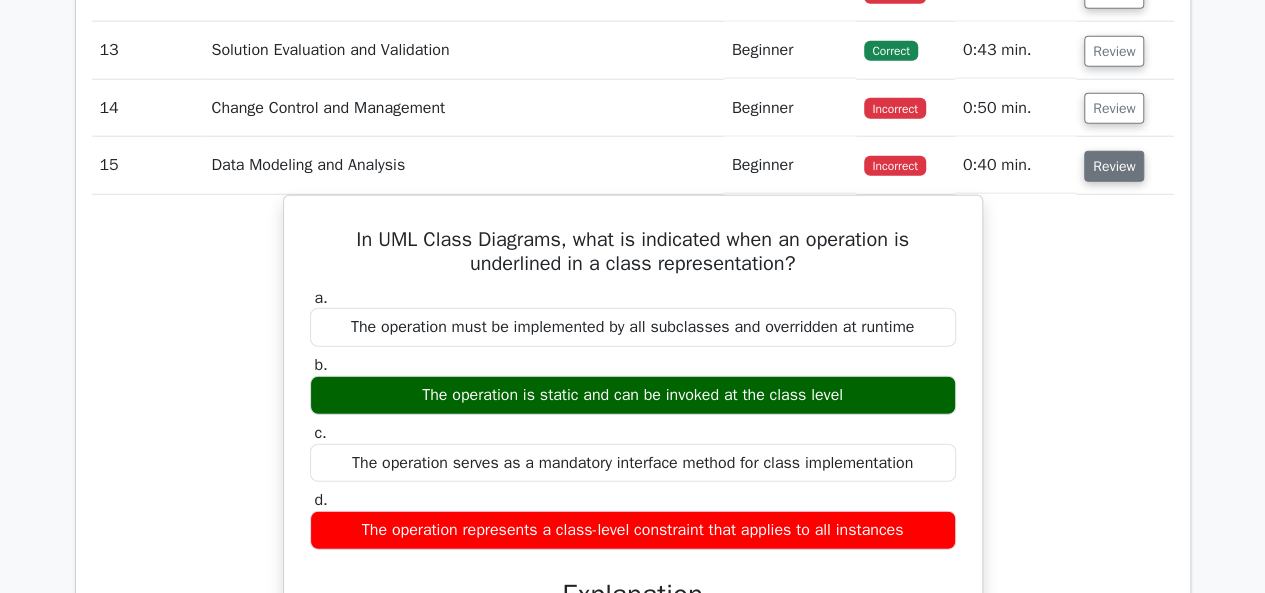 click on "Review" at bounding box center (1114, 166) 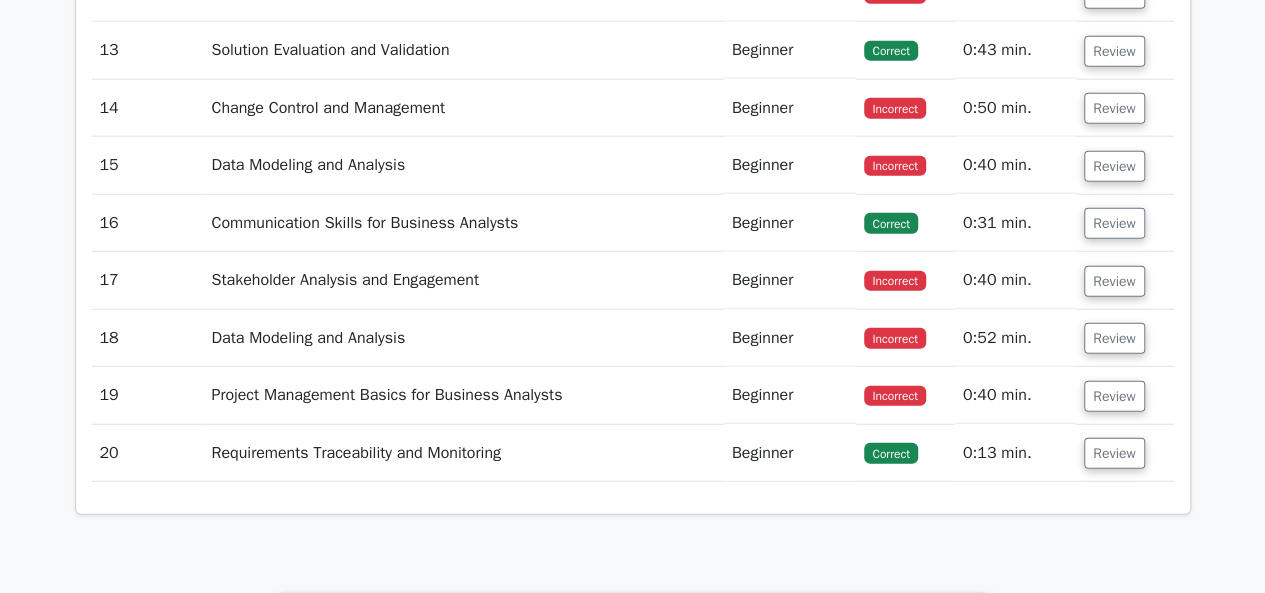 click on "Review" at bounding box center [1125, 223] 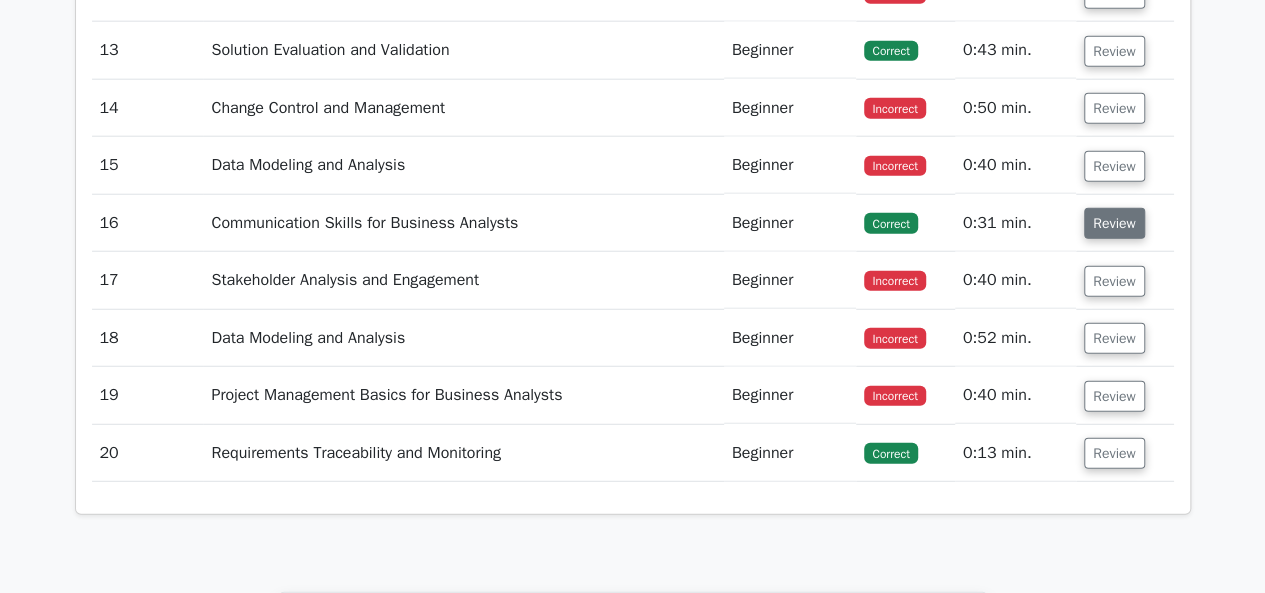 click on "Review" at bounding box center [1114, 223] 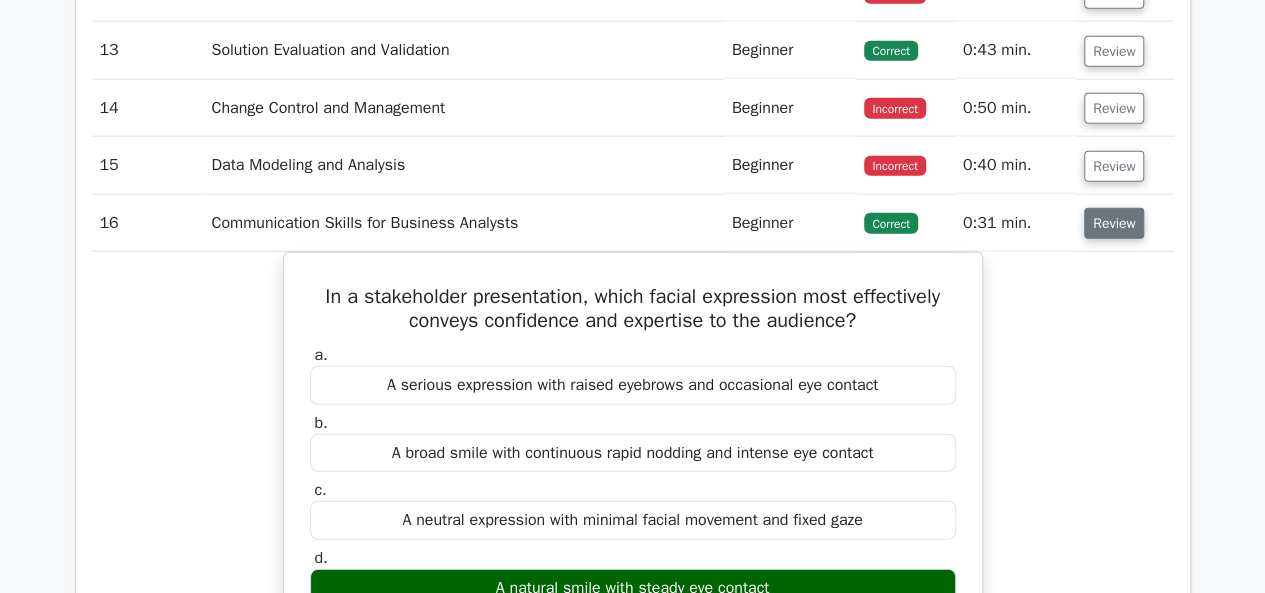 click on "Review" at bounding box center [1114, 223] 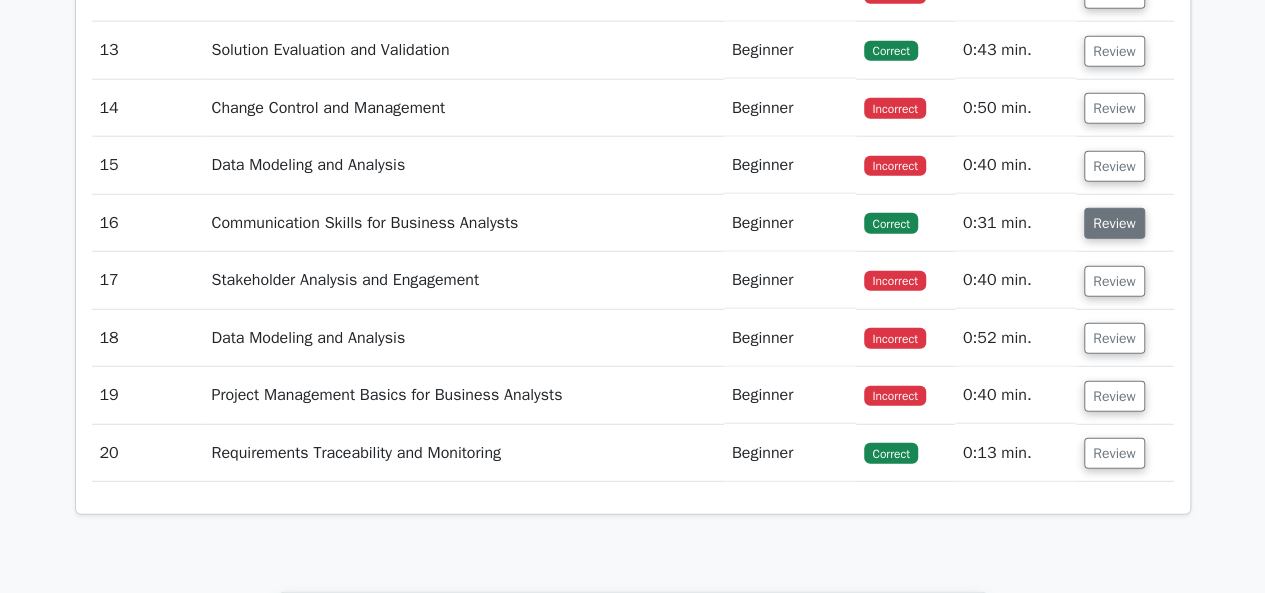 click on "Review" at bounding box center (1114, 223) 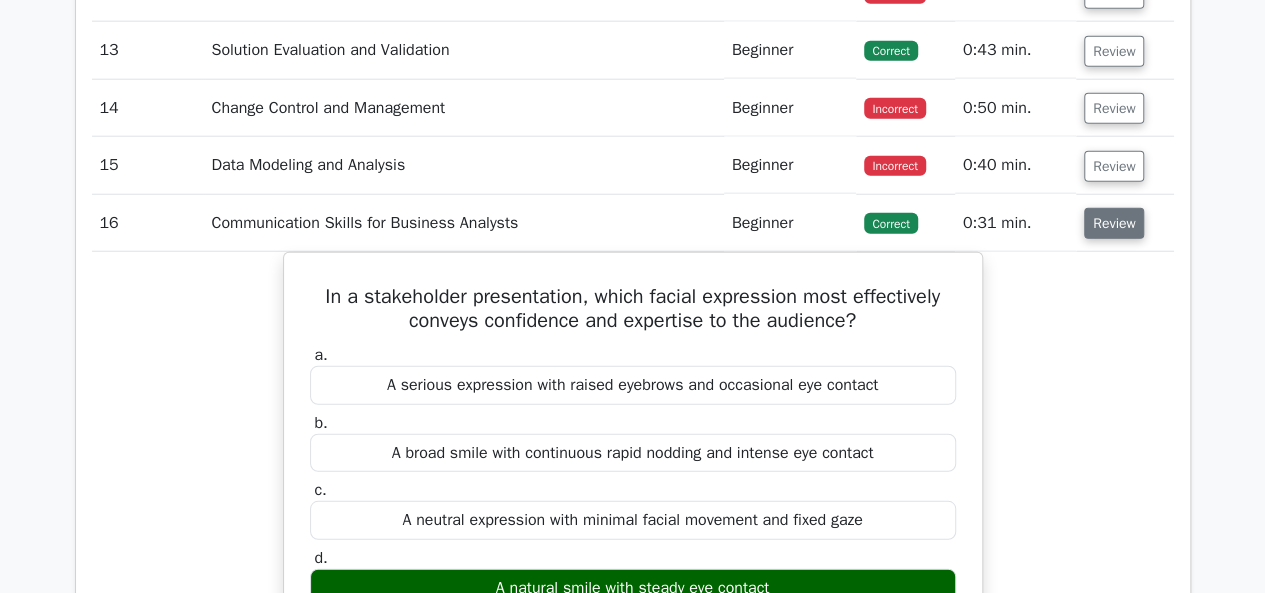 click on "Review" at bounding box center (1114, 223) 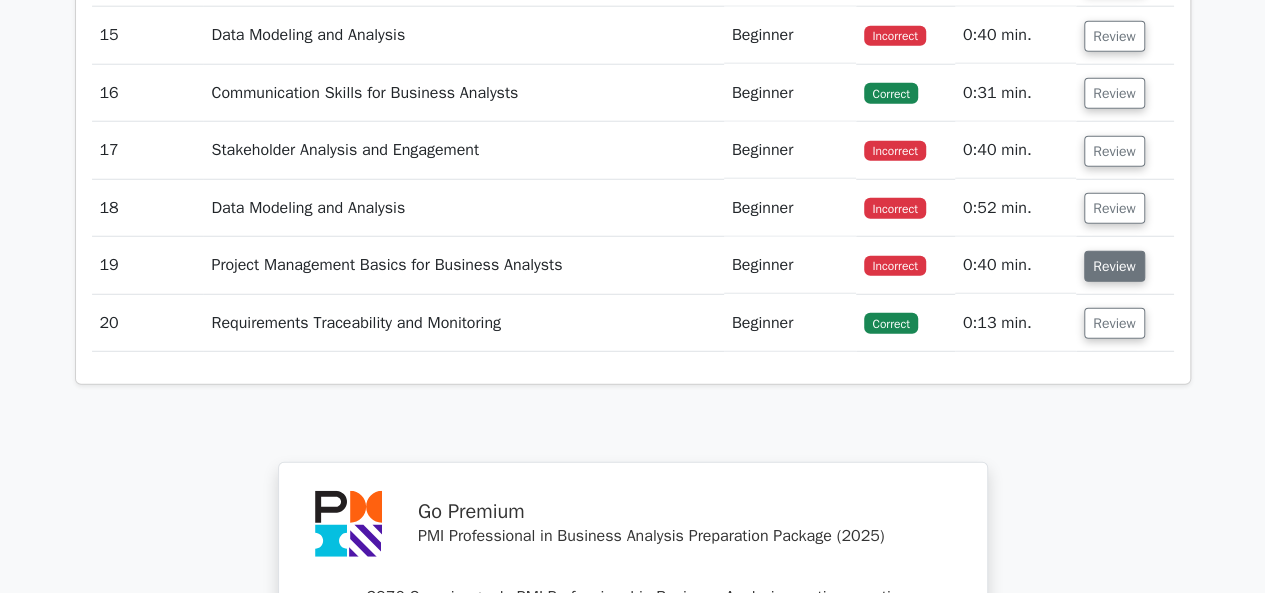 scroll, scrollTop: 2600, scrollLeft: 0, axis: vertical 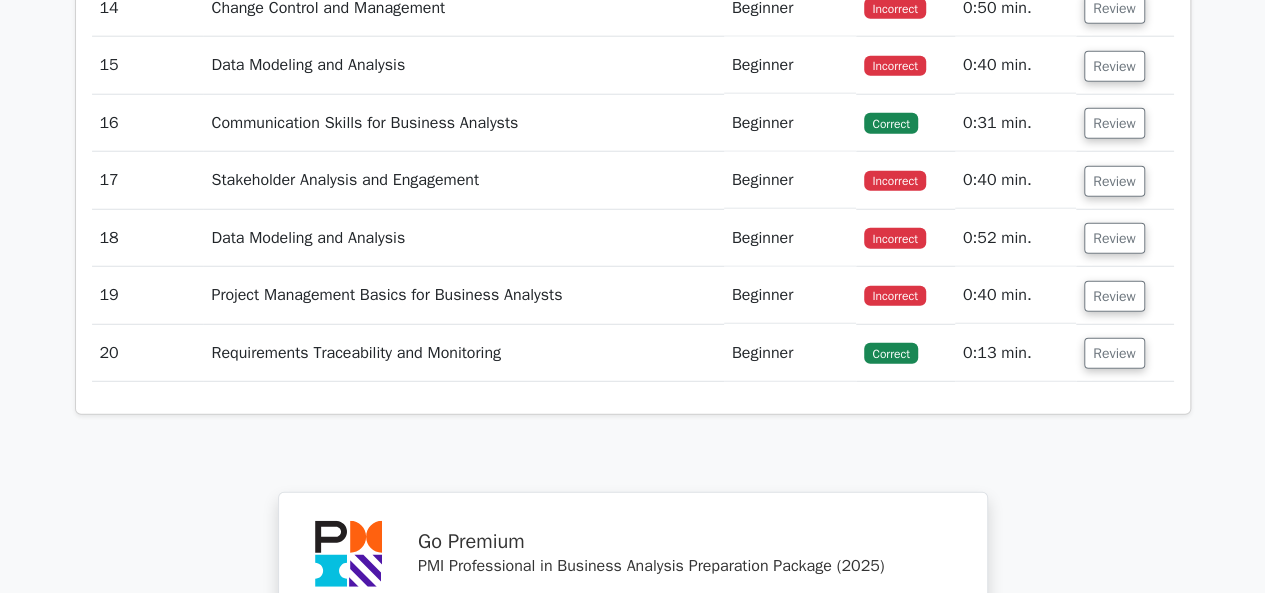 click on "Review" at bounding box center (1125, 180) 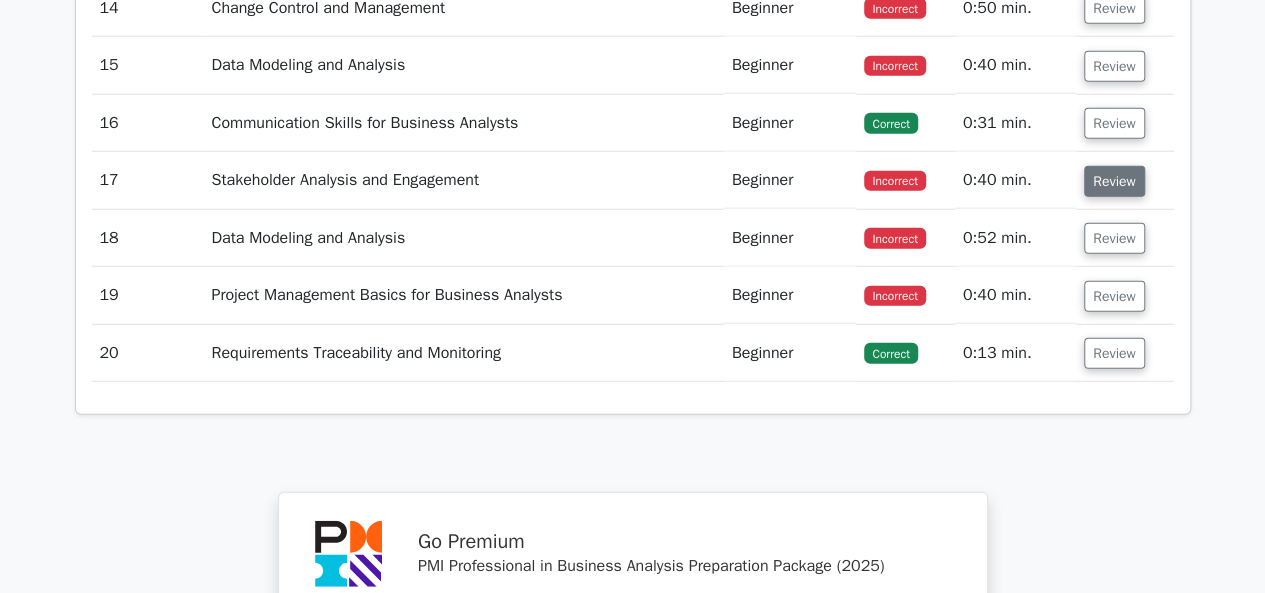 click on "Review" at bounding box center [1114, 181] 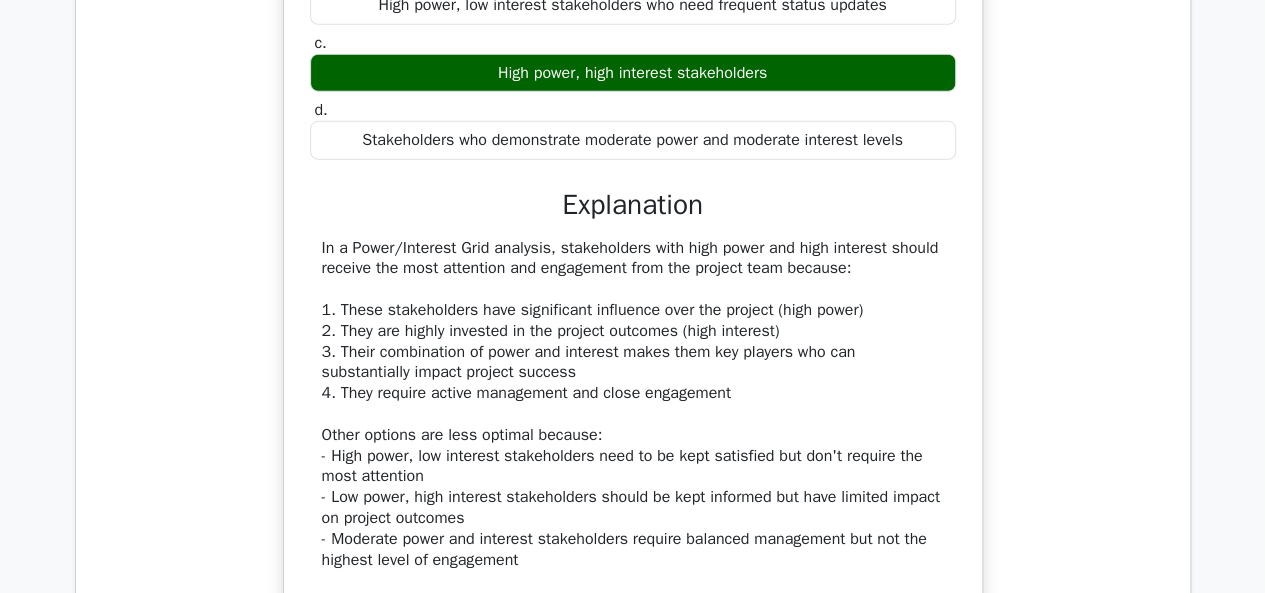 scroll, scrollTop: 2500, scrollLeft: 0, axis: vertical 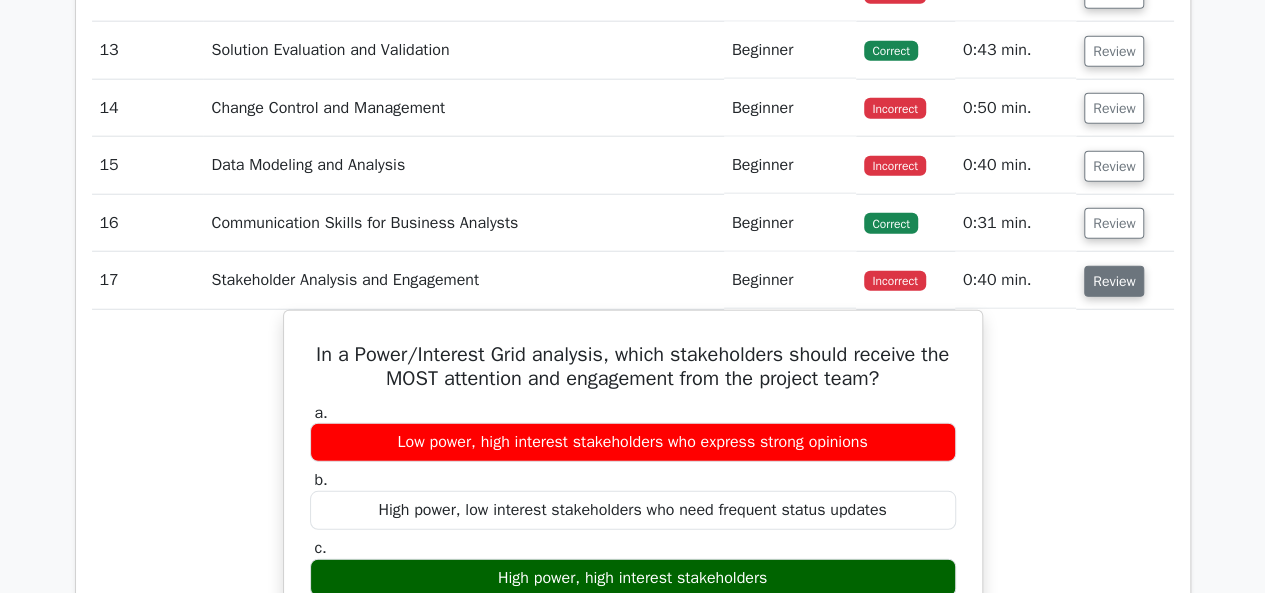 click on "Review" at bounding box center (1114, 281) 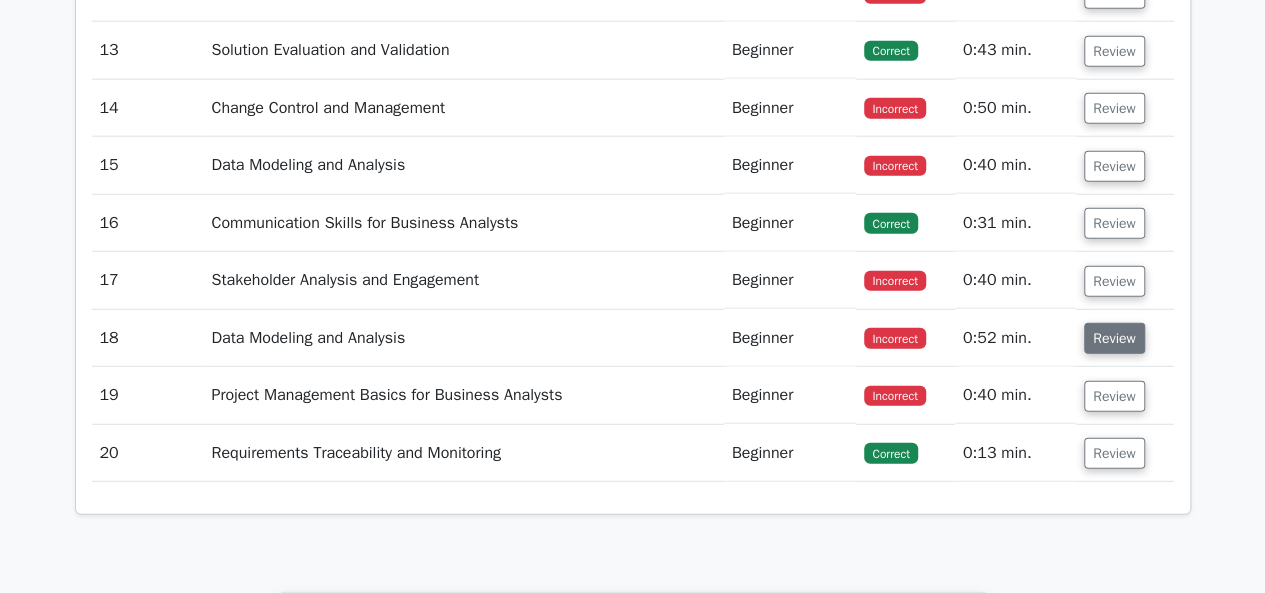 click on "Review" at bounding box center [1114, 338] 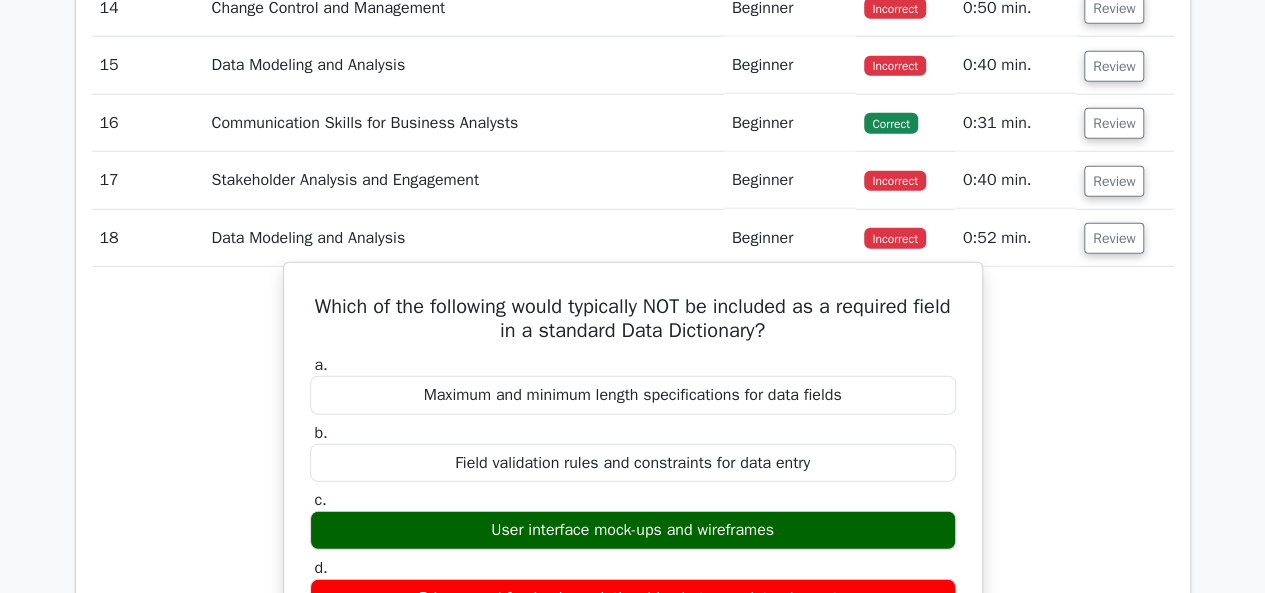 scroll, scrollTop: 2700, scrollLeft: 0, axis: vertical 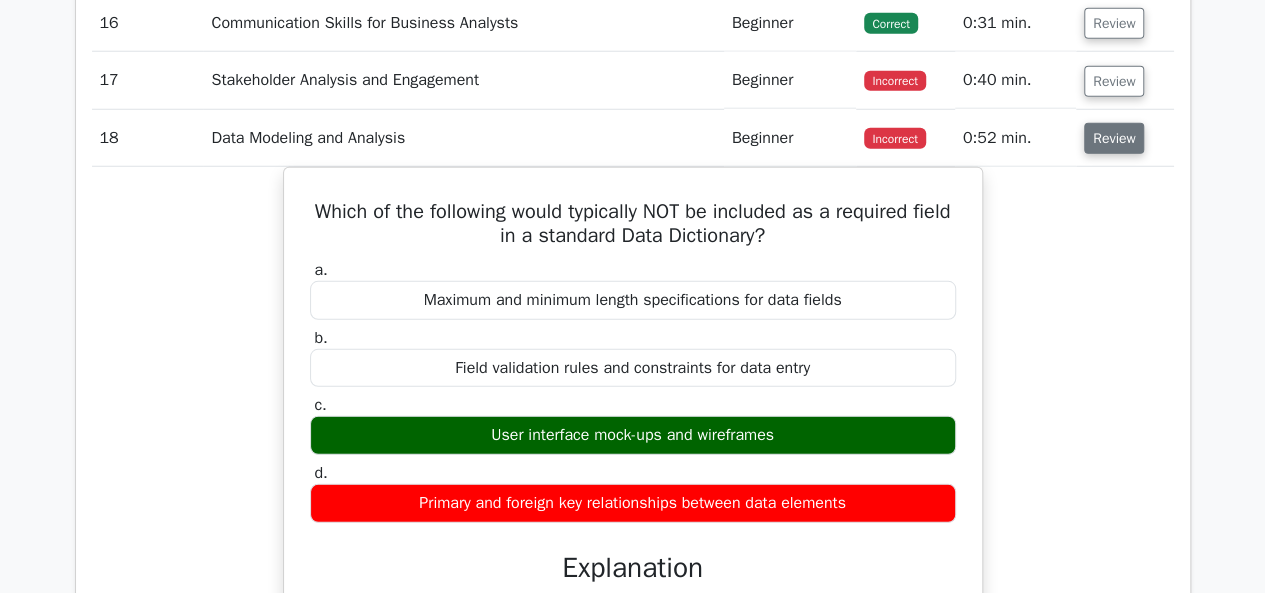 click on "Review" at bounding box center (1114, 138) 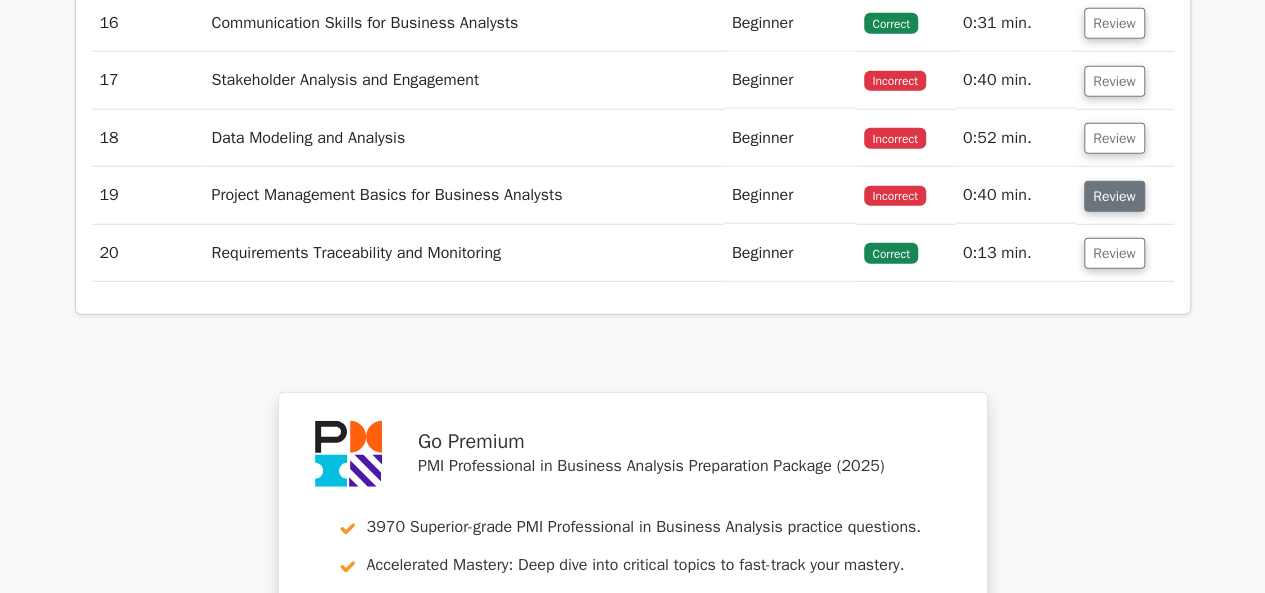 click on "Review" at bounding box center [1114, 196] 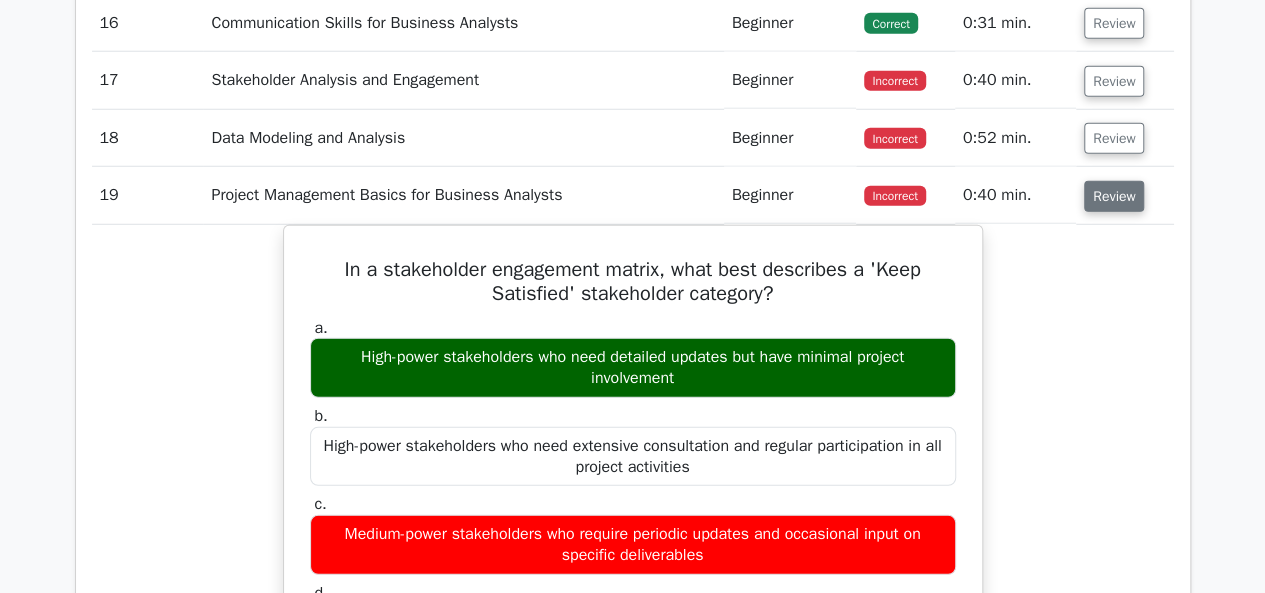 click on "Review" at bounding box center [1114, 196] 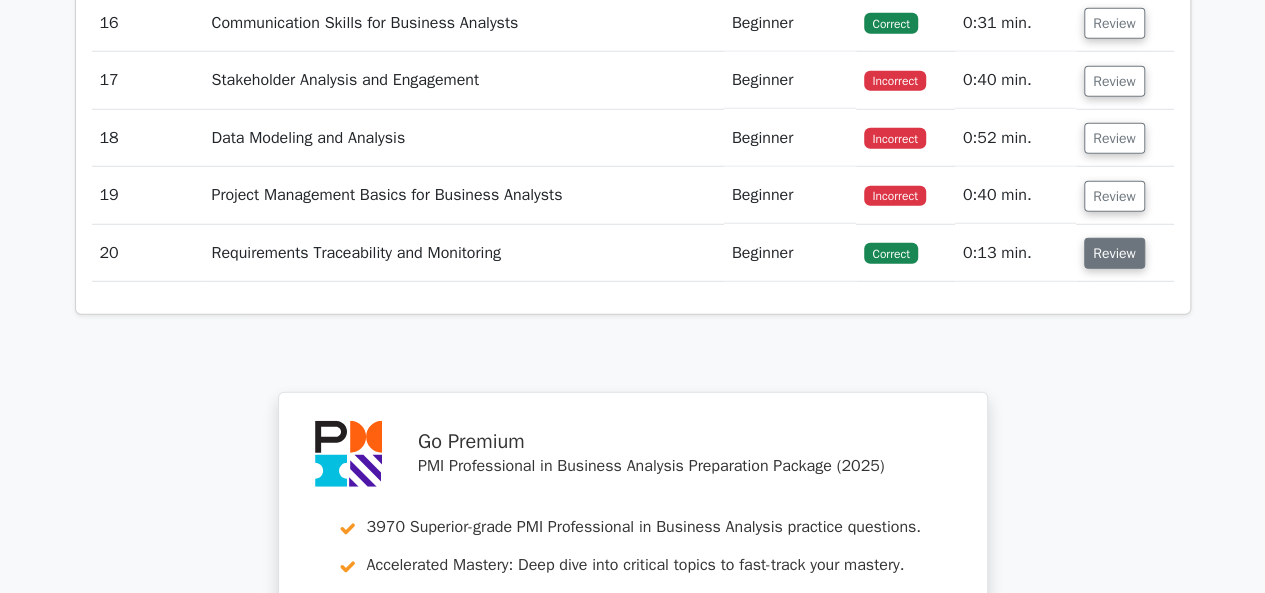 click on "Review" at bounding box center [1114, 253] 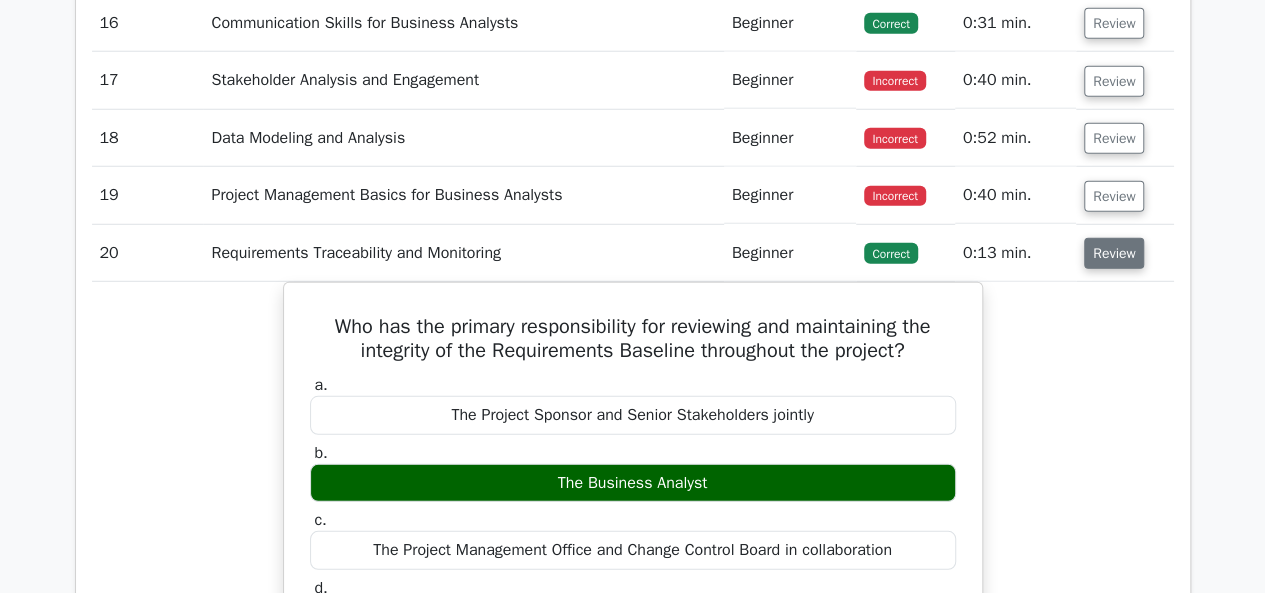 click on "Review" at bounding box center [1114, 253] 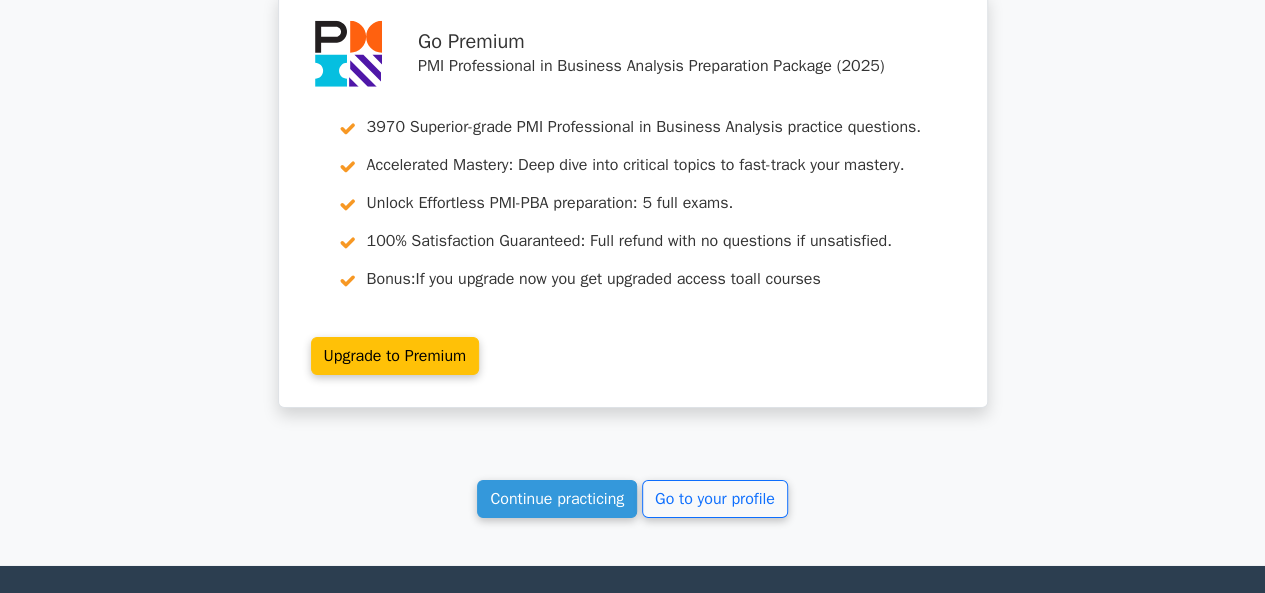 scroll, scrollTop: 3293, scrollLeft: 0, axis: vertical 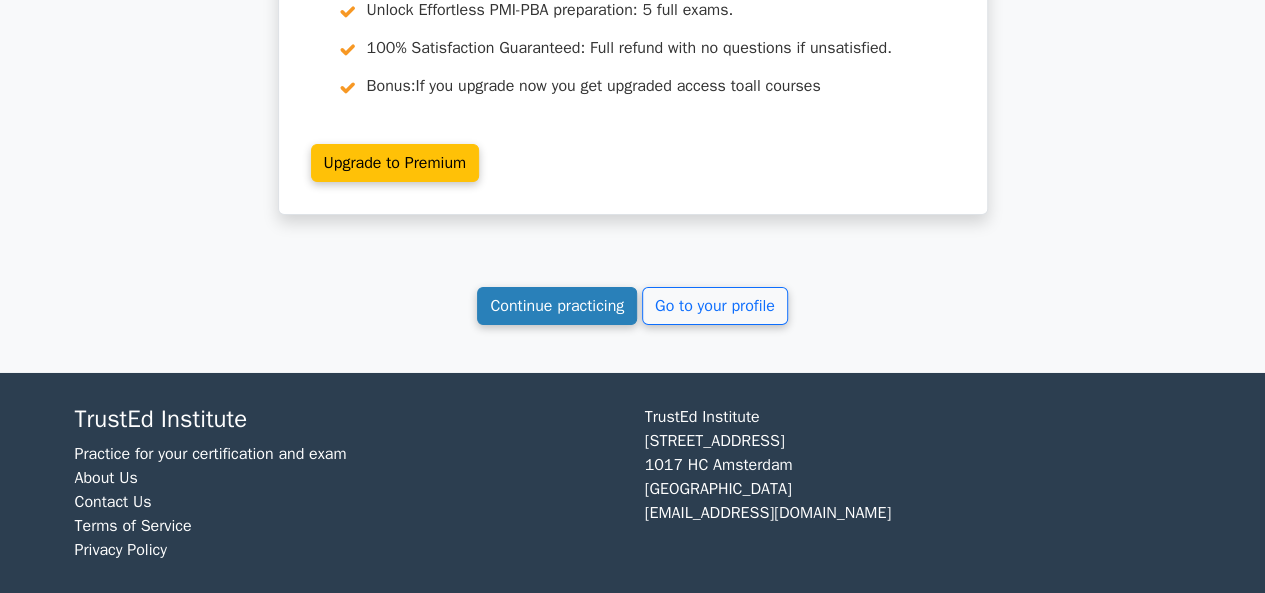 click on "Continue practicing" at bounding box center [557, 306] 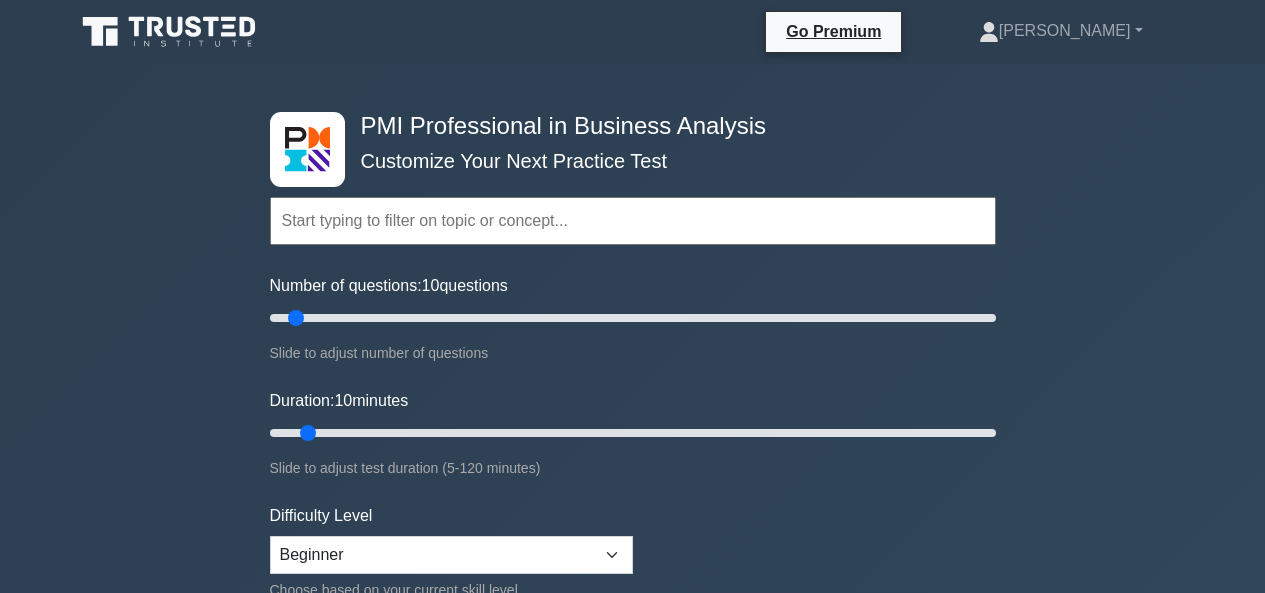 scroll, scrollTop: 0, scrollLeft: 0, axis: both 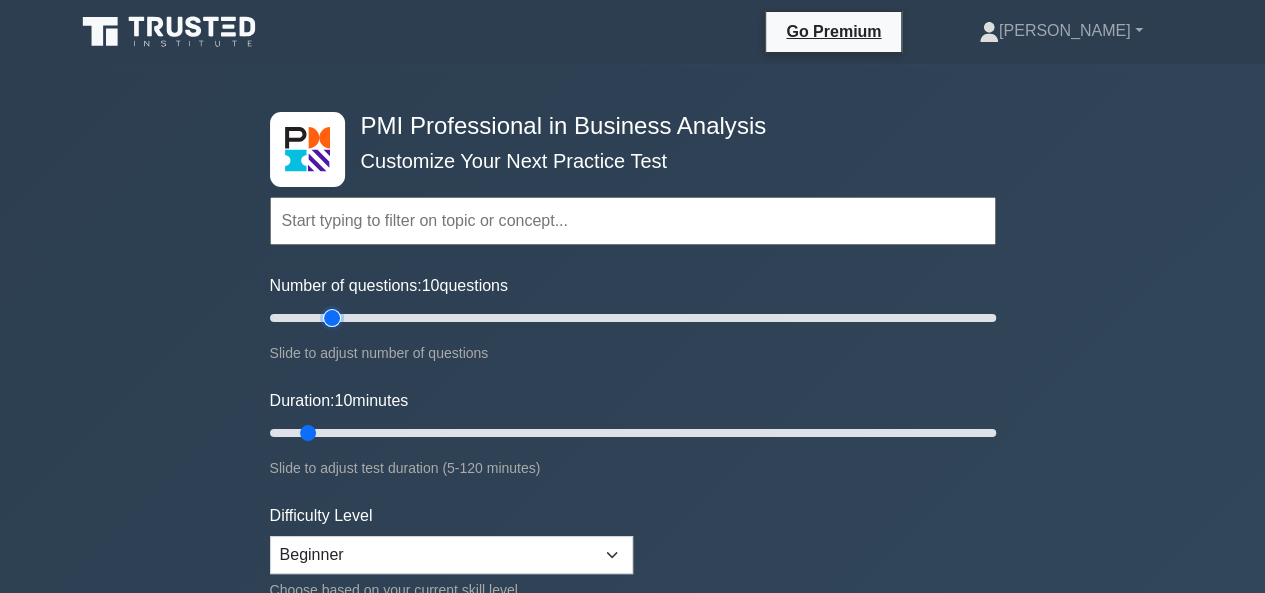 click on "Number of questions:  10  questions" at bounding box center [633, 318] 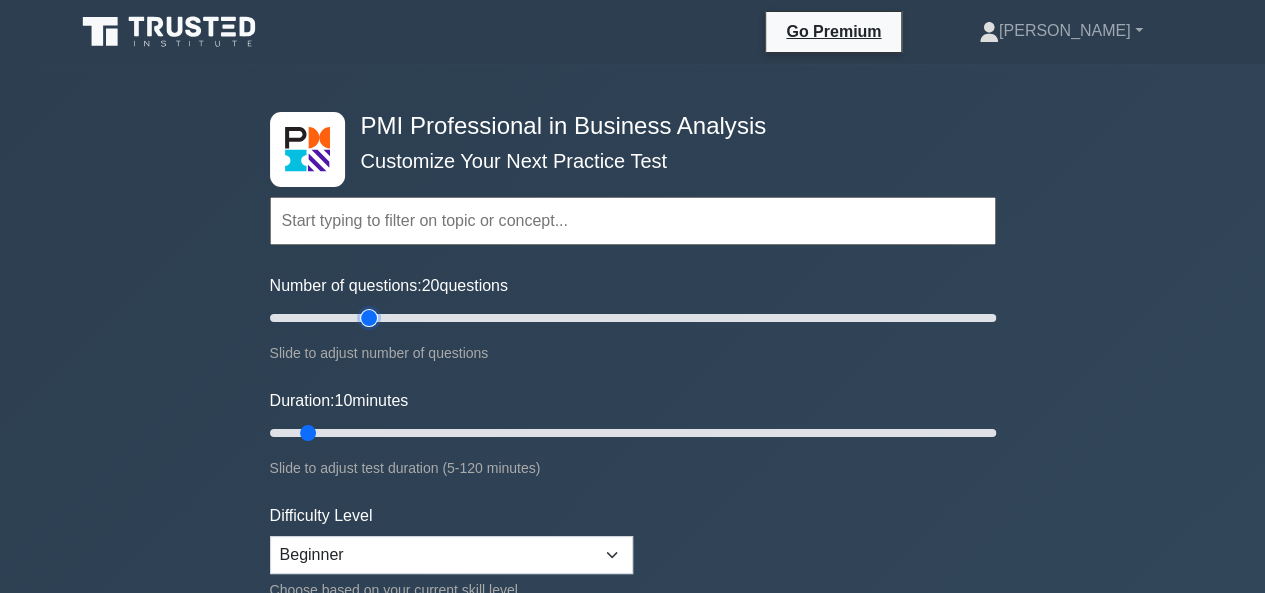 click on "Number of questions:  20  questions" at bounding box center (633, 318) 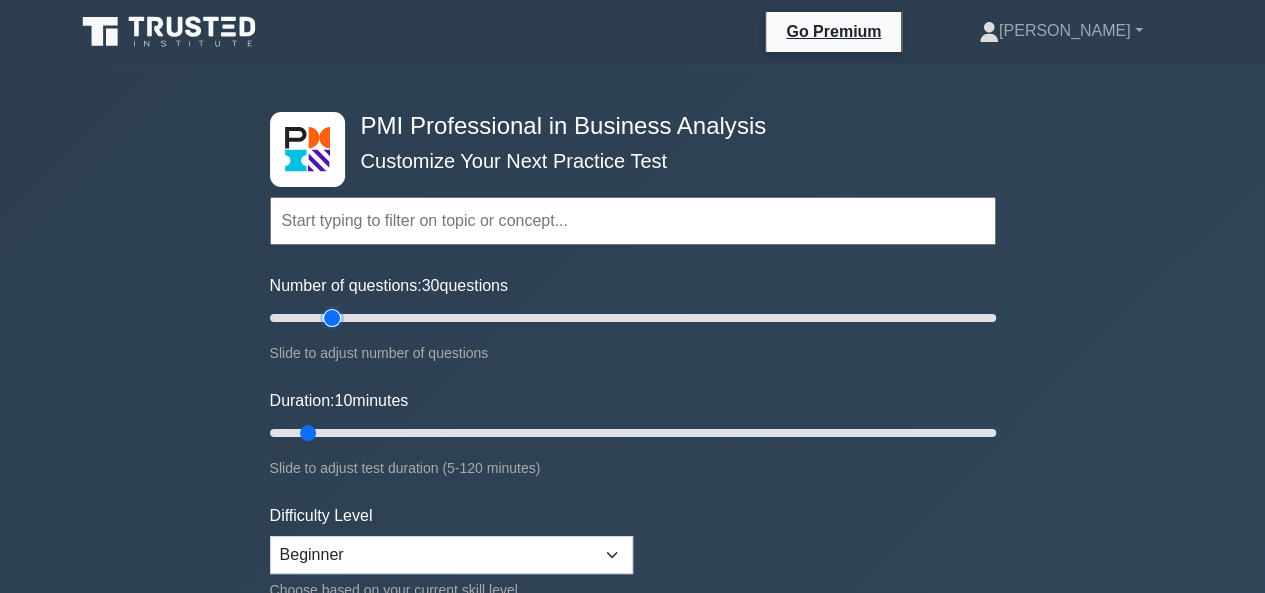 type on "20" 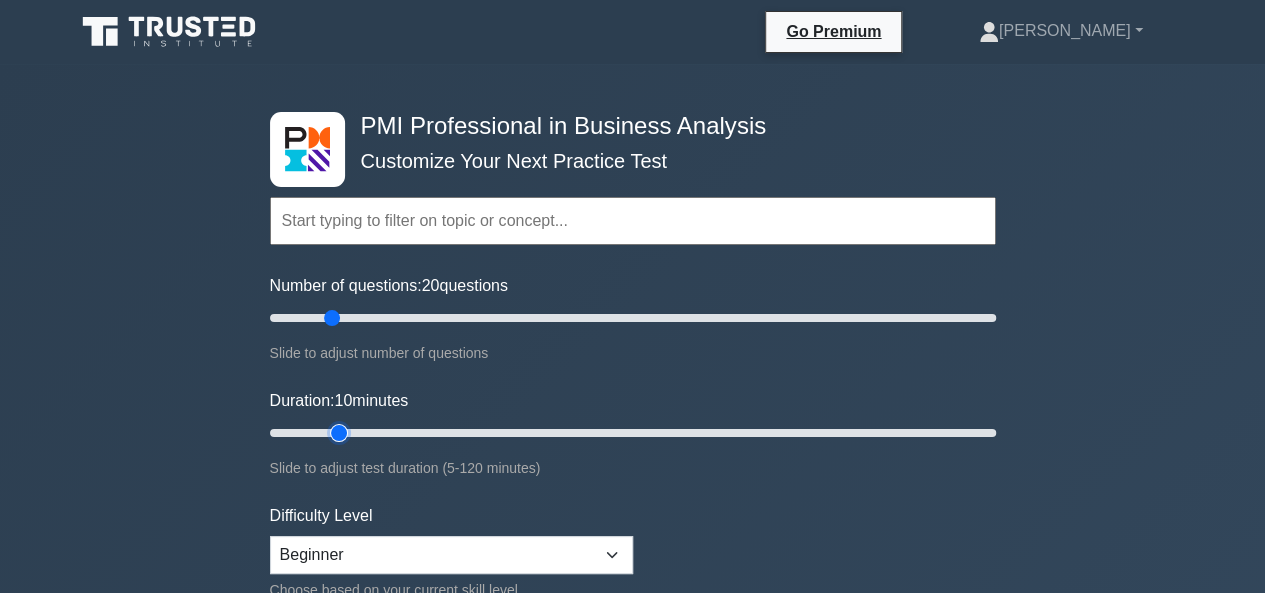 click on "Duration:  10  minutes" at bounding box center (633, 433) 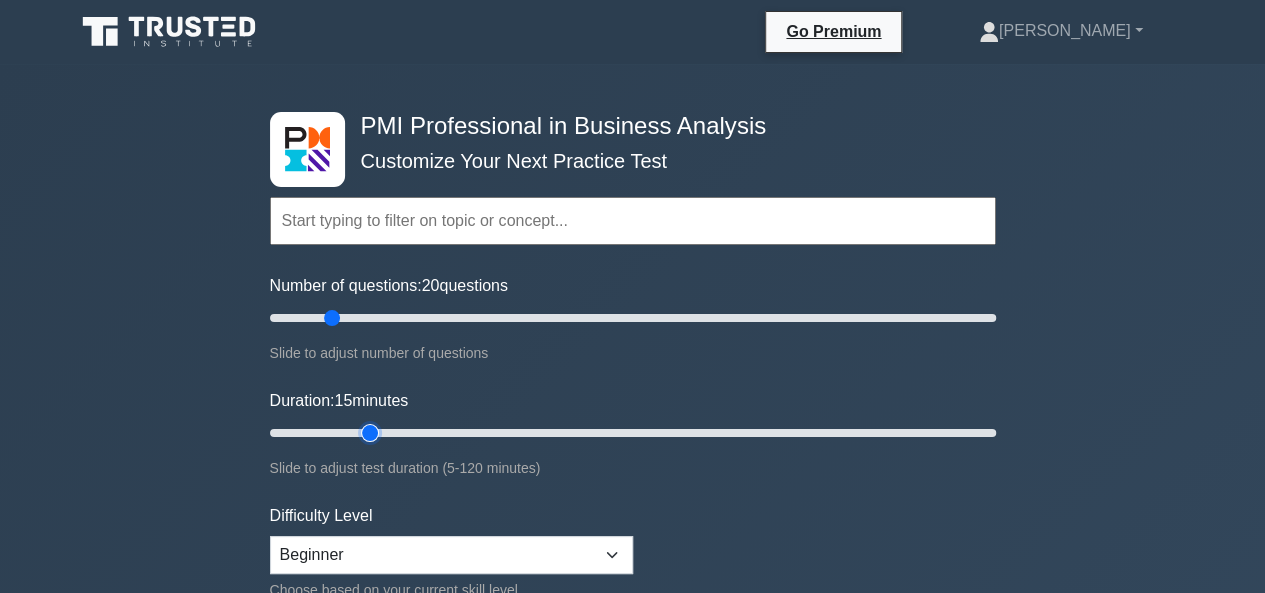type on "20" 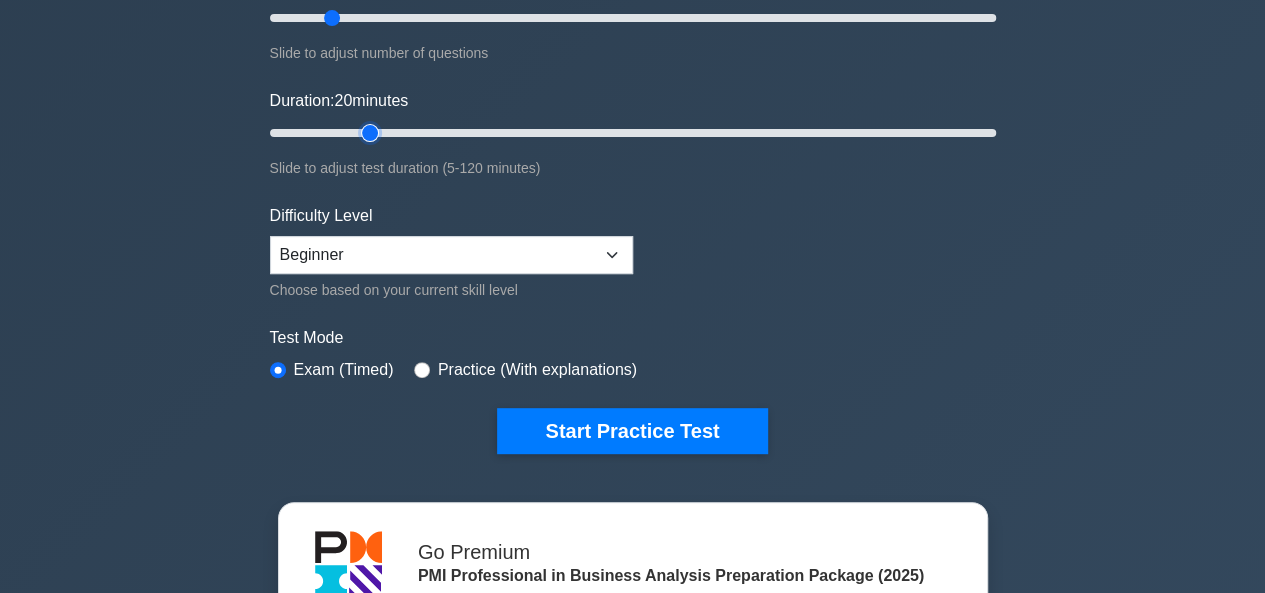 scroll, scrollTop: 100, scrollLeft: 0, axis: vertical 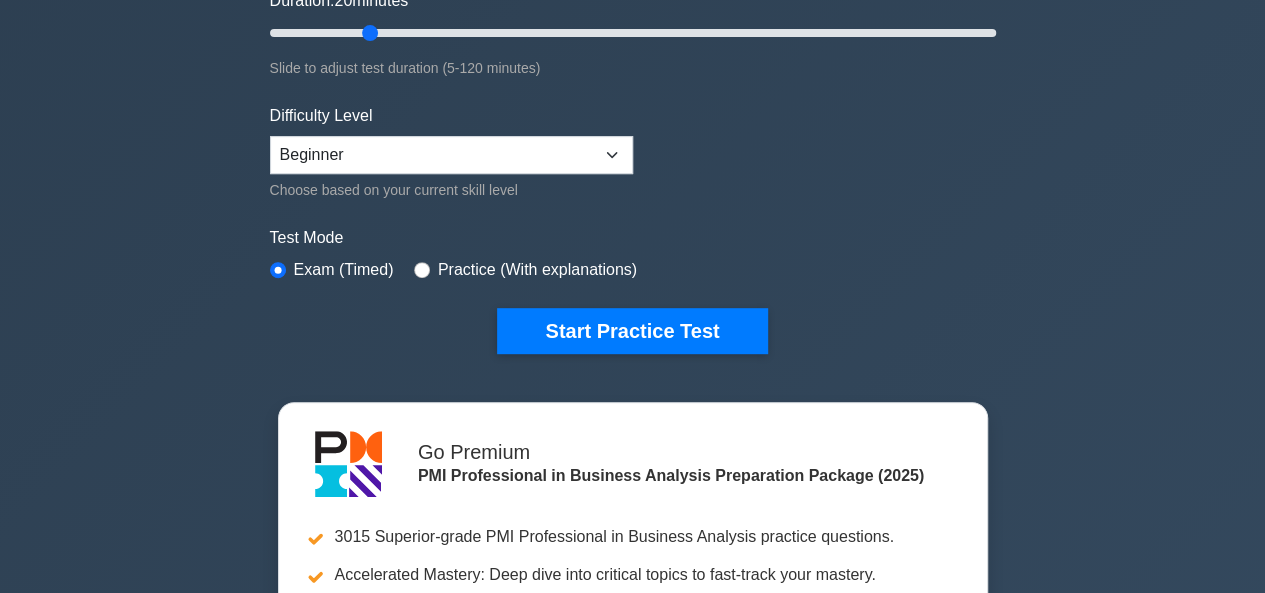 drag, startPoint x: 646, startPoint y: 335, endPoint x: 914, endPoint y: 286, distance: 272.44266 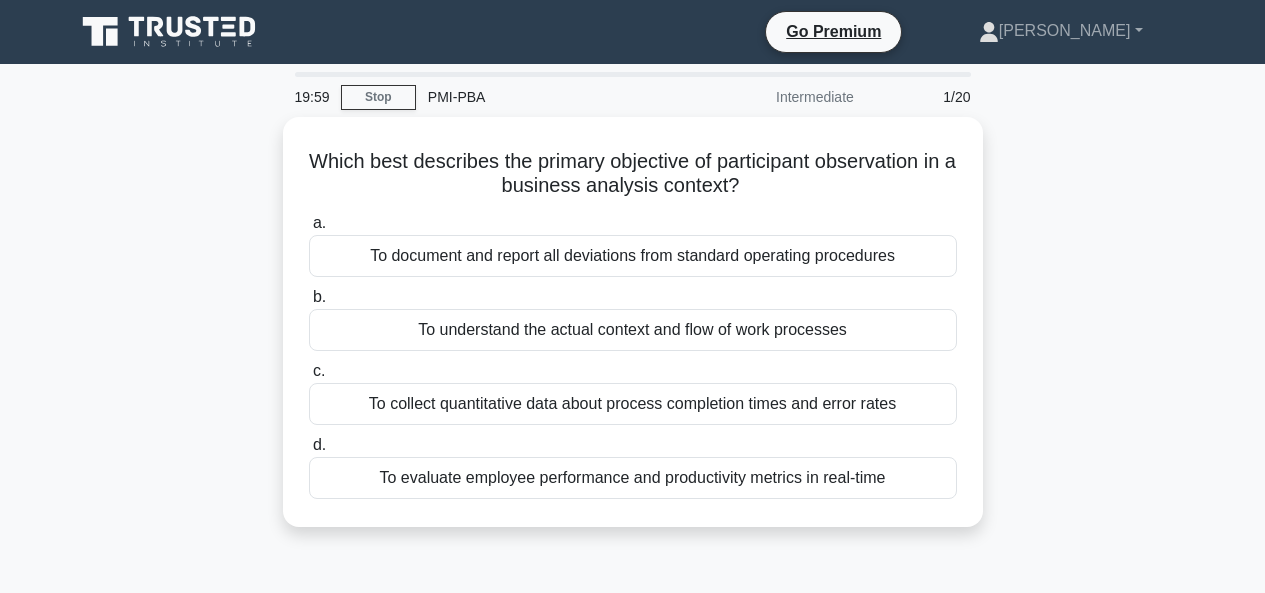 scroll, scrollTop: 0, scrollLeft: 0, axis: both 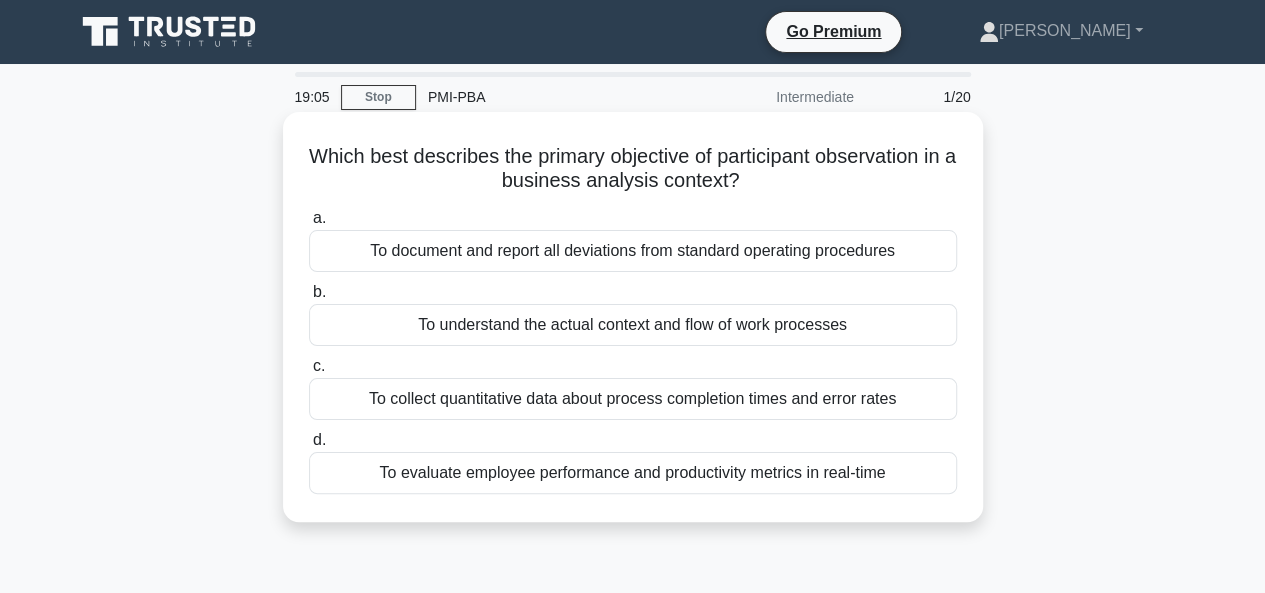 click on "To document and report all deviations from standard operating procedures" at bounding box center [633, 251] 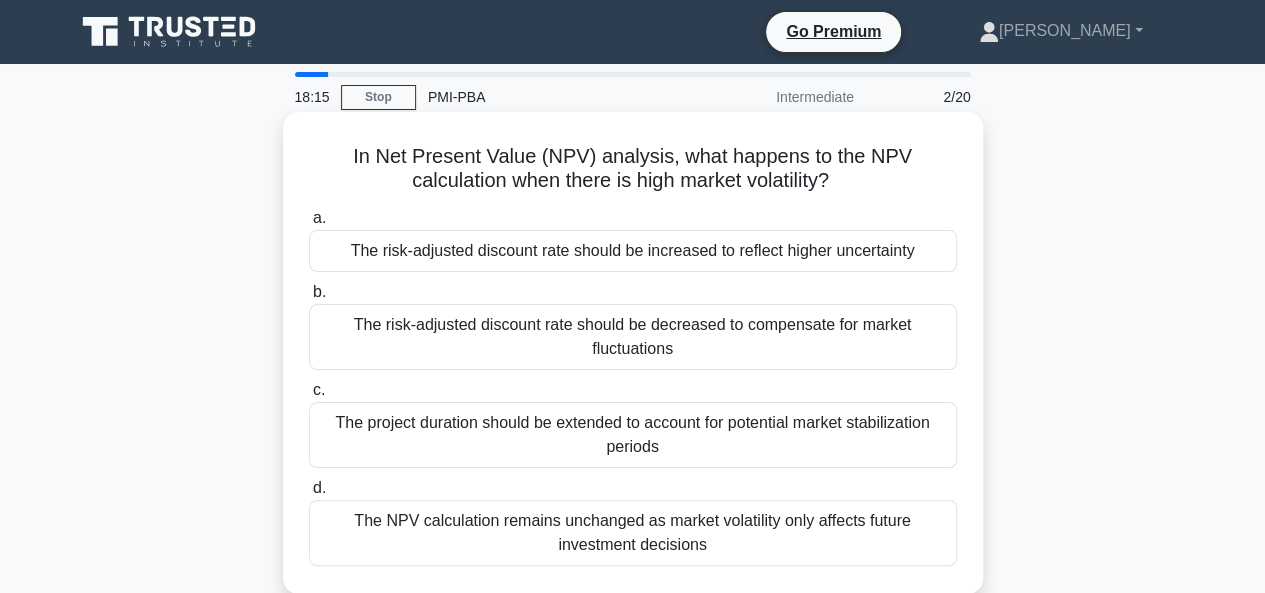 click on "The NPV calculation remains unchanged as market volatility only affects future investment decisions" at bounding box center [633, 533] 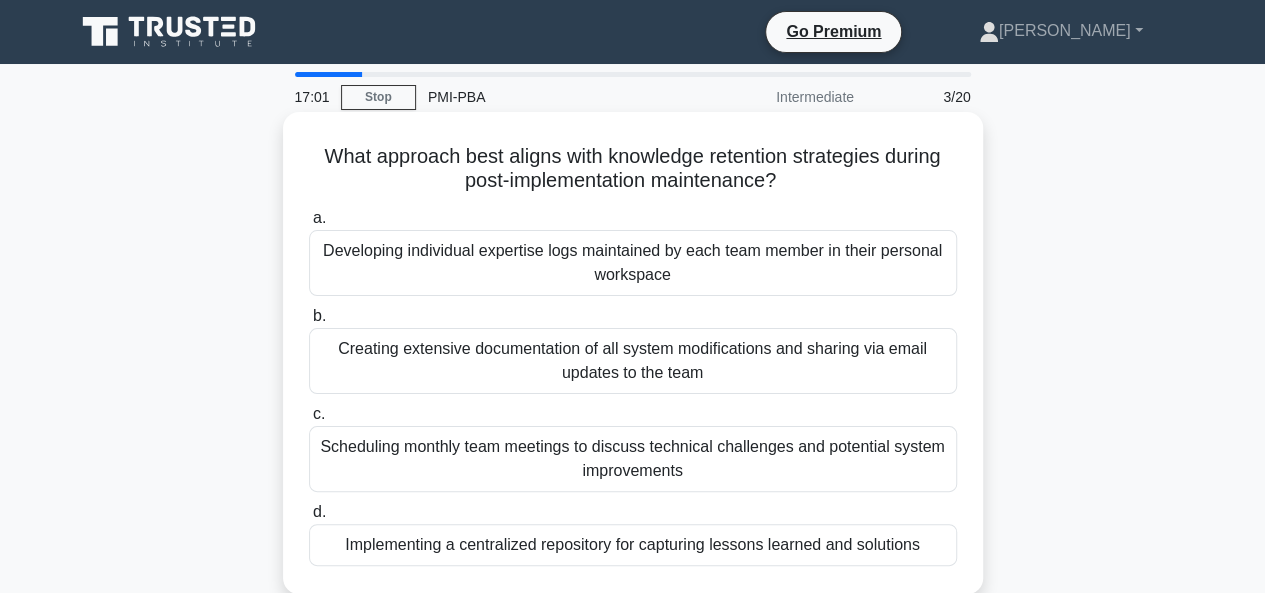 click on "Developing individual expertise logs maintained by each team member in their personal workspace" at bounding box center (633, 263) 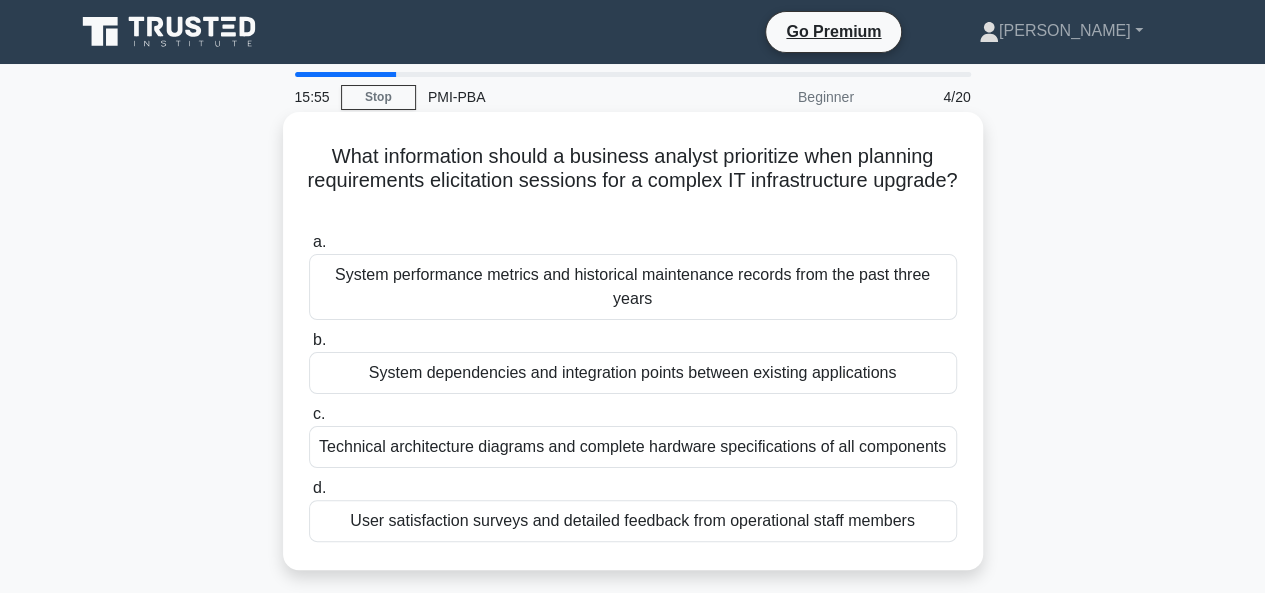 click on "System dependencies and integration points between existing applications" at bounding box center [633, 373] 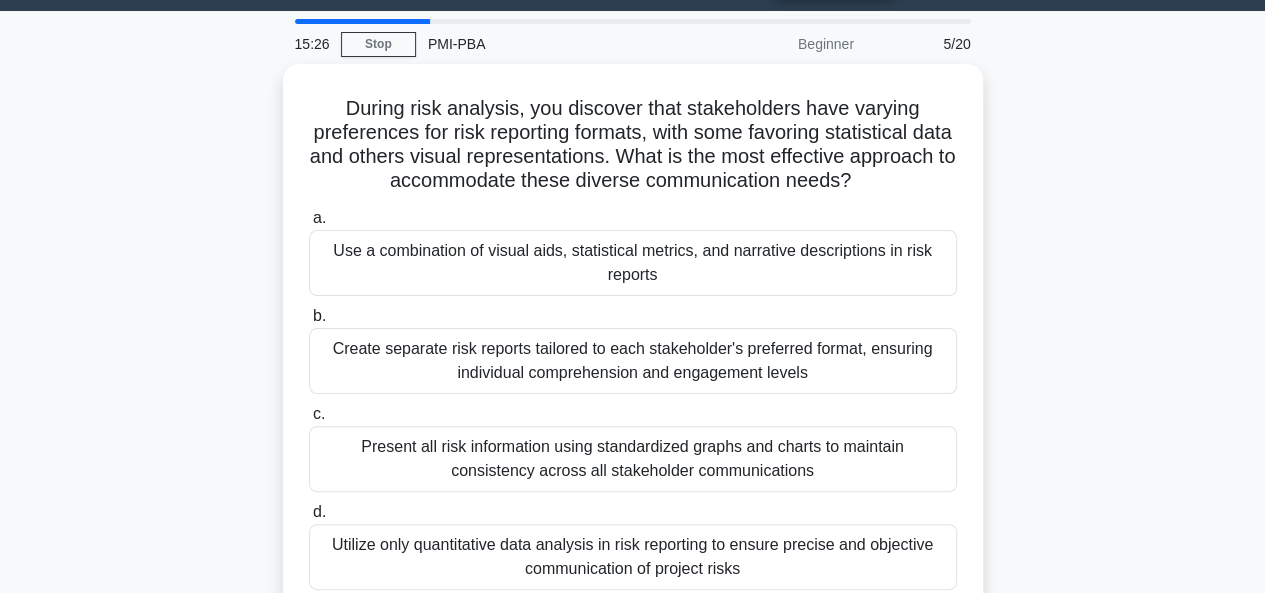 scroll, scrollTop: 58, scrollLeft: 0, axis: vertical 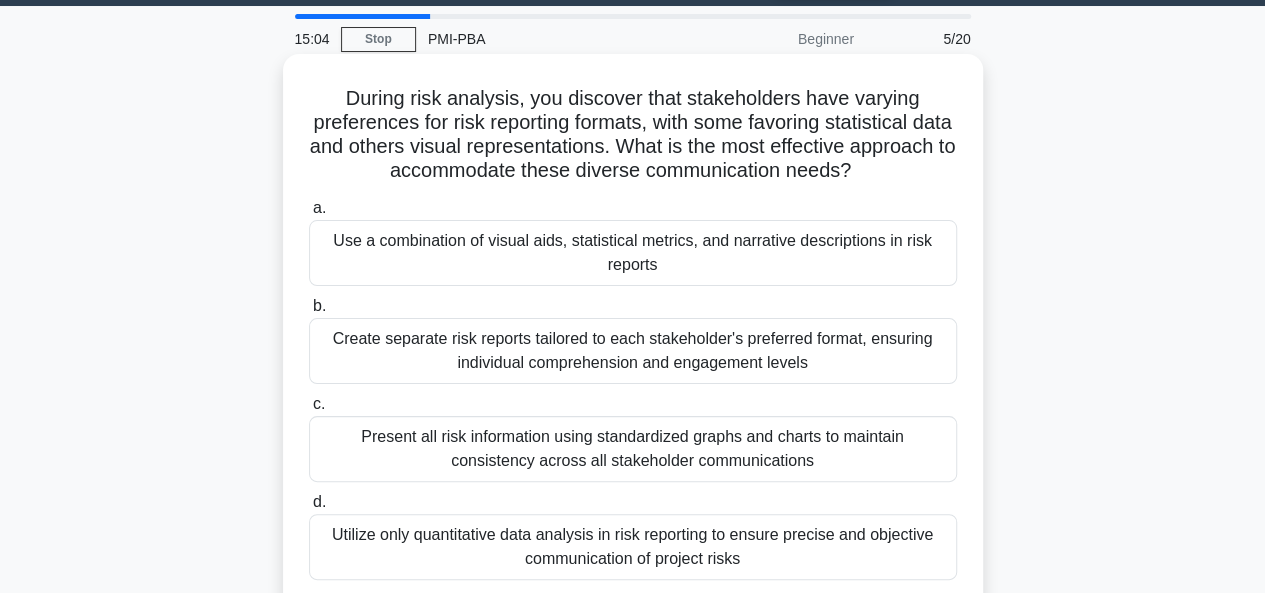 click on "Use a combination of visual aids, statistical metrics, and narrative descriptions in risk reports" at bounding box center (633, 253) 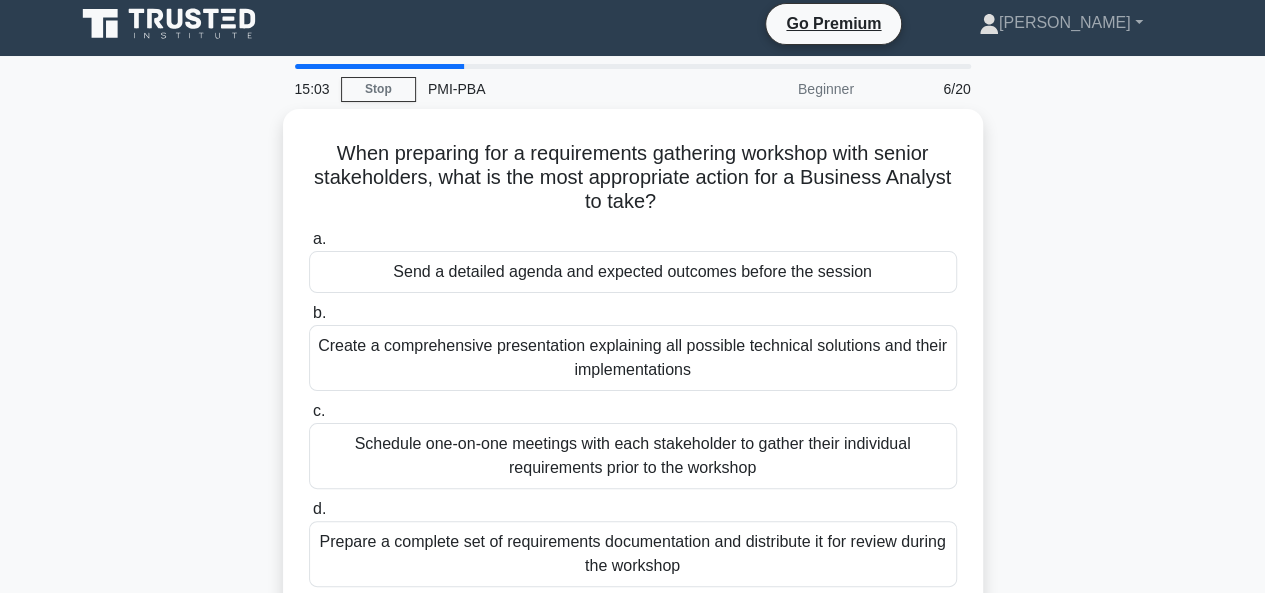 scroll, scrollTop: 0, scrollLeft: 0, axis: both 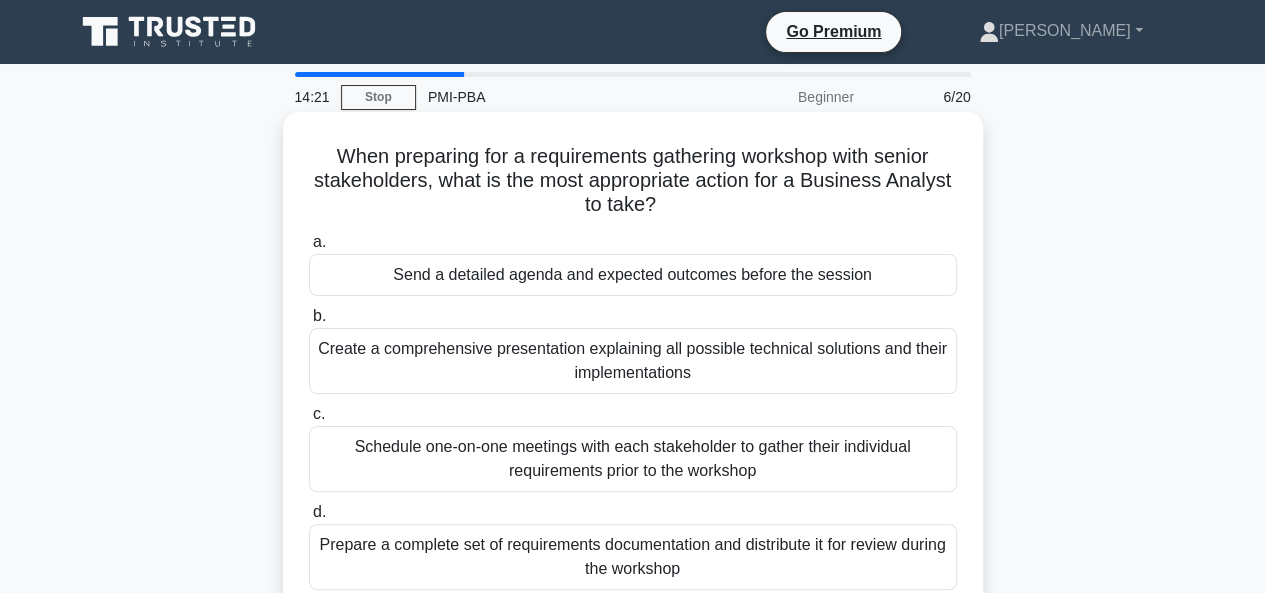 click on "Schedule one-on-one meetings with each stakeholder to gather their individual requirements prior to the workshop" at bounding box center (633, 459) 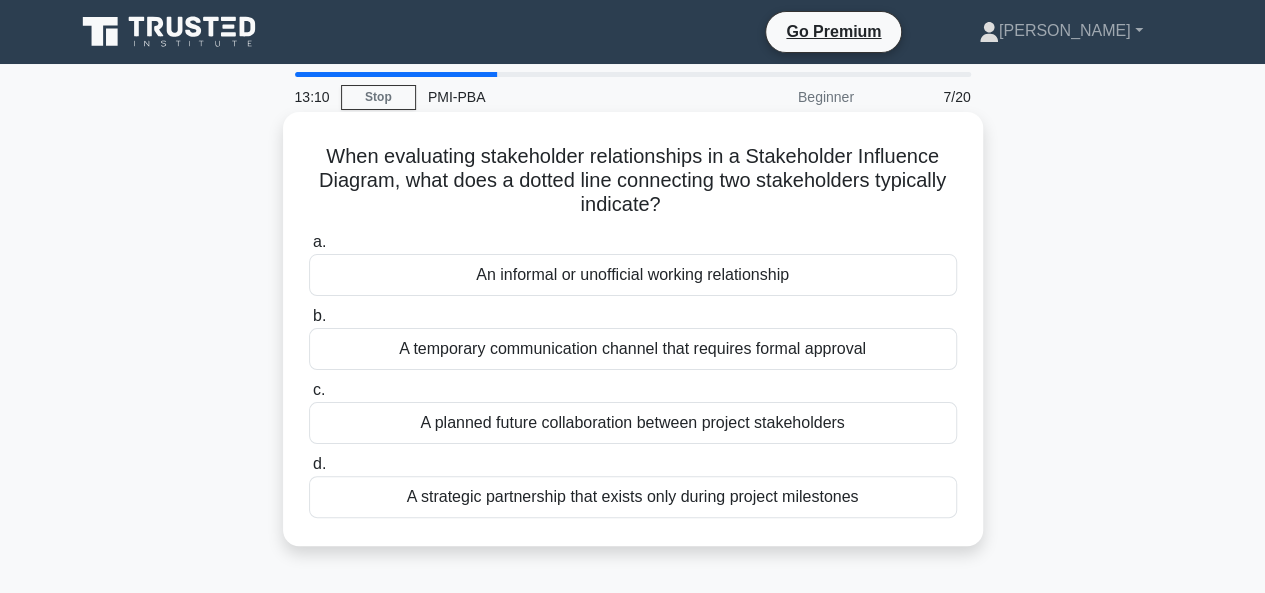 click on "An informal or unofficial working relationship" at bounding box center (633, 275) 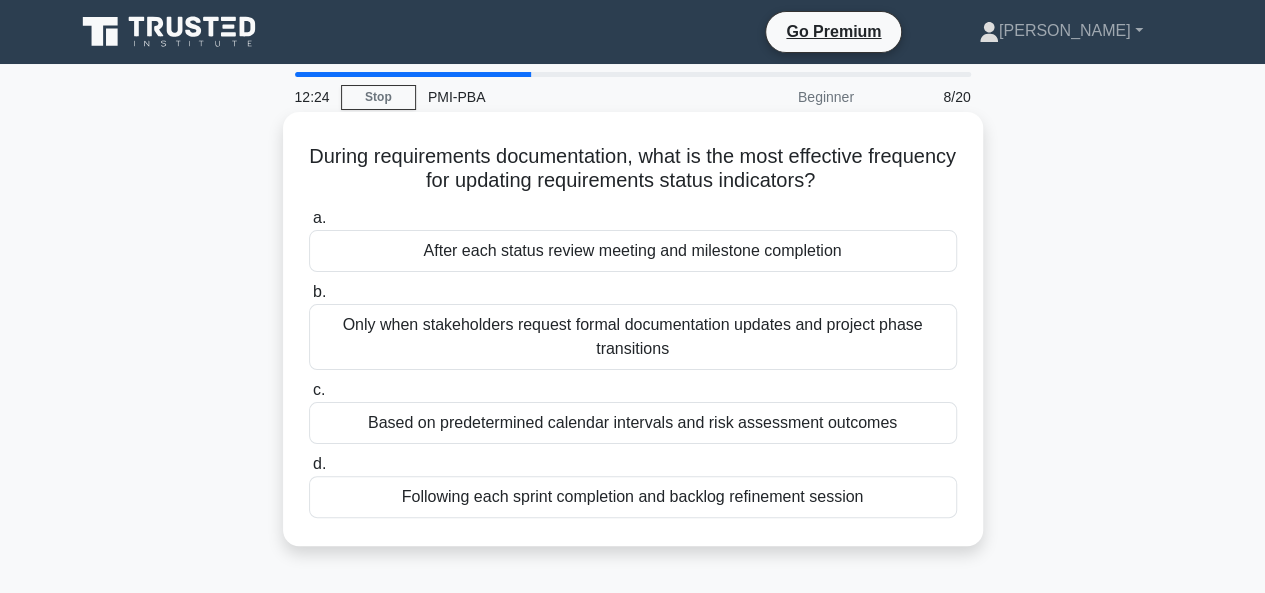 click on "Based on predetermined calendar intervals and risk assessment outcomes" at bounding box center [633, 423] 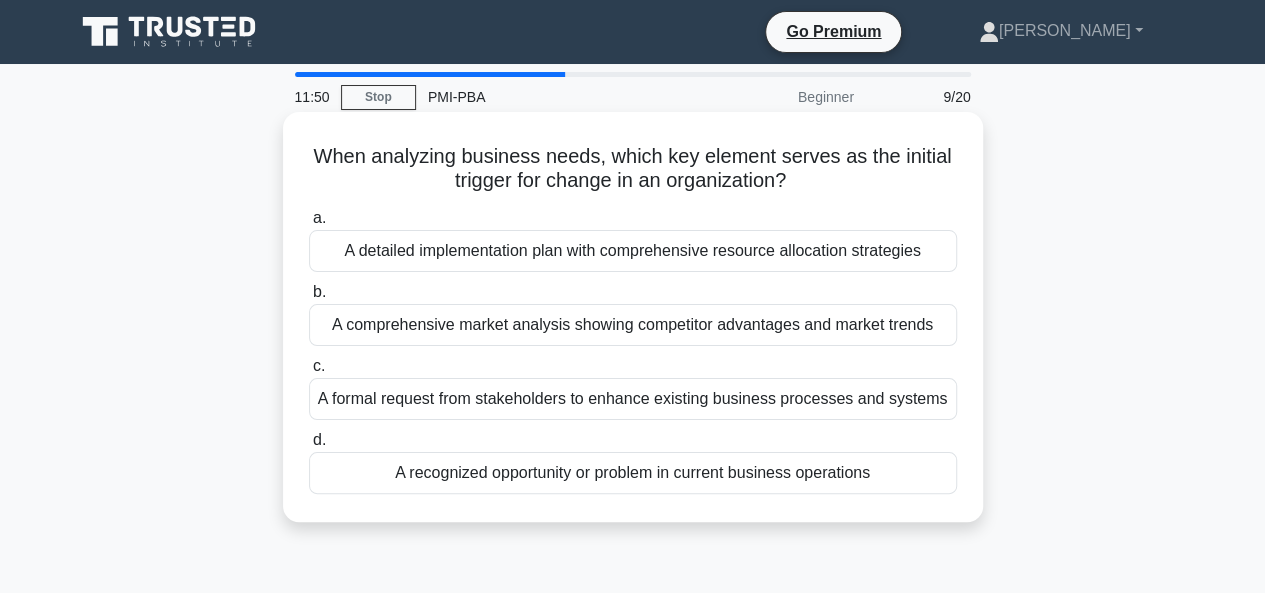click on "A detailed implementation plan with comprehensive resource allocation strategies" at bounding box center [633, 251] 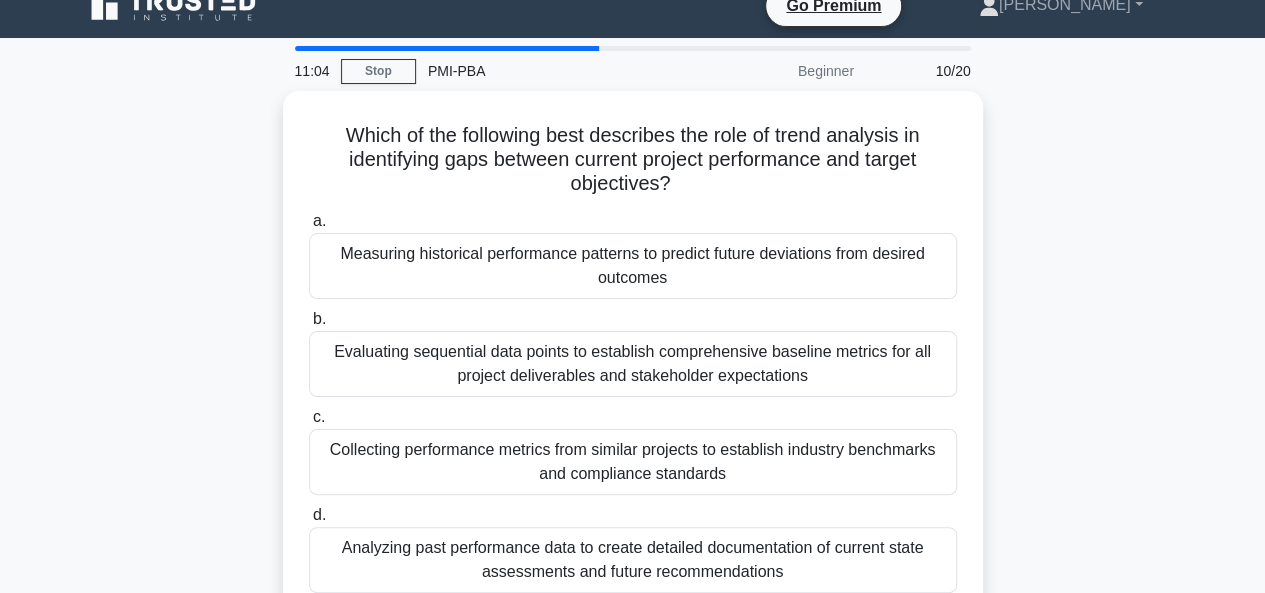 scroll, scrollTop: 28, scrollLeft: 0, axis: vertical 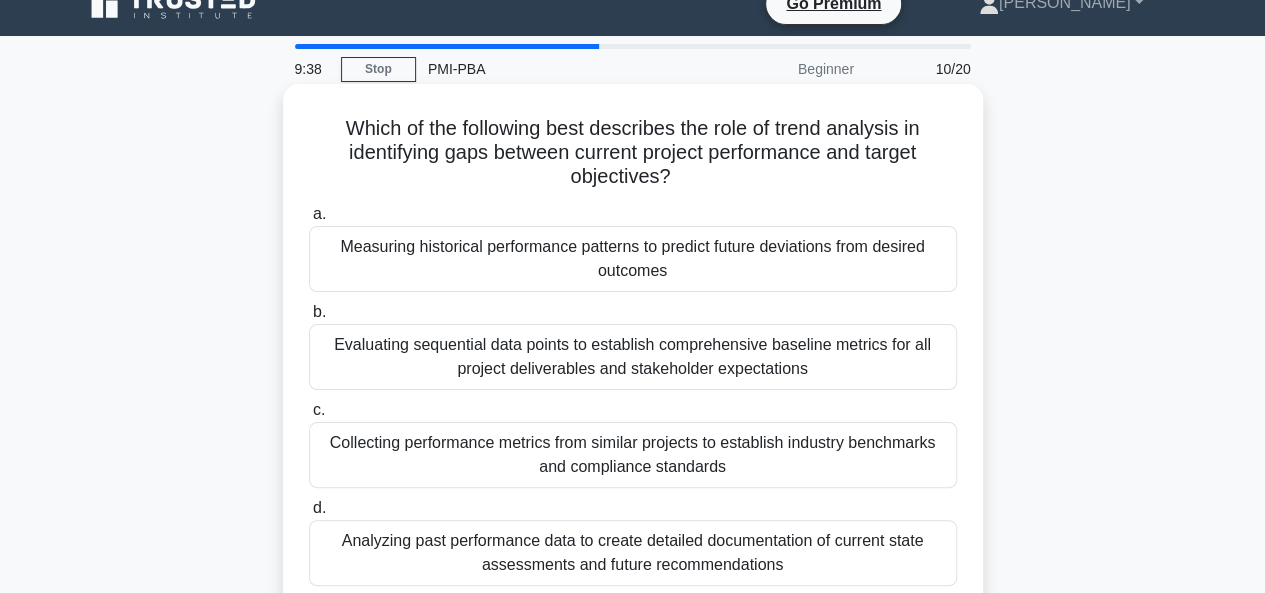 click on "Measuring historical performance patterns to predict future deviations from desired outcomes" at bounding box center [633, 259] 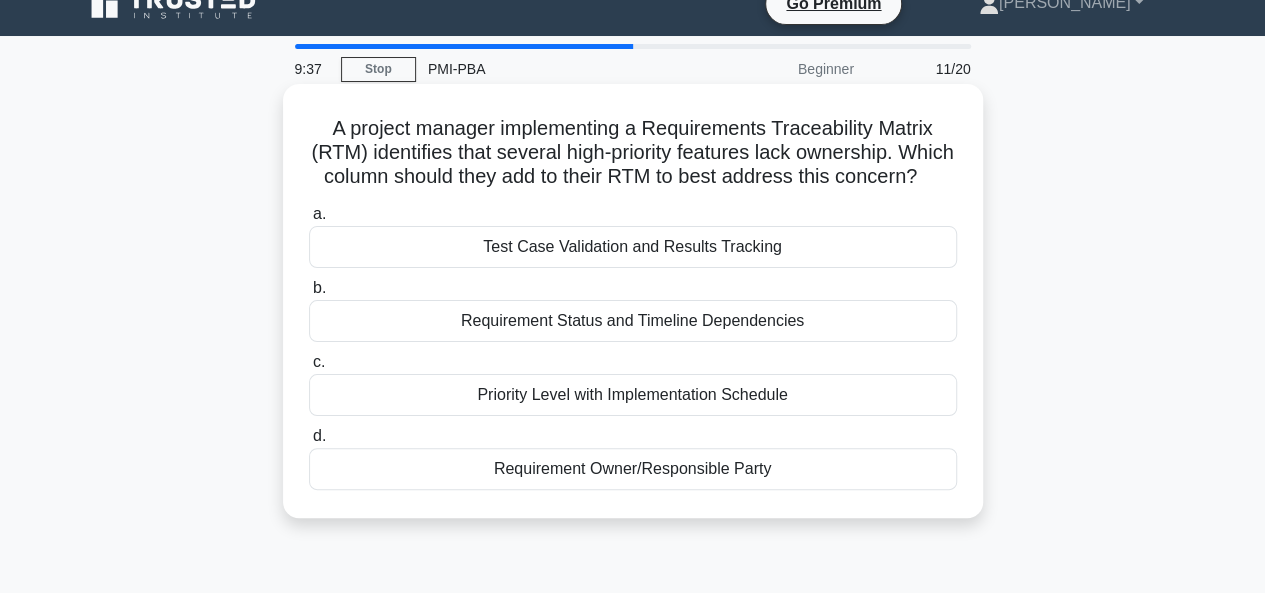 scroll, scrollTop: 0, scrollLeft: 0, axis: both 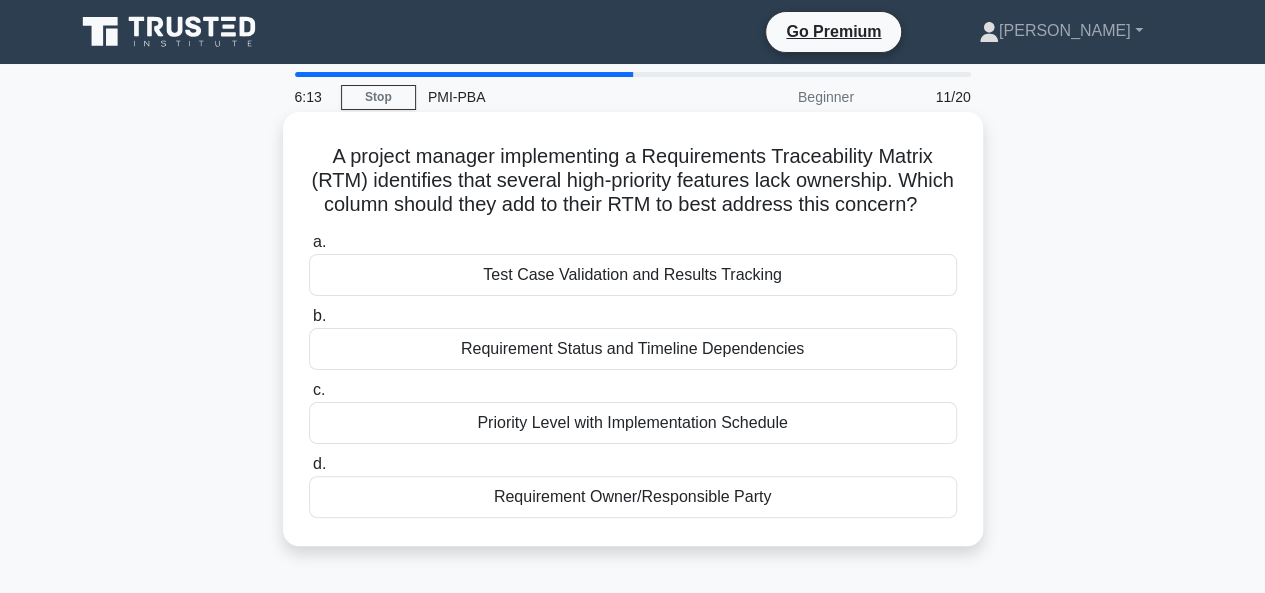 click on "Test Case Validation and Results Tracking" at bounding box center [633, 275] 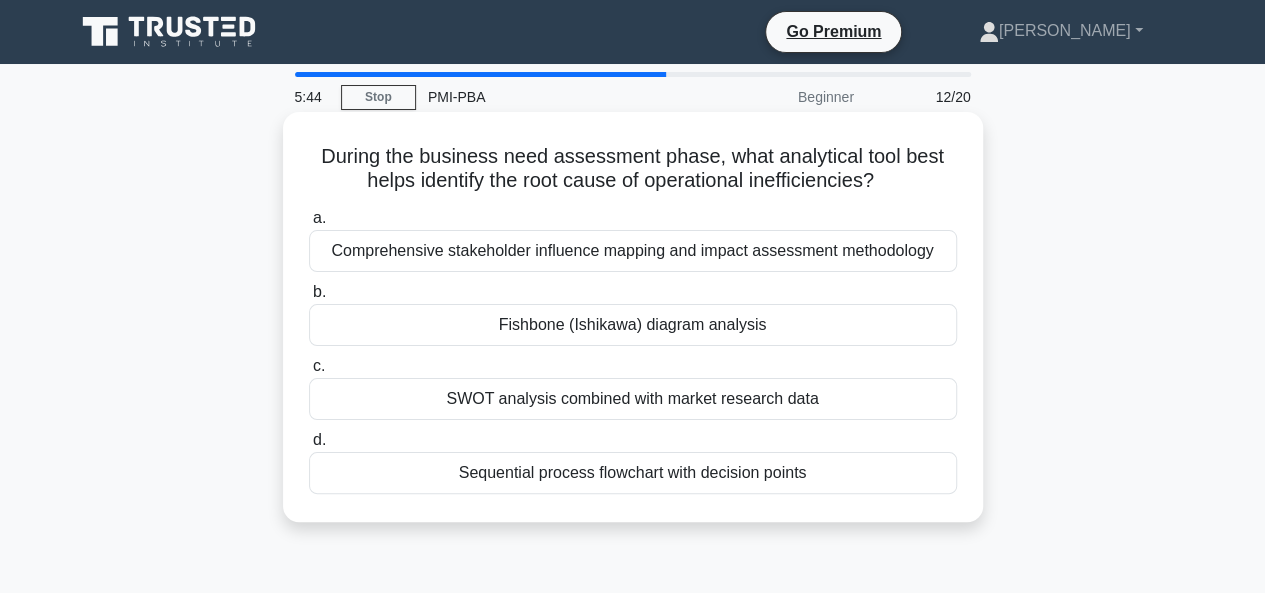 click on "Fishbone (Ishikawa) diagram analysis" at bounding box center [633, 325] 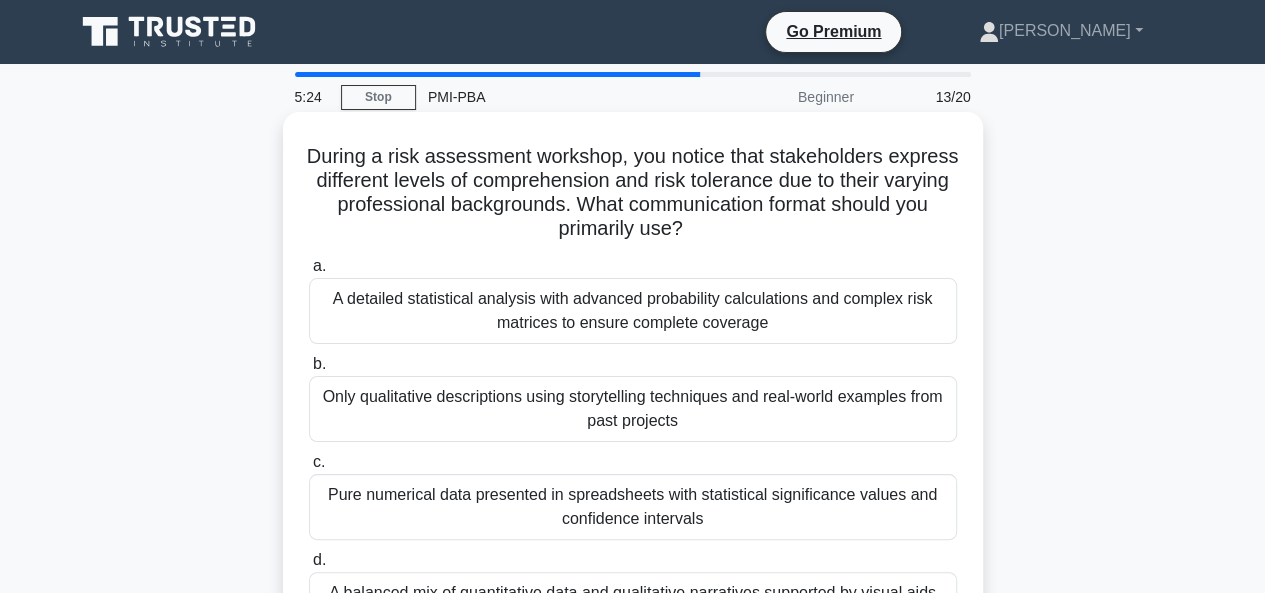 scroll, scrollTop: 100, scrollLeft: 0, axis: vertical 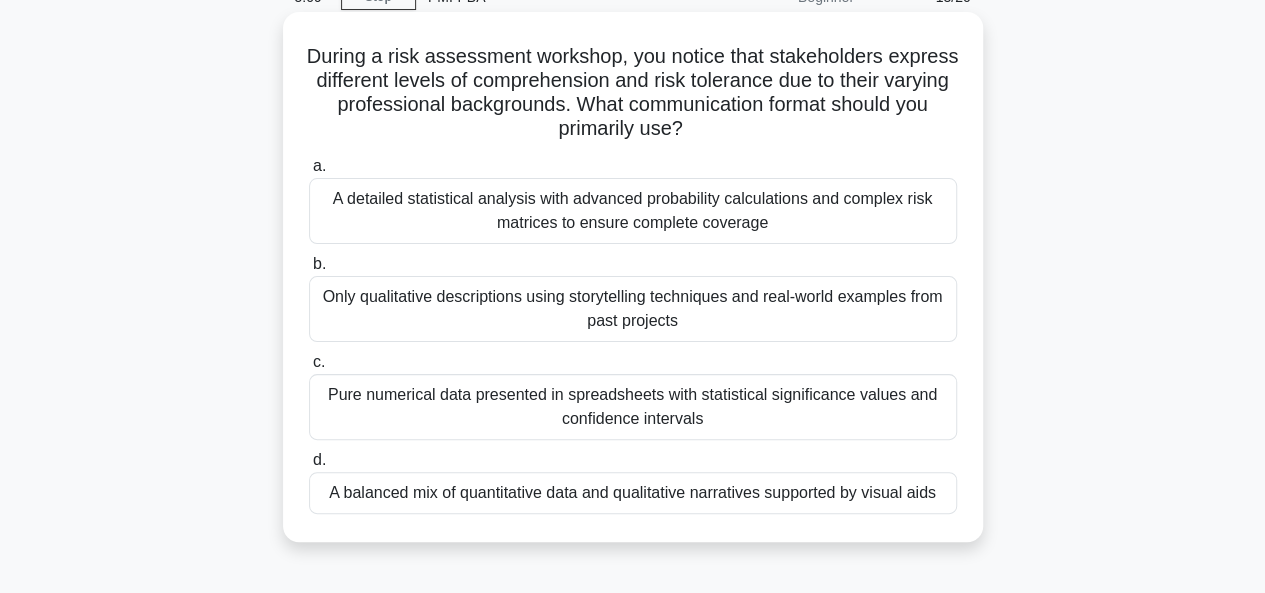 click on "A balanced mix of quantitative data and qualitative narratives supported by visual aids" at bounding box center (633, 493) 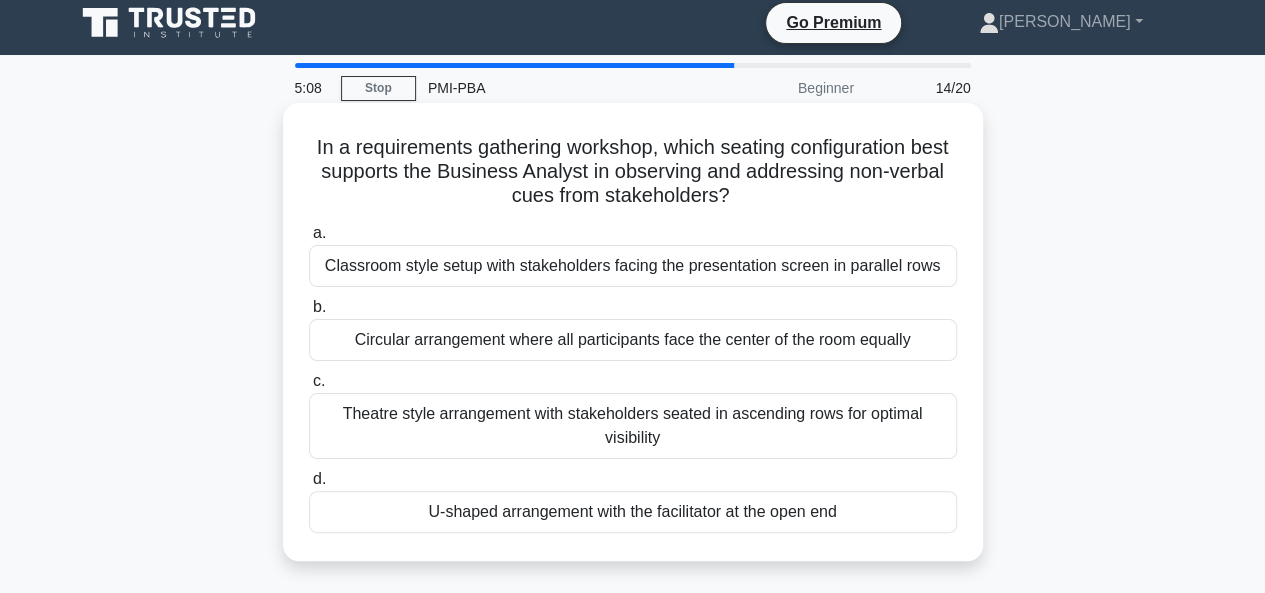 scroll, scrollTop: 0, scrollLeft: 0, axis: both 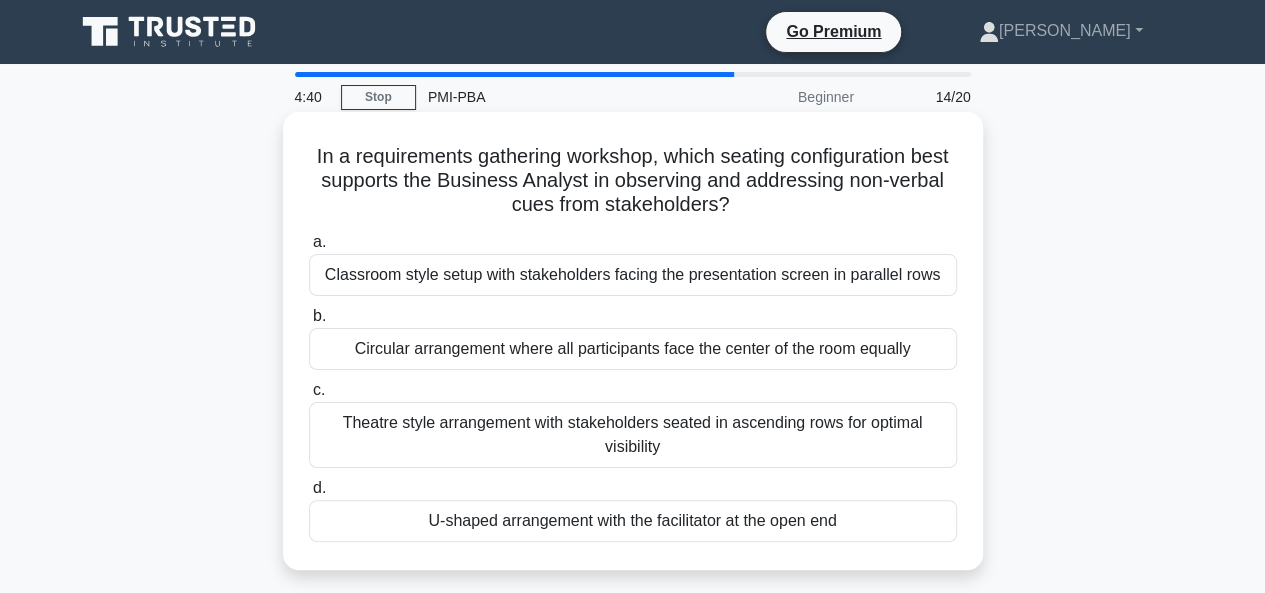 click on "U-shaped arrangement with the facilitator at the open end" at bounding box center (633, 521) 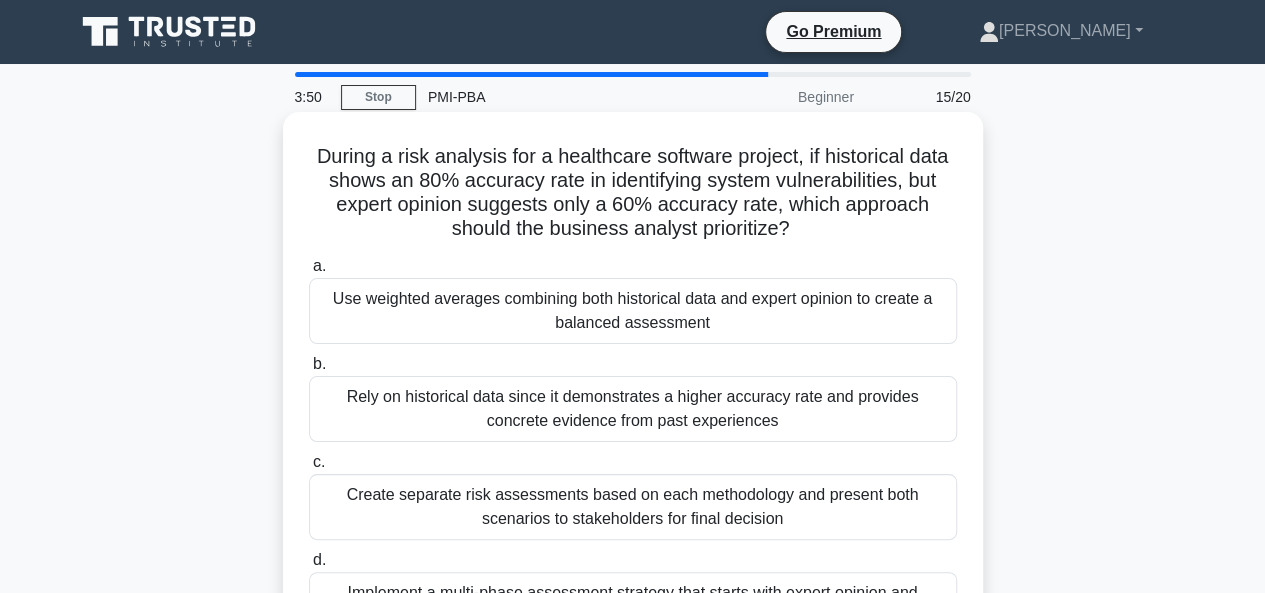 scroll, scrollTop: 100, scrollLeft: 0, axis: vertical 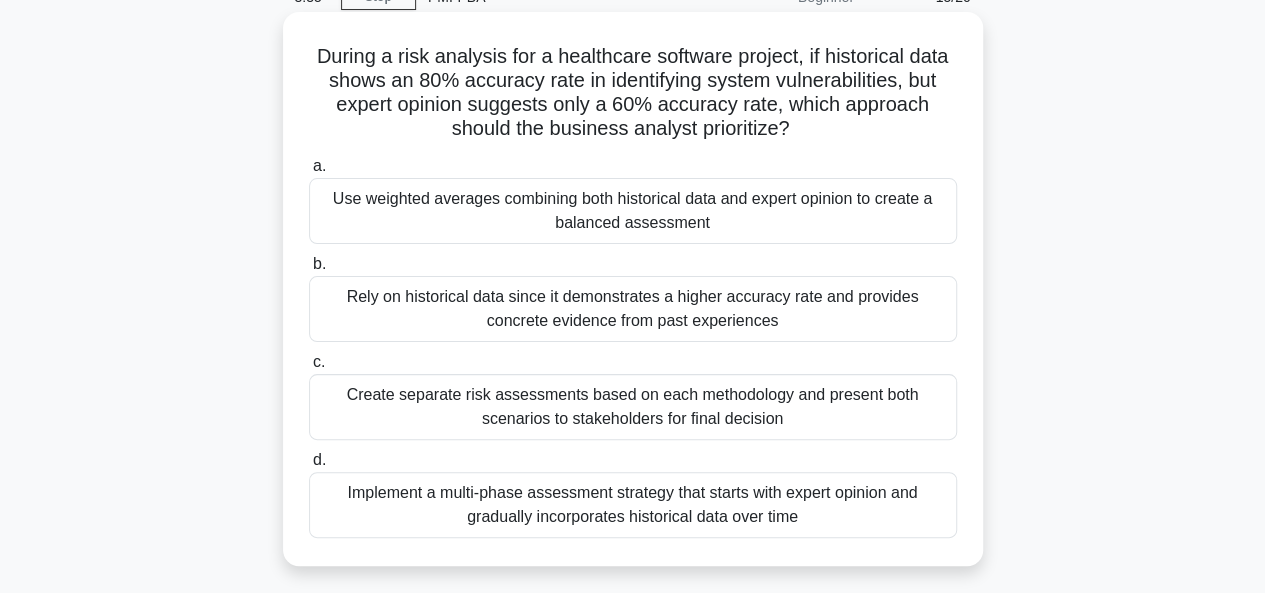 click on "Use weighted averages combining both historical data and expert opinion to create a balanced assessment" at bounding box center (633, 211) 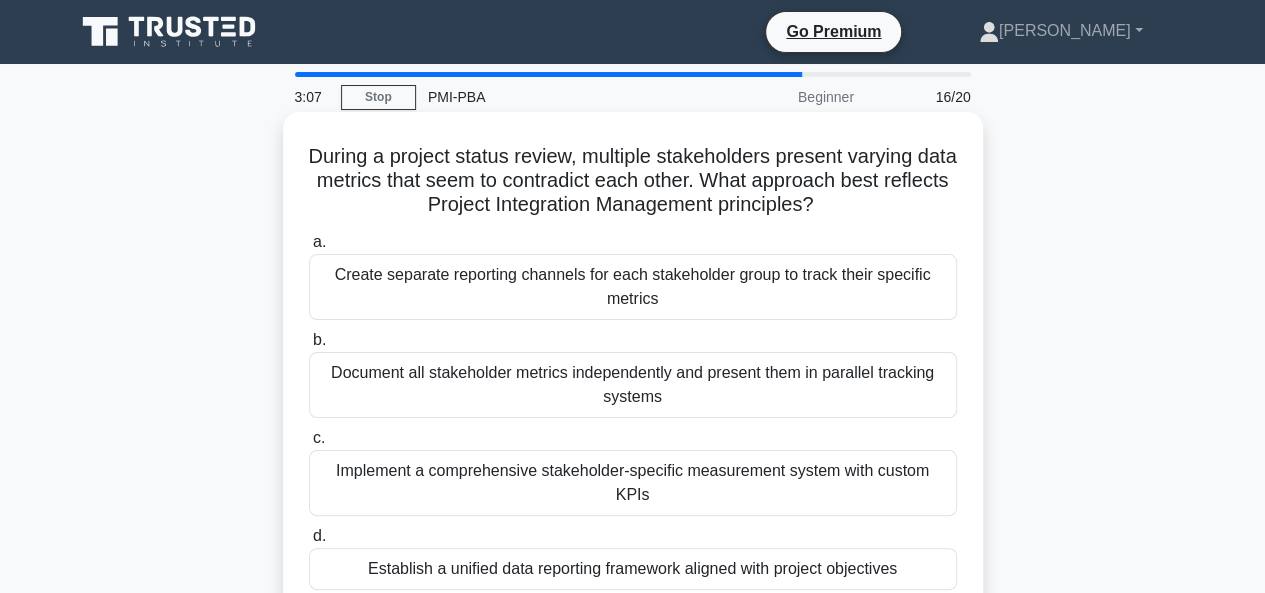scroll, scrollTop: 100, scrollLeft: 0, axis: vertical 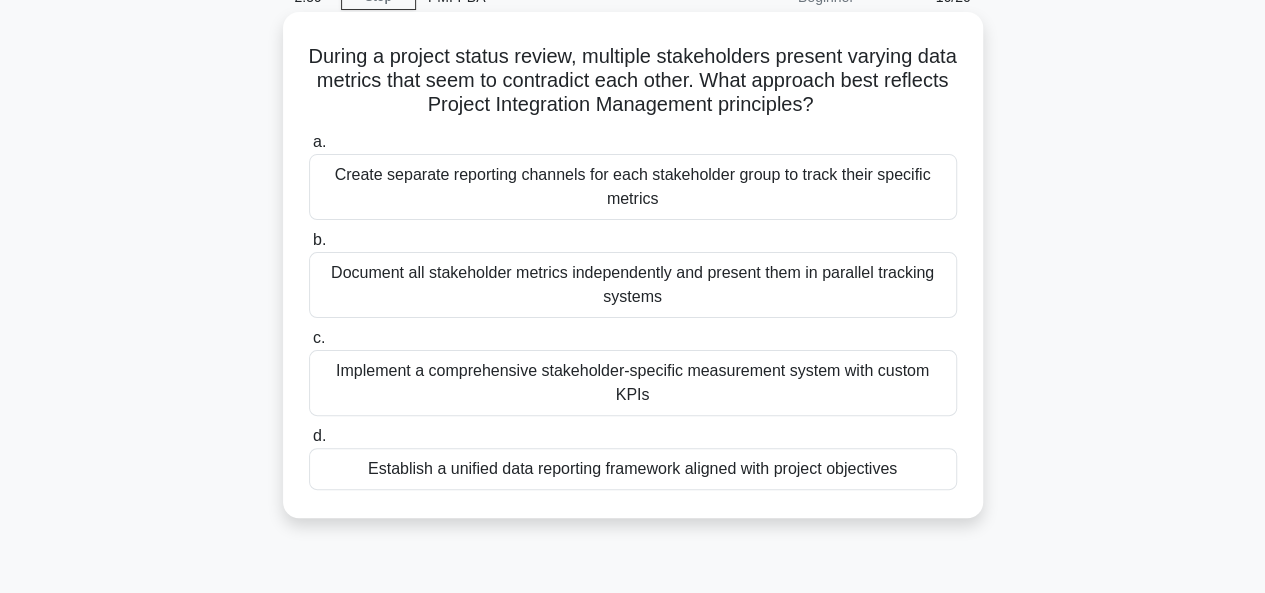 click on "Implement a comprehensive stakeholder-specific measurement system with custom KPIs" at bounding box center (633, 383) 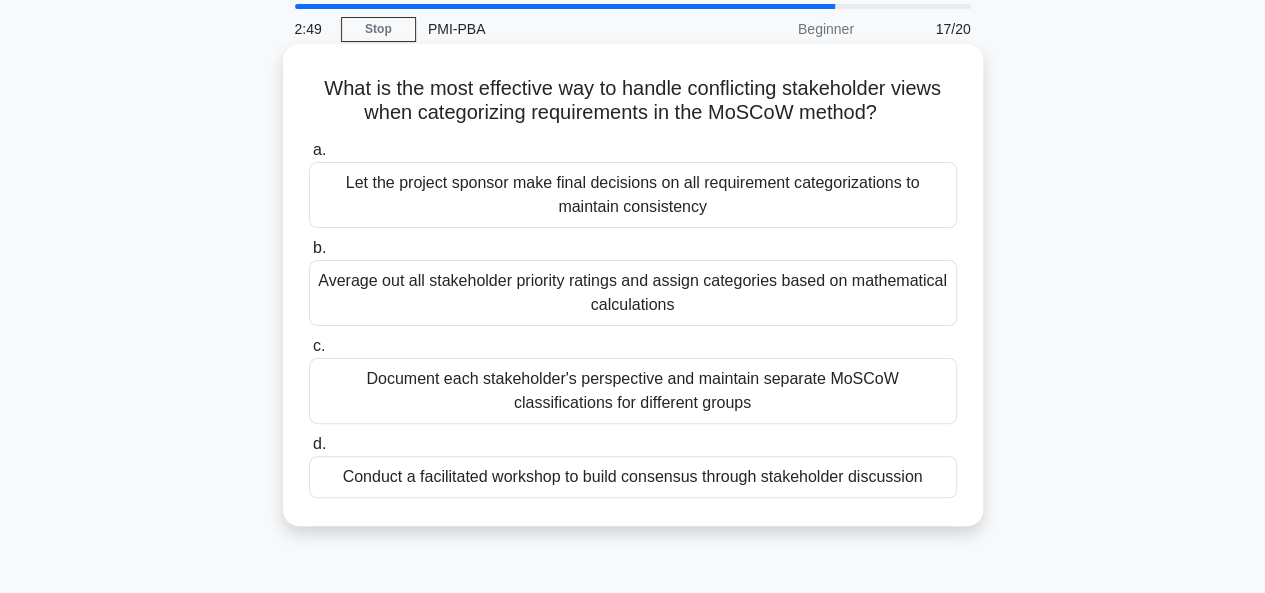 scroll, scrollTop: 100, scrollLeft: 0, axis: vertical 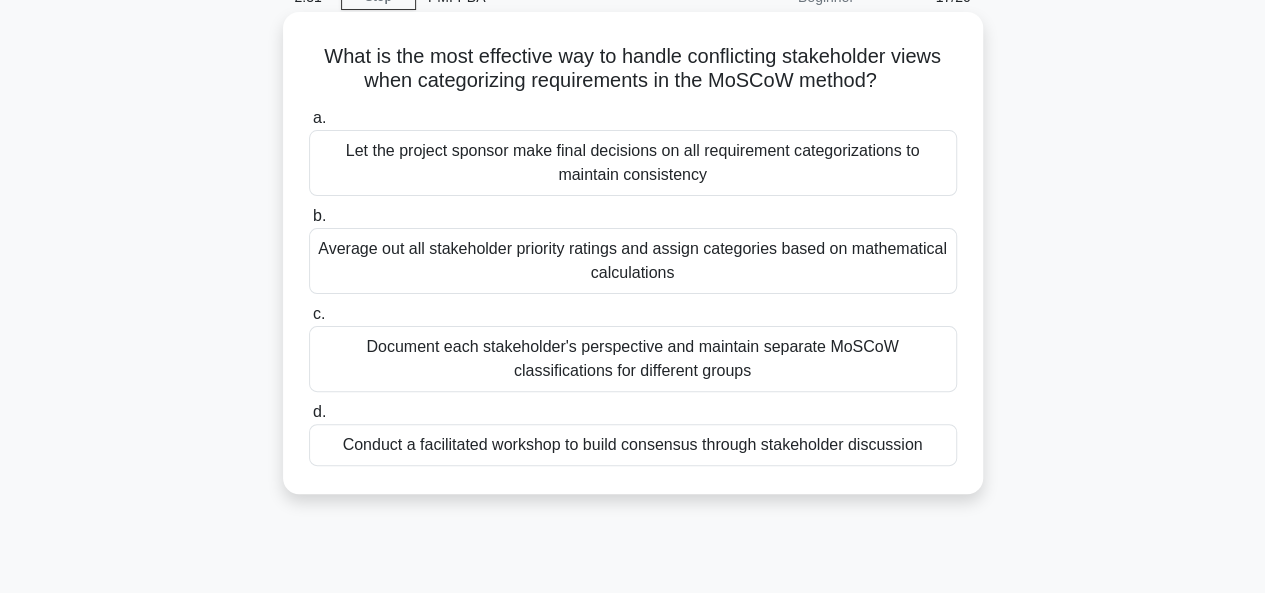 click on "Conduct a facilitated workshop to build consensus through stakeholder discussion" at bounding box center [633, 445] 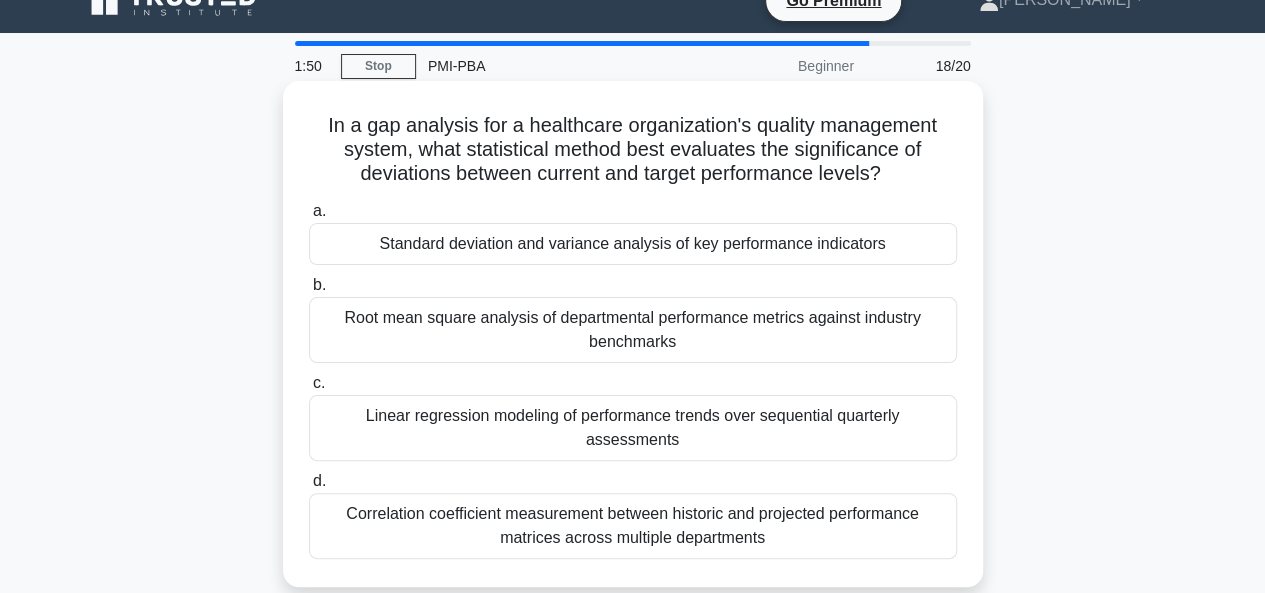 scroll, scrollTop: 0, scrollLeft: 0, axis: both 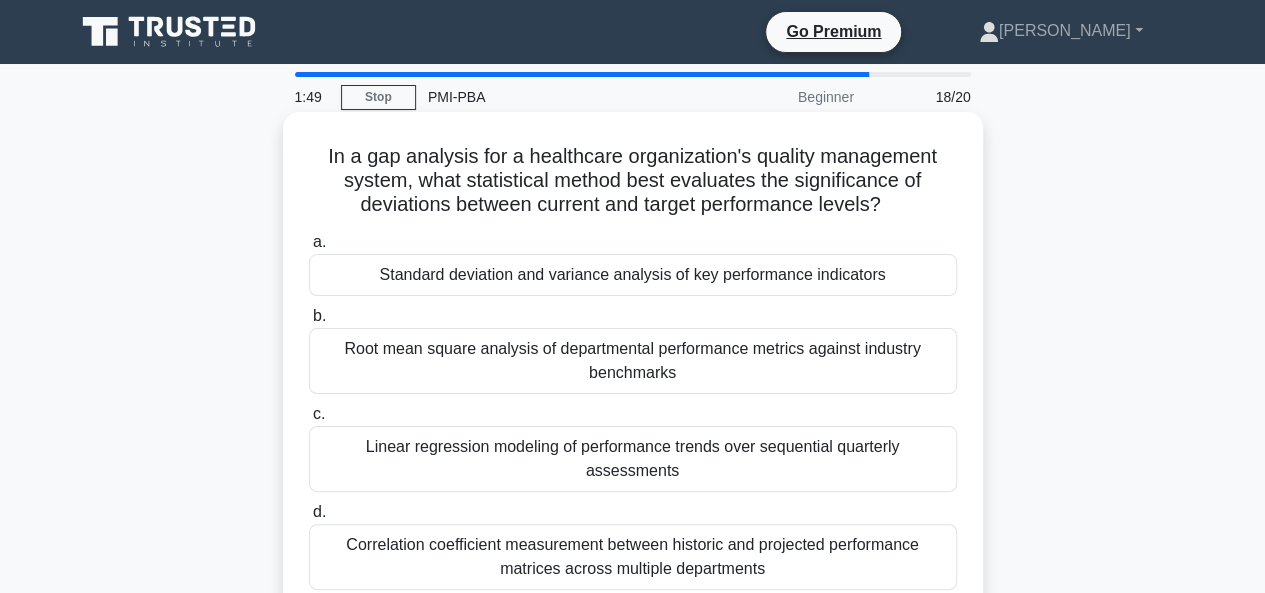 click on "Correlation coefficient measurement between historic and projected performance matrices across multiple departments" at bounding box center (633, 557) 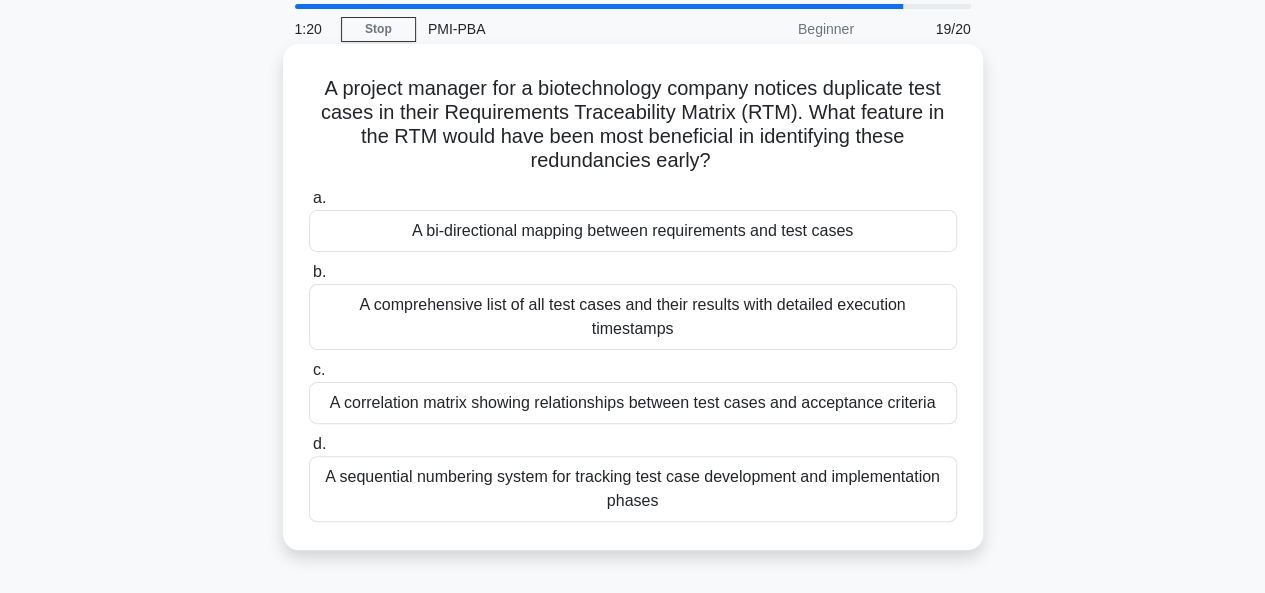 scroll, scrollTop: 100, scrollLeft: 0, axis: vertical 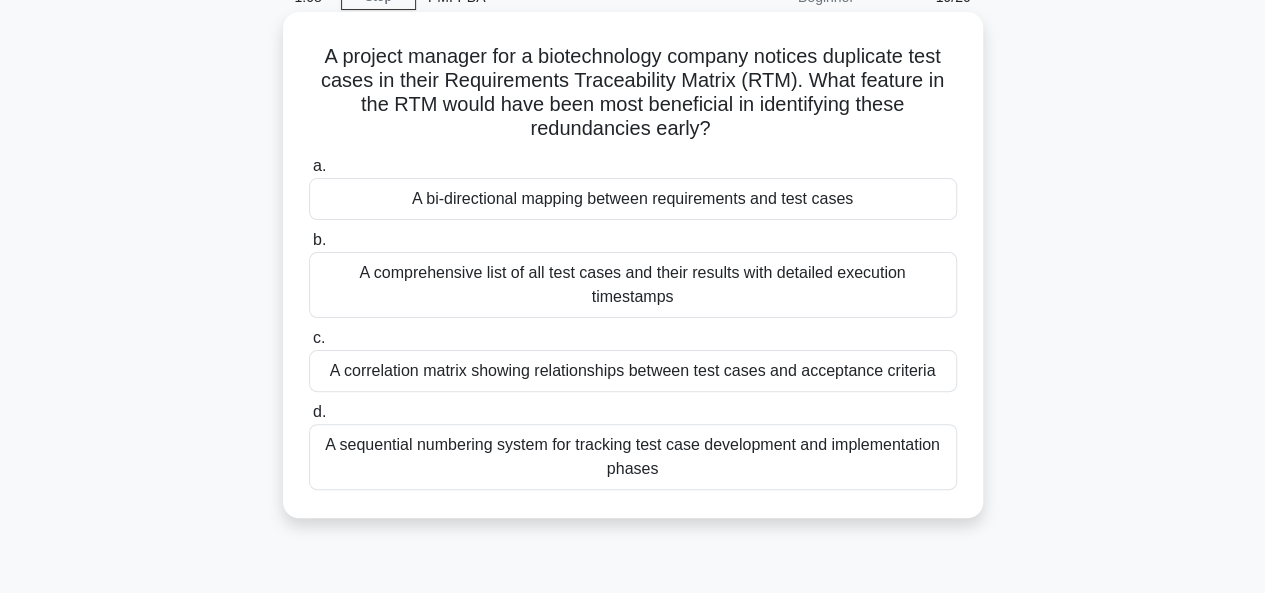 drag, startPoint x: 610, startPoint y: 427, endPoint x: 650, endPoint y: 427, distance: 40 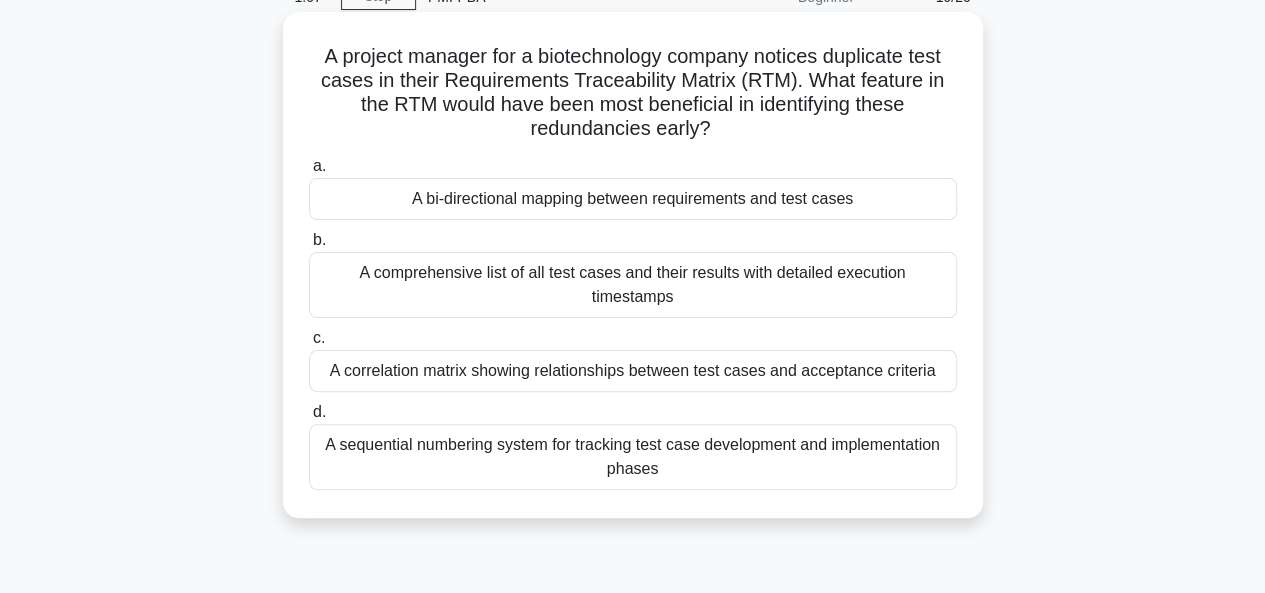 click on "A sequential numbering system for tracking test case development and implementation phases" at bounding box center (633, 457) 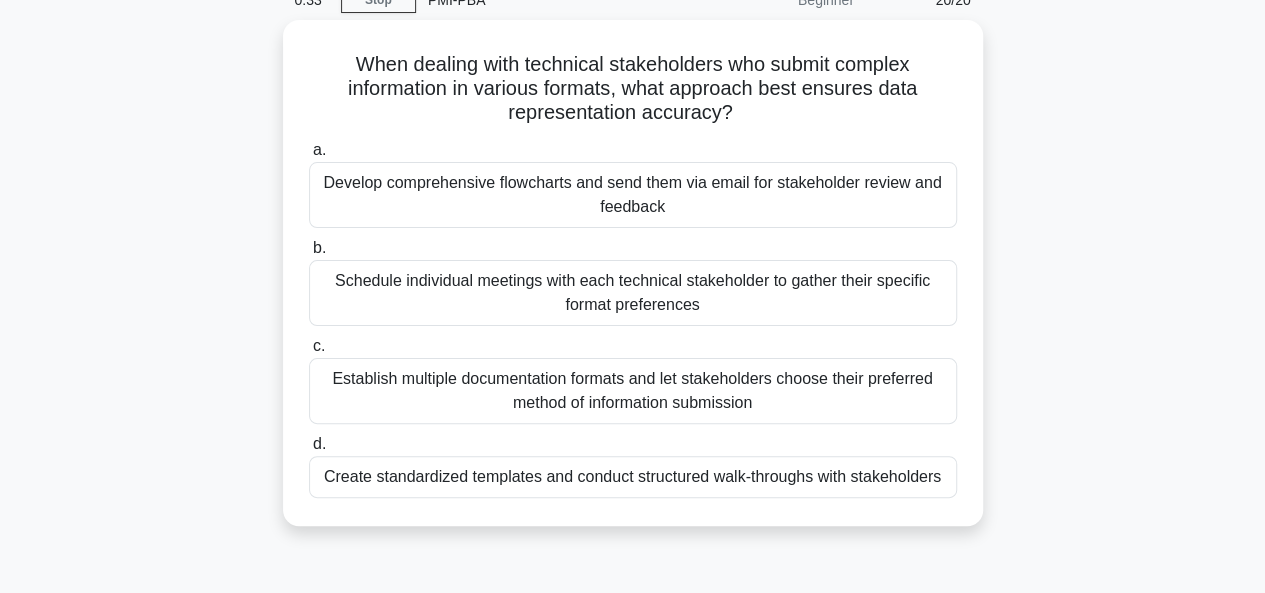 scroll, scrollTop: 0, scrollLeft: 0, axis: both 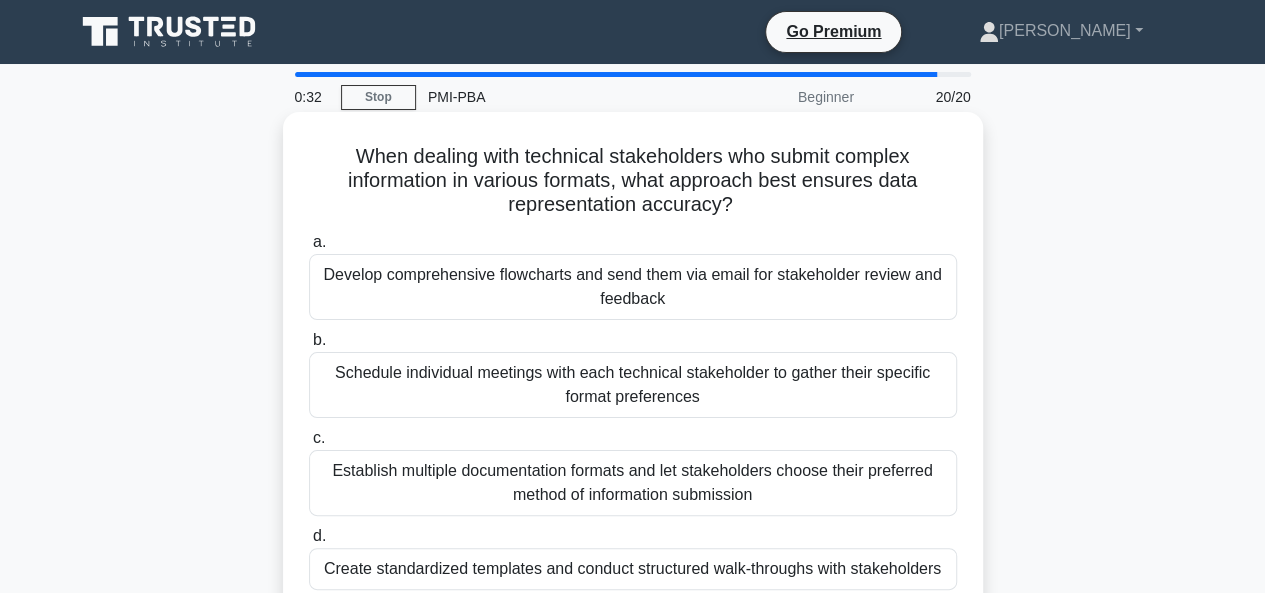 click on "Develop comprehensive flowcharts and send them via email for stakeholder review and feedback" at bounding box center (633, 287) 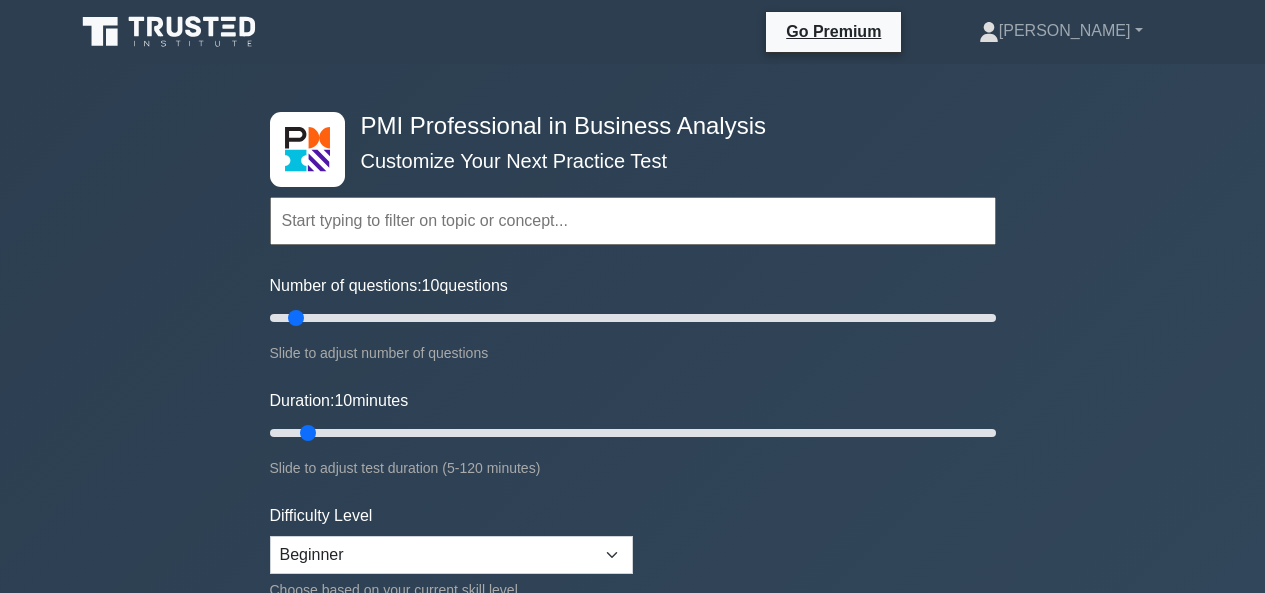 scroll, scrollTop: 0, scrollLeft: 0, axis: both 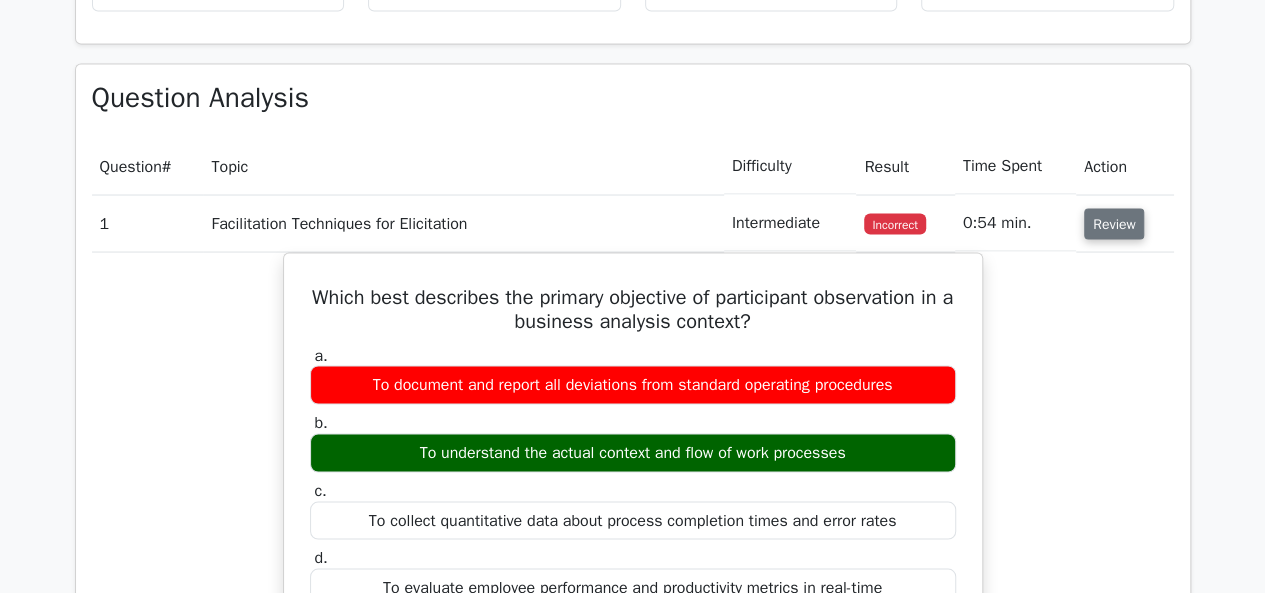 click on "Review" at bounding box center [1114, 223] 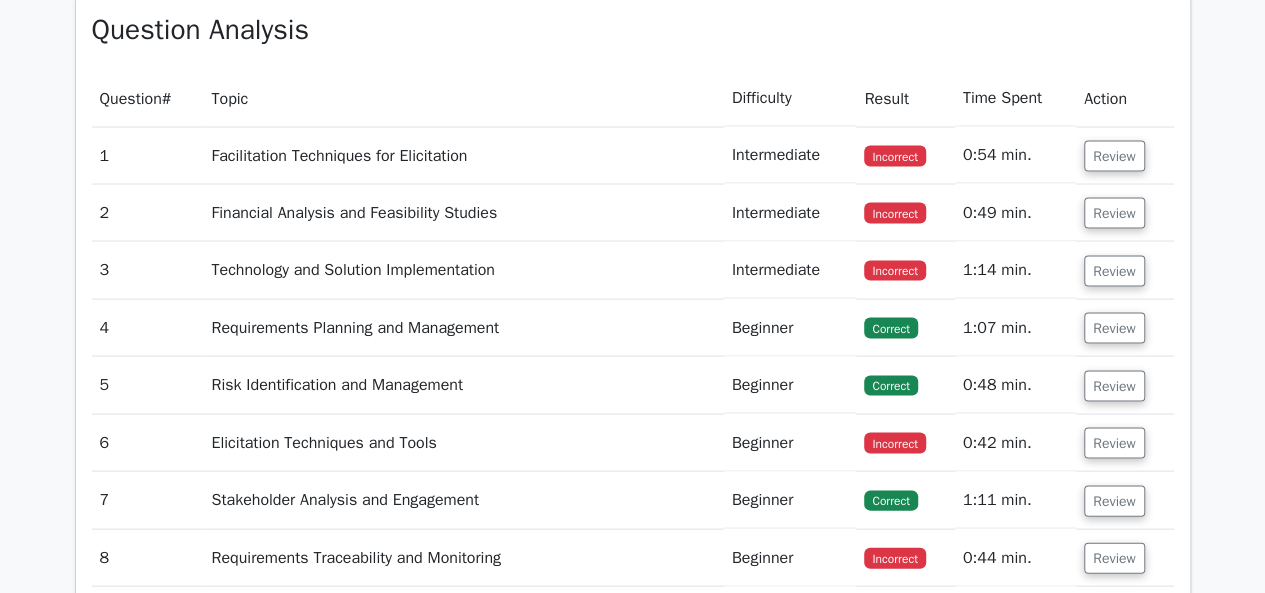 scroll, scrollTop: 1900, scrollLeft: 0, axis: vertical 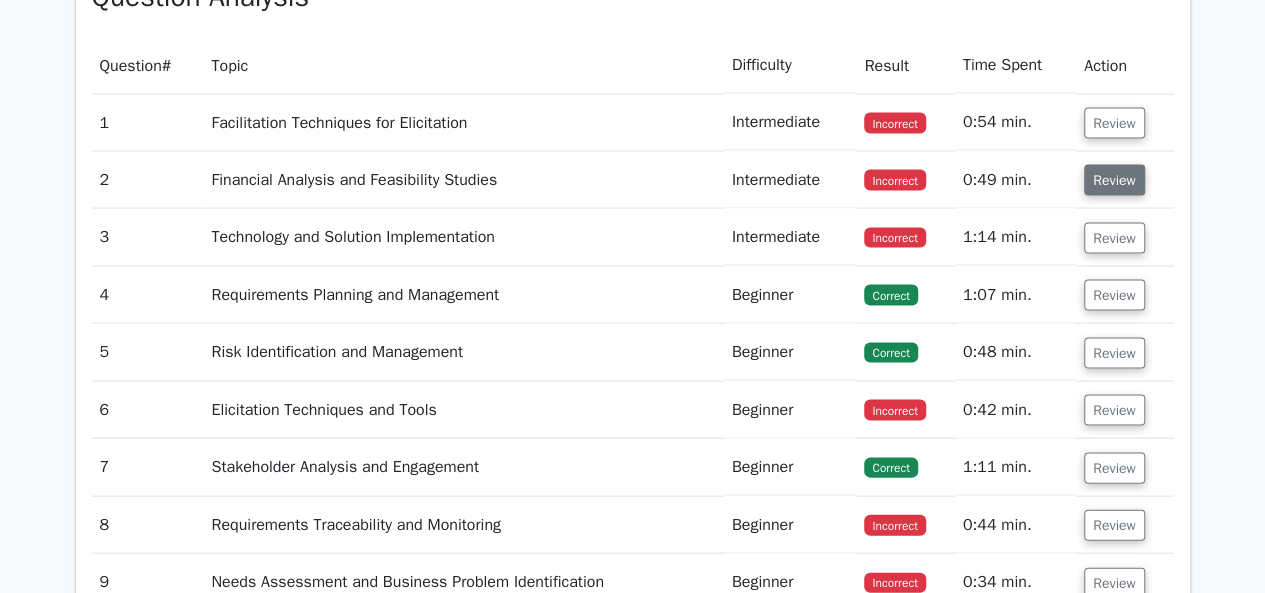 click on "Review" at bounding box center [1114, 180] 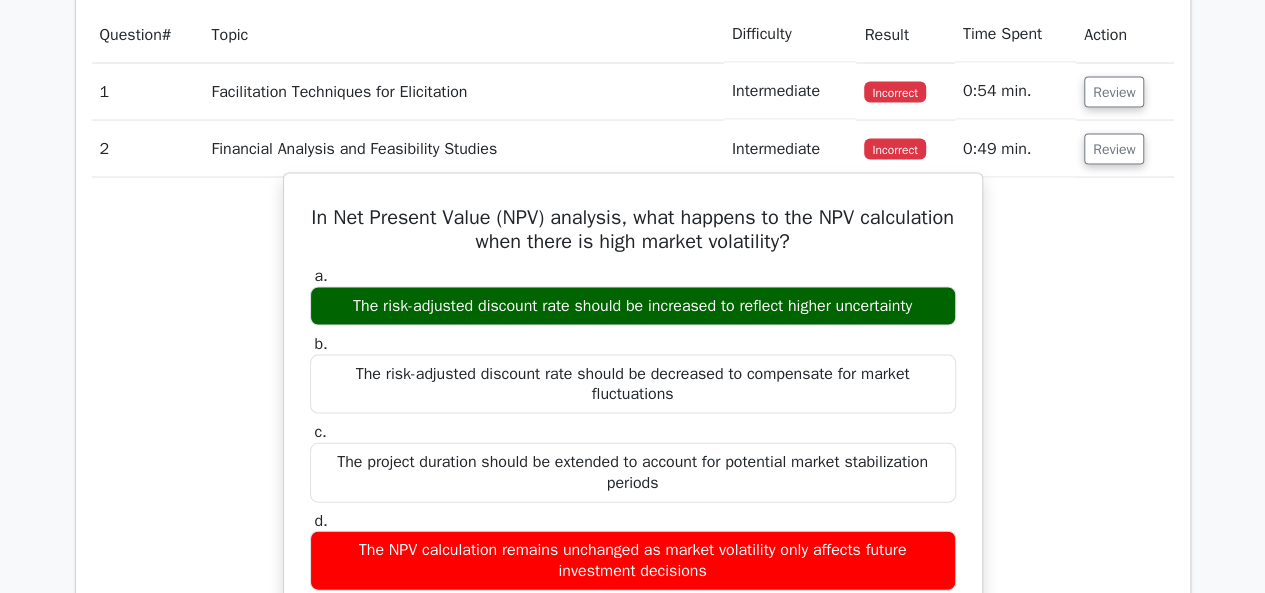 scroll, scrollTop: 1900, scrollLeft: 0, axis: vertical 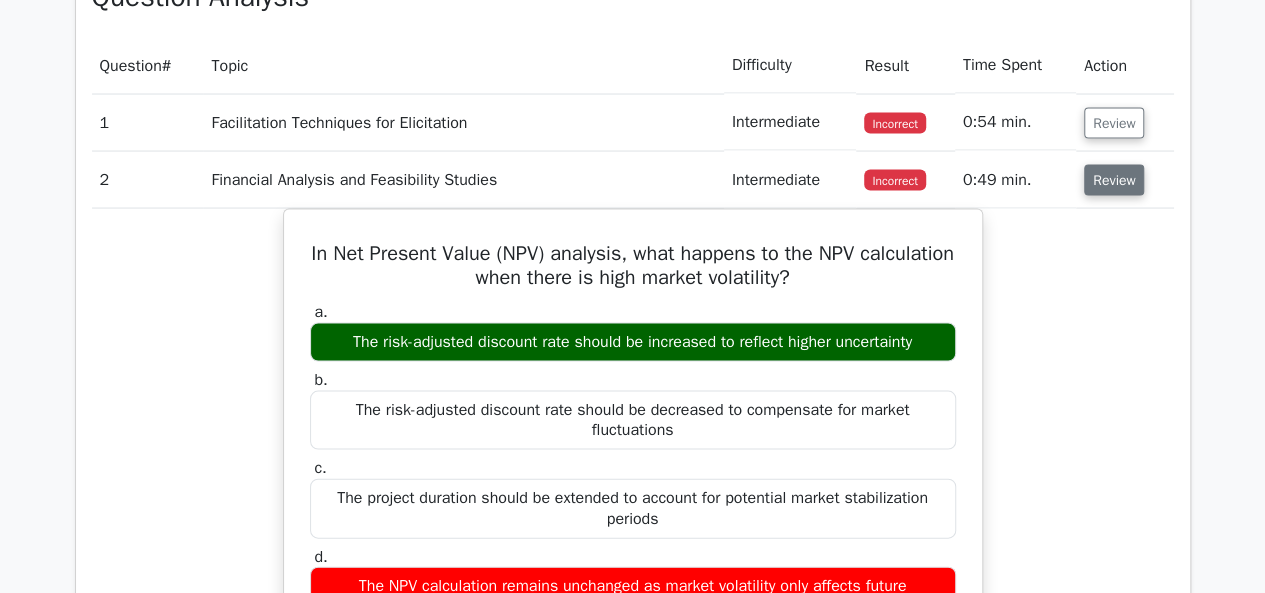 click on "Review" at bounding box center [1114, 180] 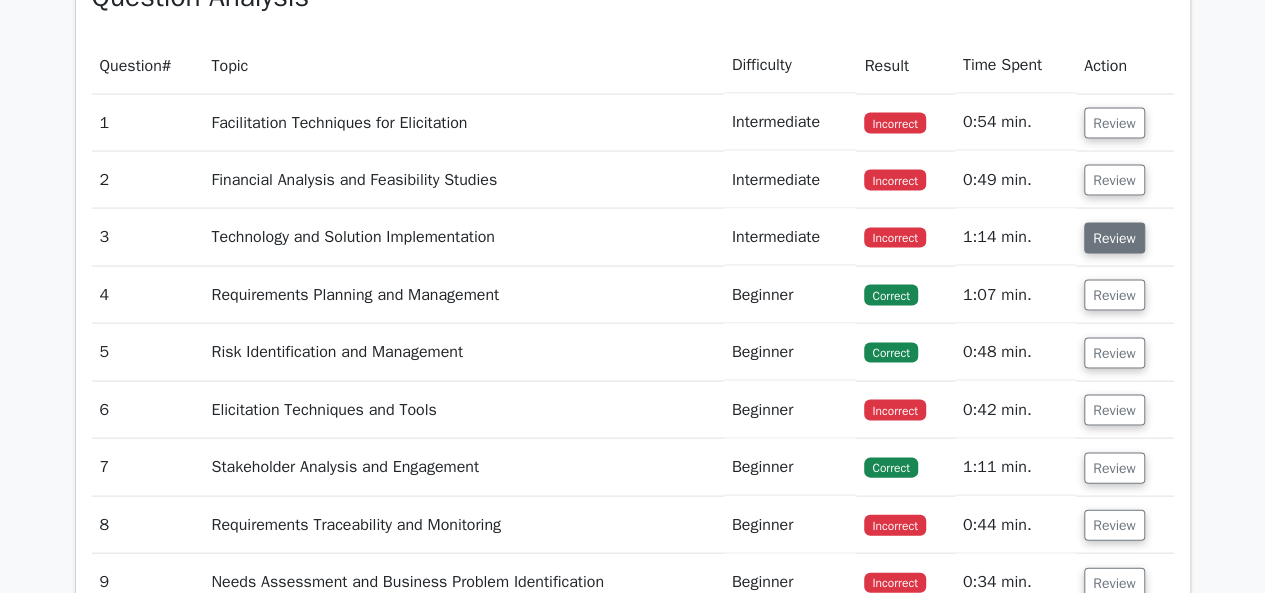 click on "Review" at bounding box center [1114, 238] 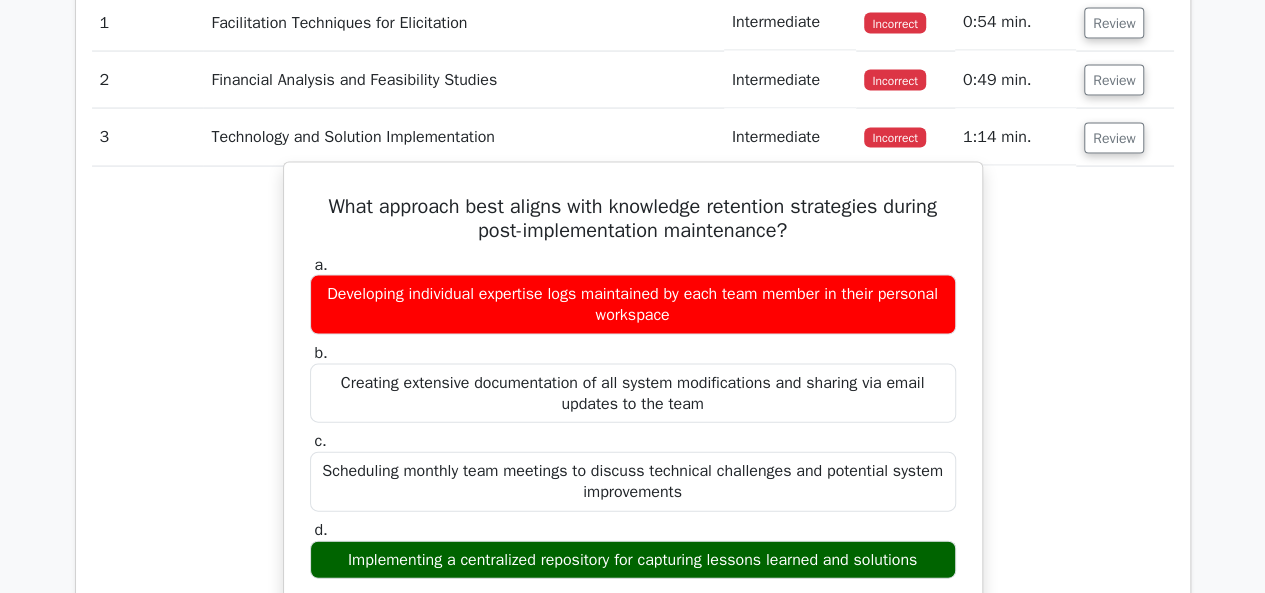 scroll, scrollTop: 1700, scrollLeft: 0, axis: vertical 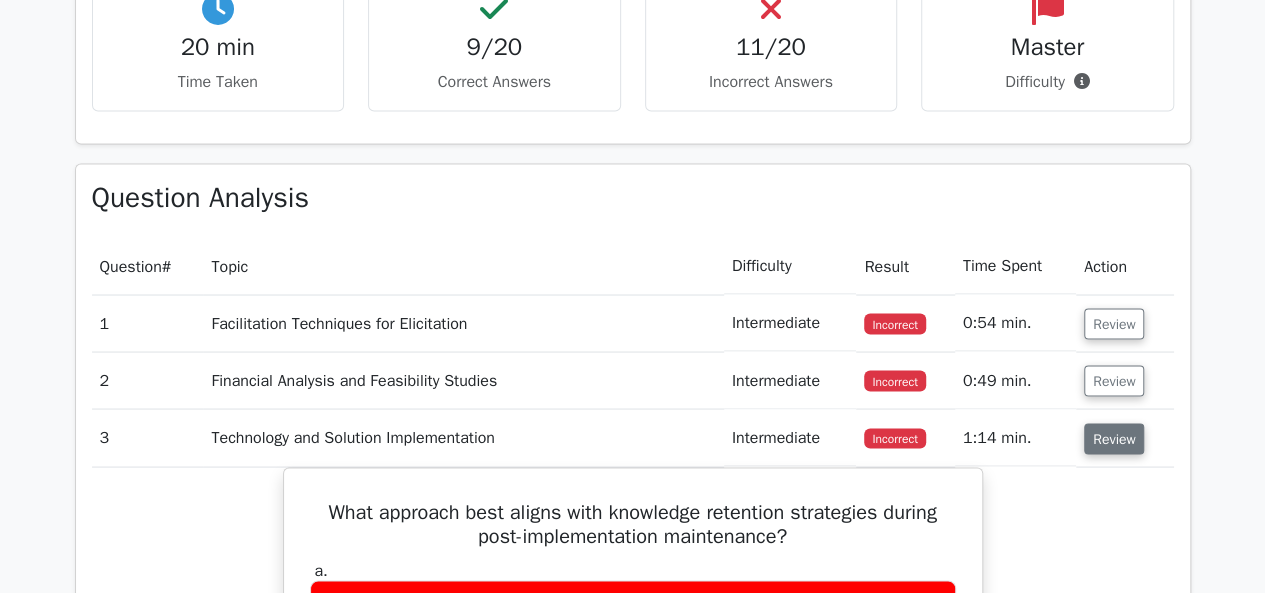 click on "Review" at bounding box center (1114, 438) 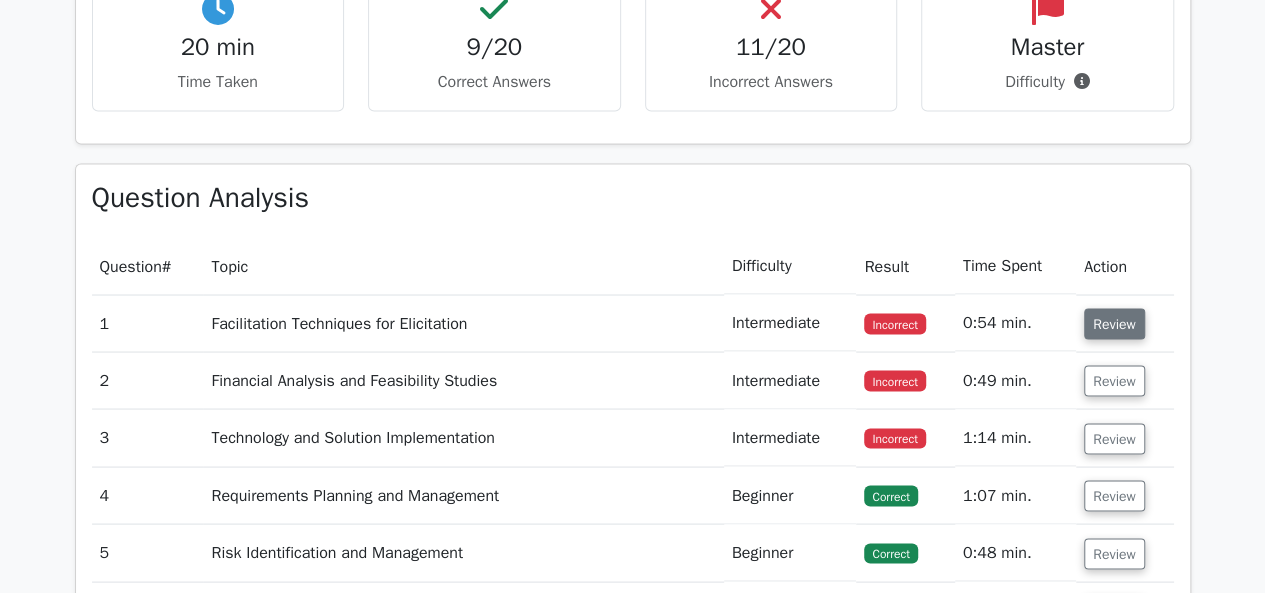 click on "Review" at bounding box center (1114, 323) 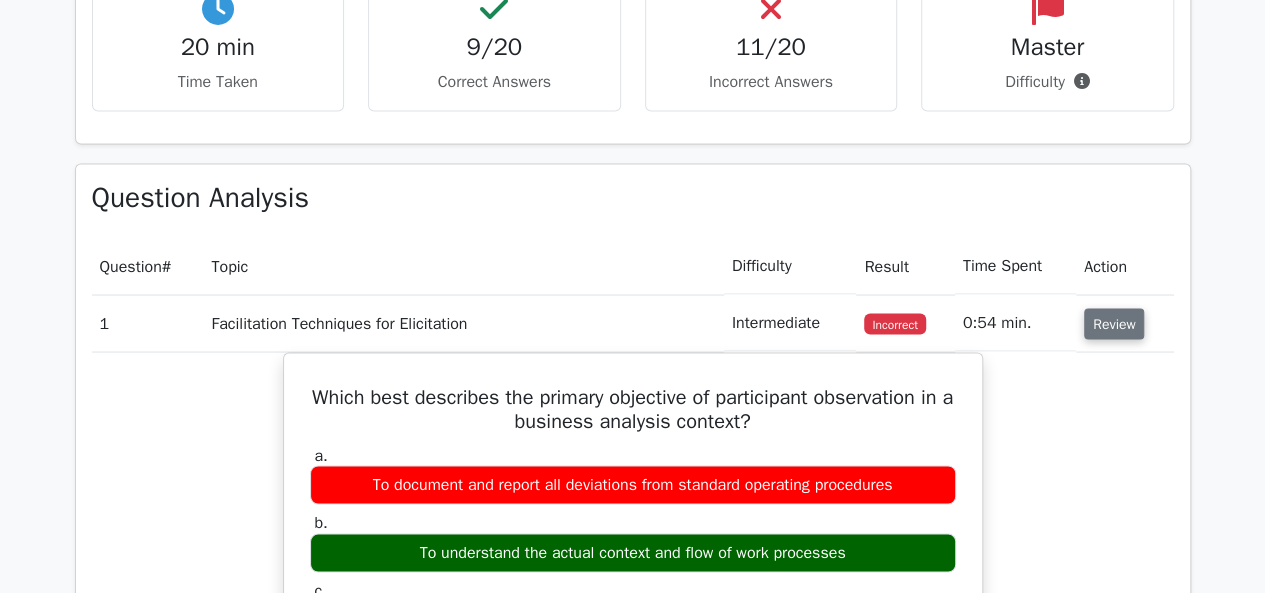 scroll, scrollTop: 1800, scrollLeft: 0, axis: vertical 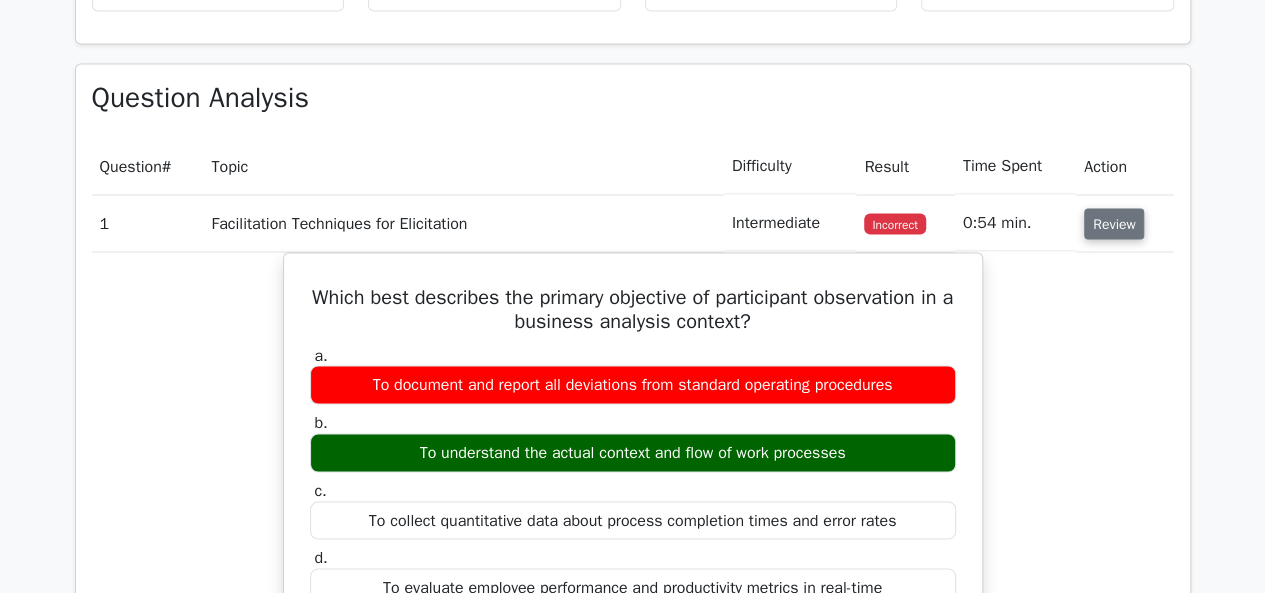 click on "Review" at bounding box center (1114, 223) 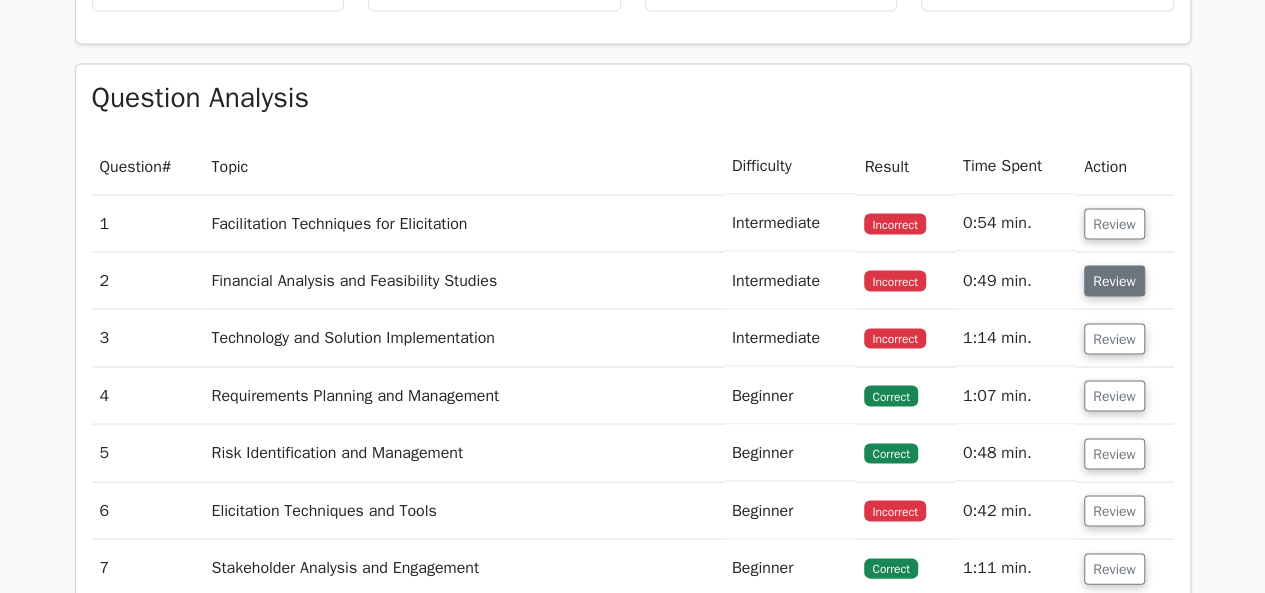 click on "Review" at bounding box center (1114, 280) 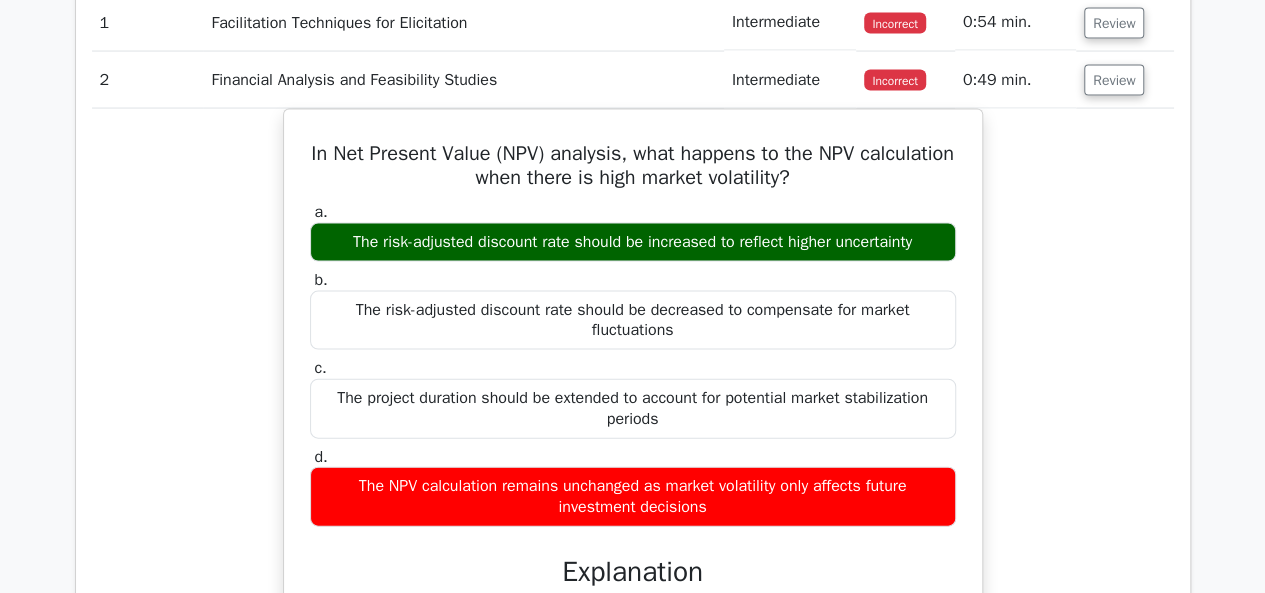 scroll, scrollTop: 1800, scrollLeft: 0, axis: vertical 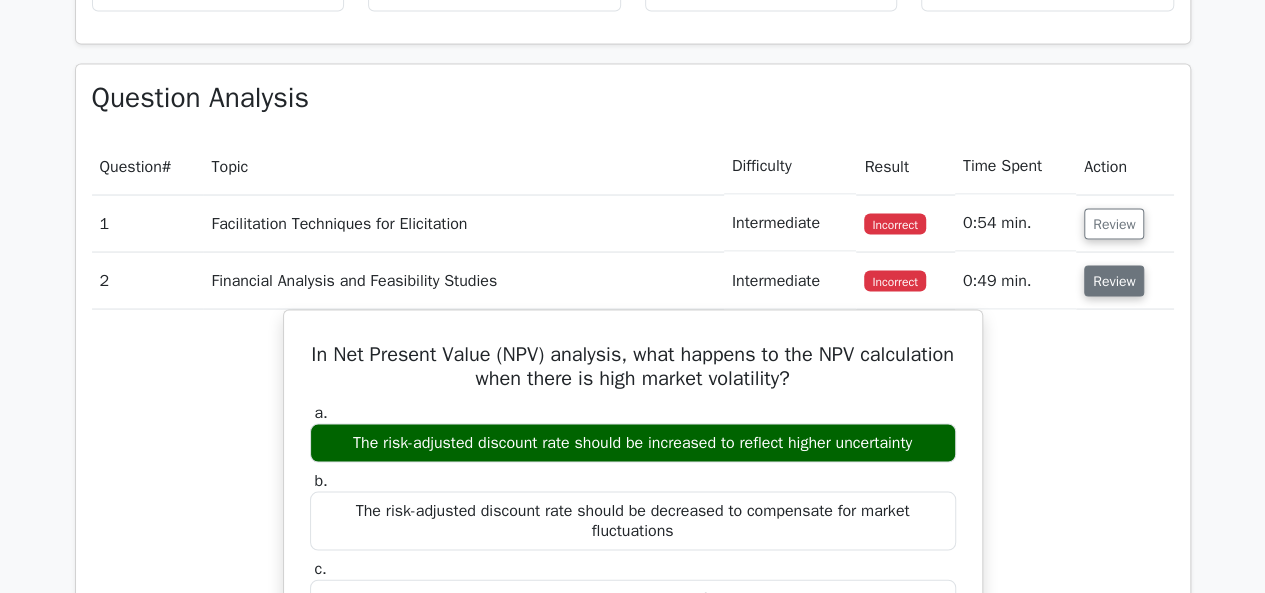 click on "Review" at bounding box center (1114, 280) 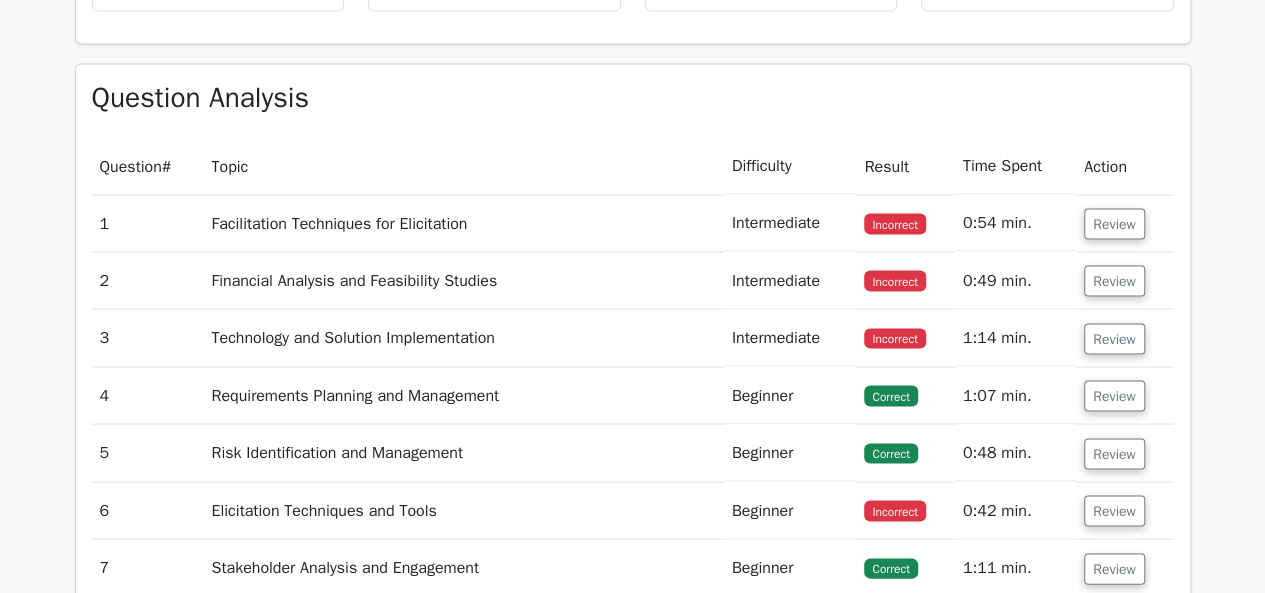 scroll, scrollTop: 1900, scrollLeft: 0, axis: vertical 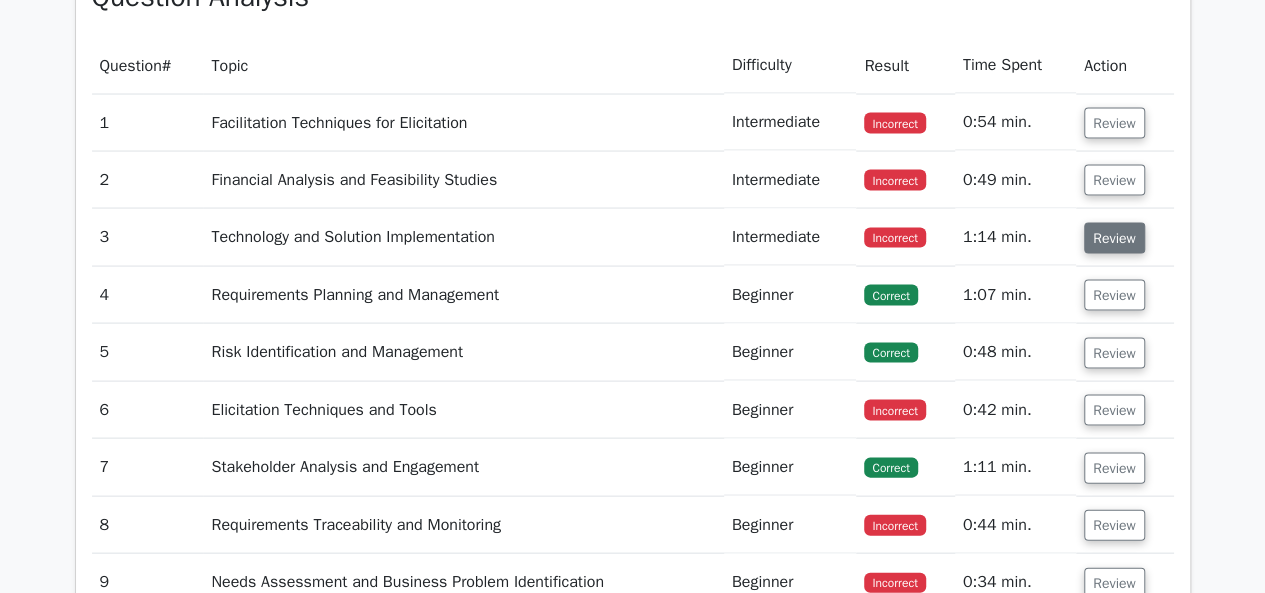 click on "Review" at bounding box center (1114, 238) 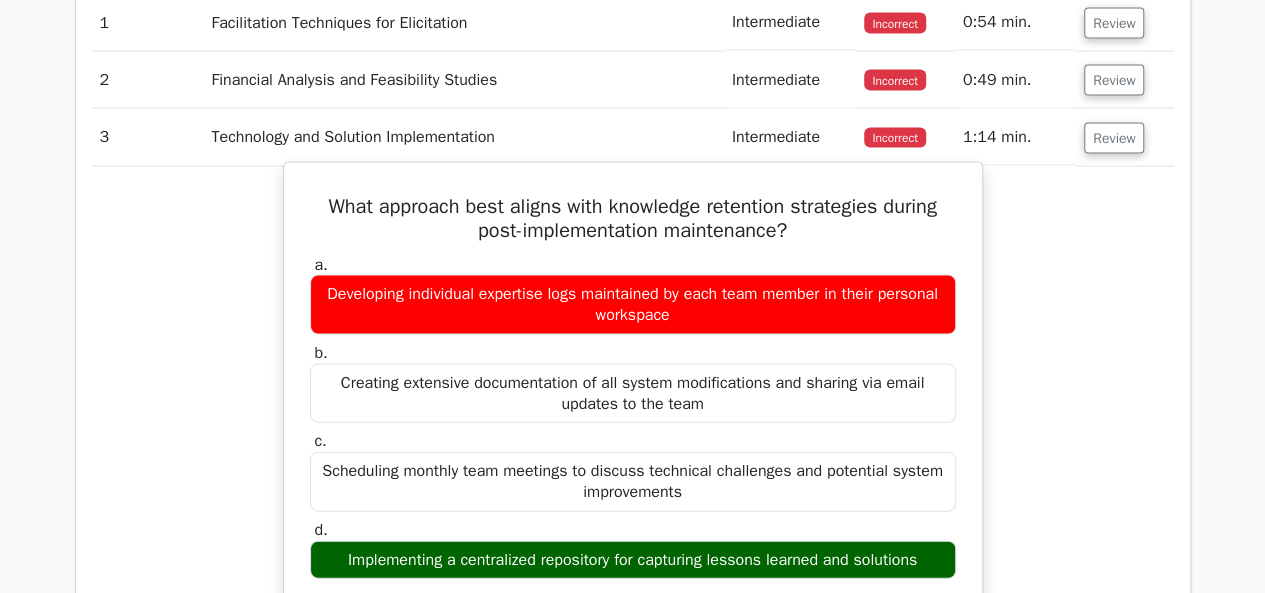 scroll, scrollTop: 1900, scrollLeft: 0, axis: vertical 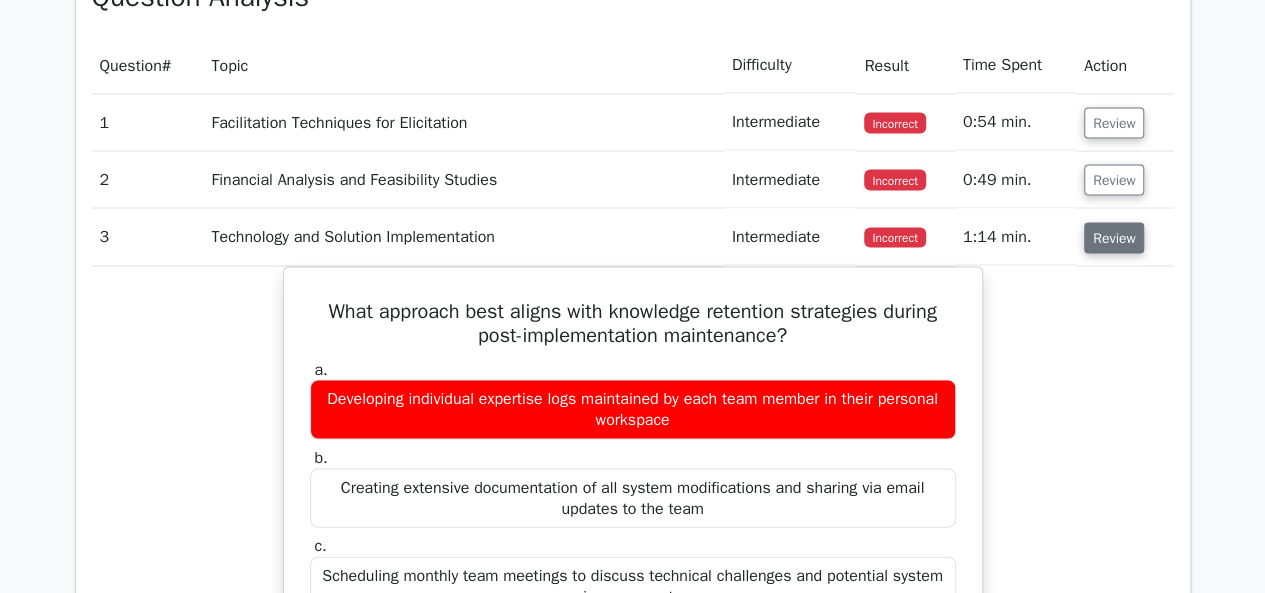 click on "Review" at bounding box center [1114, 238] 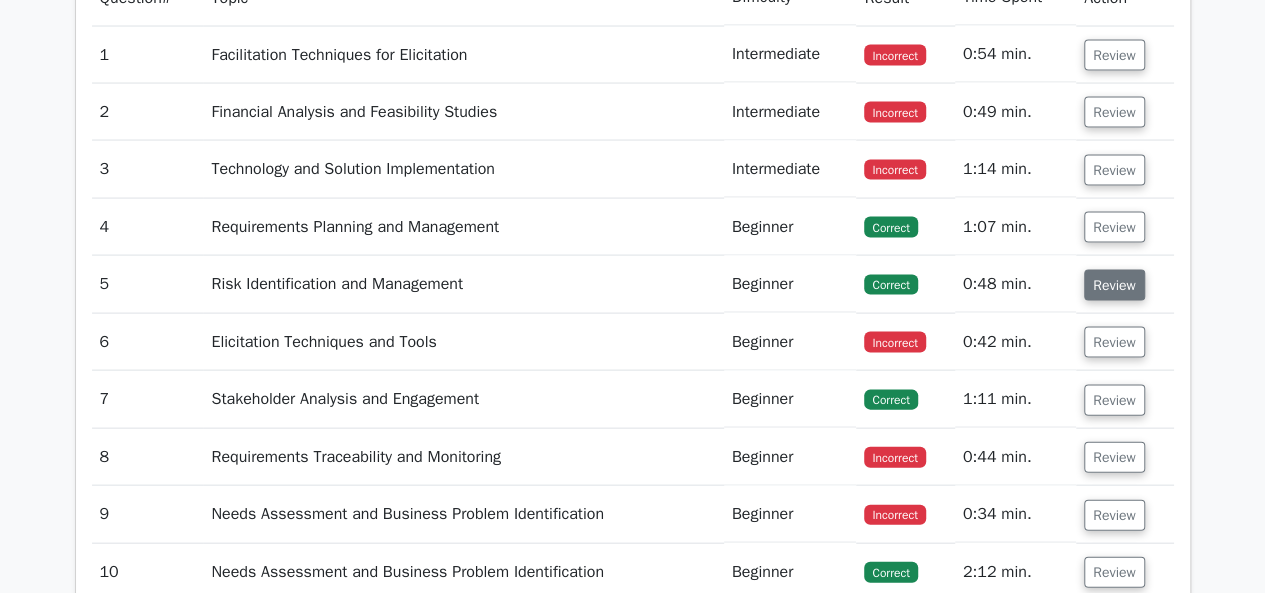 scroll, scrollTop: 2000, scrollLeft: 0, axis: vertical 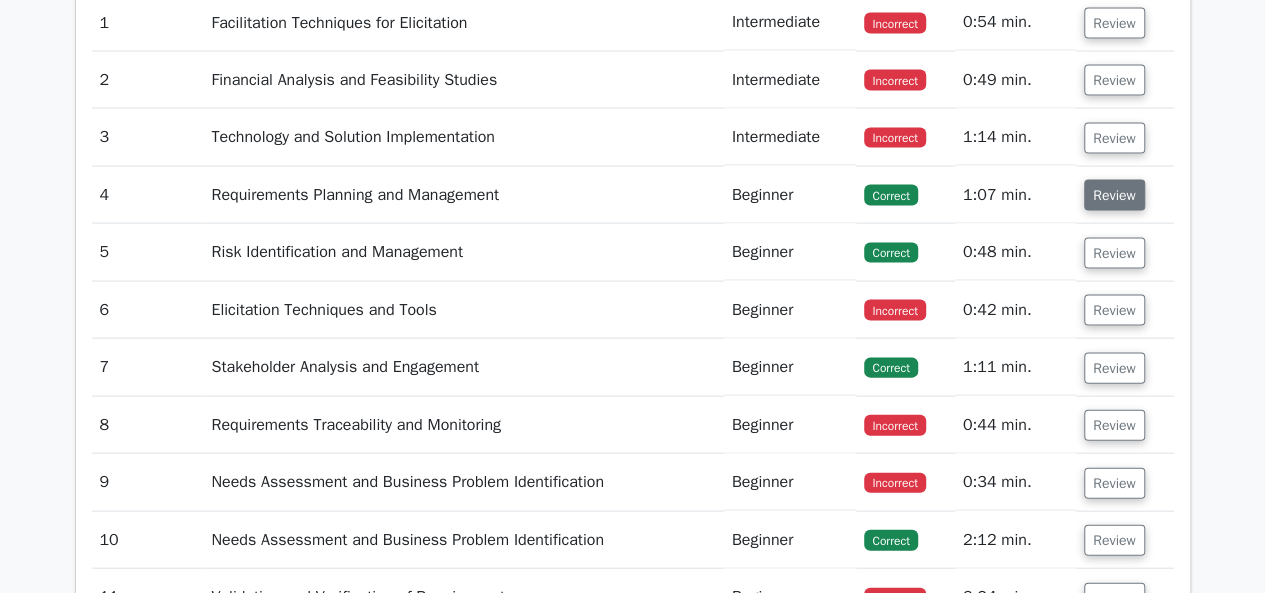 click on "Review" at bounding box center [1114, 195] 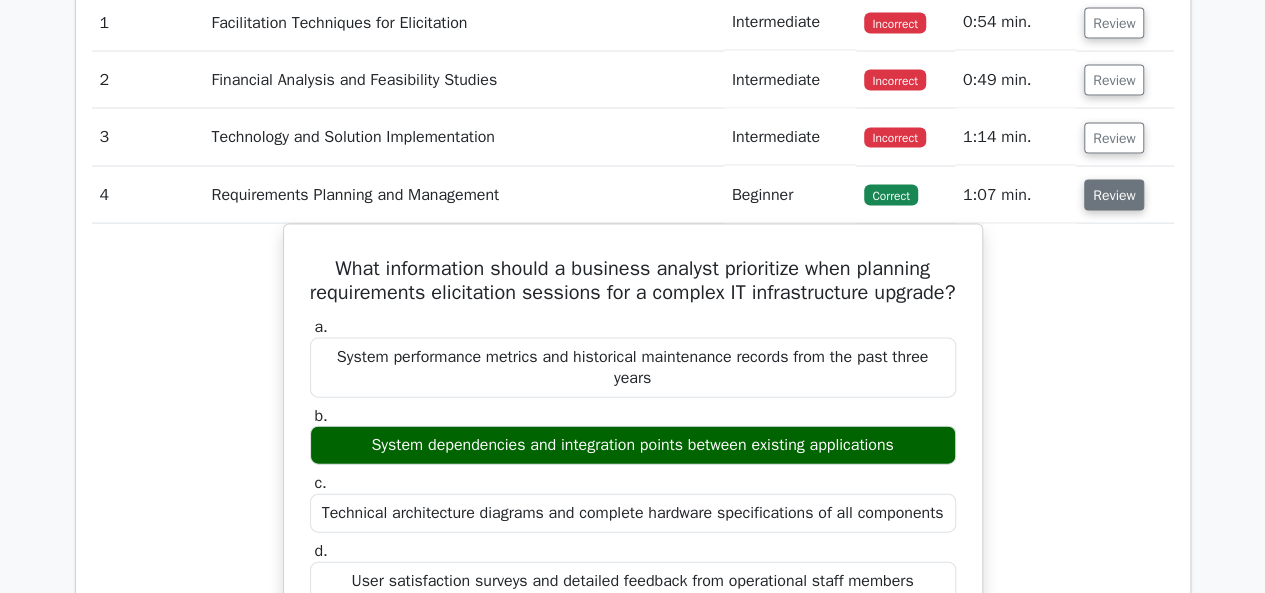 click on "Review" at bounding box center (1114, 195) 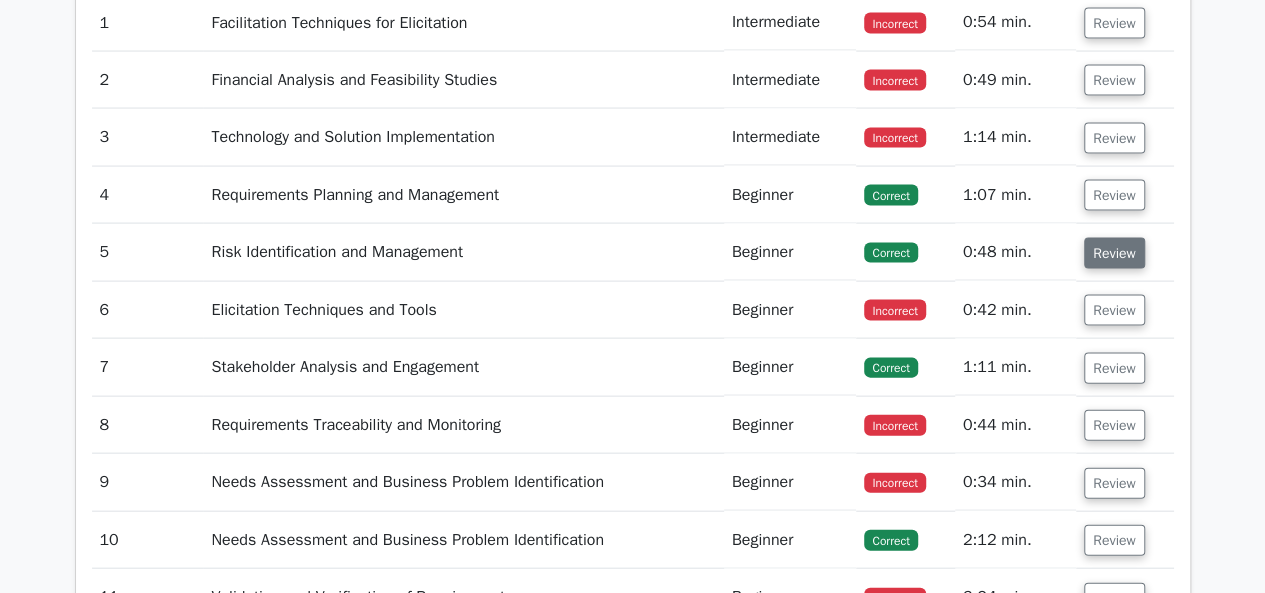 click on "Review" at bounding box center (1114, 253) 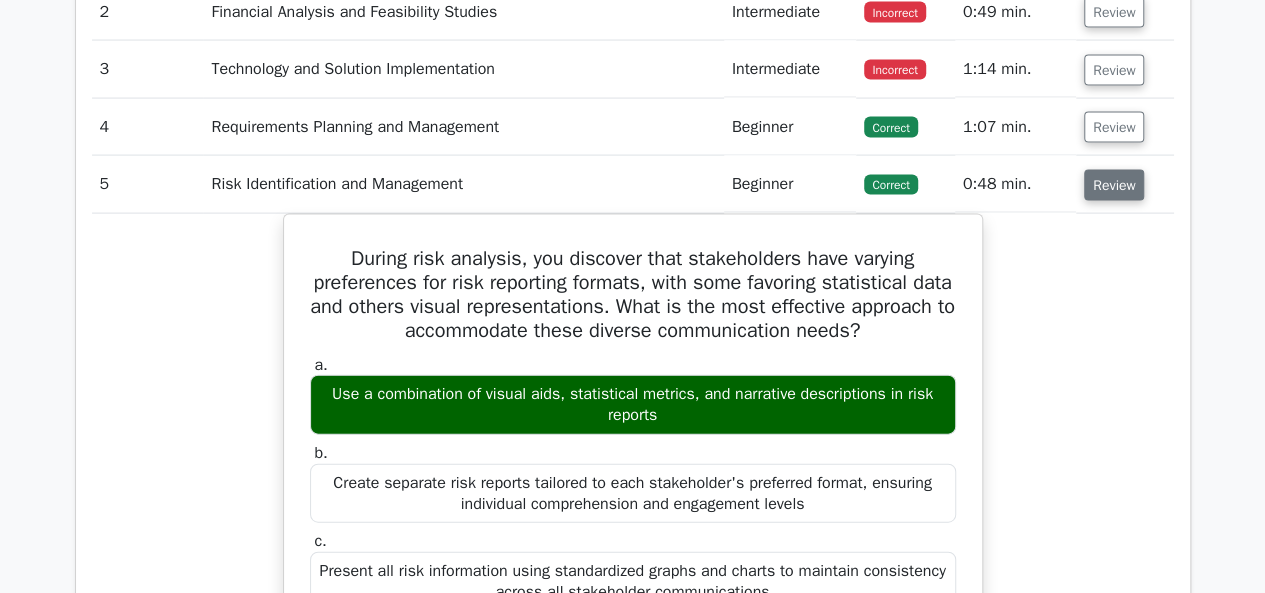 scroll, scrollTop: 2100, scrollLeft: 0, axis: vertical 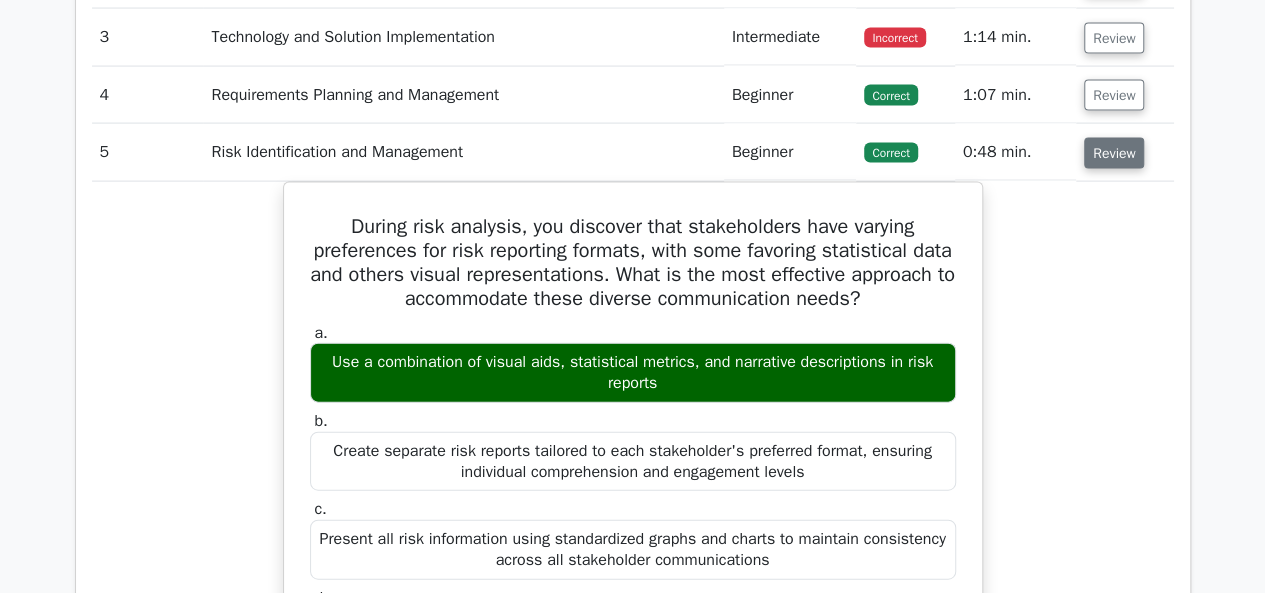 click on "Review" at bounding box center [1114, 153] 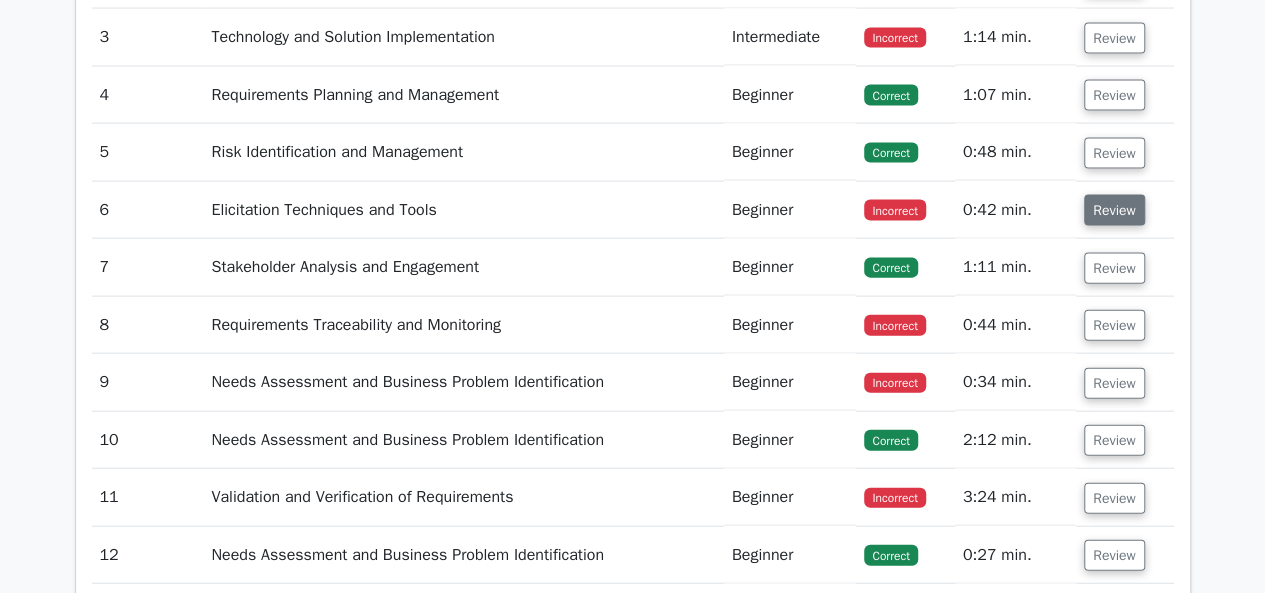 click on "Review" at bounding box center (1114, 210) 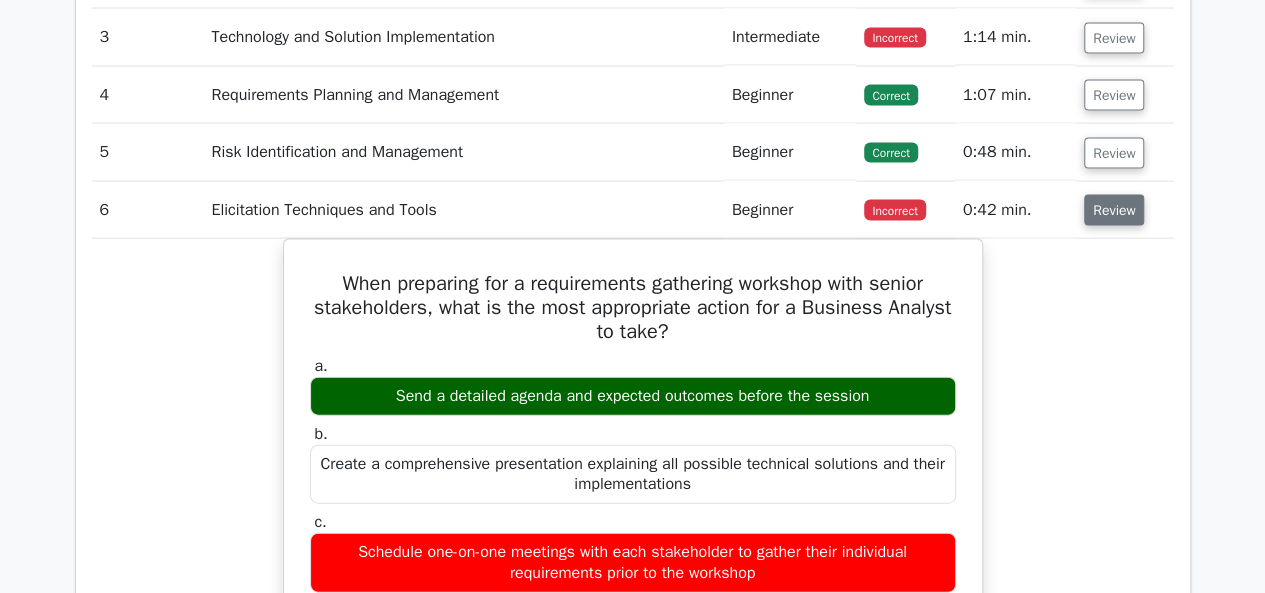 click on "Review" at bounding box center (1114, 210) 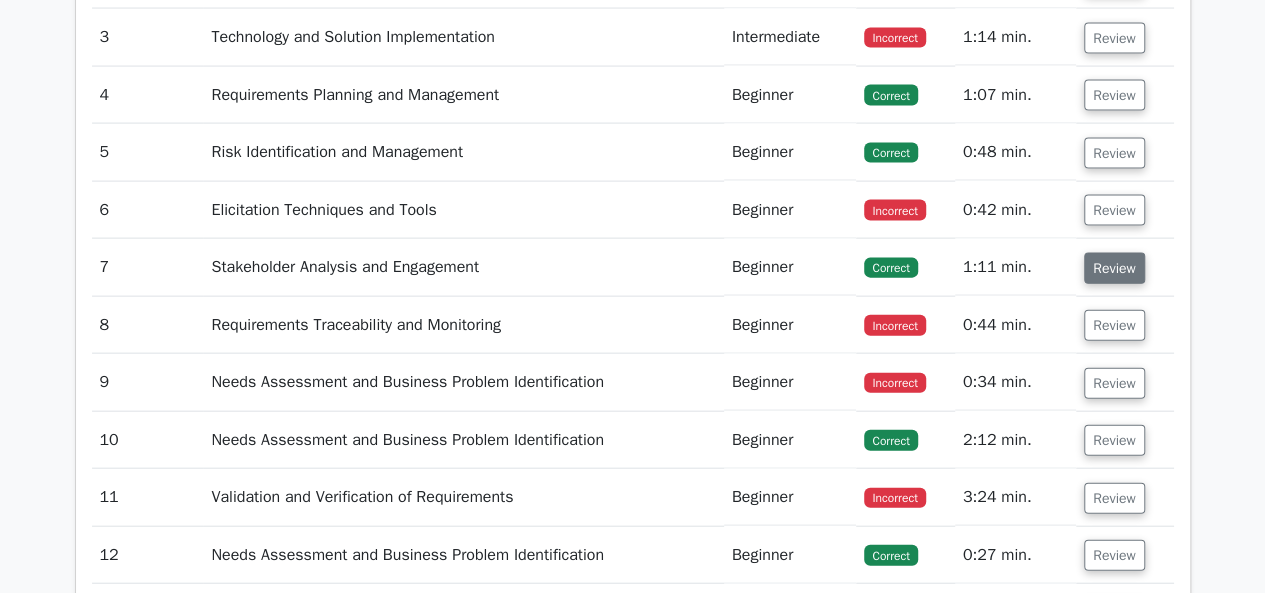 click on "Review" at bounding box center [1114, 268] 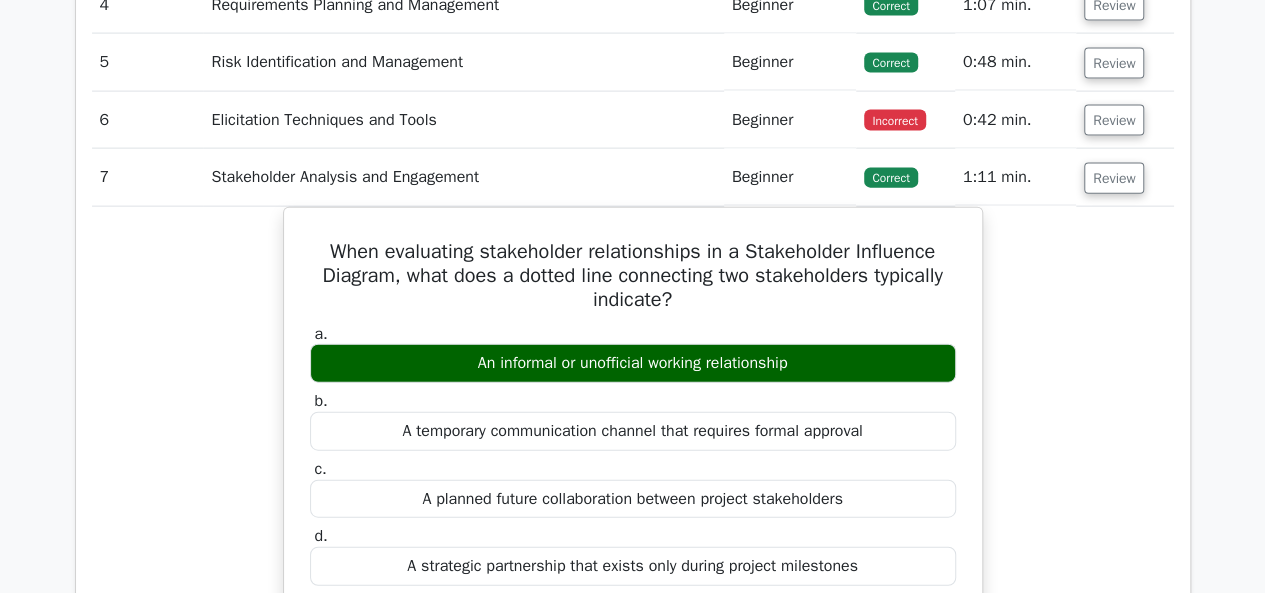 scroll, scrollTop: 2200, scrollLeft: 0, axis: vertical 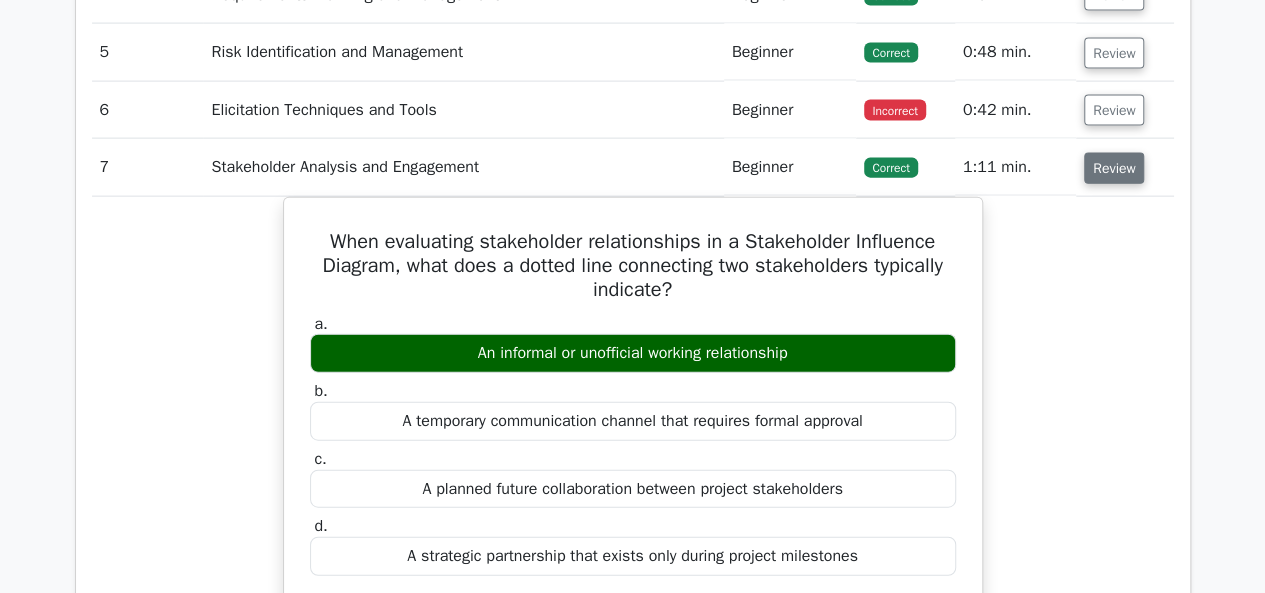 click on "Review" at bounding box center (1114, 168) 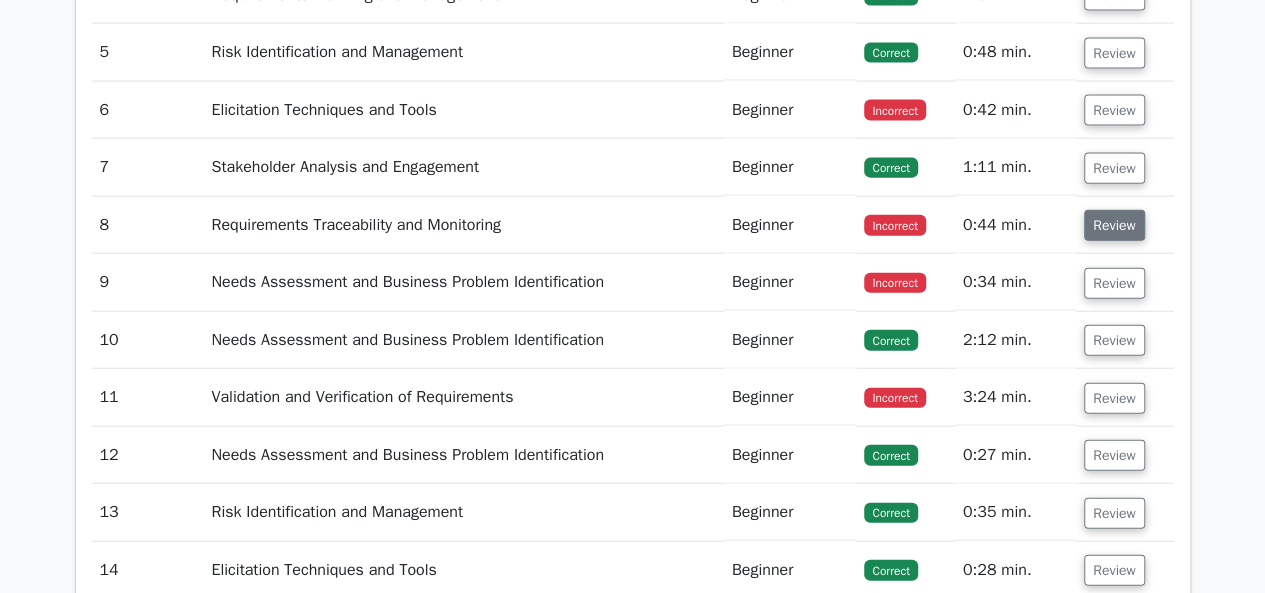 click on "Review" at bounding box center (1114, 225) 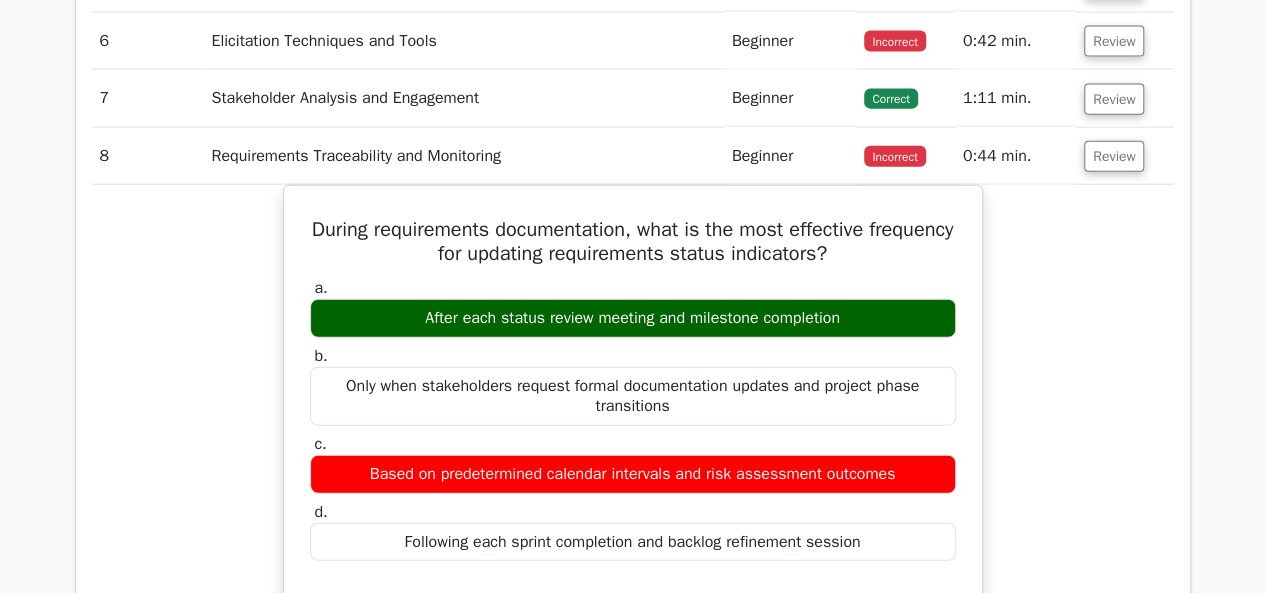 scroll, scrollTop: 2300, scrollLeft: 0, axis: vertical 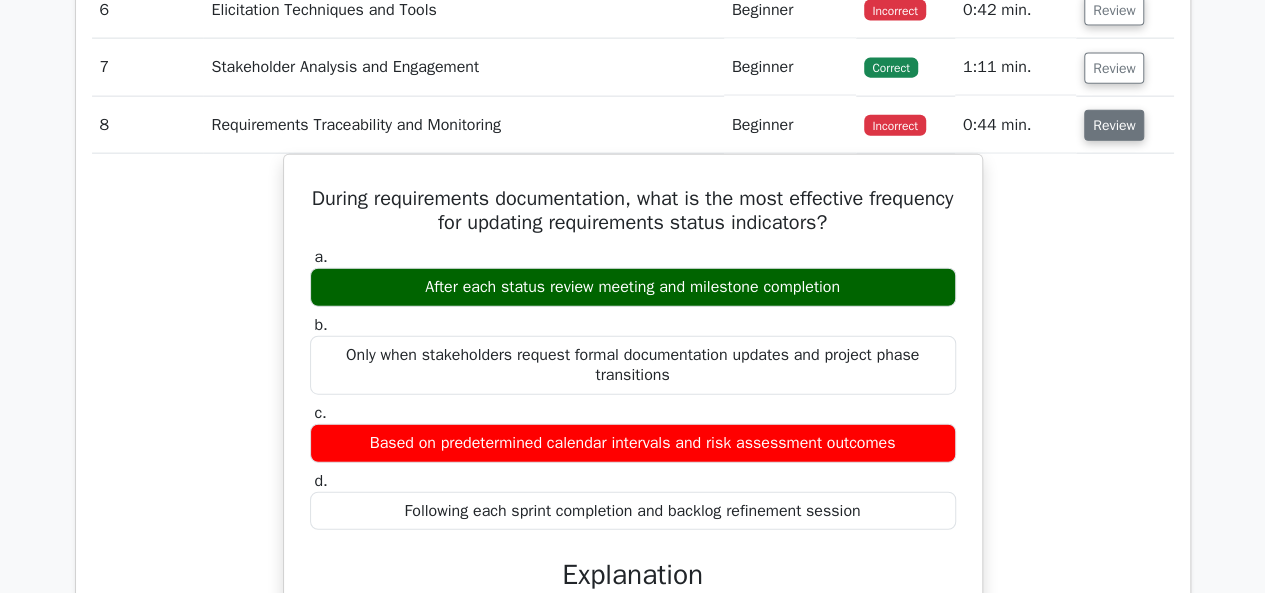 click on "Review" at bounding box center [1114, 125] 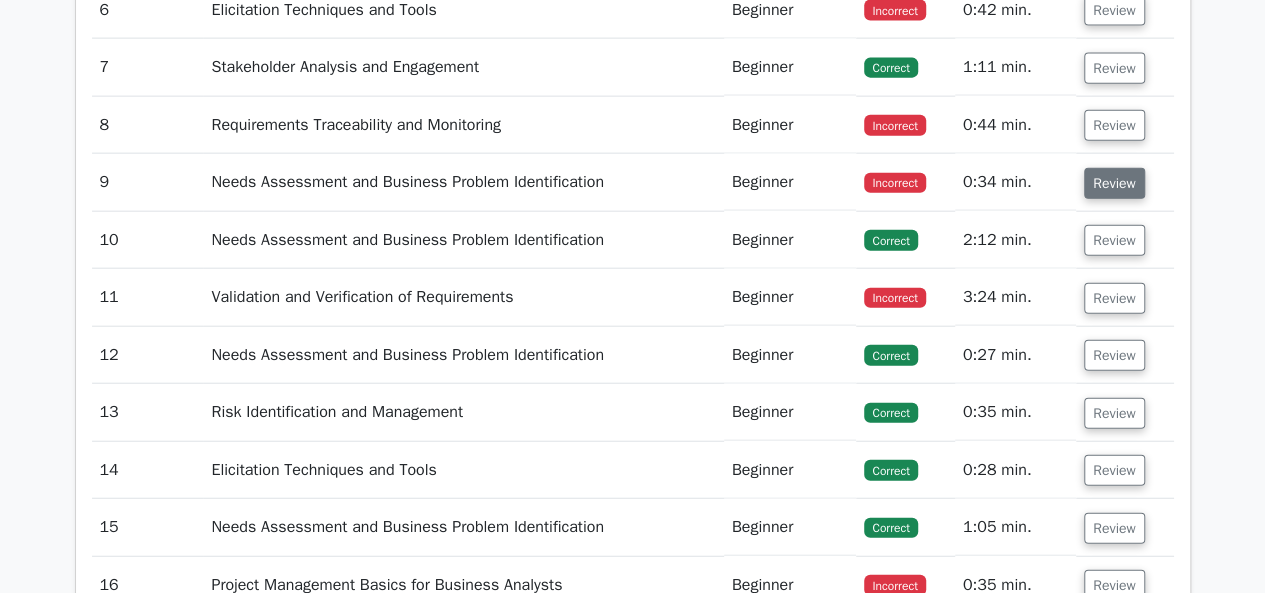 click on "Review" at bounding box center [1114, 183] 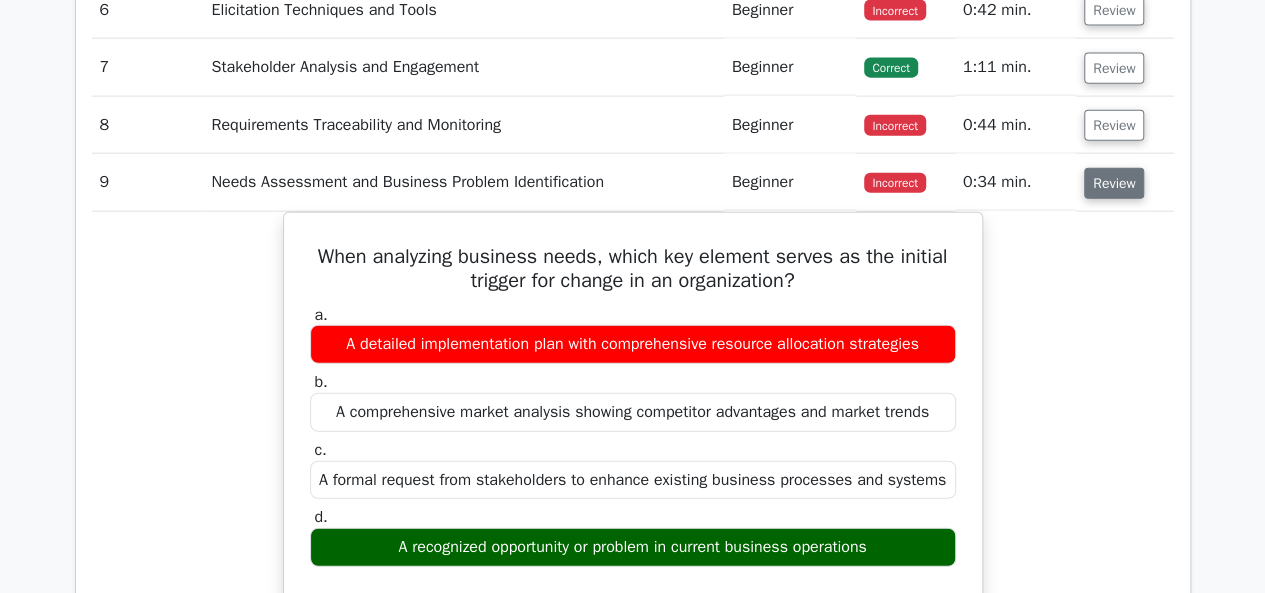 click on "Review" at bounding box center [1114, 183] 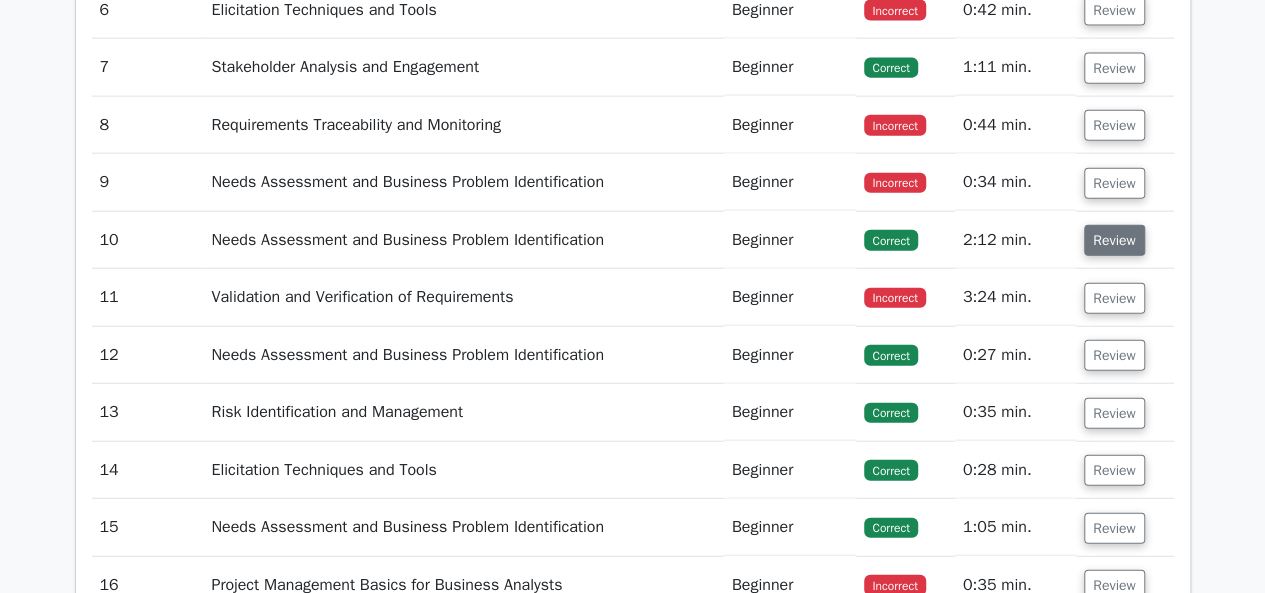 click on "Review" at bounding box center [1114, 240] 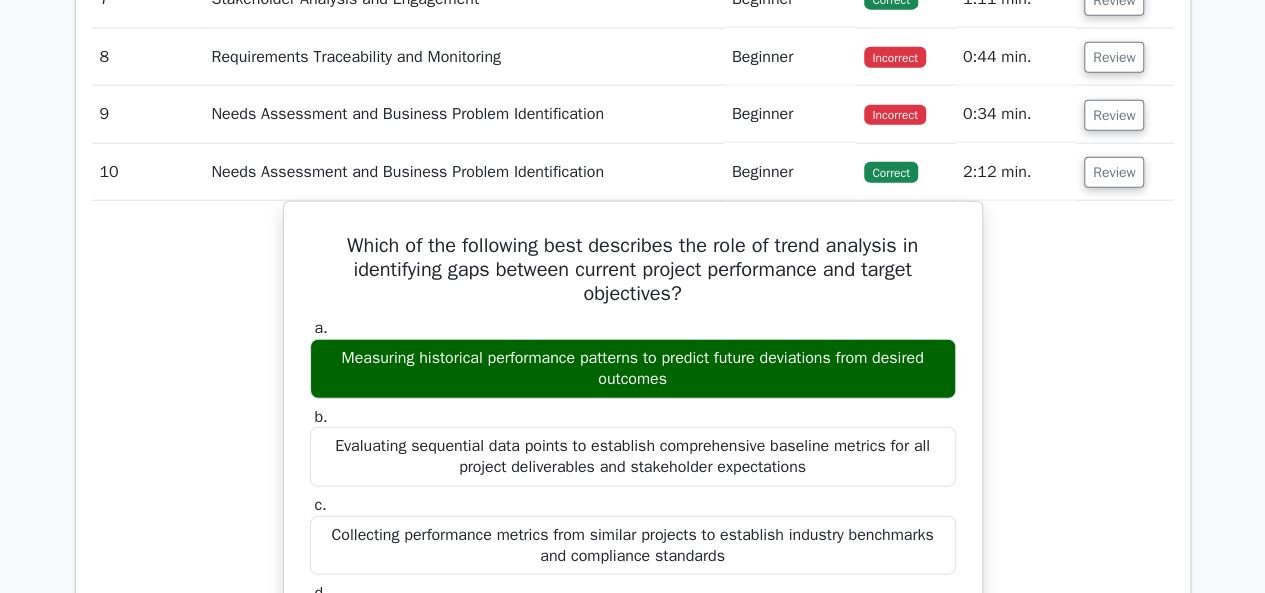 scroll, scrollTop: 2400, scrollLeft: 0, axis: vertical 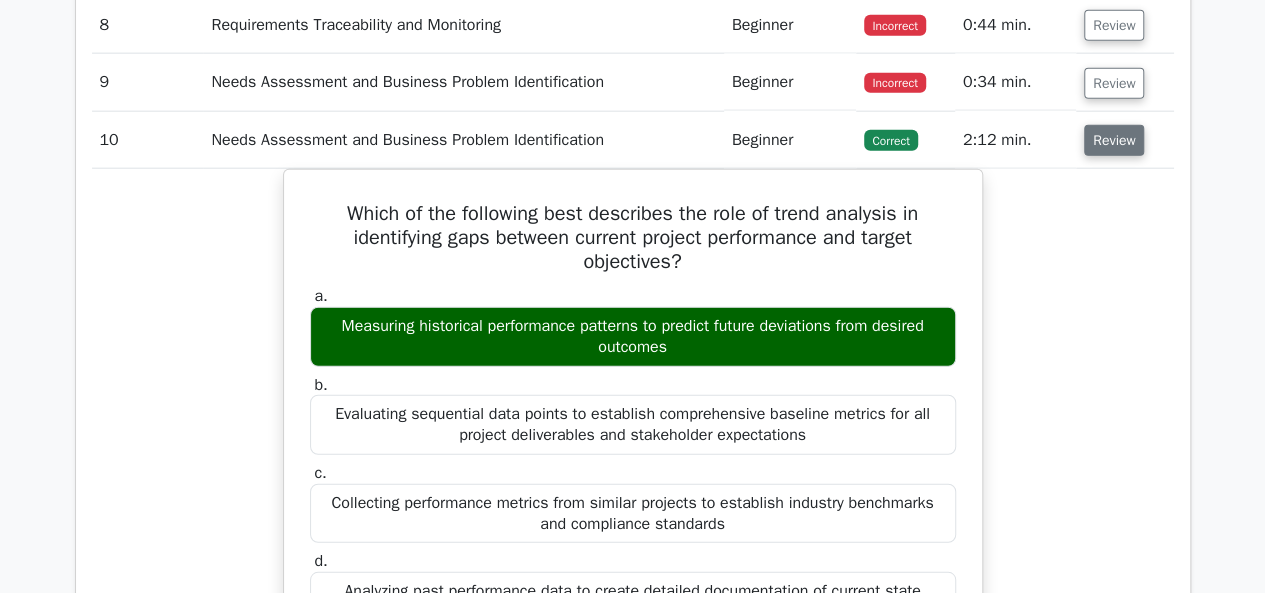 click on "Review" at bounding box center (1114, 140) 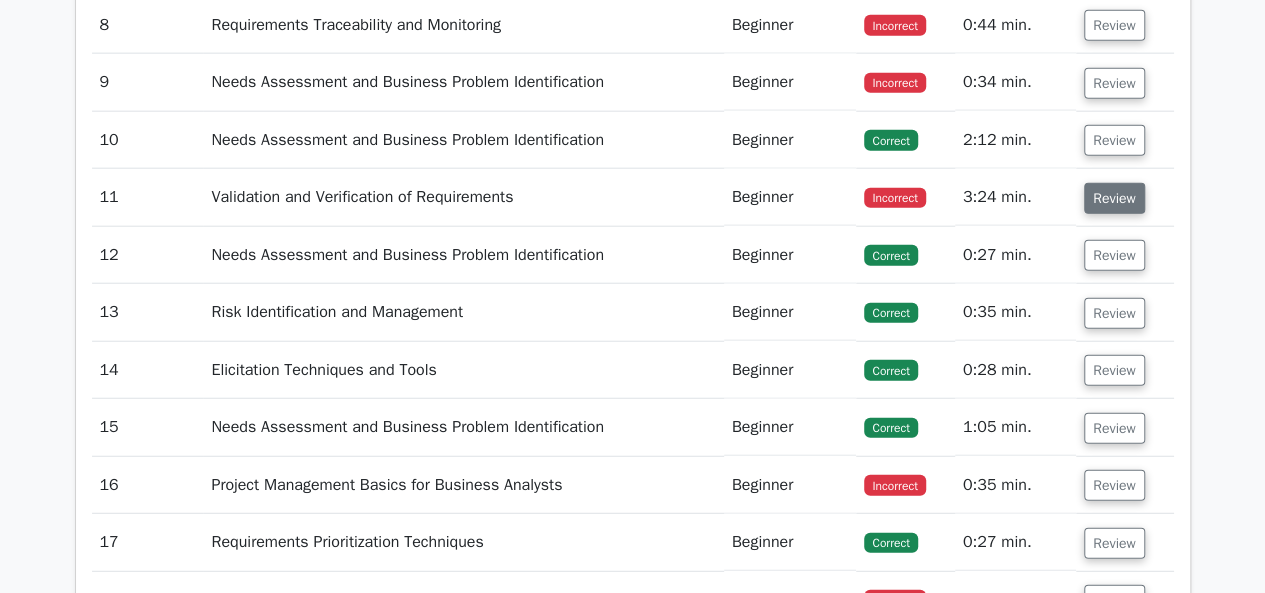 click on "Review" at bounding box center [1114, 198] 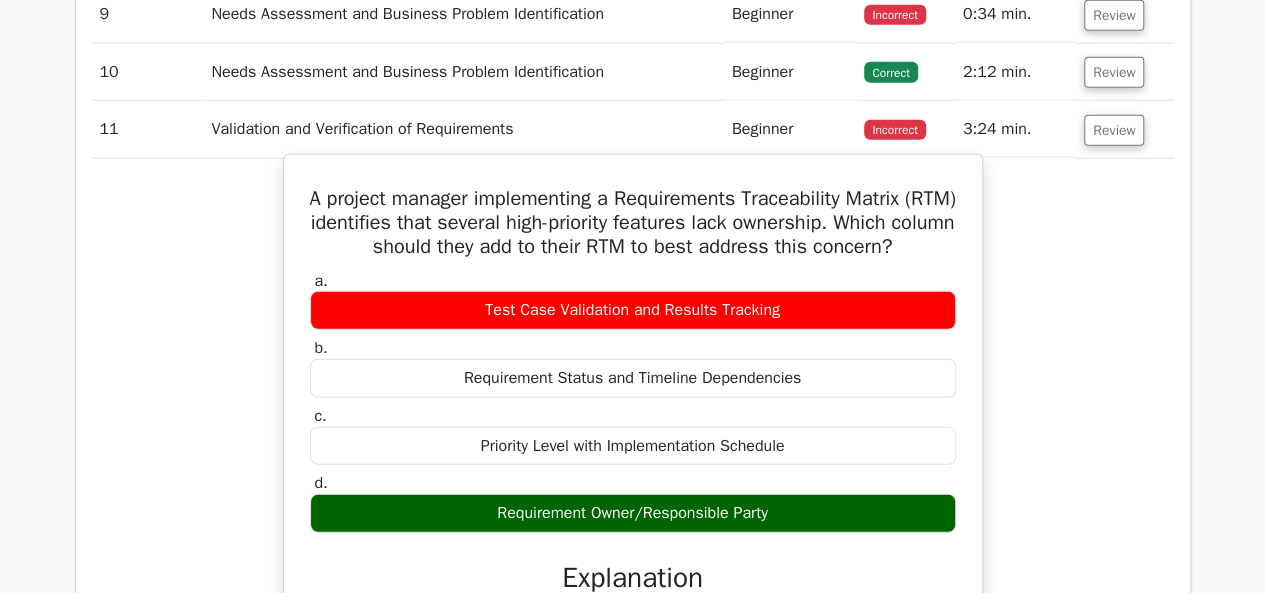 scroll, scrollTop: 2500, scrollLeft: 0, axis: vertical 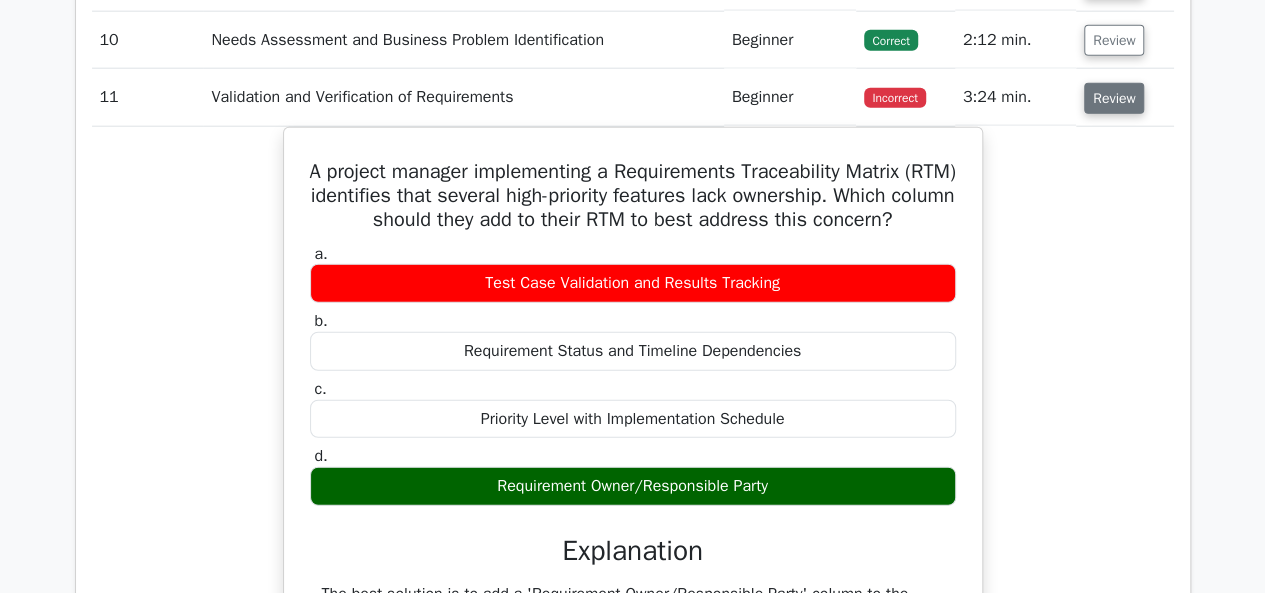 click on "Review" at bounding box center (1114, 98) 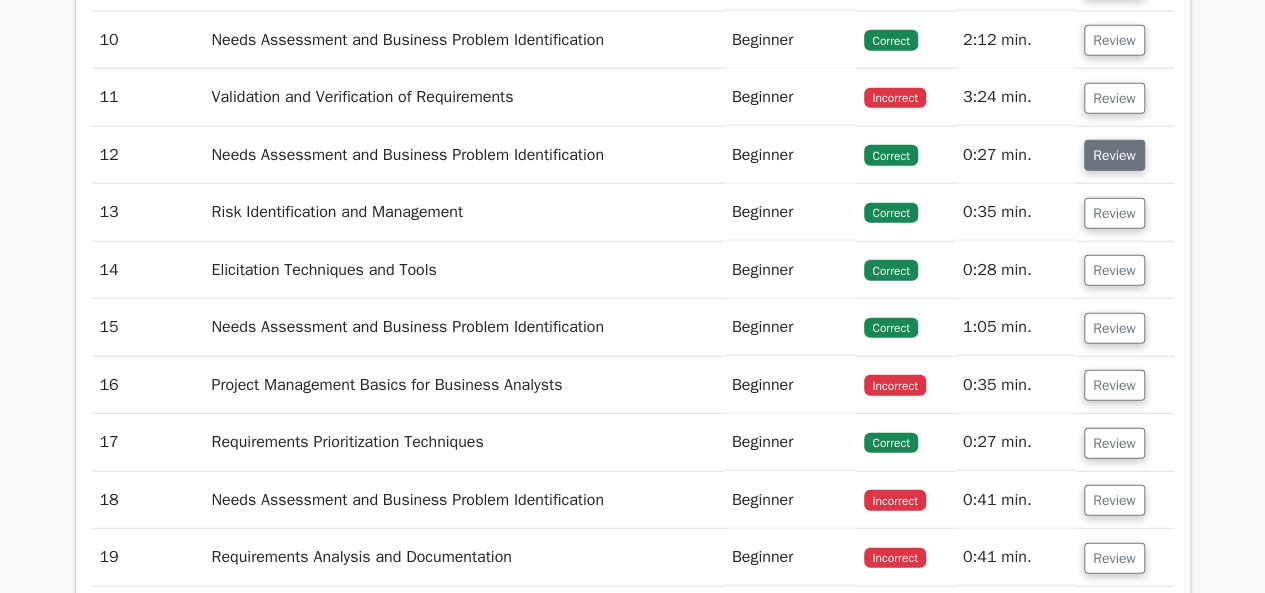 click on "Review" at bounding box center (1114, 155) 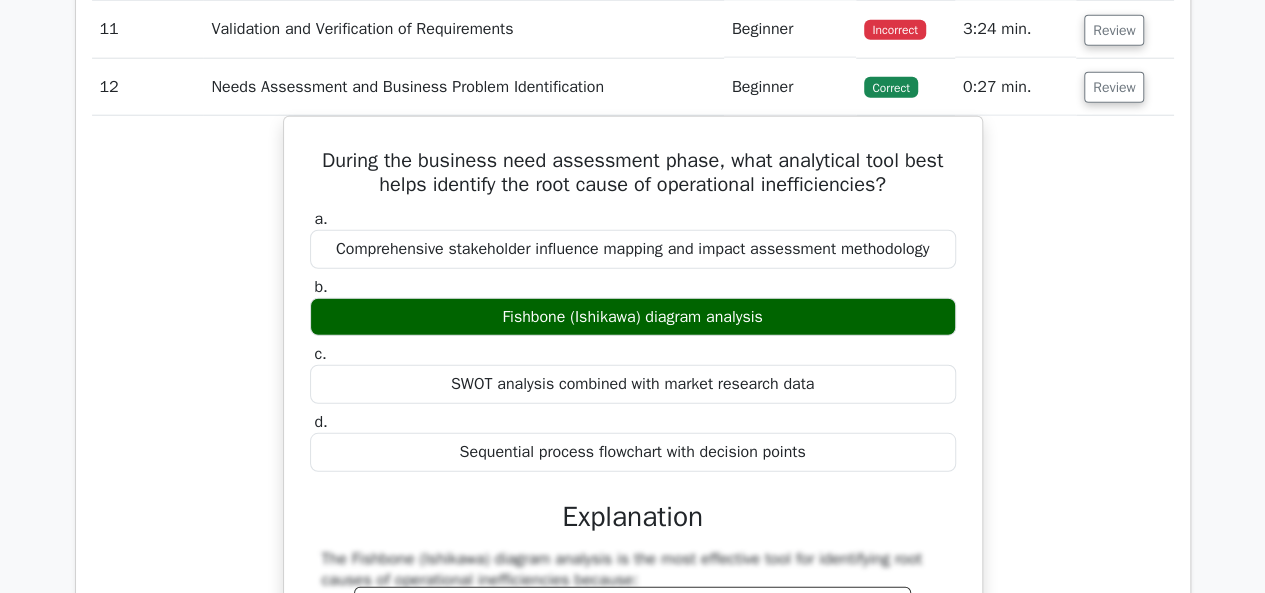scroll, scrollTop: 2600, scrollLeft: 0, axis: vertical 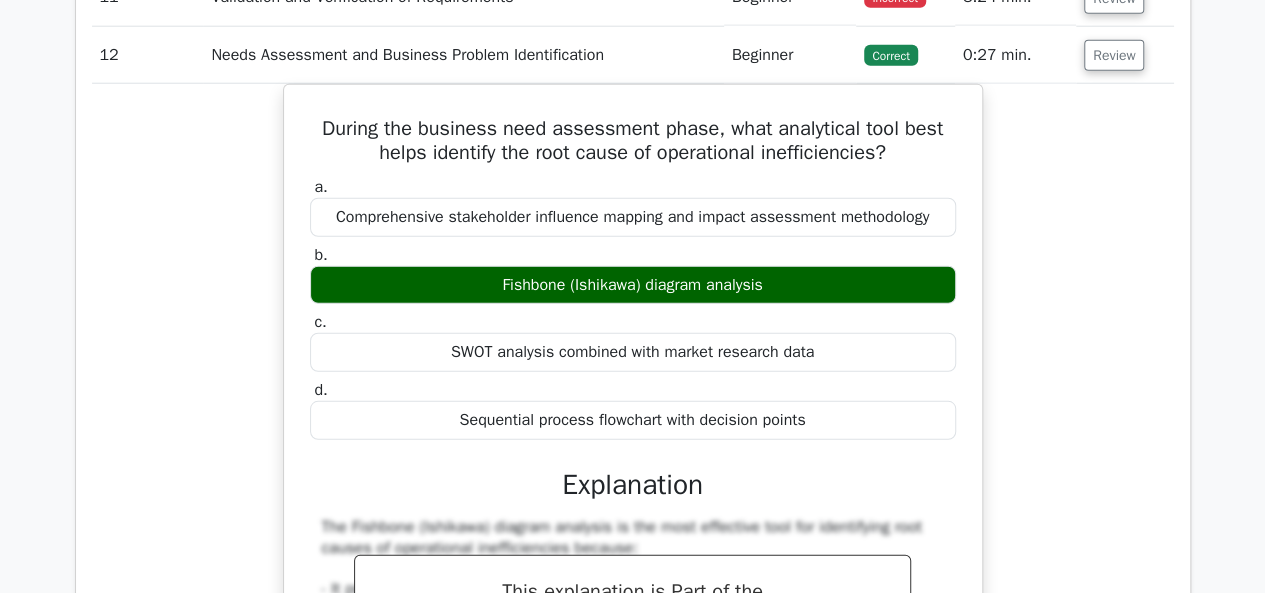 click on "Review" at bounding box center (1125, 55) 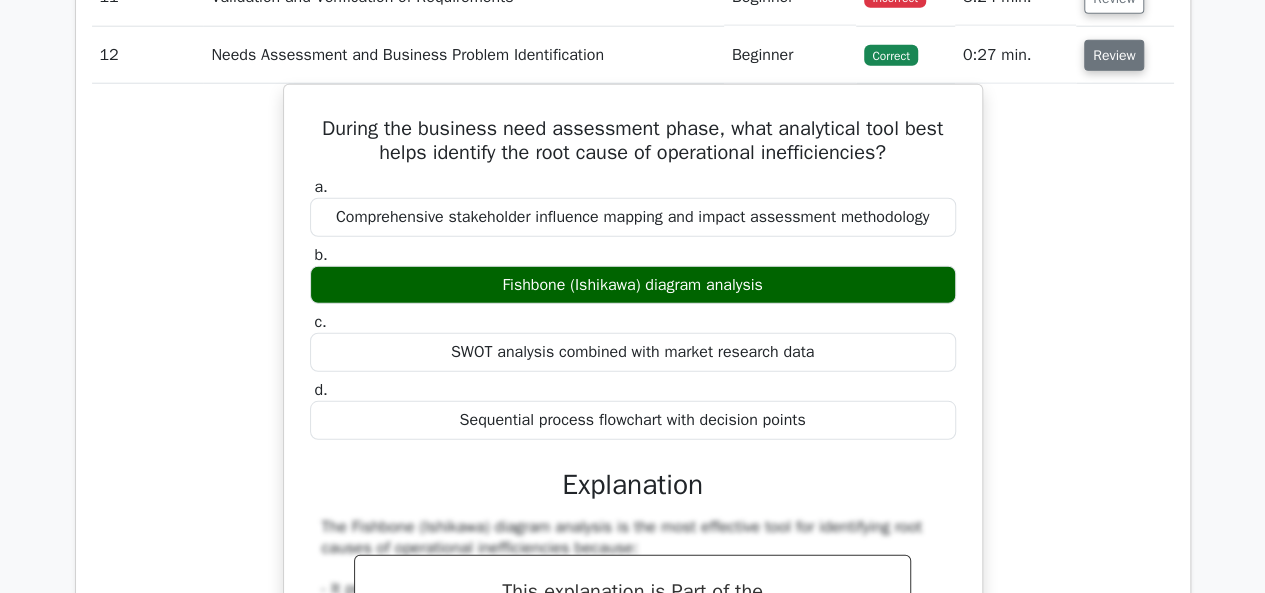 click on "Review" at bounding box center [1114, 55] 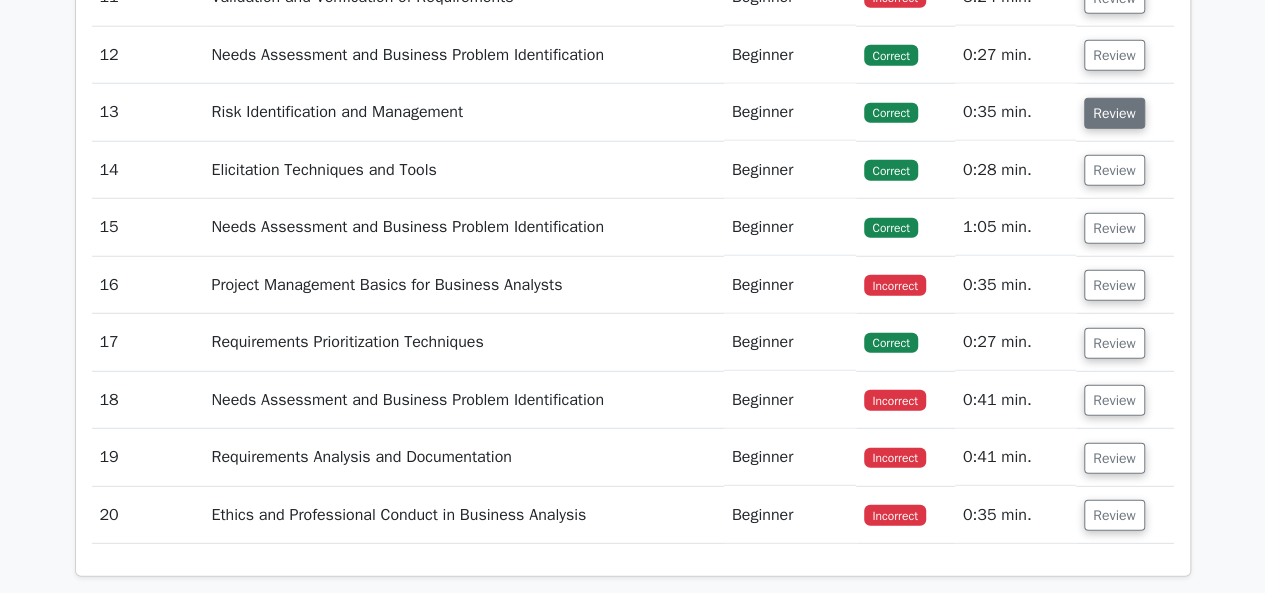 click on "Review" at bounding box center [1114, 113] 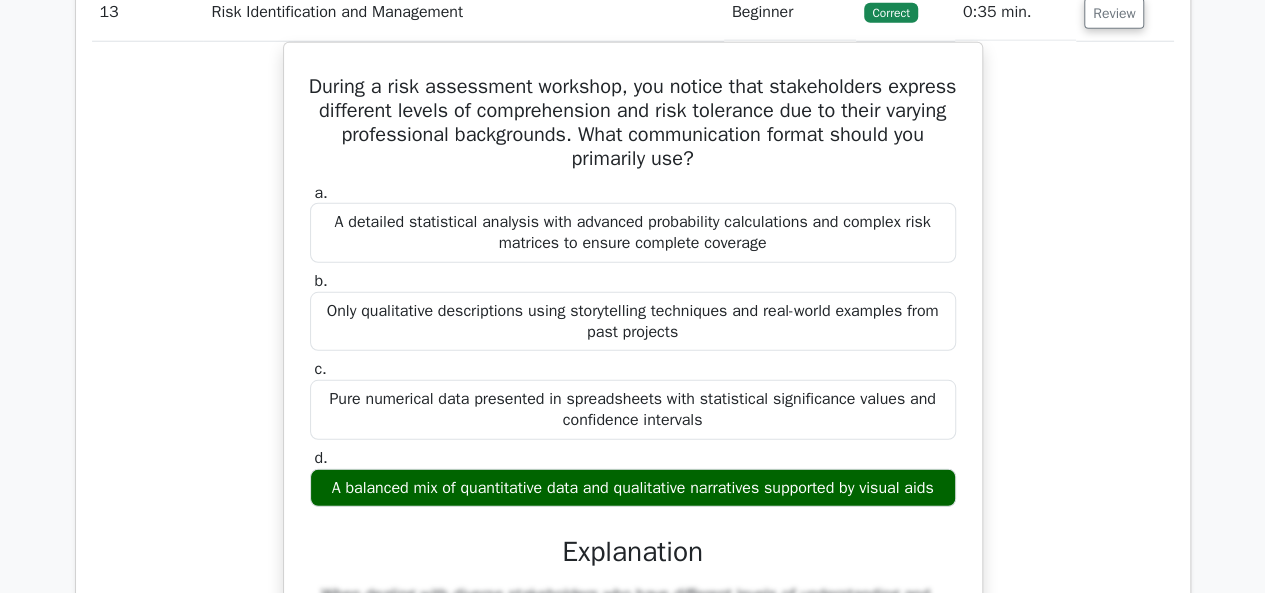 scroll, scrollTop: 2600, scrollLeft: 0, axis: vertical 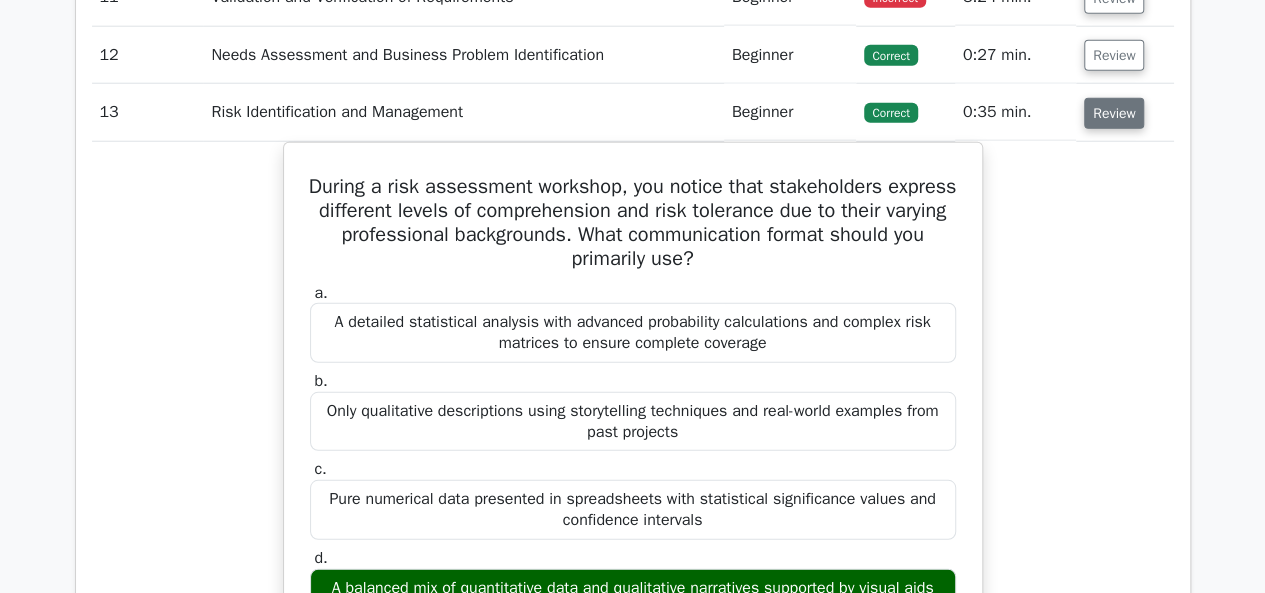 click on "Review" at bounding box center (1114, 113) 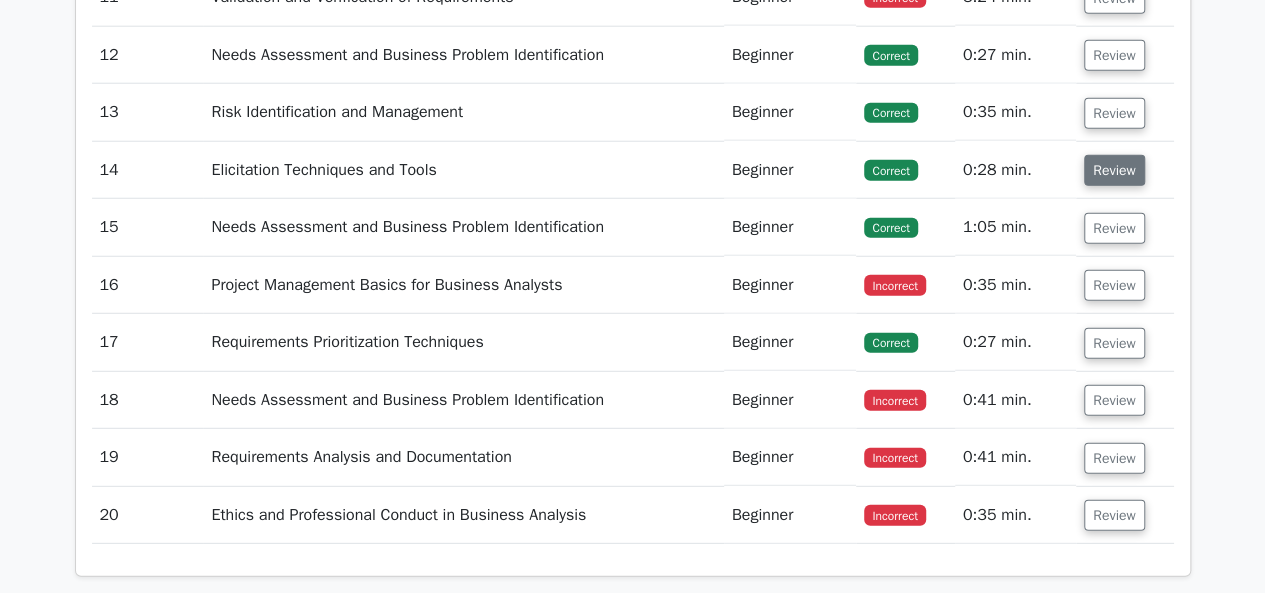 click on "Review" at bounding box center (1114, 170) 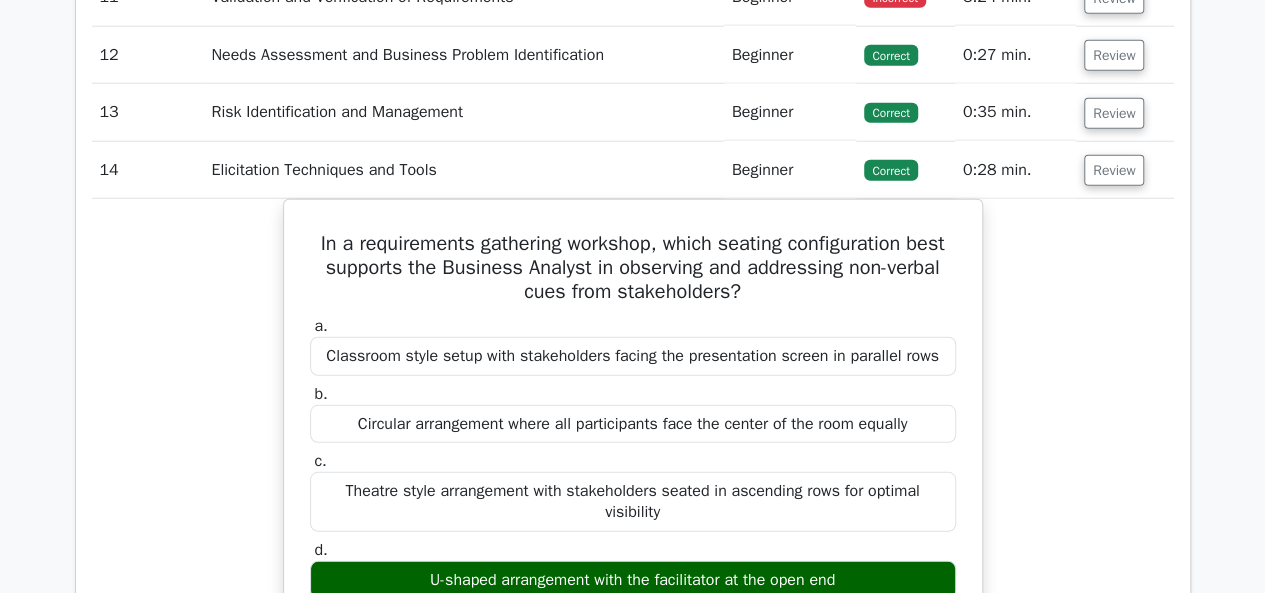 scroll, scrollTop: 2700, scrollLeft: 0, axis: vertical 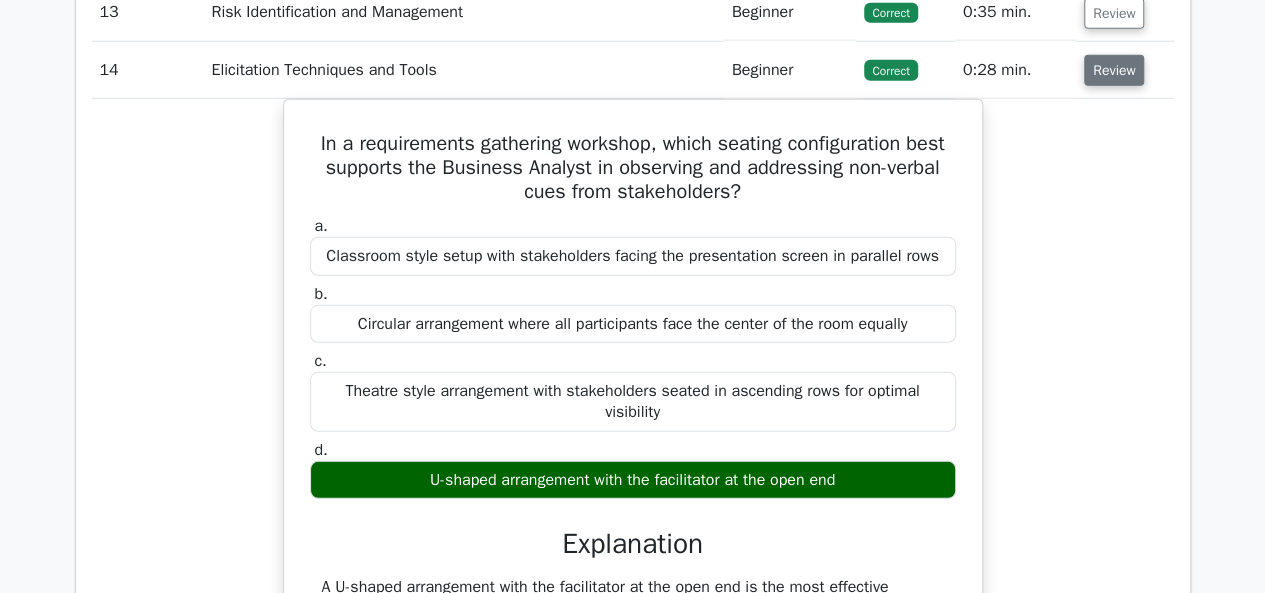 click on "Review" at bounding box center [1114, 70] 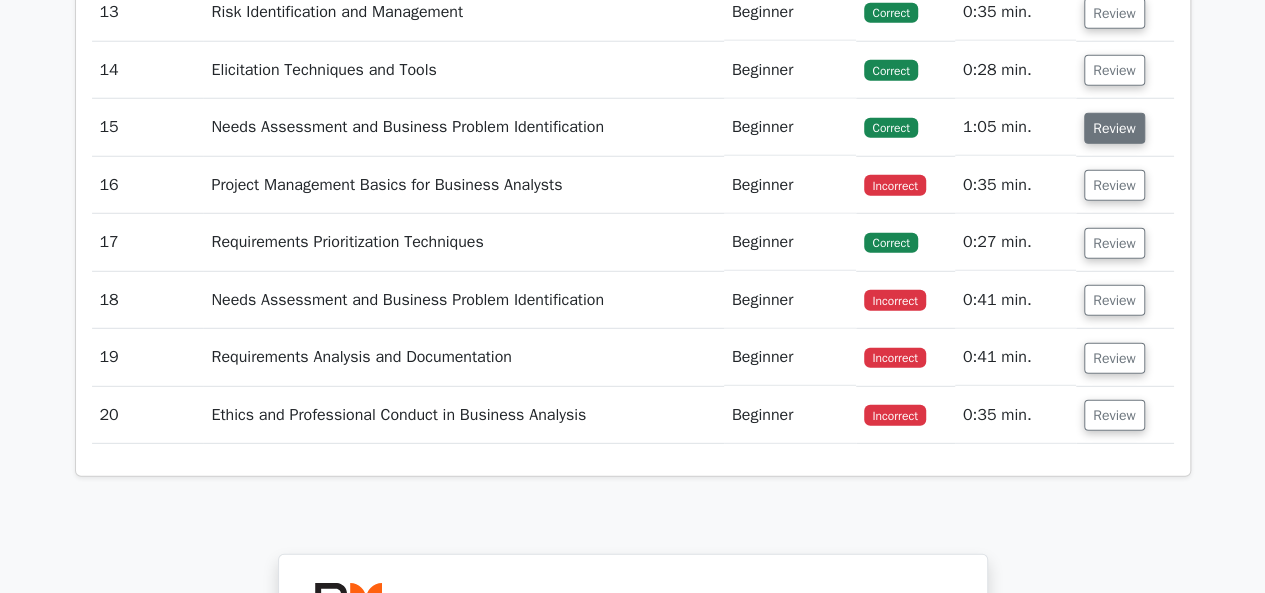 click on "Review" at bounding box center (1114, 128) 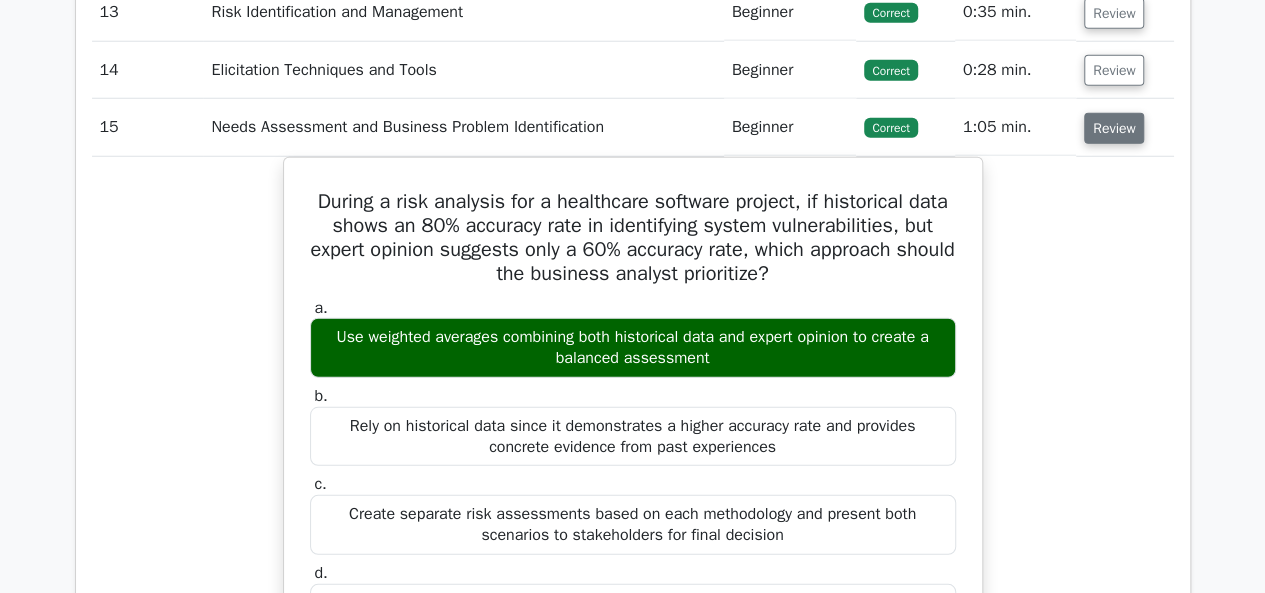 click on "Review" at bounding box center (1114, 128) 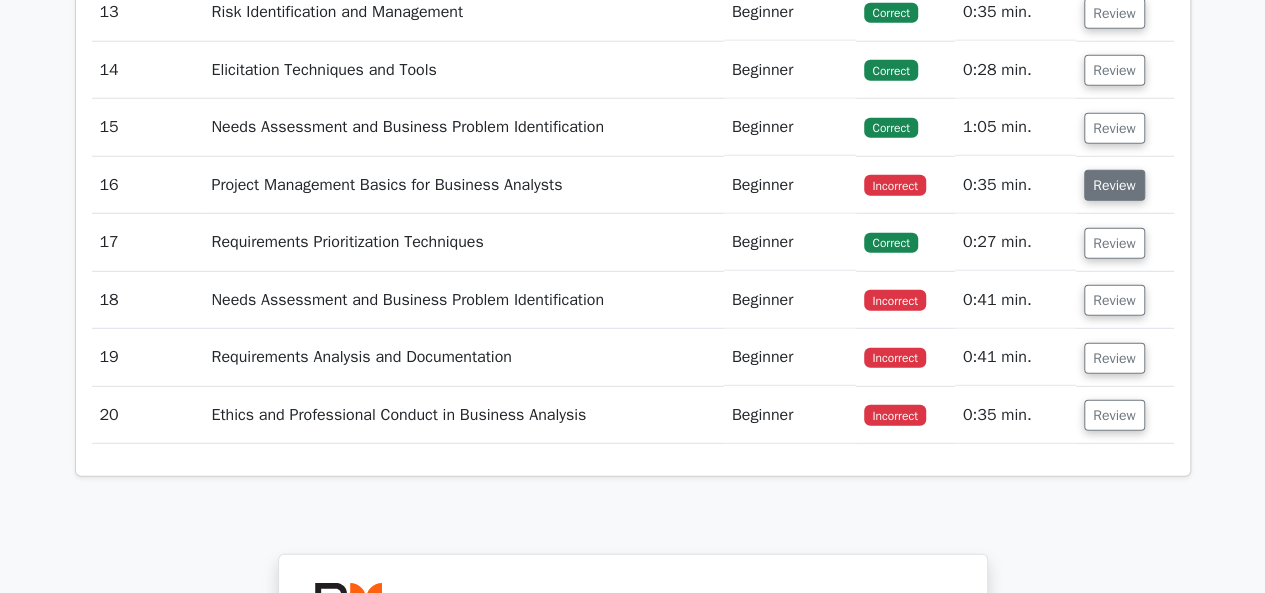 click on "Review" at bounding box center [1114, 185] 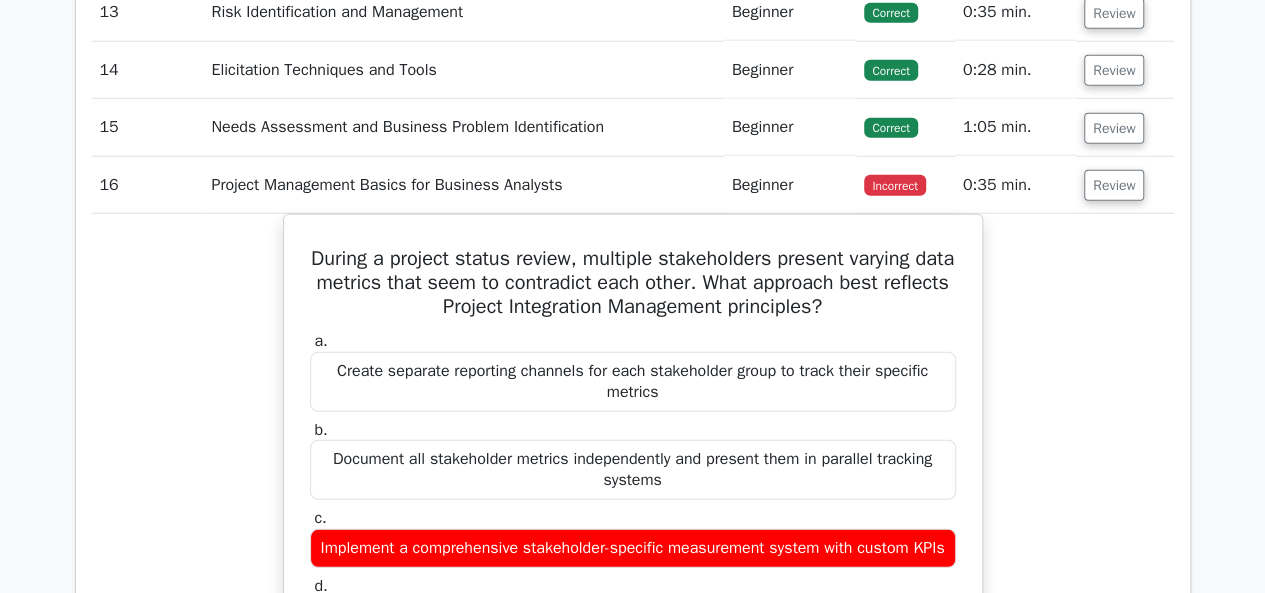 scroll, scrollTop: 2800, scrollLeft: 0, axis: vertical 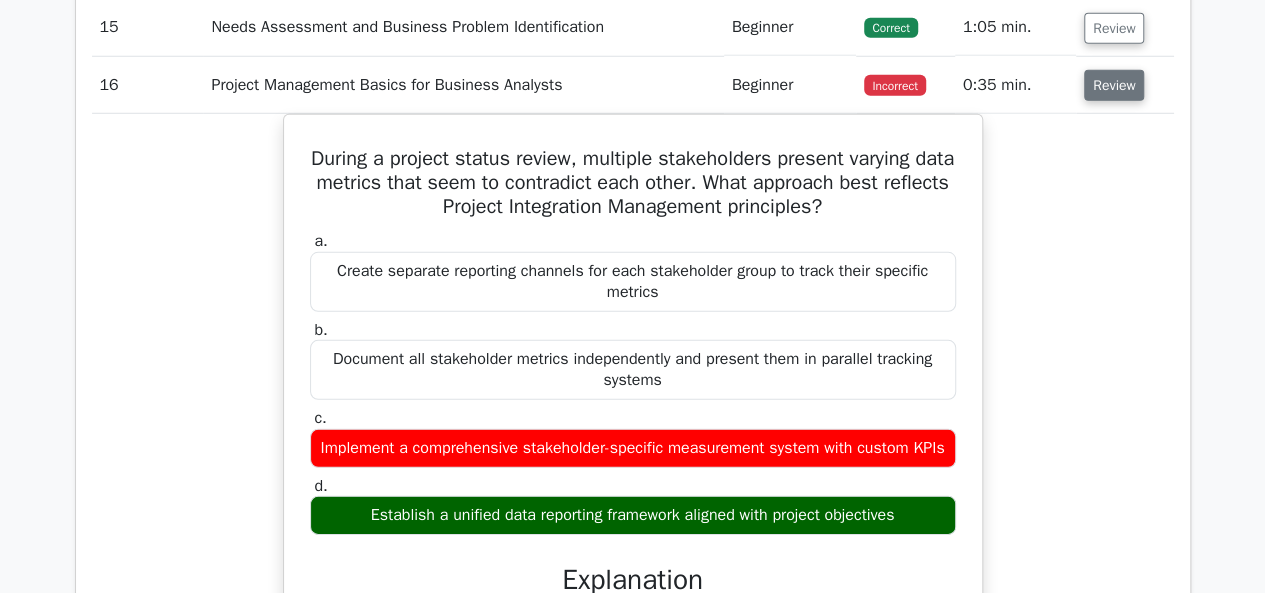 click on "Review" at bounding box center [1114, 85] 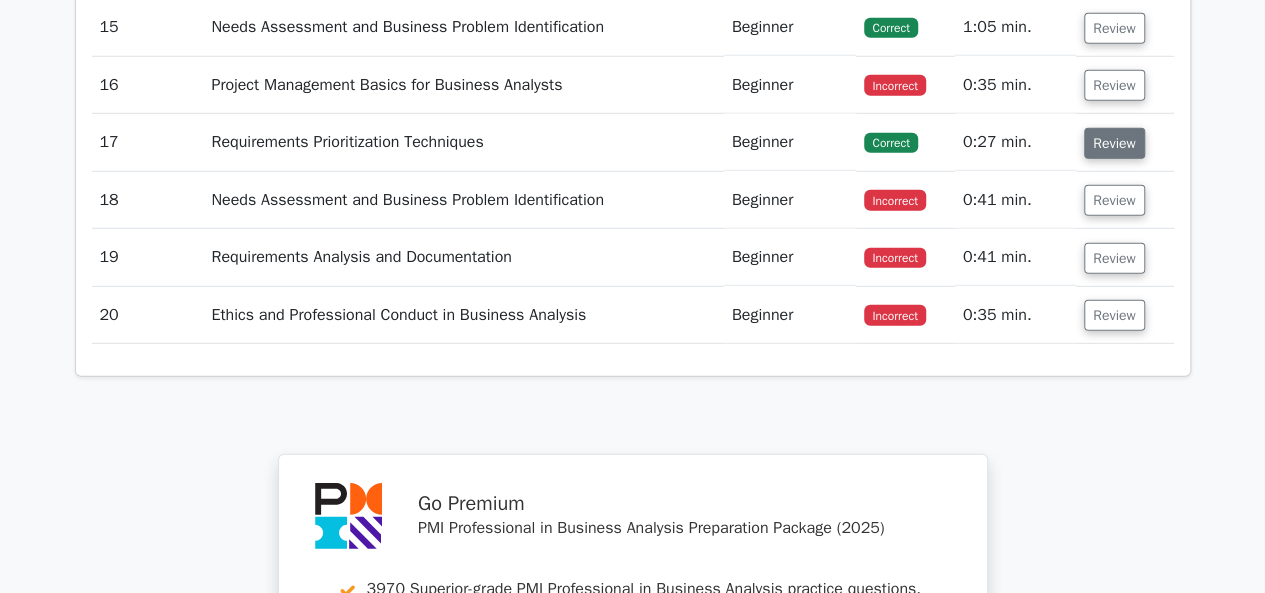 click on "Review" at bounding box center [1114, 143] 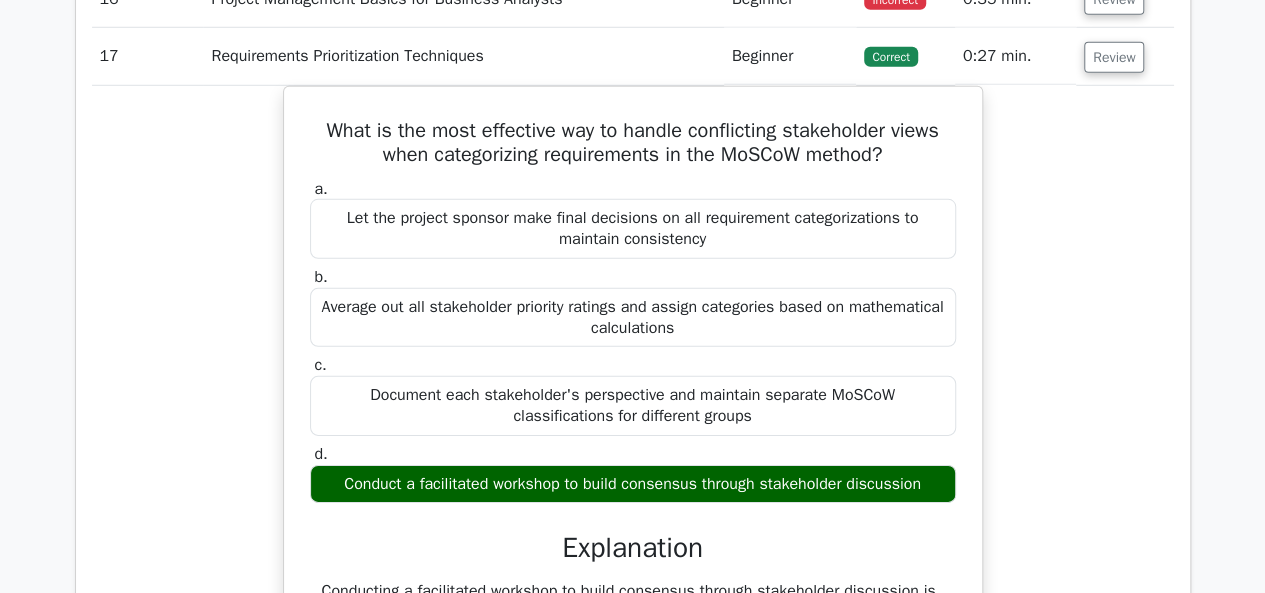 scroll, scrollTop: 2800, scrollLeft: 0, axis: vertical 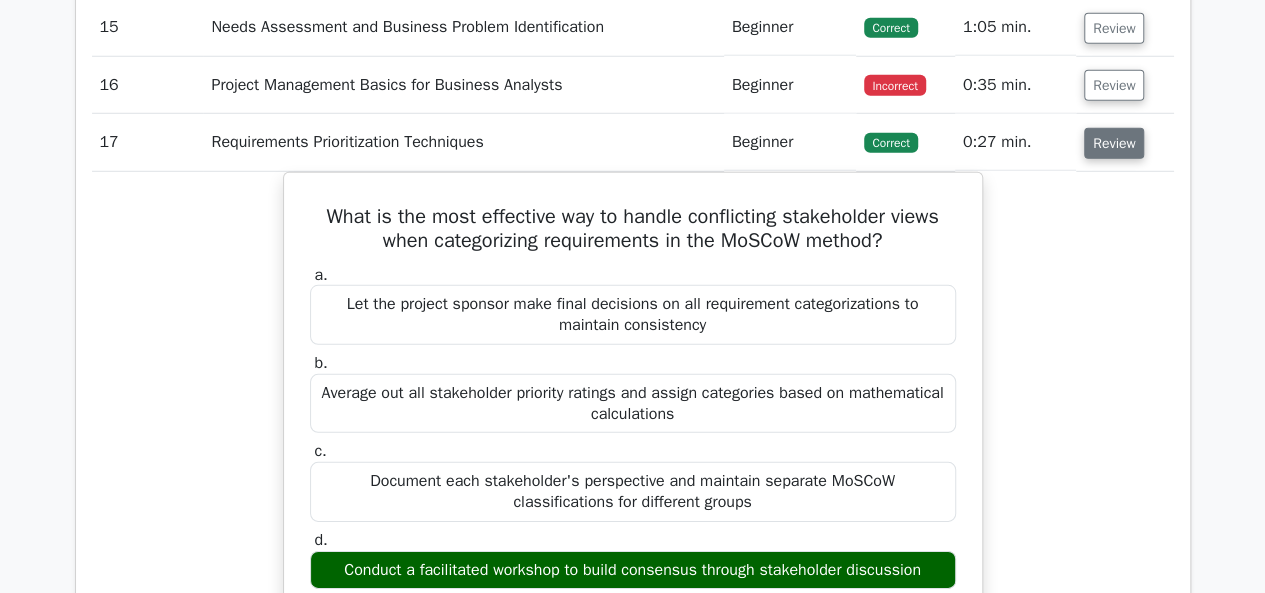 click on "Review" at bounding box center (1114, 143) 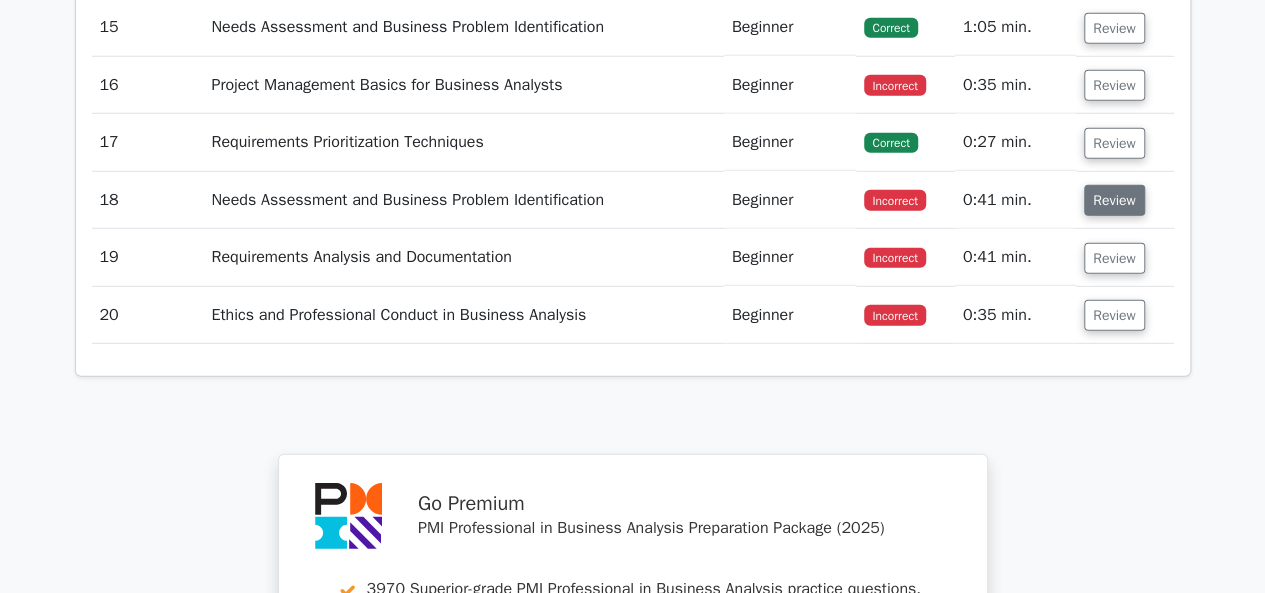 click on "Review" at bounding box center (1114, 200) 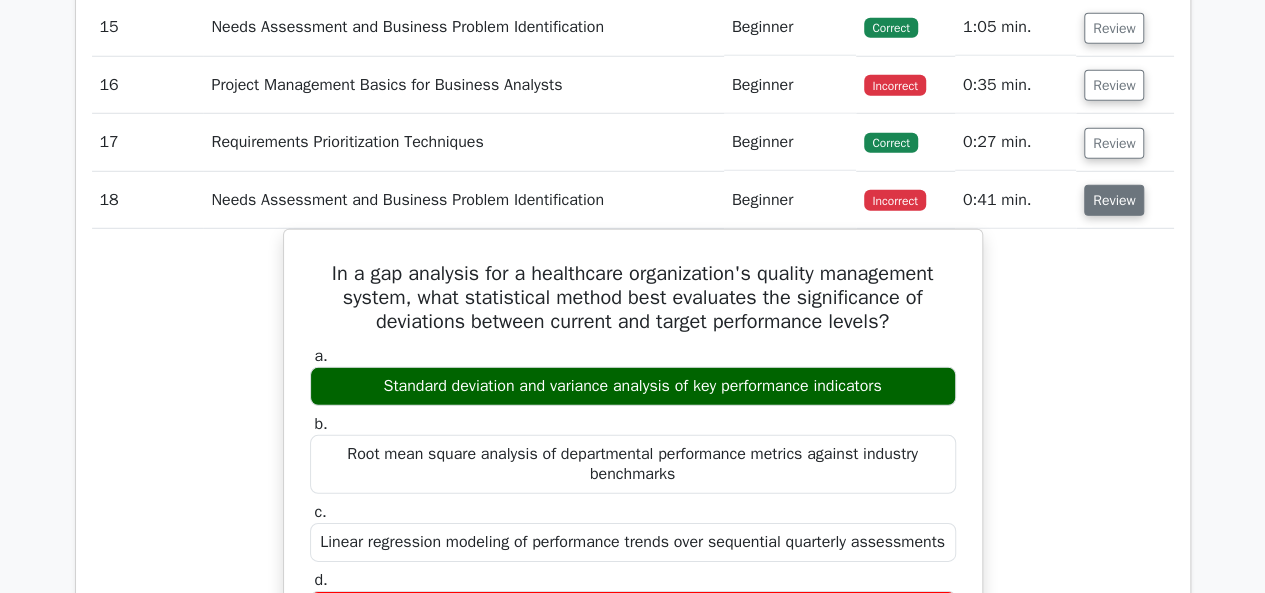 click on "Review" at bounding box center (1114, 200) 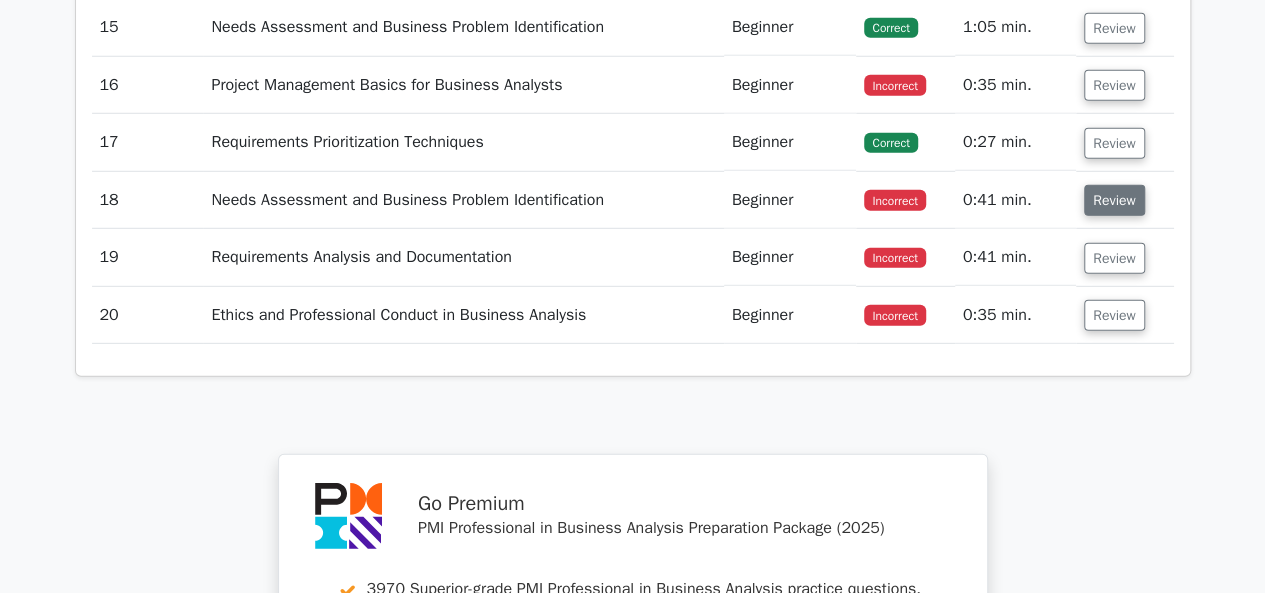 click on "Review" at bounding box center [1114, 200] 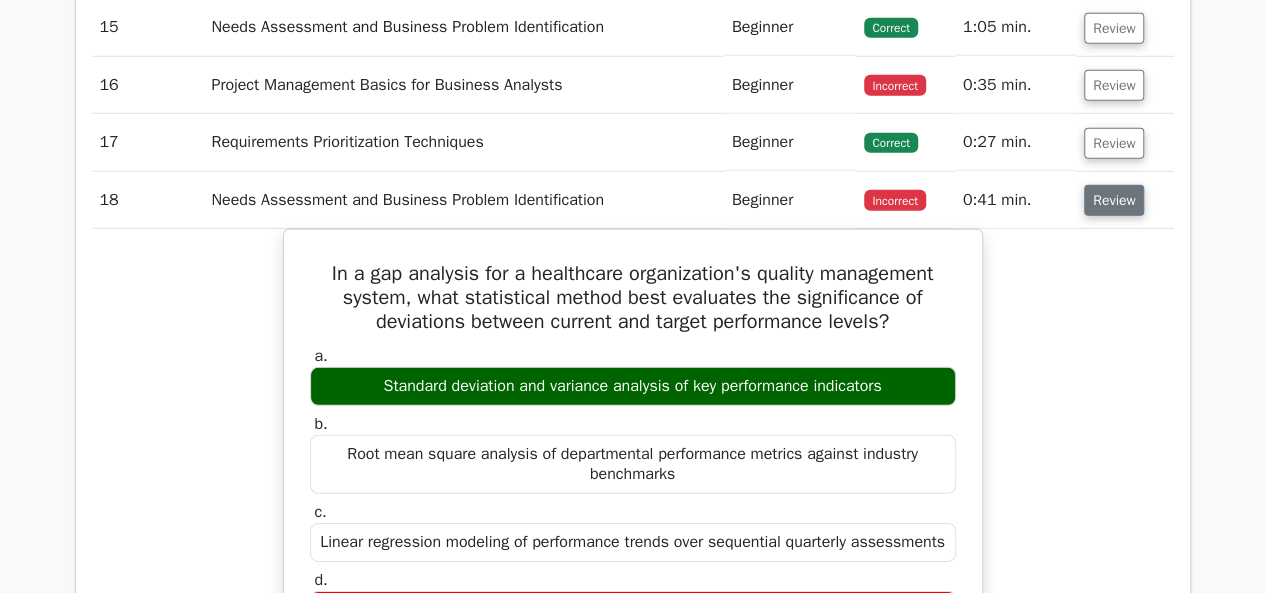 scroll, scrollTop: 2900, scrollLeft: 0, axis: vertical 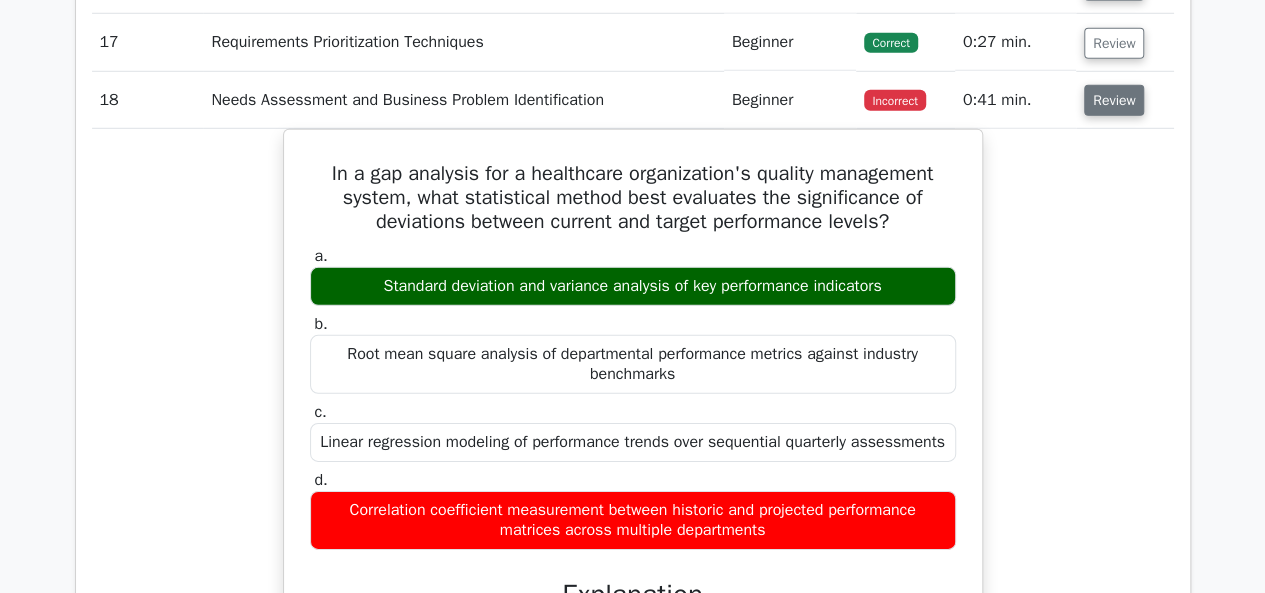 click on "Review" at bounding box center (1114, 100) 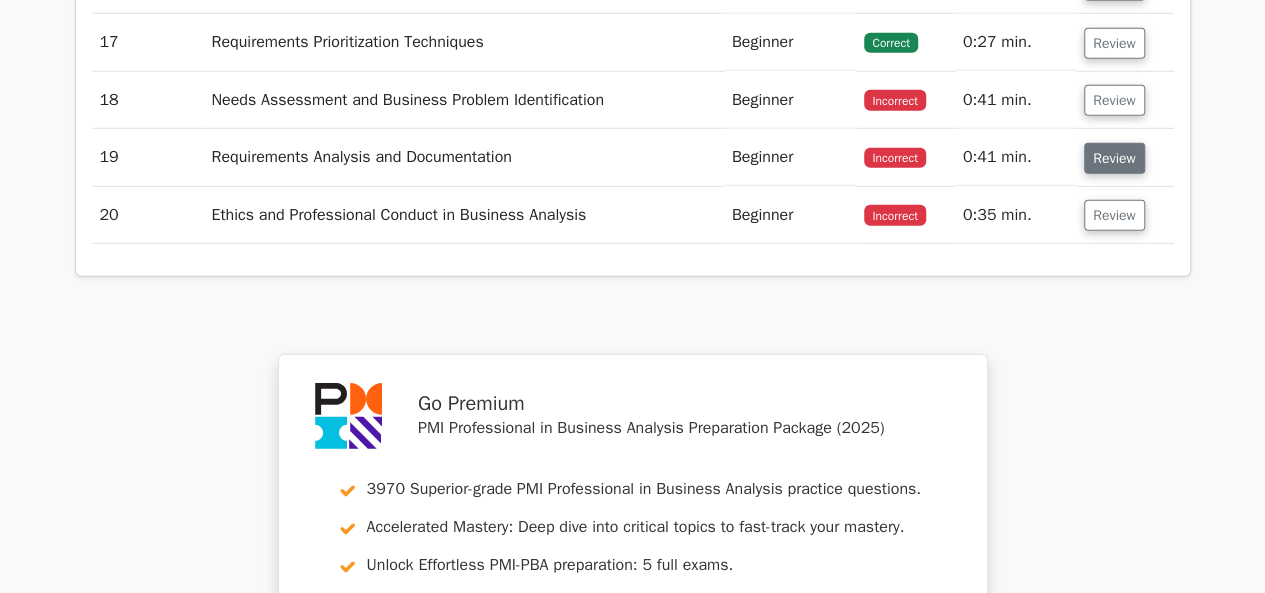 click on "Review" at bounding box center [1114, 158] 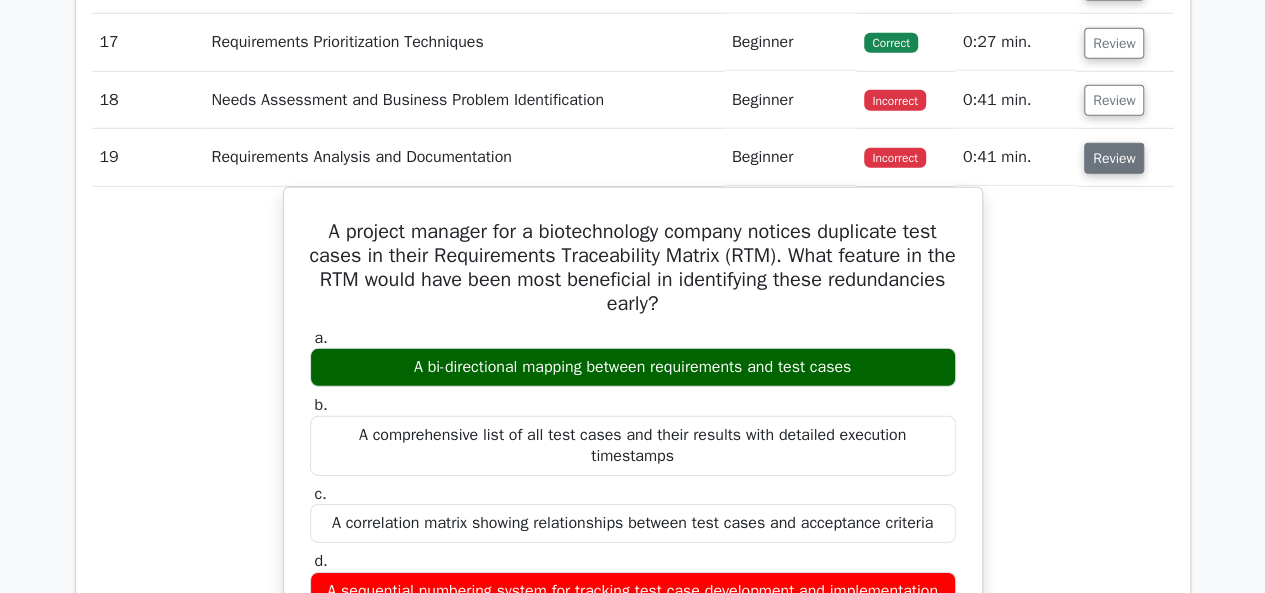 click on "Review" at bounding box center (1114, 158) 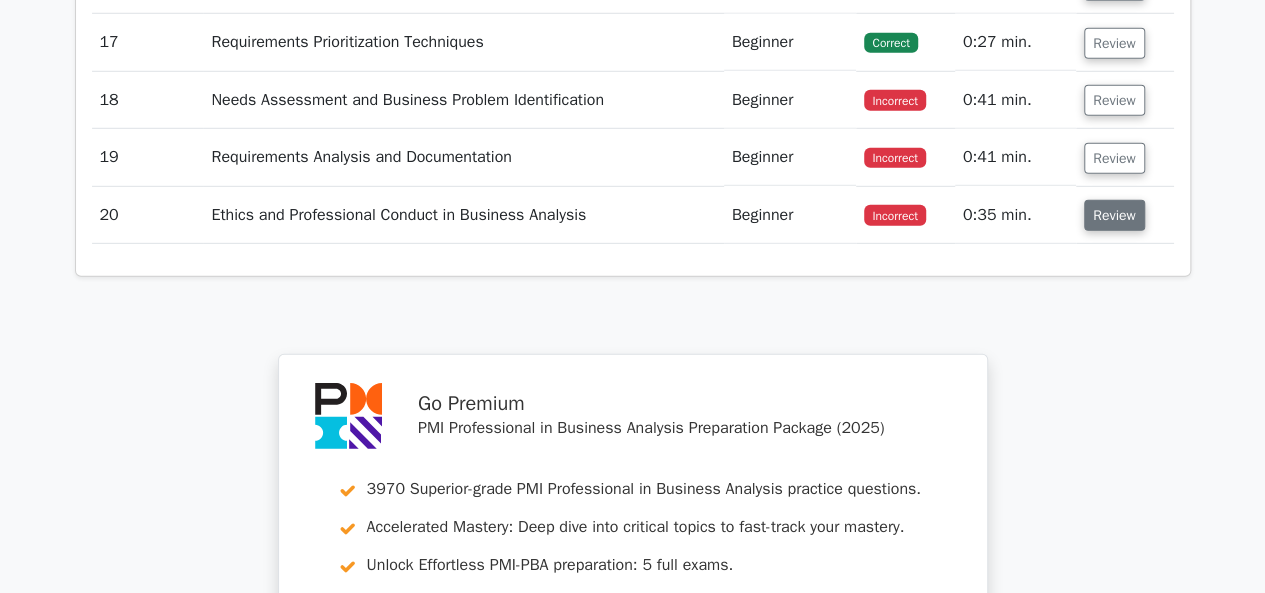 click on "Review" at bounding box center [1114, 215] 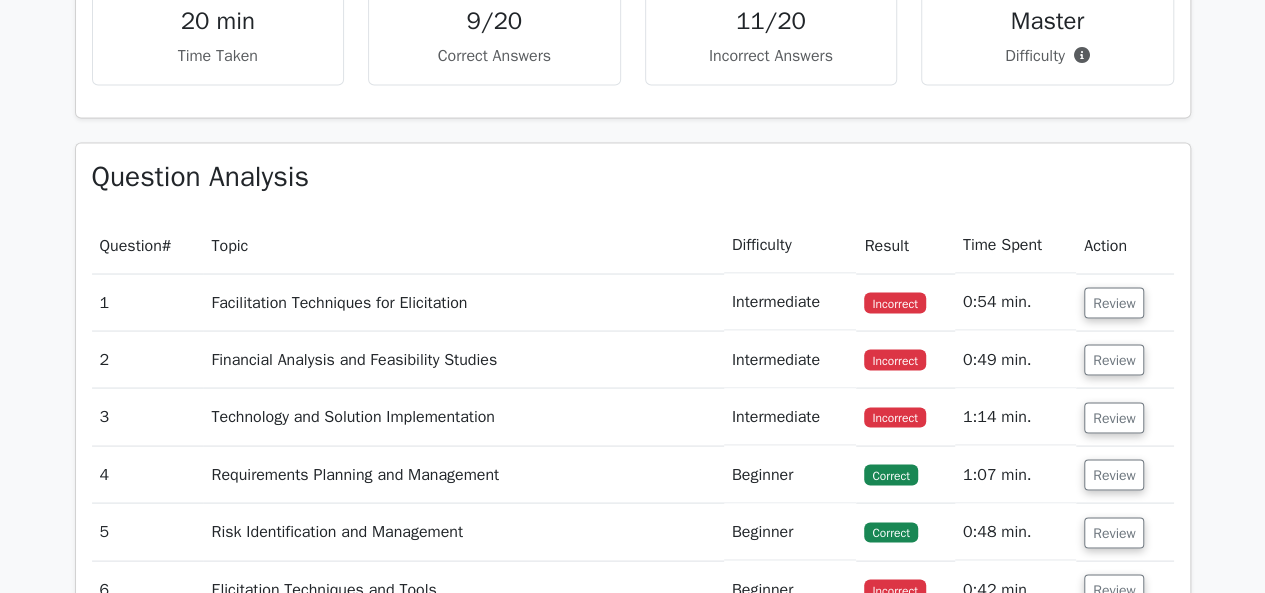 scroll, scrollTop: 1800, scrollLeft: 0, axis: vertical 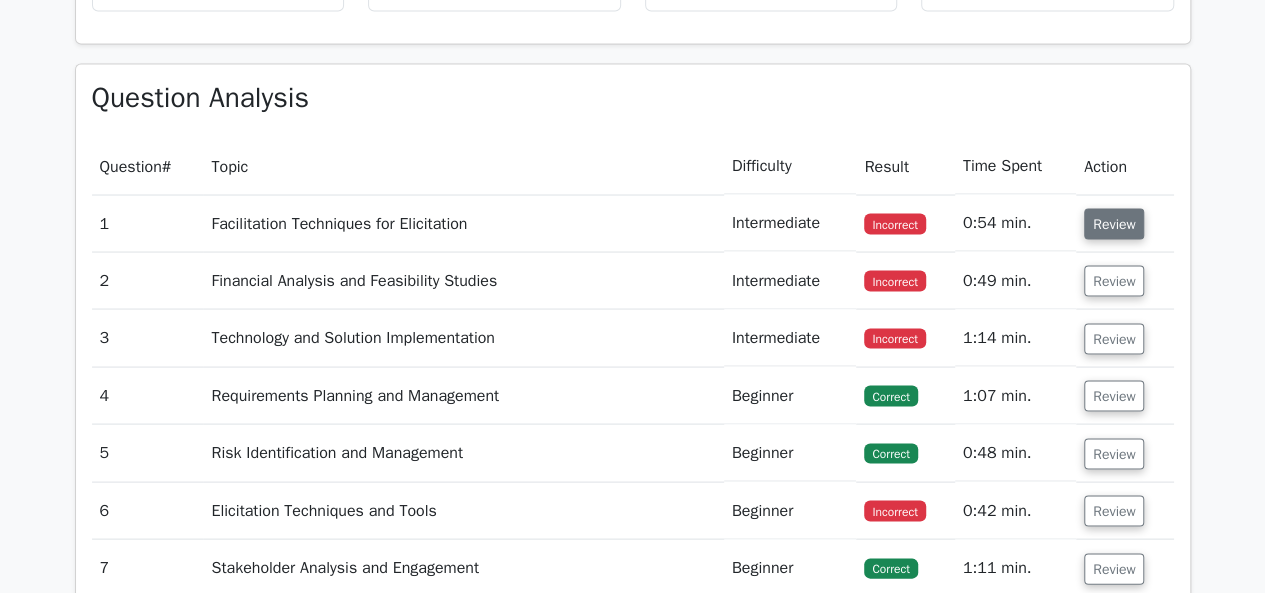 click on "Review" at bounding box center (1114, 223) 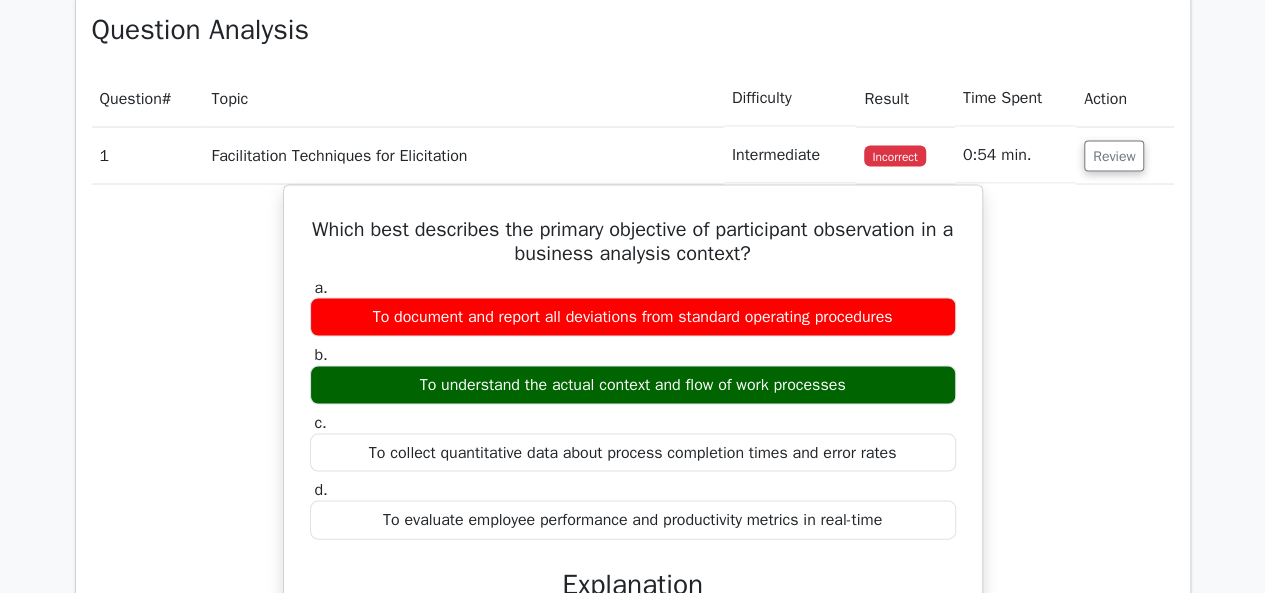 scroll, scrollTop: 1900, scrollLeft: 0, axis: vertical 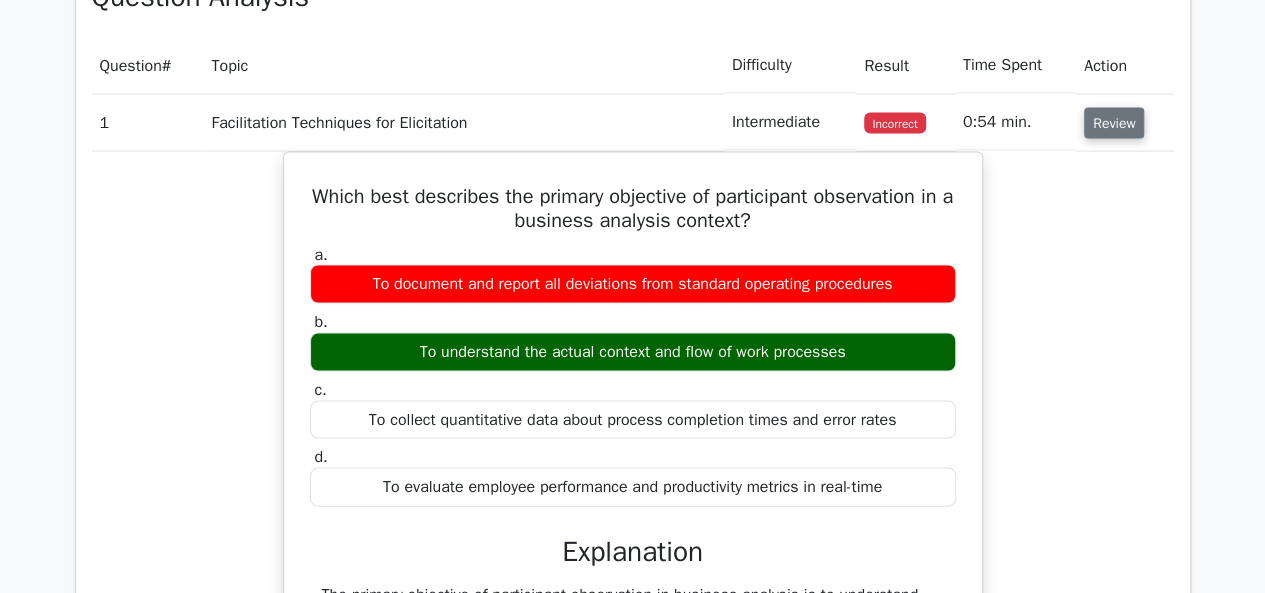click on "Review" at bounding box center (1114, 123) 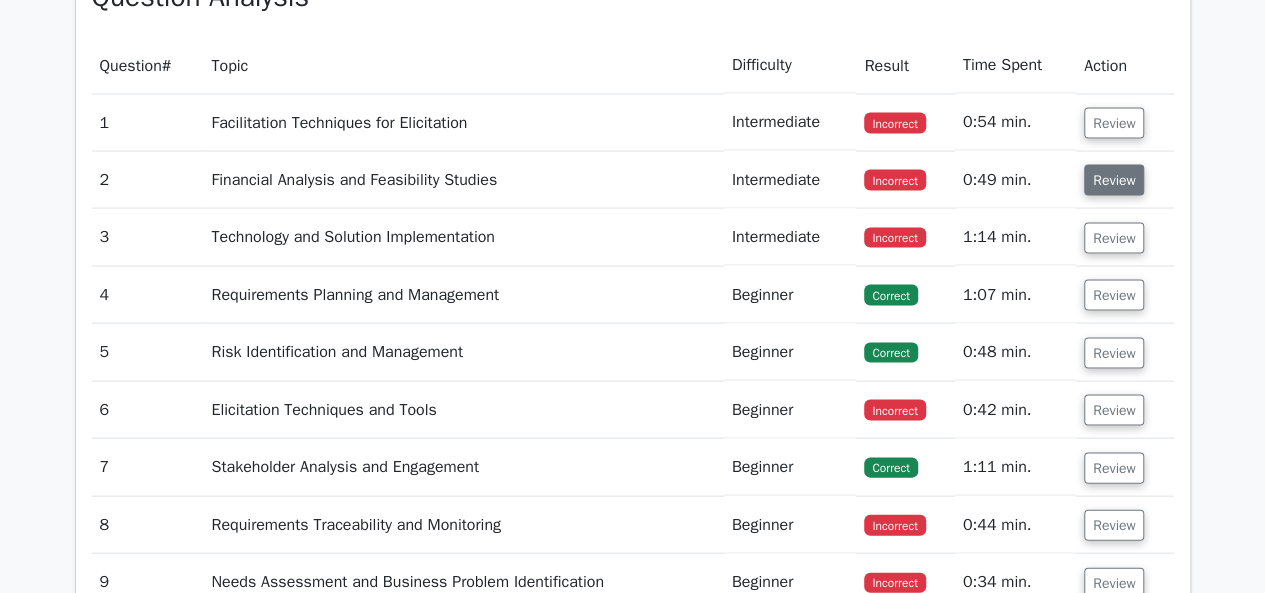 click on "Review" at bounding box center (1114, 180) 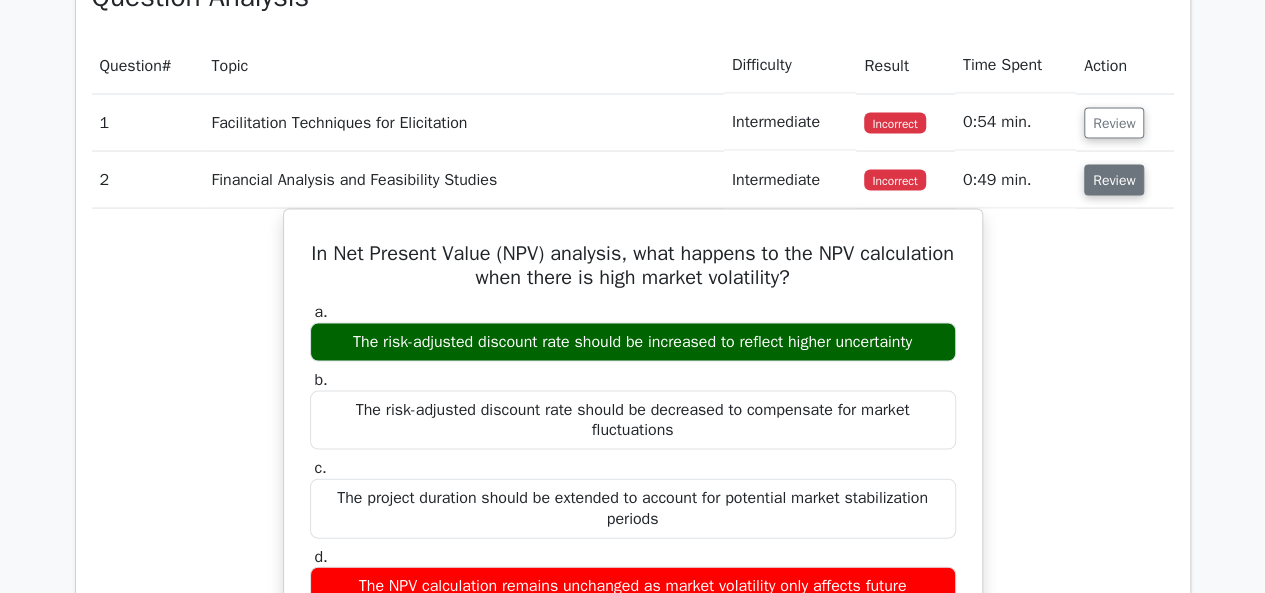 click on "Review" at bounding box center (1114, 180) 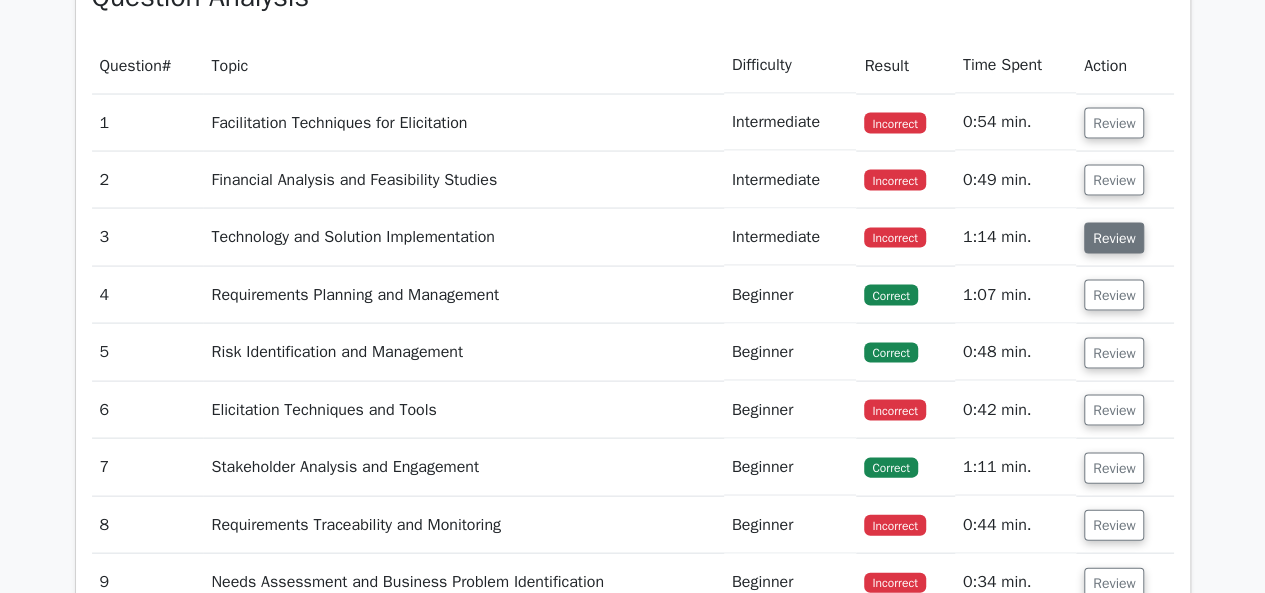 click on "Review" at bounding box center [1114, 238] 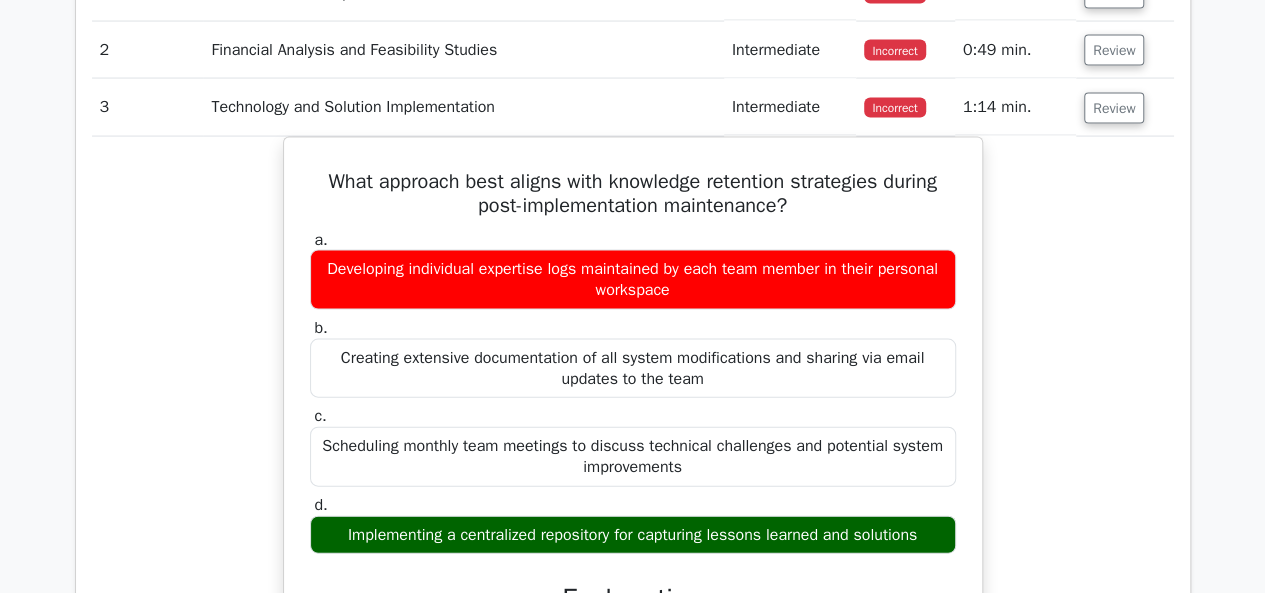 scroll, scrollTop: 2000, scrollLeft: 0, axis: vertical 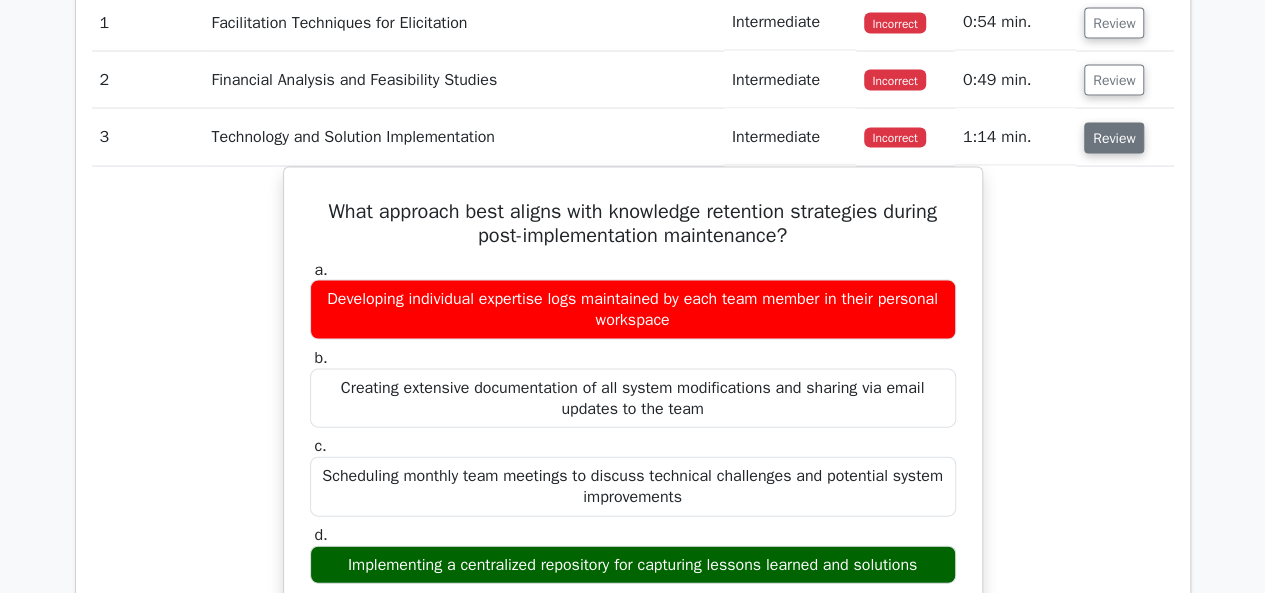 click on "Review" at bounding box center (1114, 138) 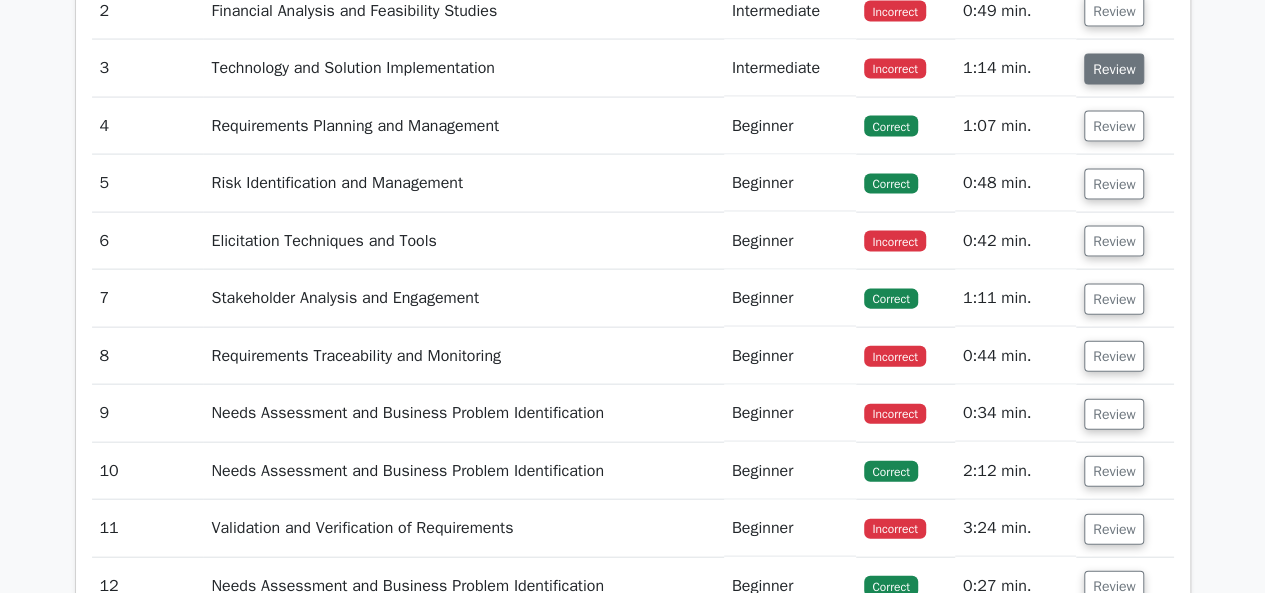 scroll, scrollTop: 2100, scrollLeft: 0, axis: vertical 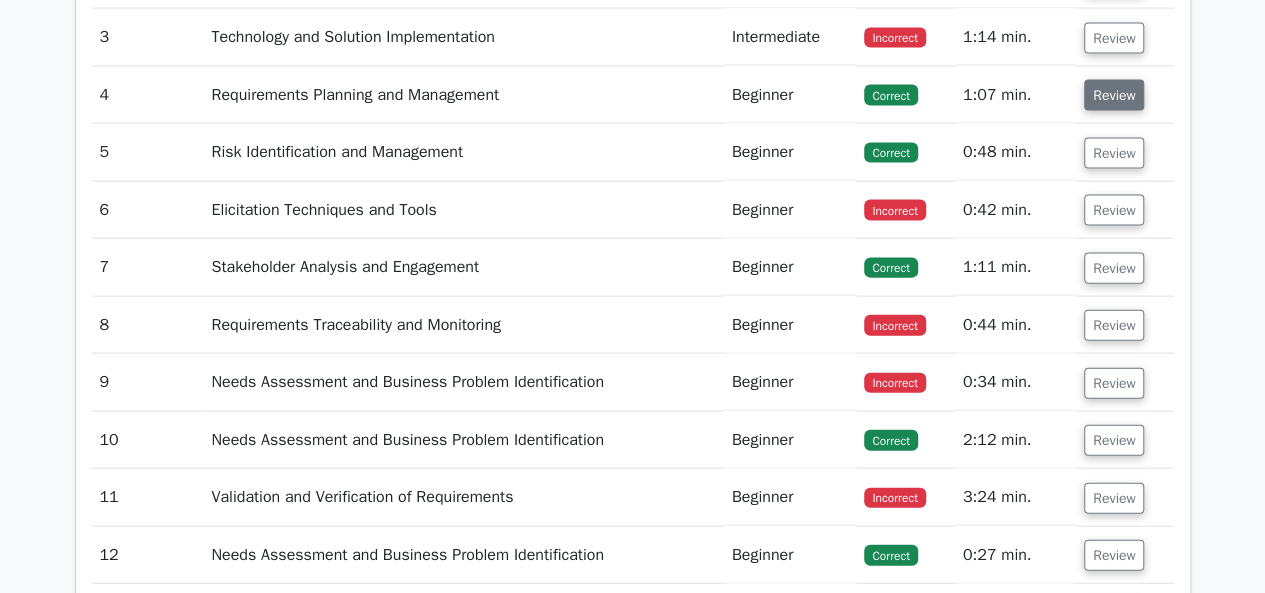 click on "Review" at bounding box center (1114, 95) 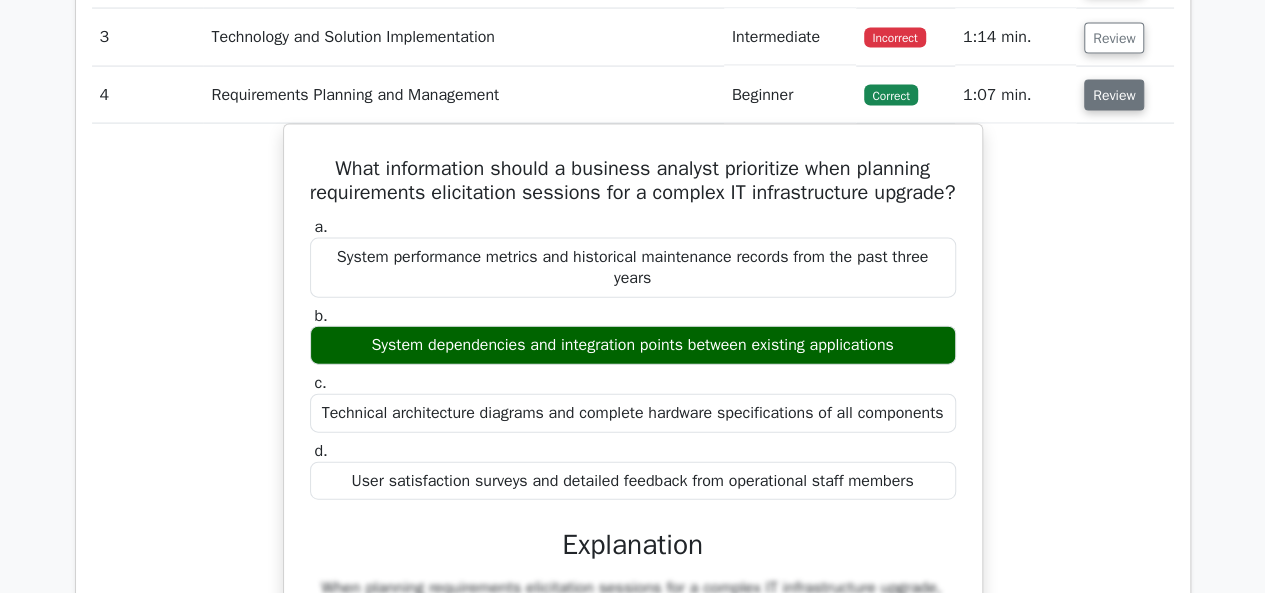 click on "Review" at bounding box center [1114, 95] 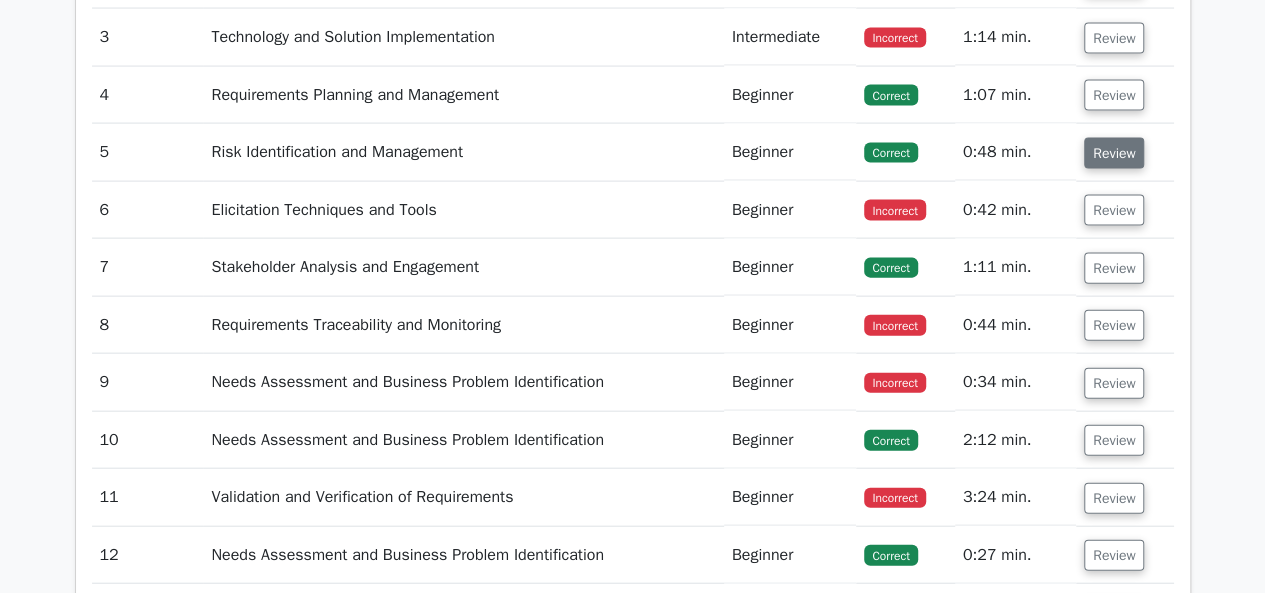 click on "Review" at bounding box center (1114, 153) 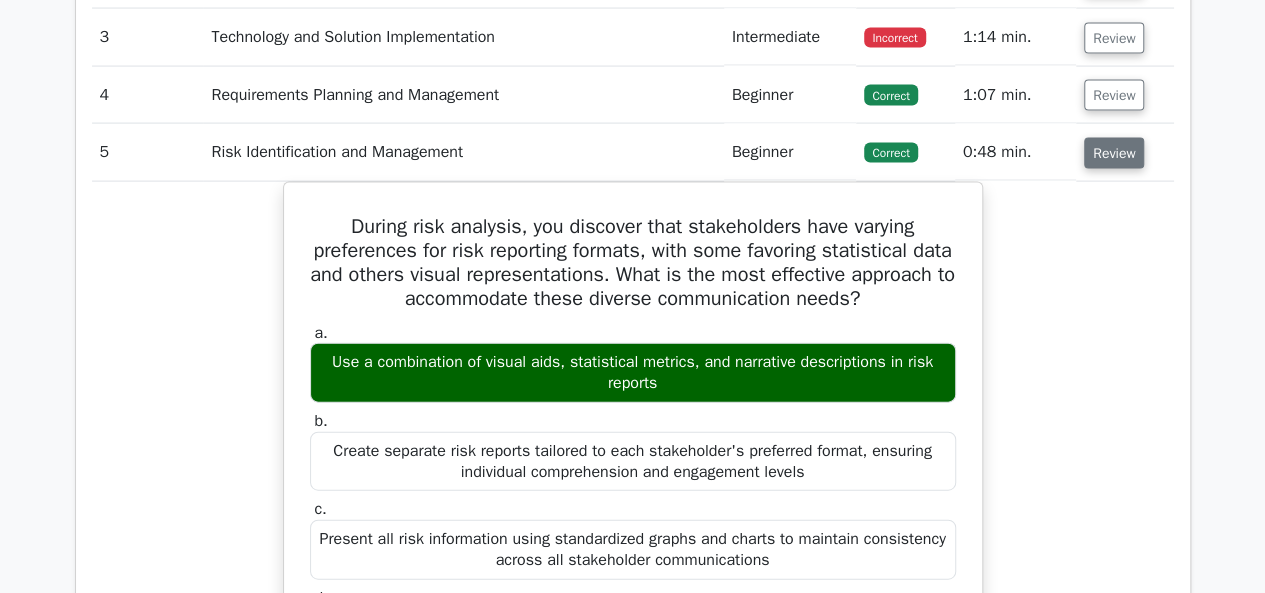 click on "Review" at bounding box center [1114, 153] 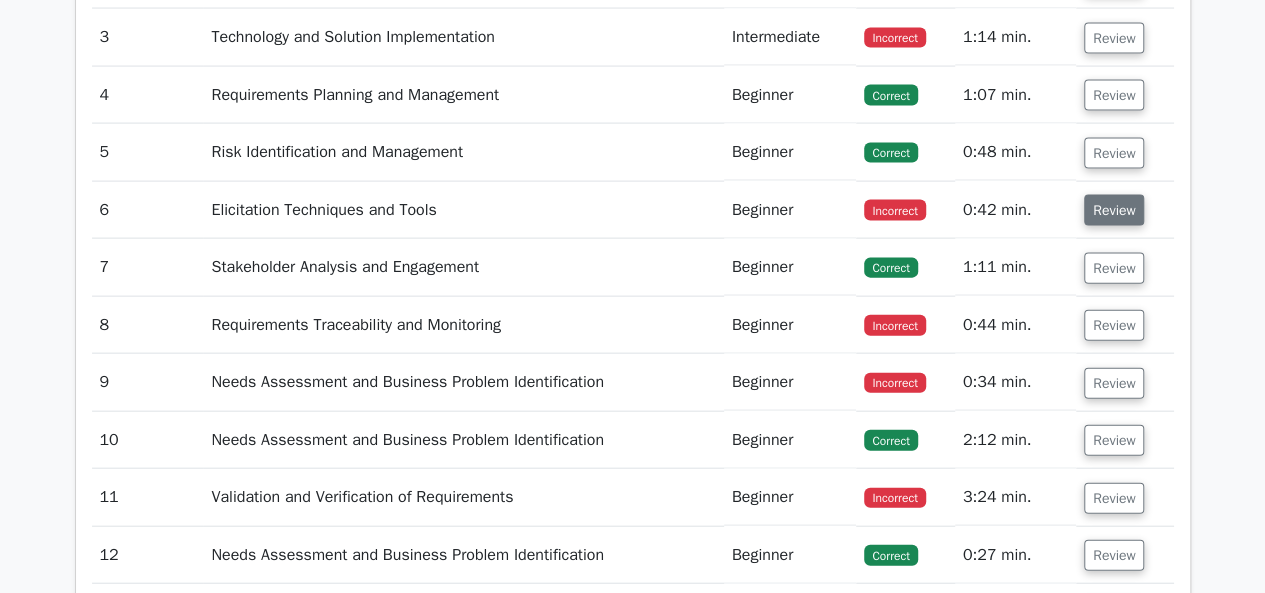 click on "Review" at bounding box center (1114, 210) 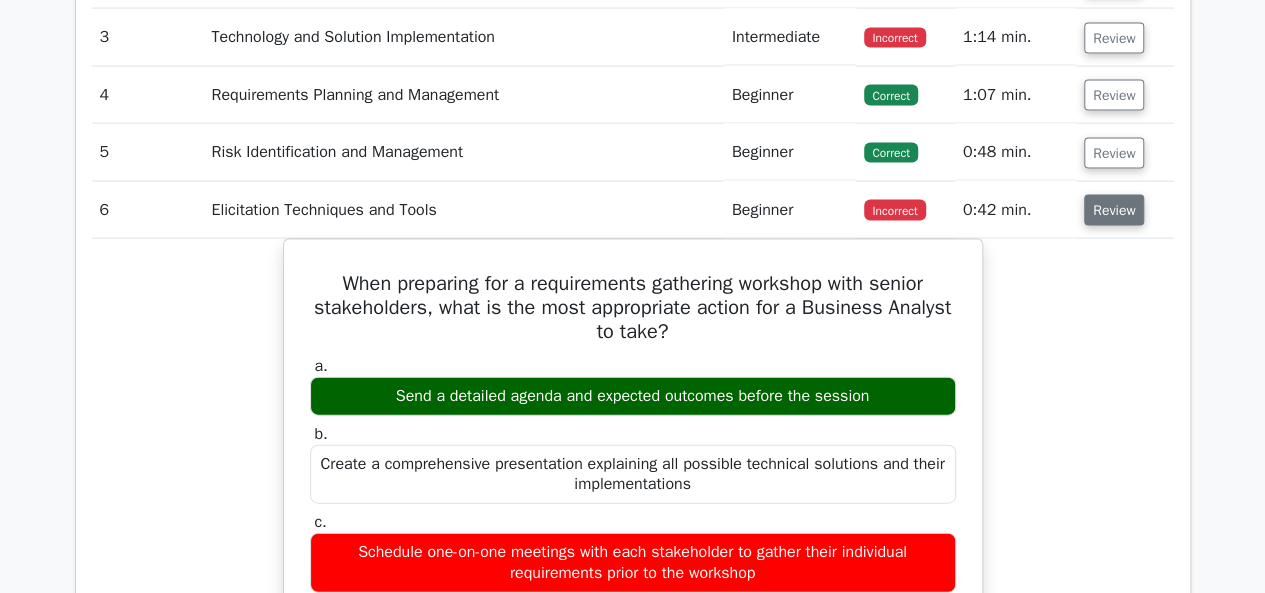 click on "Review" at bounding box center (1114, 210) 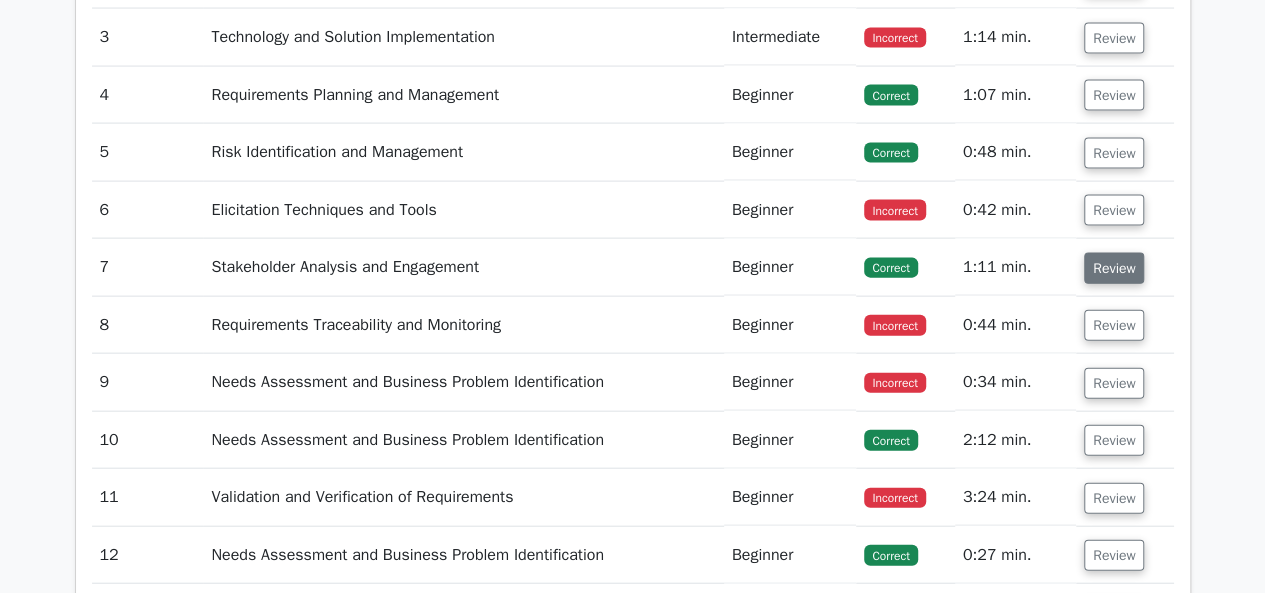 click on "Review" at bounding box center [1114, 268] 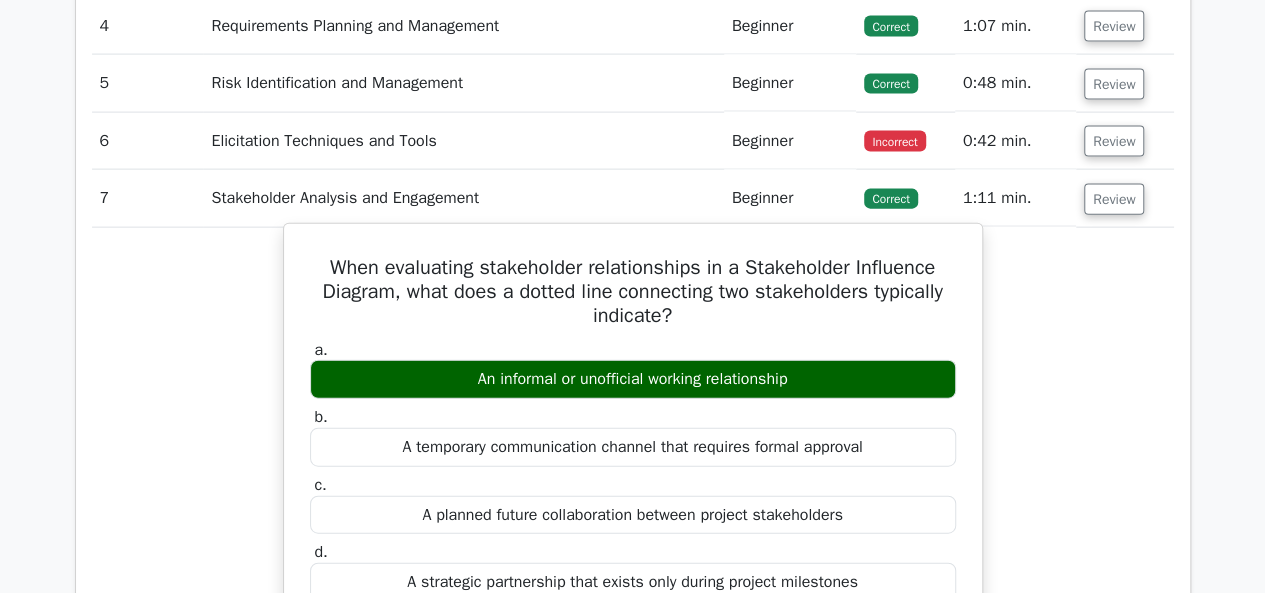 scroll, scrollTop: 2200, scrollLeft: 0, axis: vertical 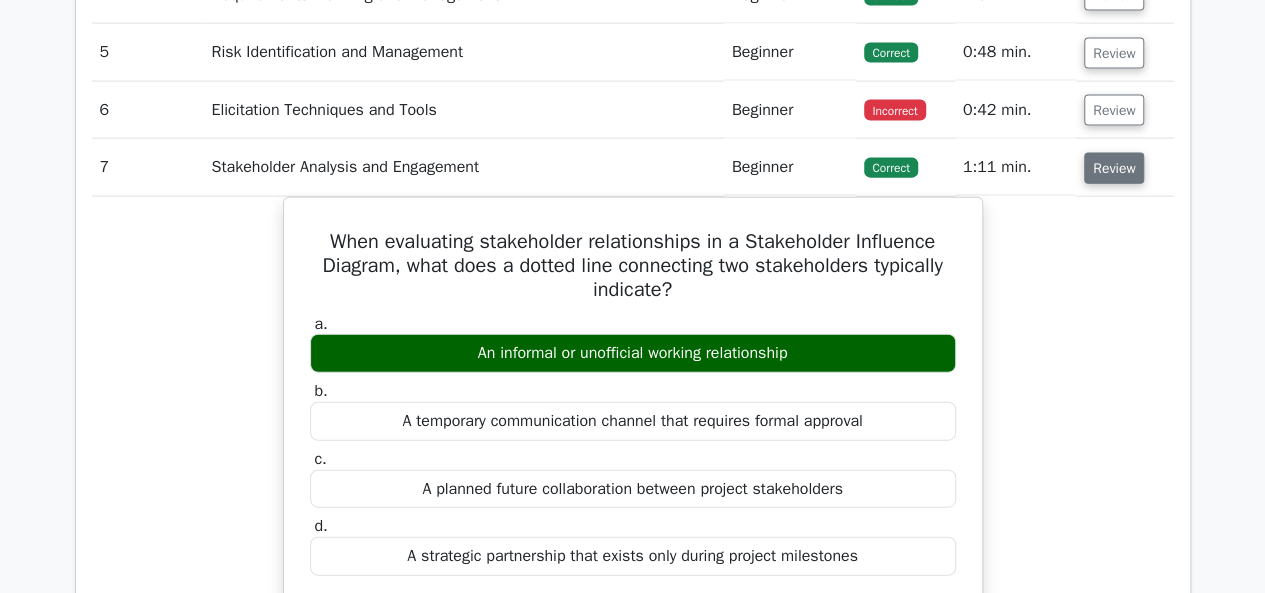 click on "Review" at bounding box center (1114, 168) 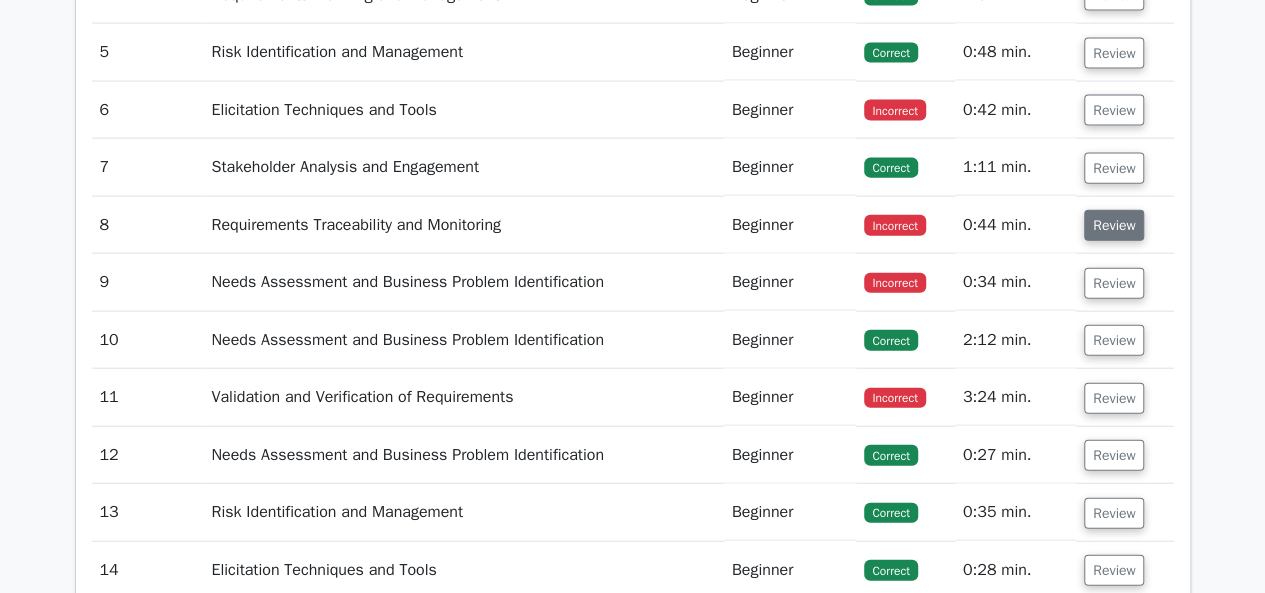 click on "Review" at bounding box center [1114, 225] 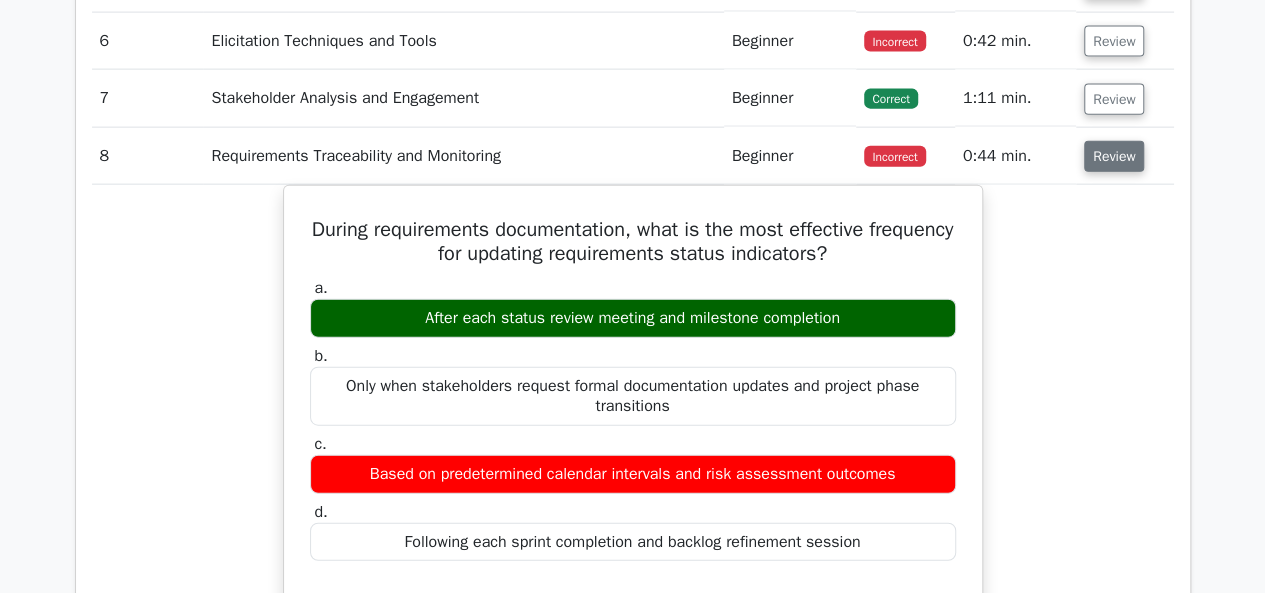 scroll, scrollTop: 2300, scrollLeft: 0, axis: vertical 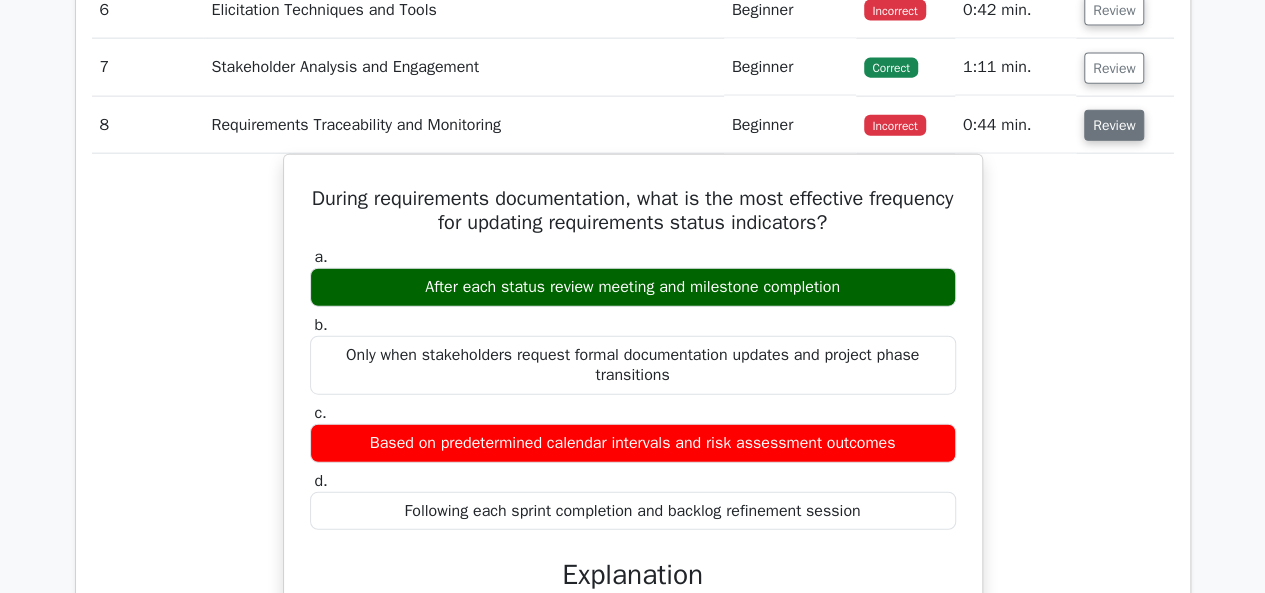 click on "Review" at bounding box center (1114, 125) 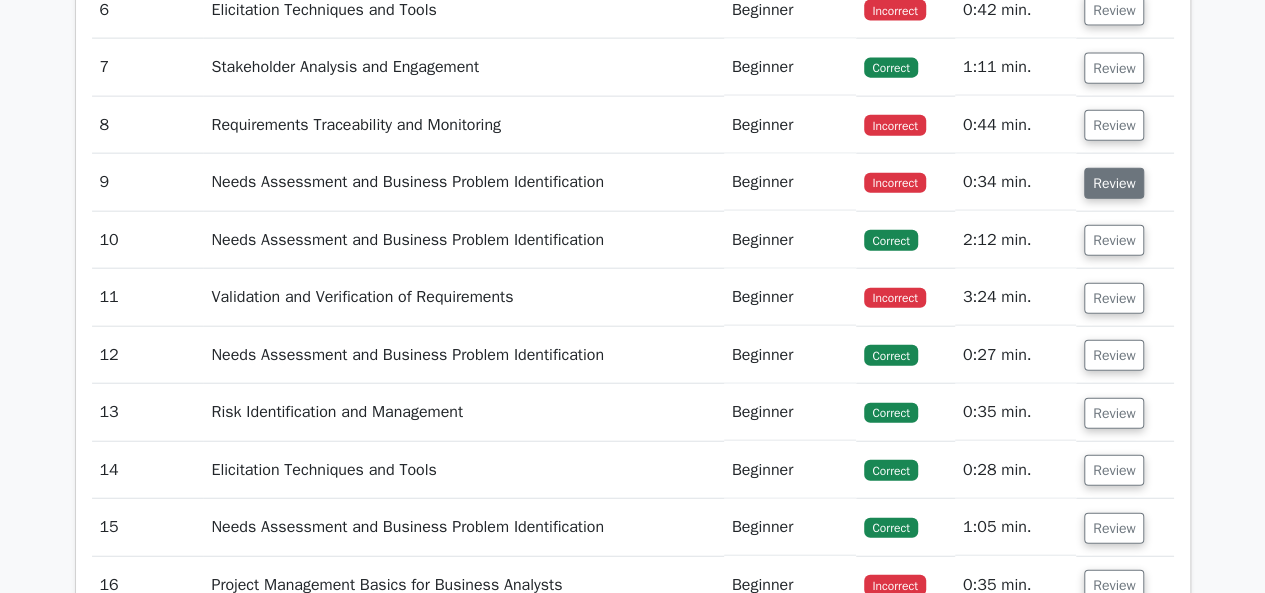 click on "Review" at bounding box center (1114, 183) 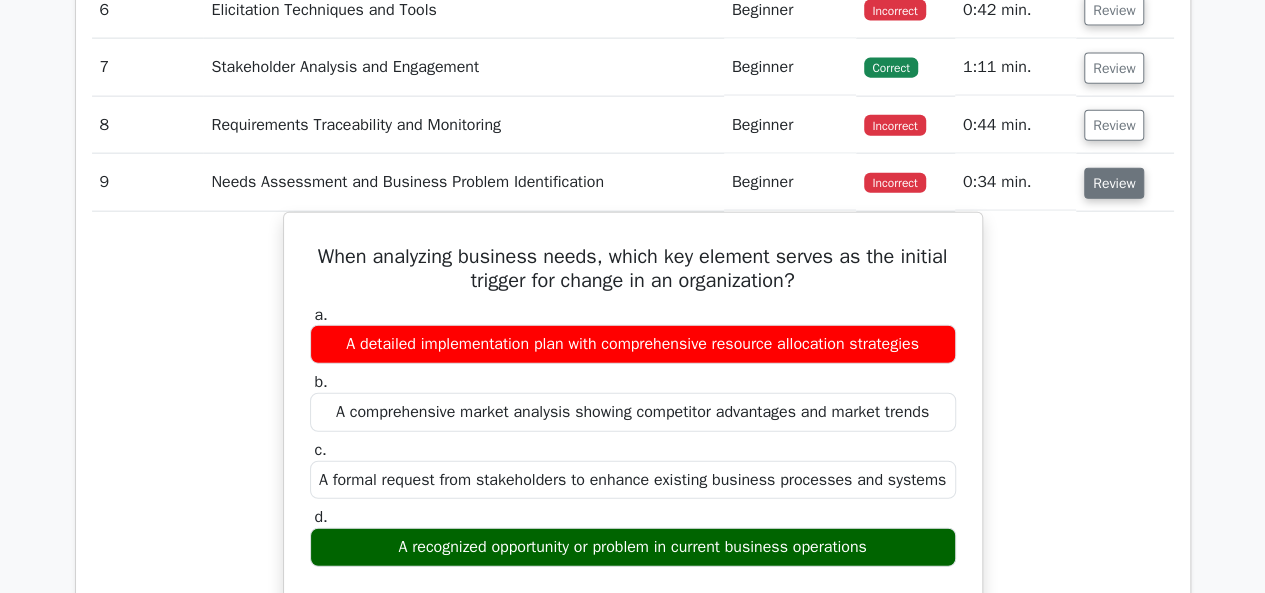 click on "Review" at bounding box center [1114, 183] 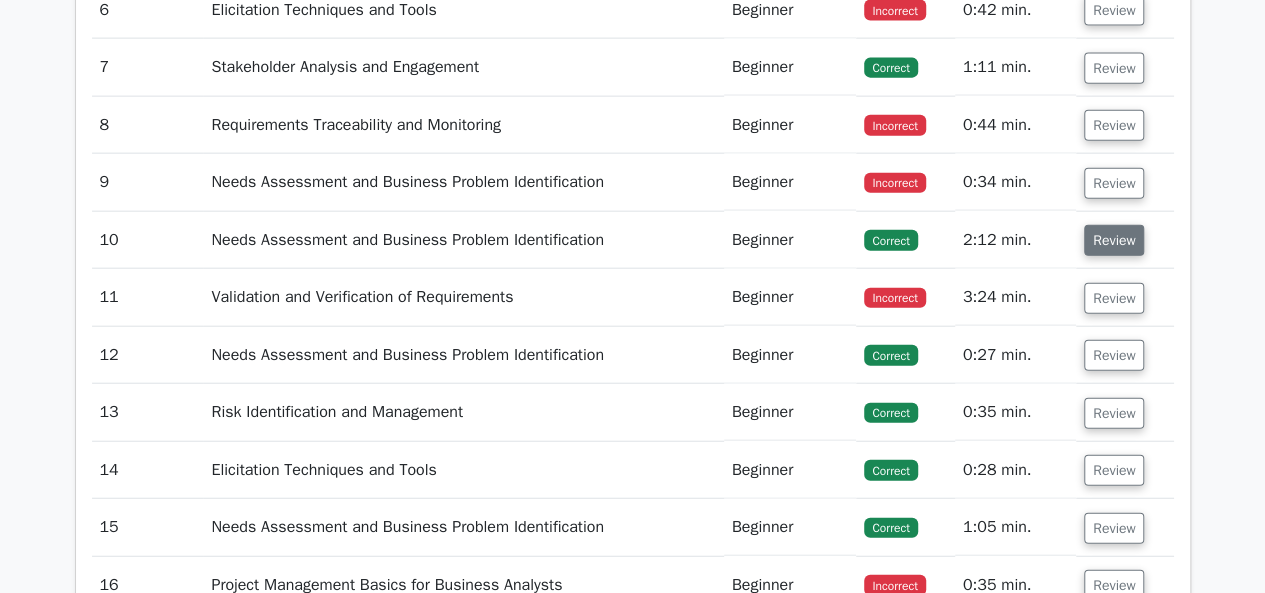 click on "Review" at bounding box center [1114, 240] 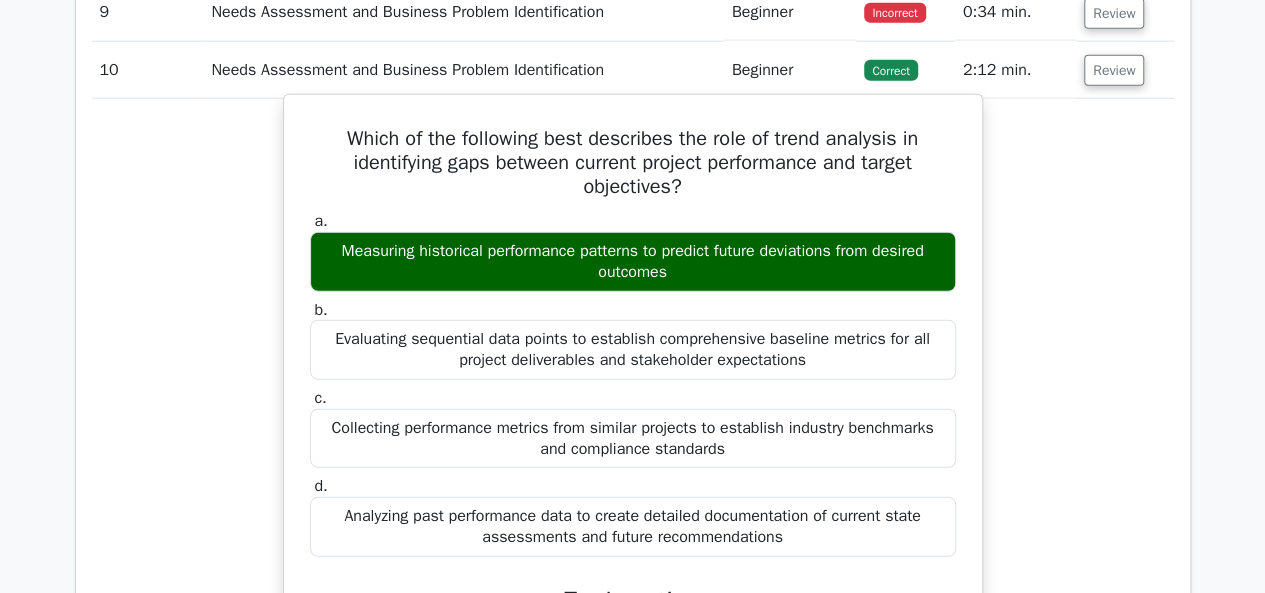 scroll, scrollTop: 2500, scrollLeft: 0, axis: vertical 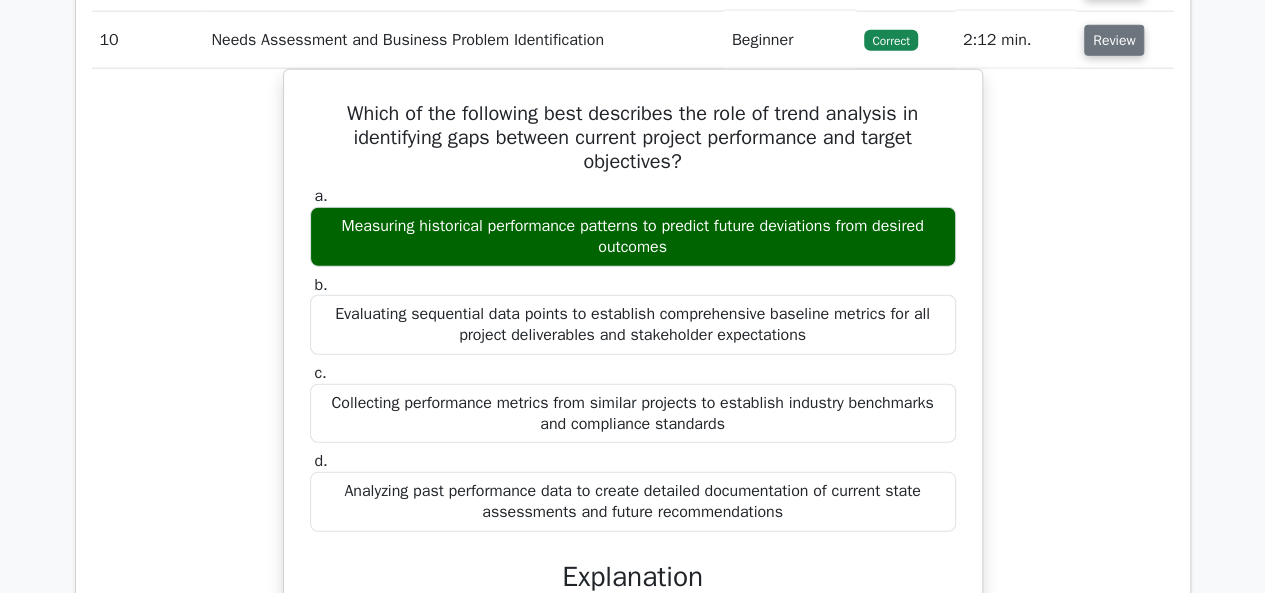 click on "Review" at bounding box center (1114, 40) 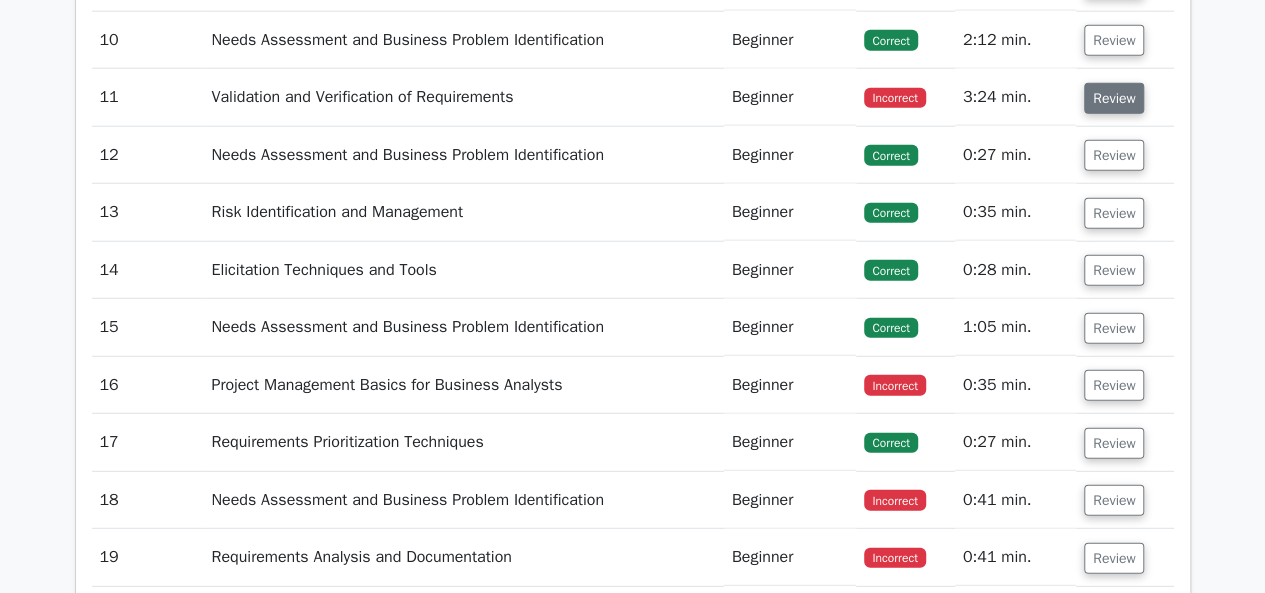 click on "Review" at bounding box center [1114, 98] 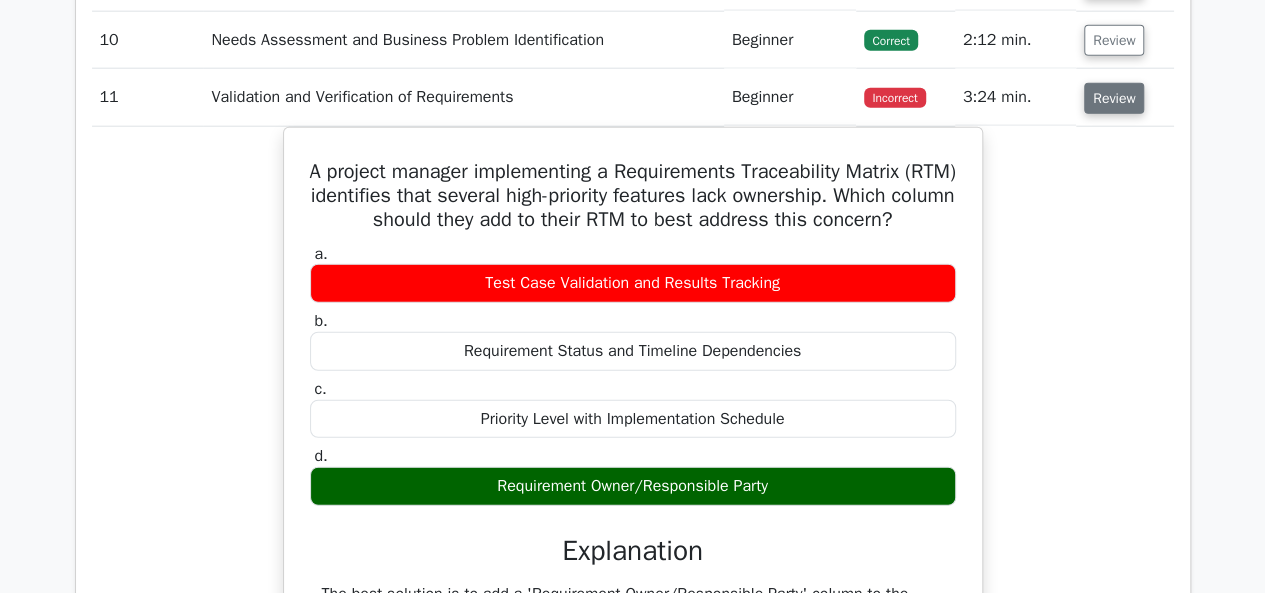 click on "Review" at bounding box center (1114, 98) 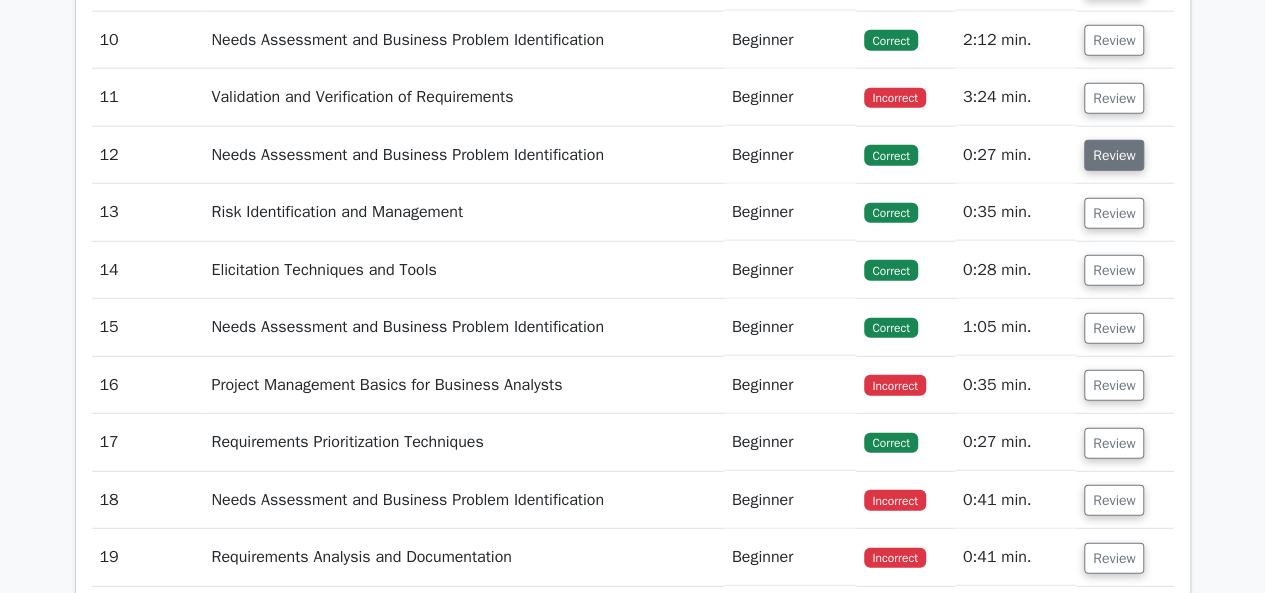click on "Review" at bounding box center [1114, 155] 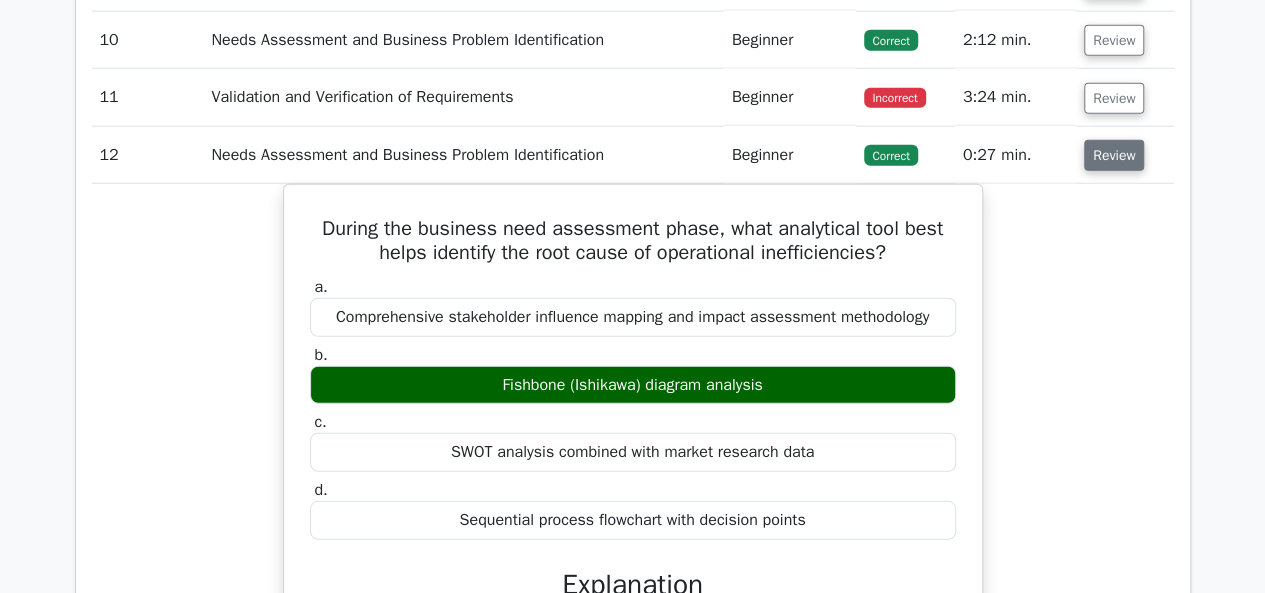 click on "Review" at bounding box center (1114, 155) 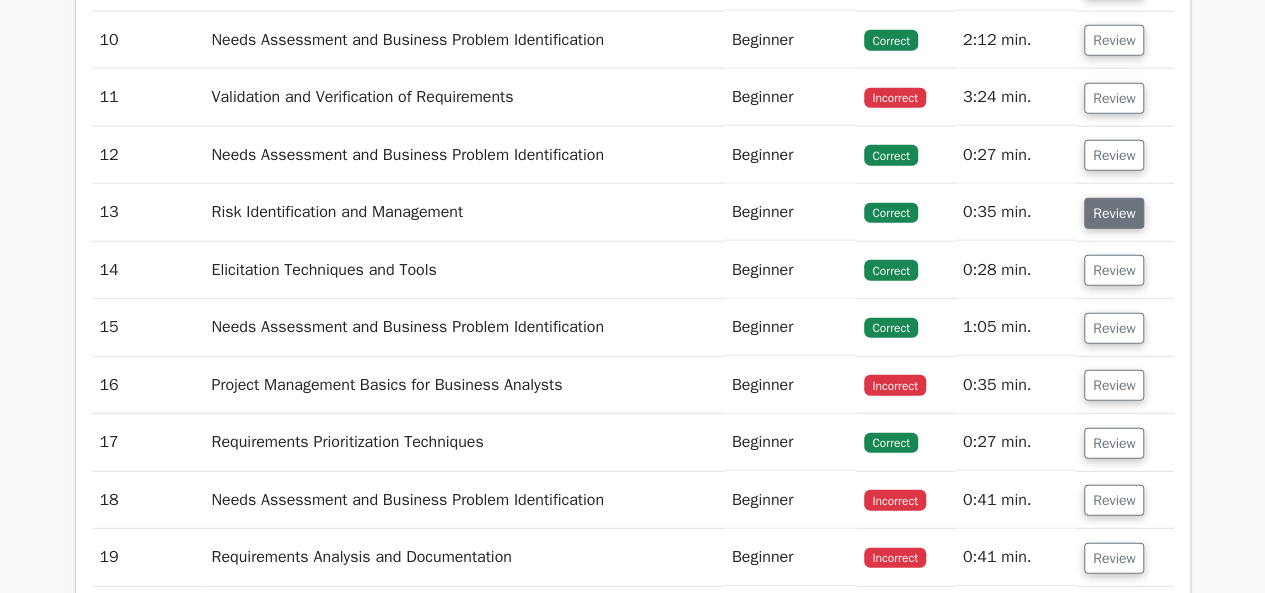 click on "Review" at bounding box center (1114, 213) 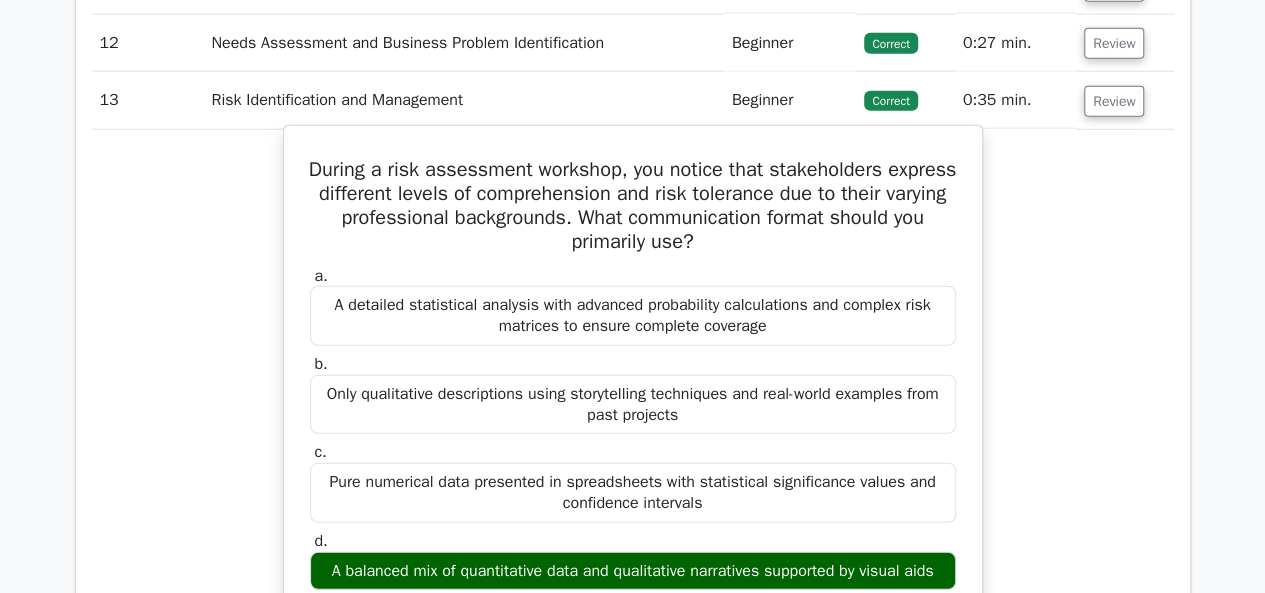 scroll, scrollTop: 2500, scrollLeft: 0, axis: vertical 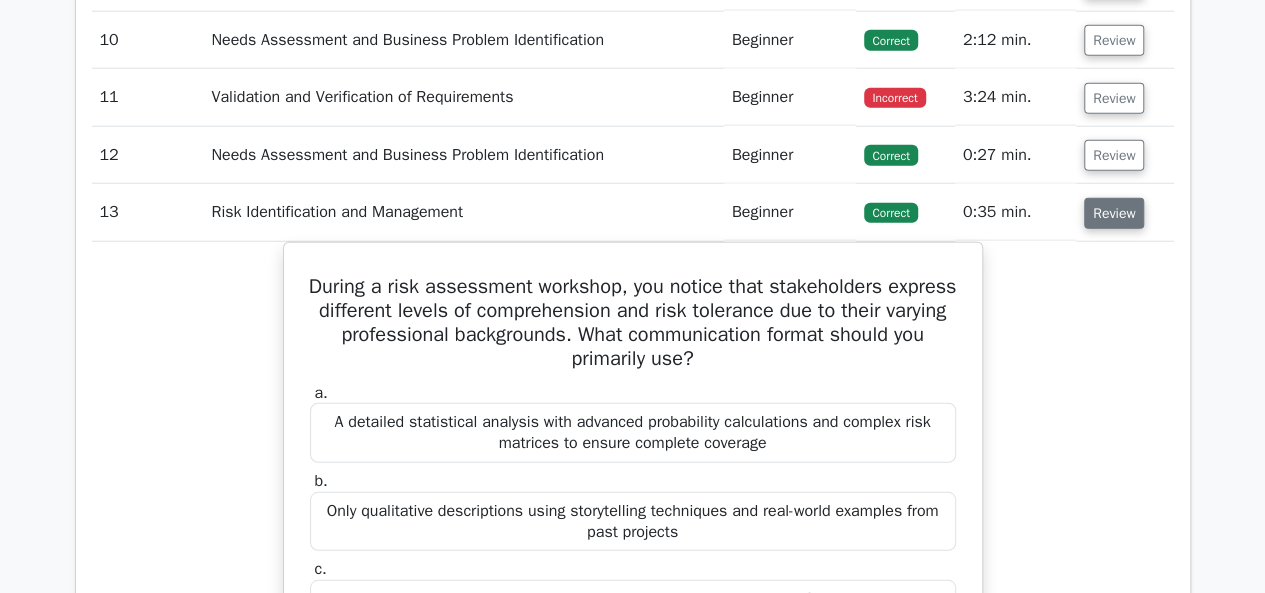 click on "Review" at bounding box center (1114, 213) 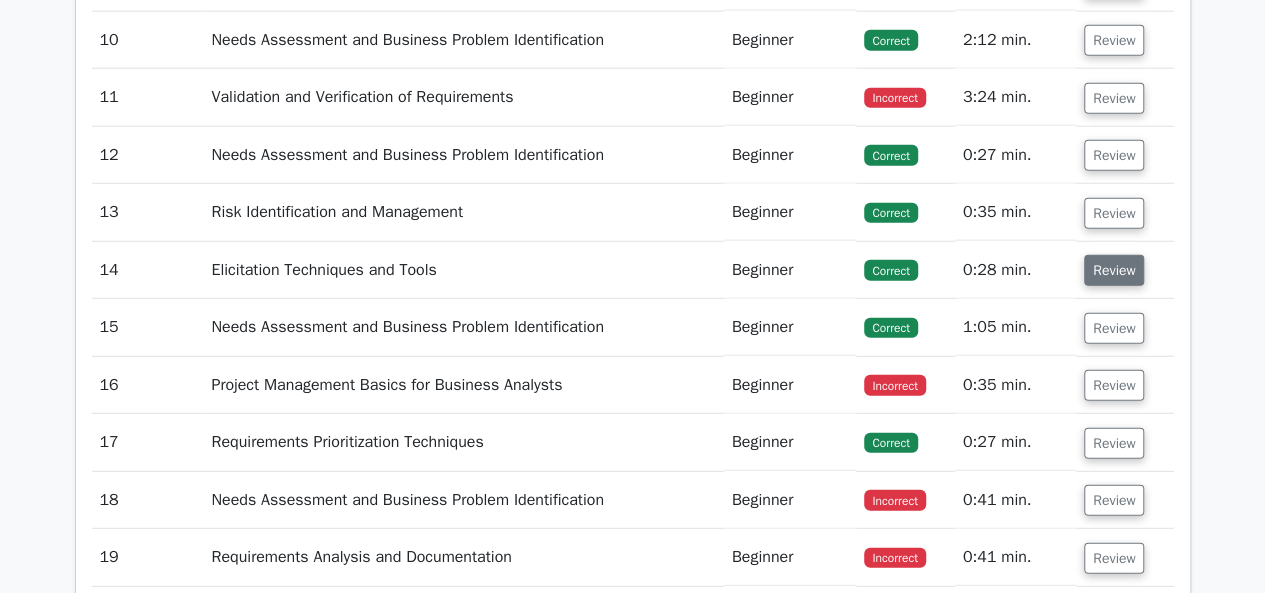 click on "Review" at bounding box center [1114, 270] 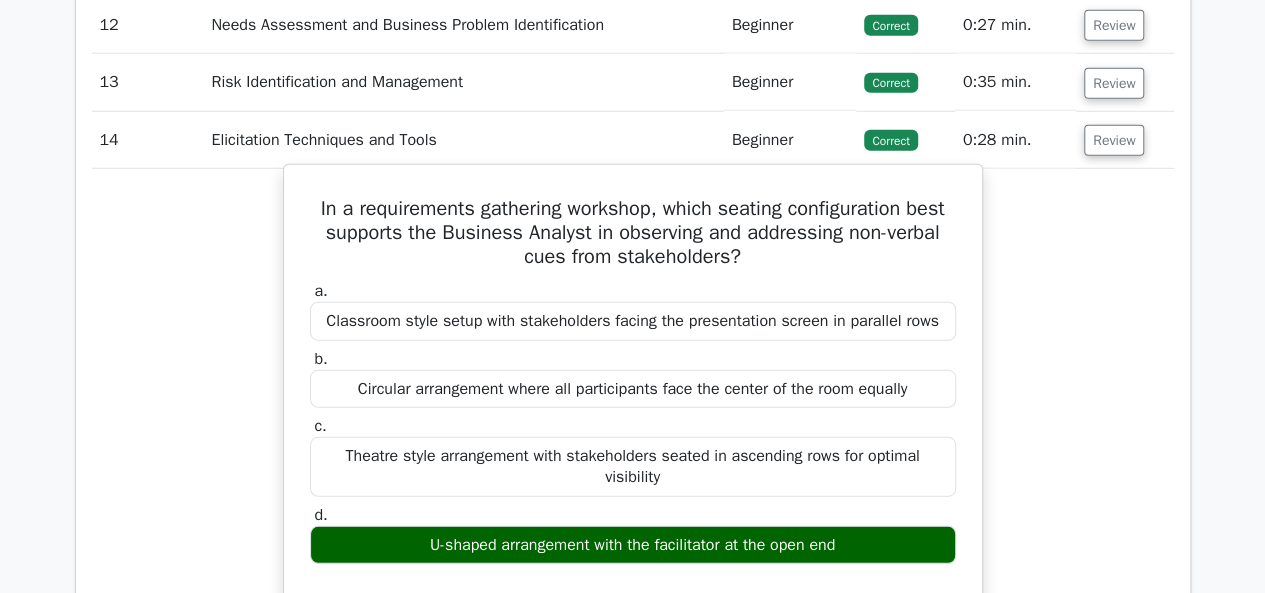 scroll, scrollTop: 2600, scrollLeft: 0, axis: vertical 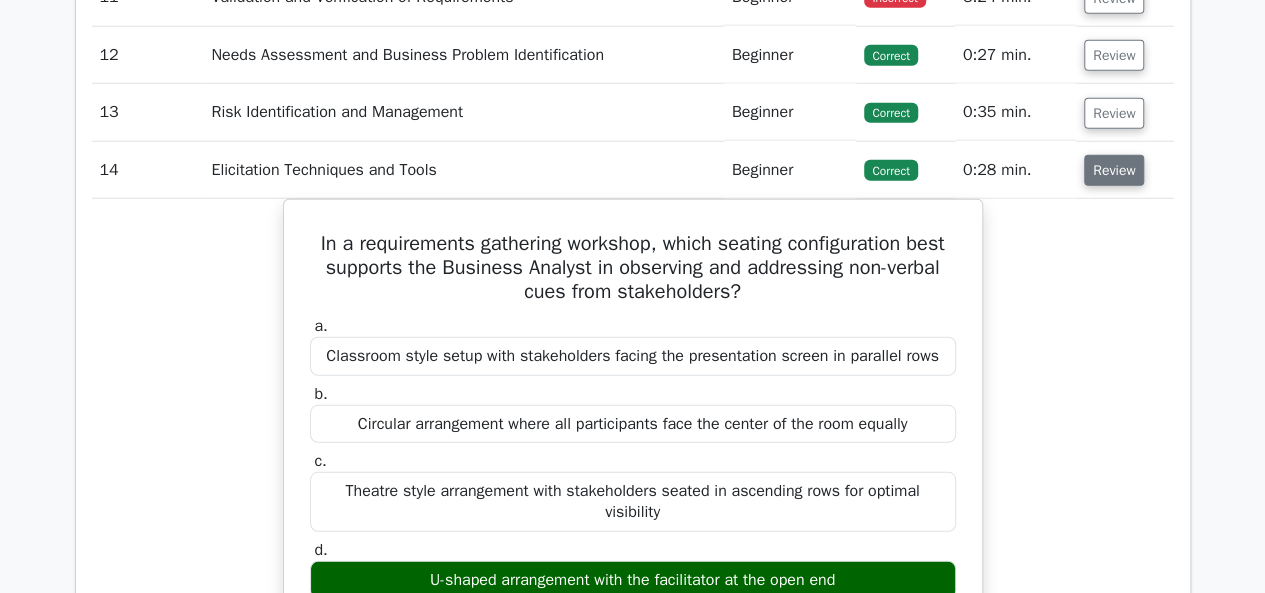 click on "Review" at bounding box center (1114, 170) 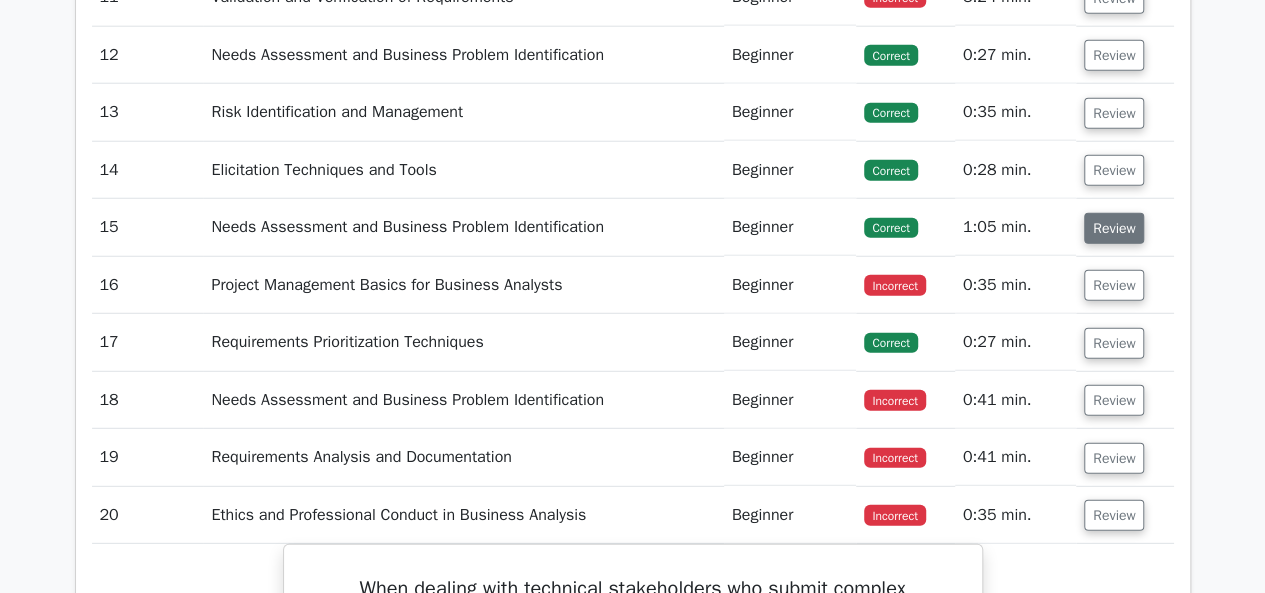 click on "Review" at bounding box center [1114, 228] 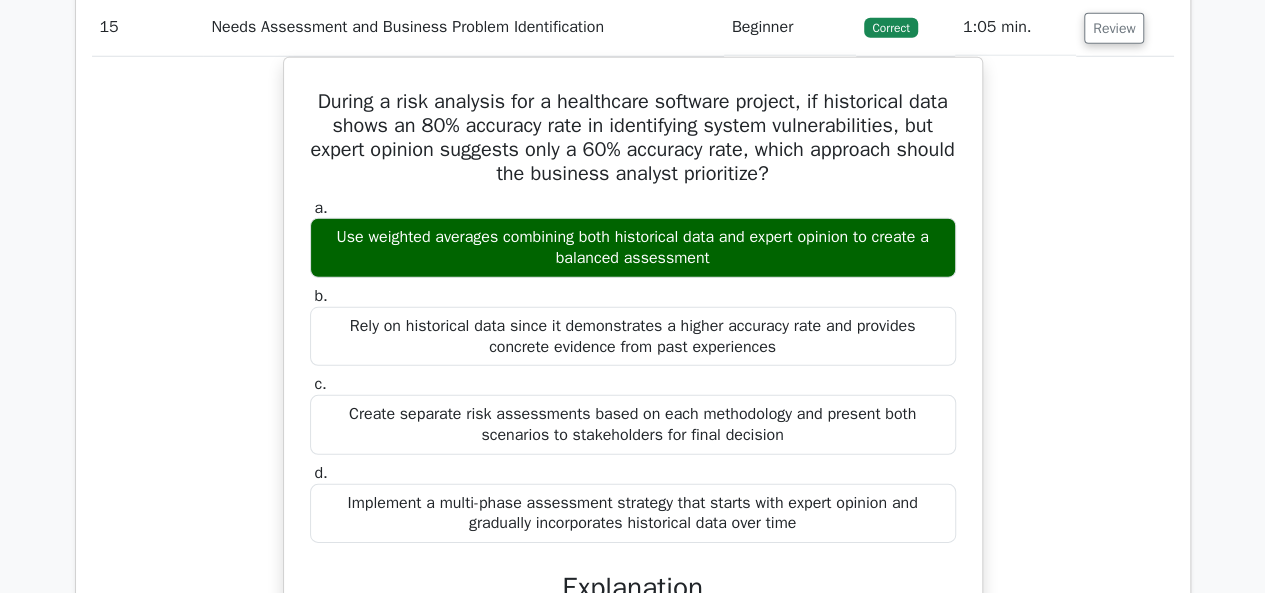 scroll, scrollTop: 2700, scrollLeft: 0, axis: vertical 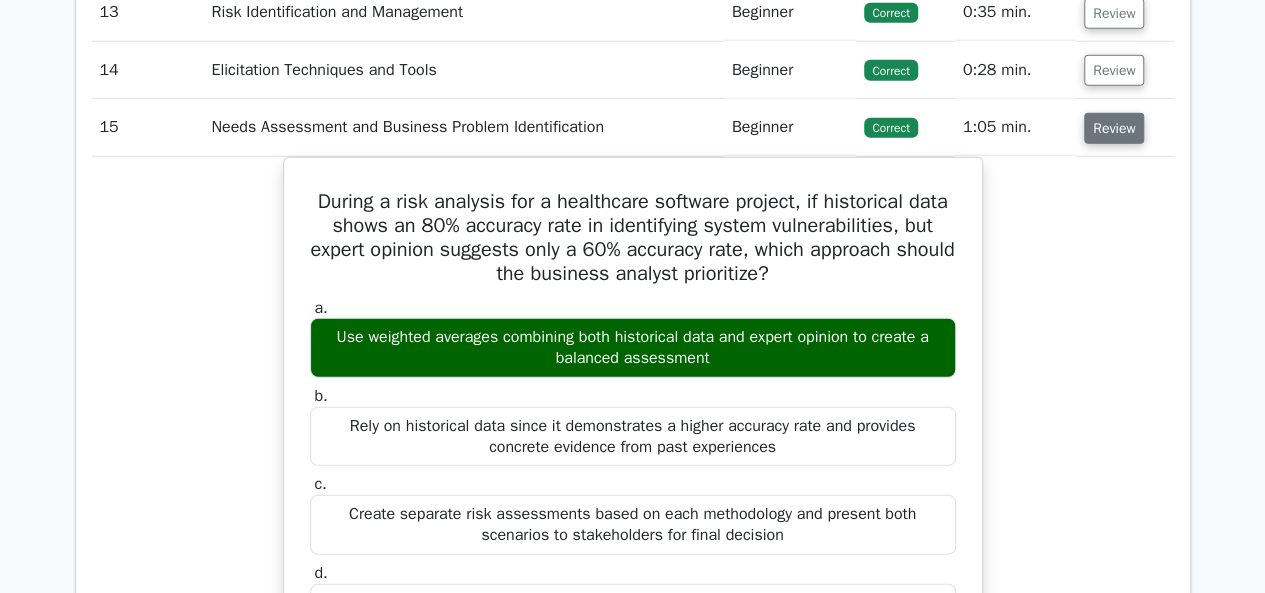 click on "Review" at bounding box center (1114, 128) 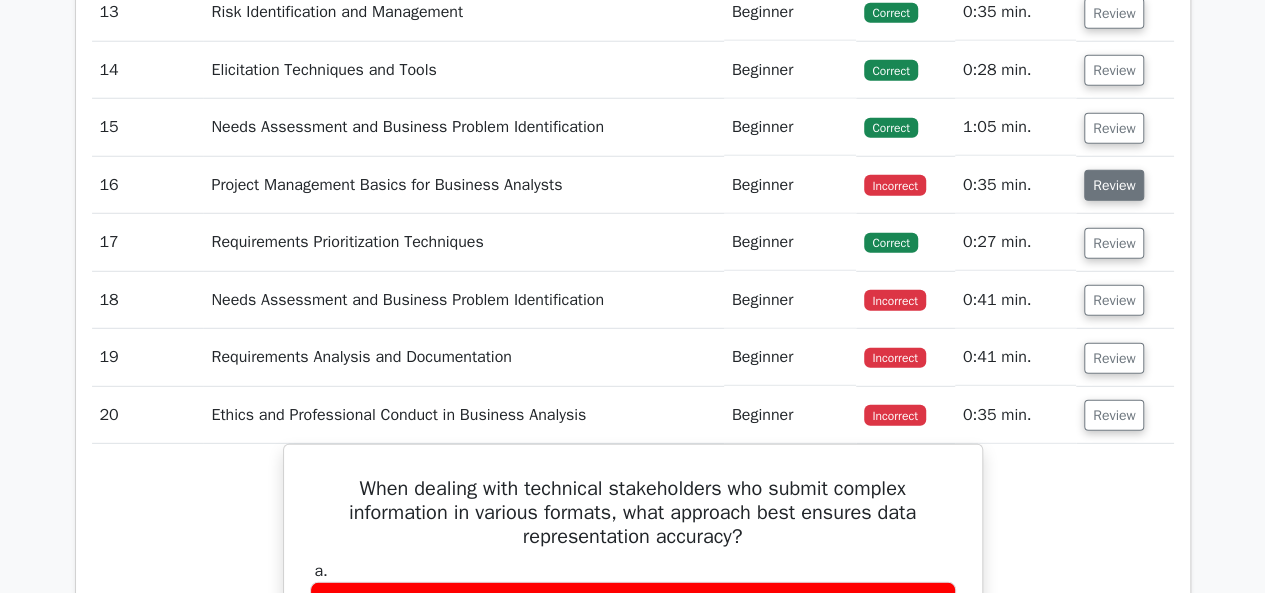click on "Review" at bounding box center (1114, 185) 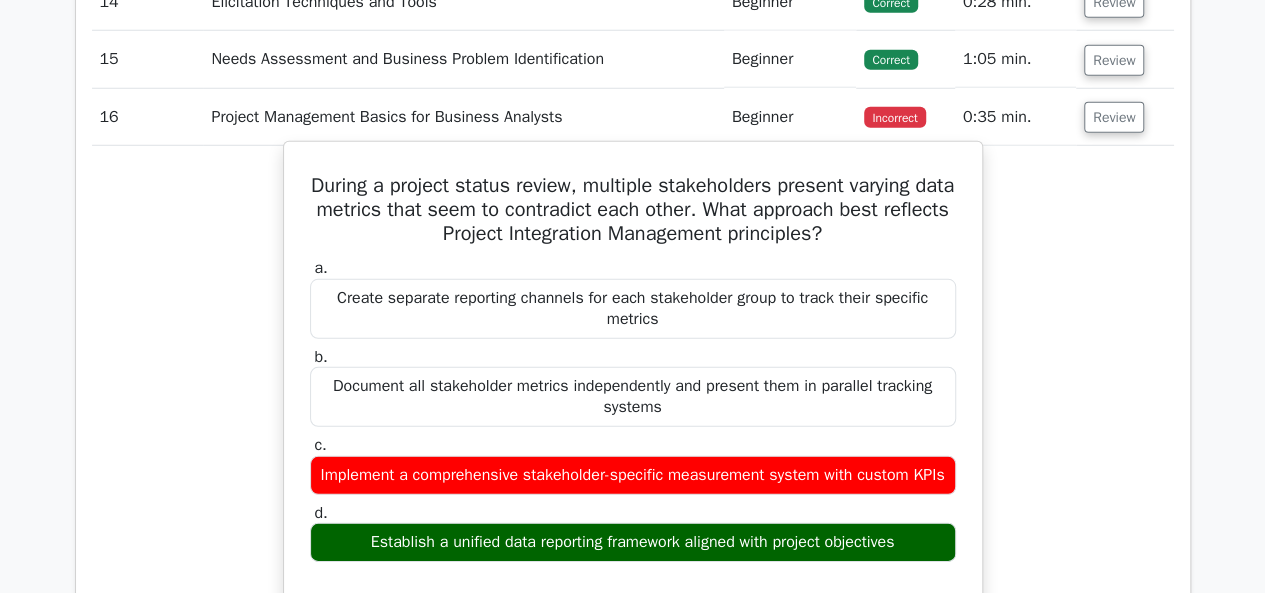 scroll, scrollTop: 2800, scrollLeft: 0, axis: vertical 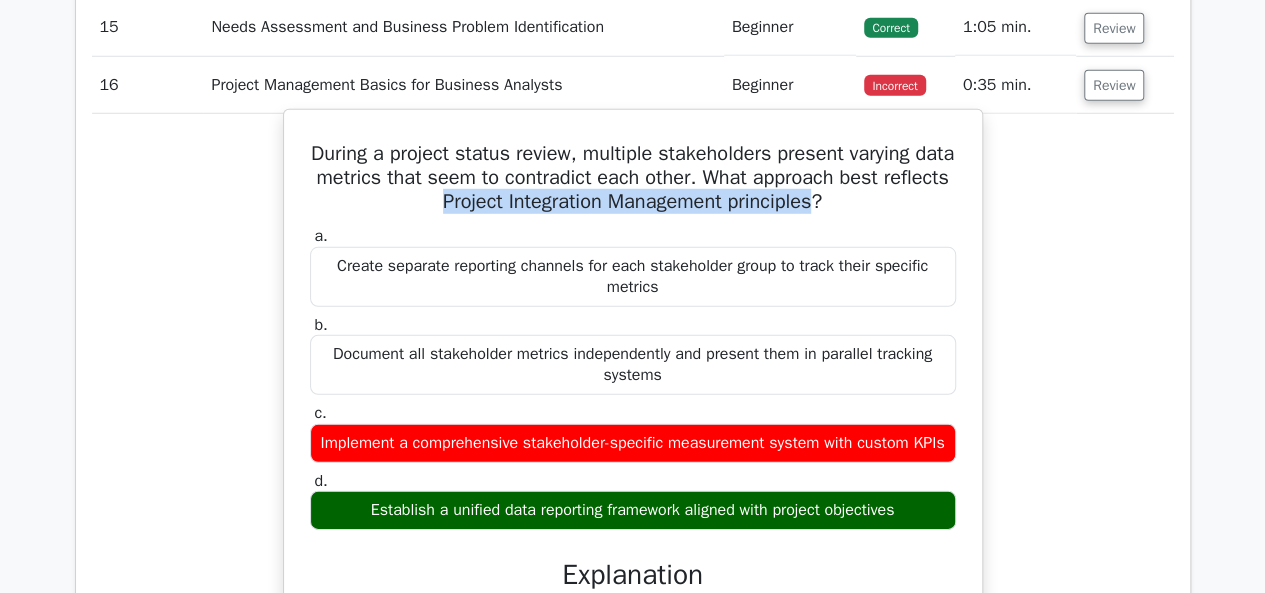 drag, startPoint x: 474, startPoint y: 193, endPoint x: 862, endPoint y: 191, distance: 388.00516 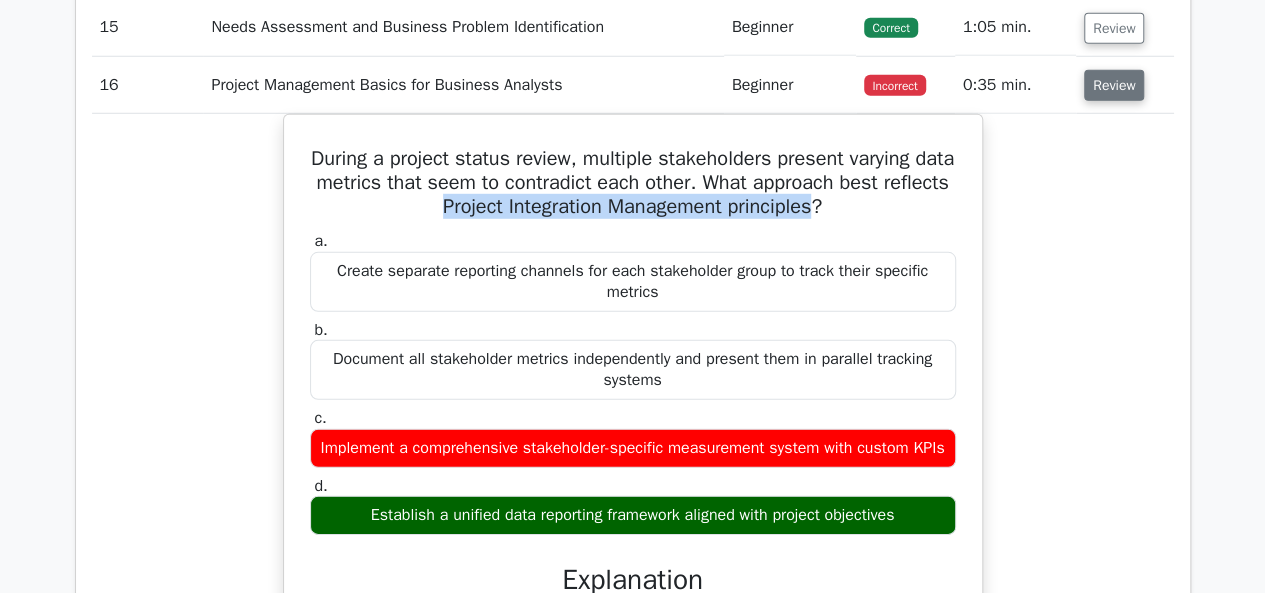 click on "Review" at bounding box center (1114, 85) 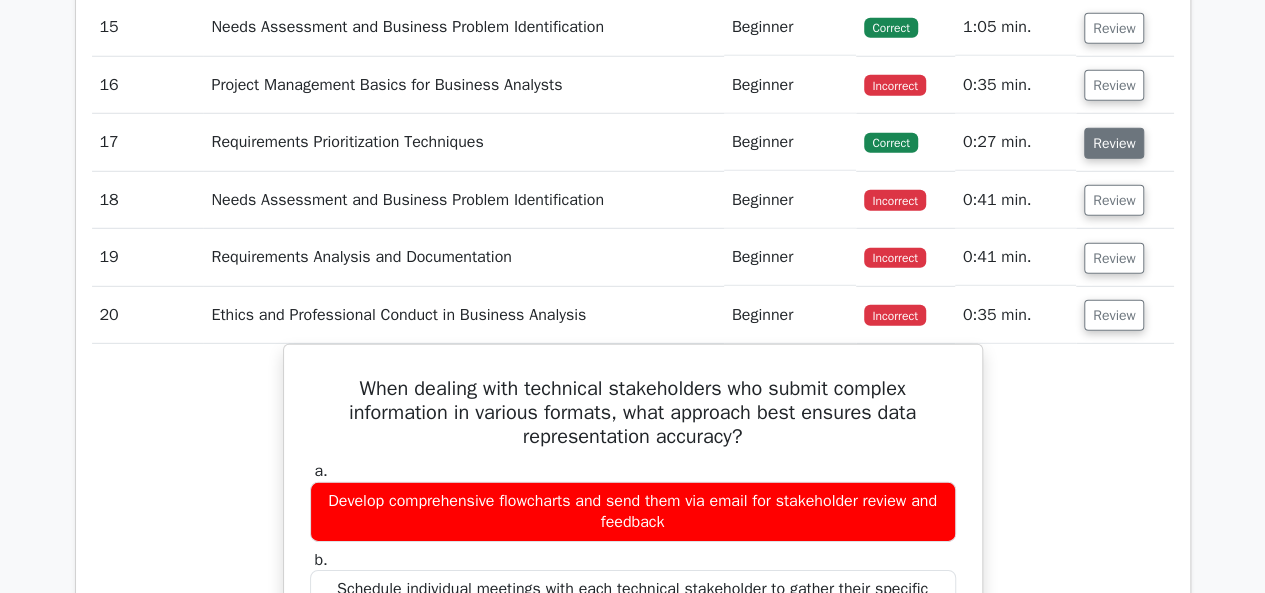 click on "Review" at bounding box center [1114, 143] 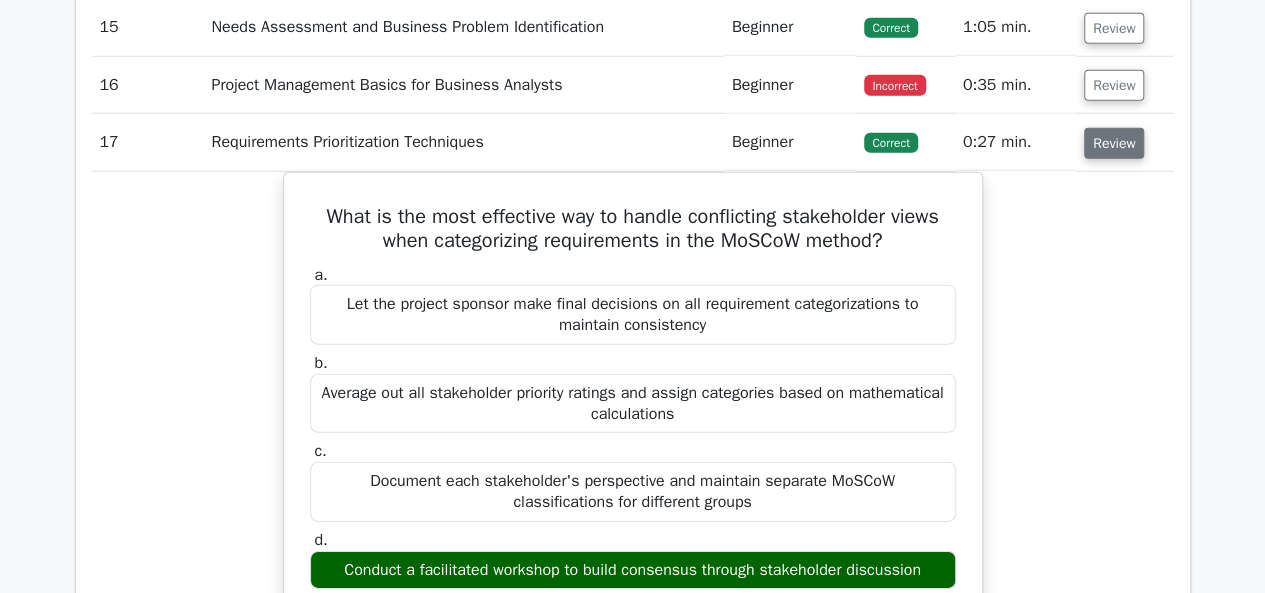 click on "Review" at bounding box center (1114, 143) 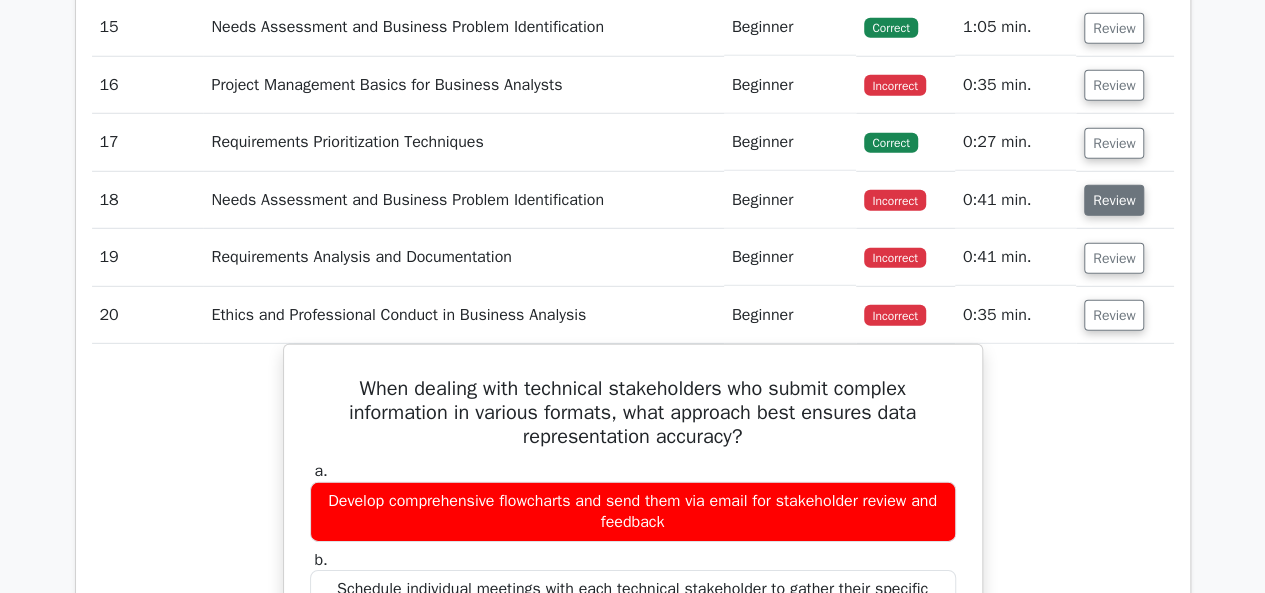 click on "Review" at bounding box center [1114, 200] 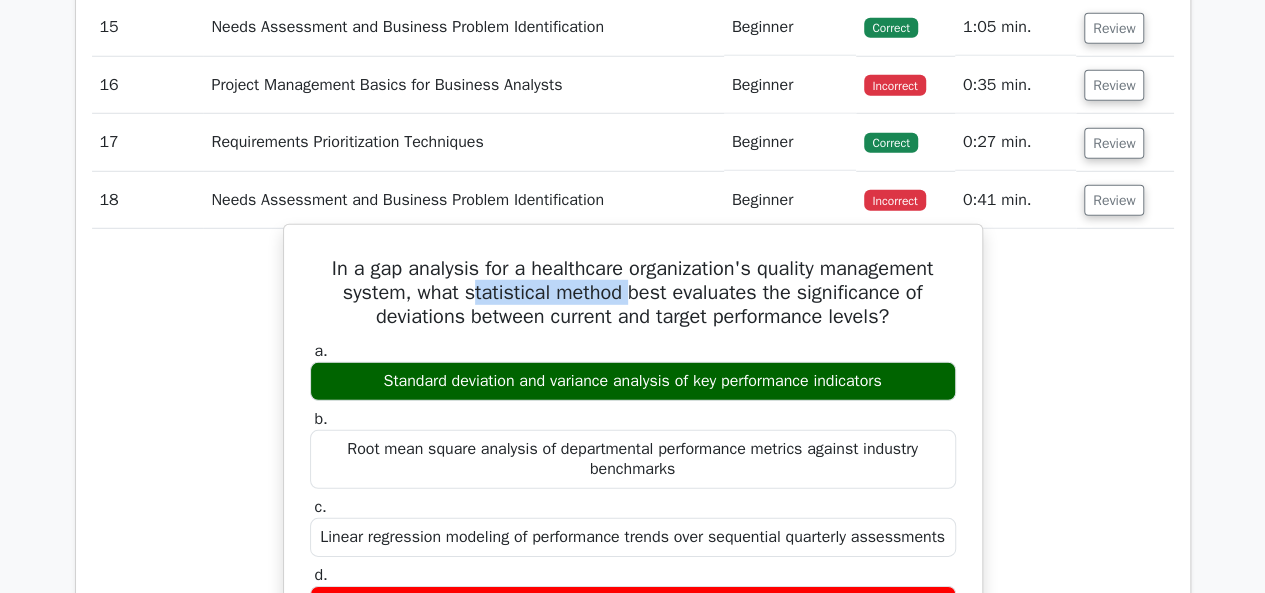drag, startPoint x: 466, startPoint y: 279, endPoint x: 630, endPoint y: 283, distance: 164.04877 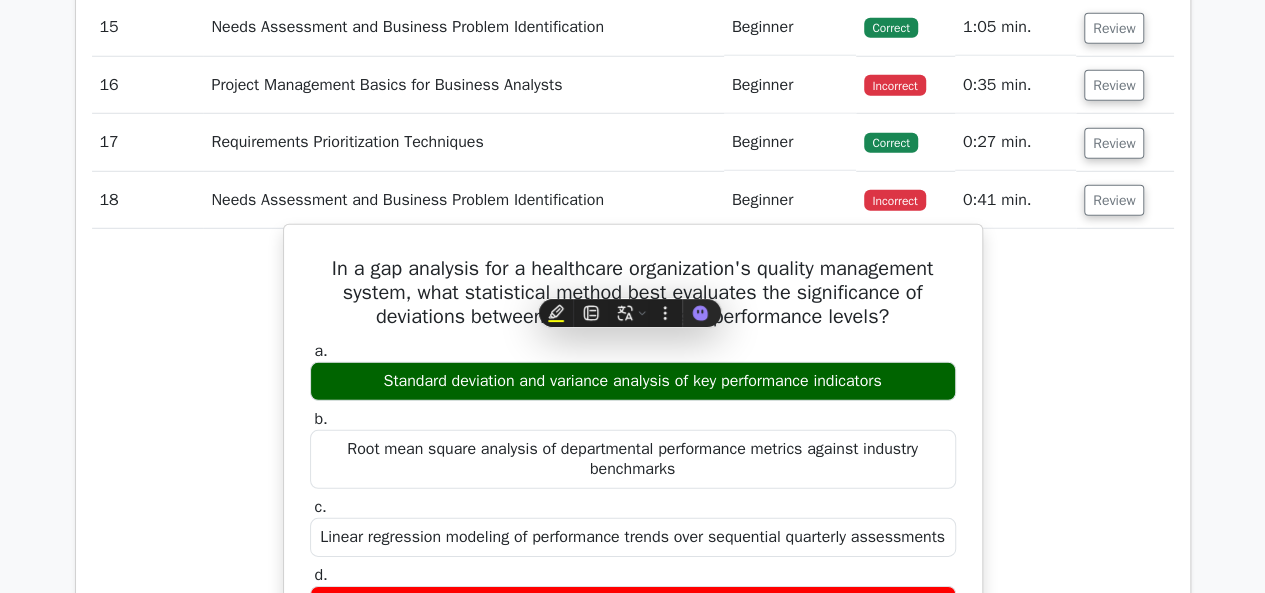 click on "In a gap analysis for a healthcare organization's quality management system, what statistical method best evaluates the significance of deviations between current and target performance levels?
a.
Standard deviation and variance analysis of key performance indicators
b.
c. d." at bounding box center [633, 712] 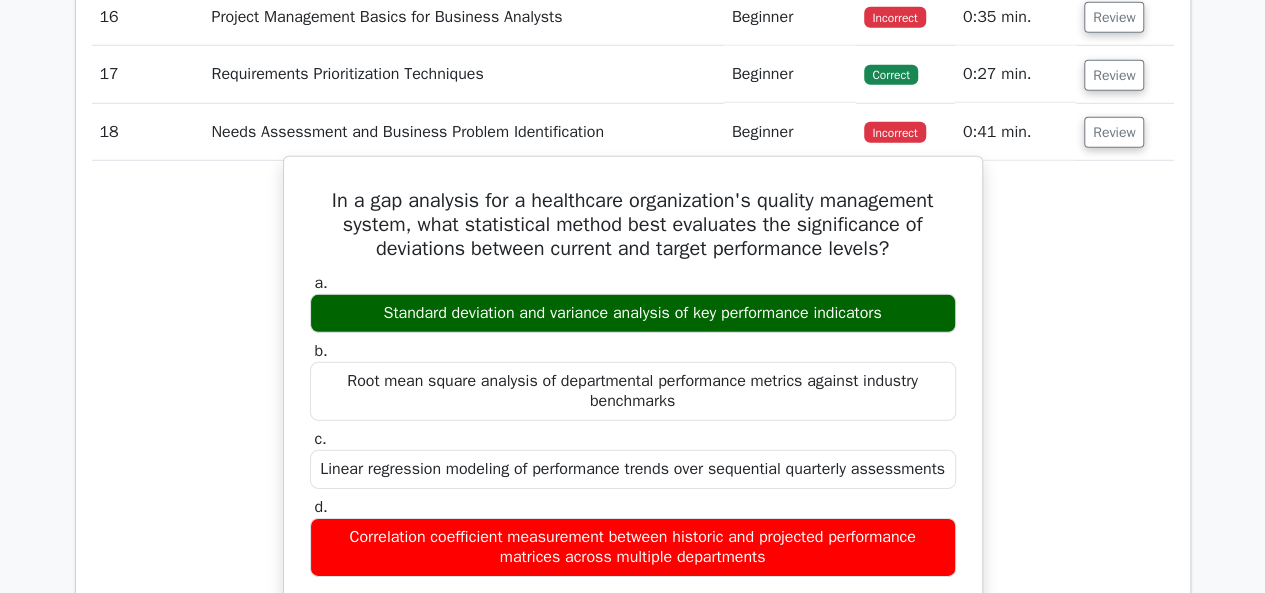 scroll, scrollTop: 2900, scrollLeft: 0, axis: vertical 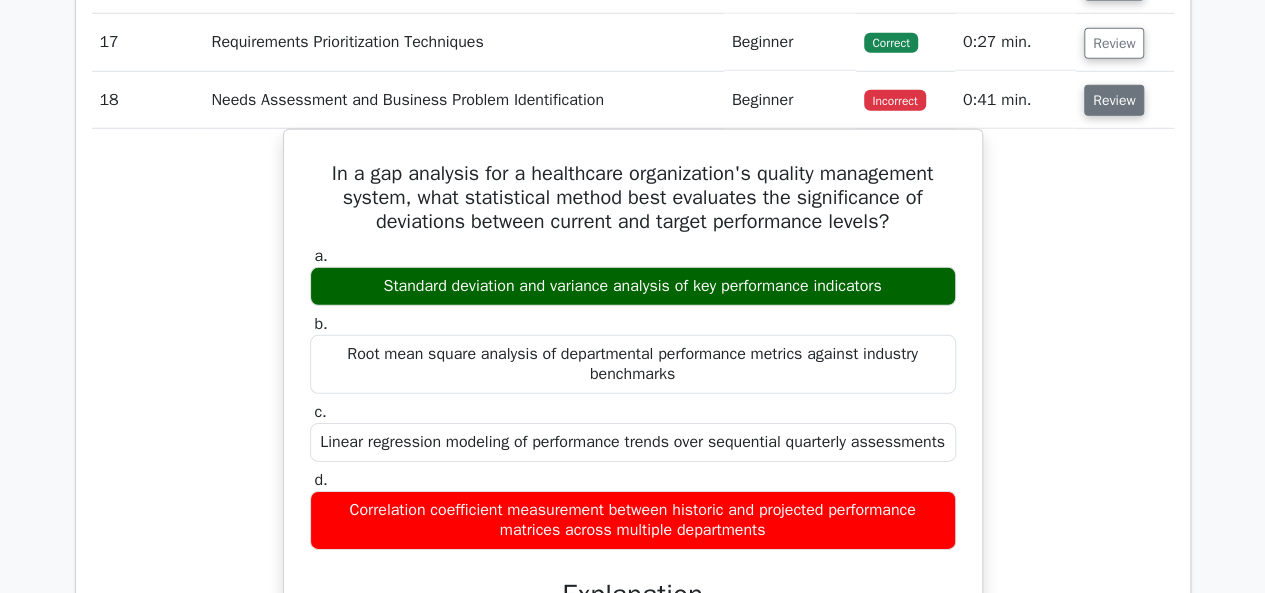 click on "Review" at bounding box center [1114, 100] 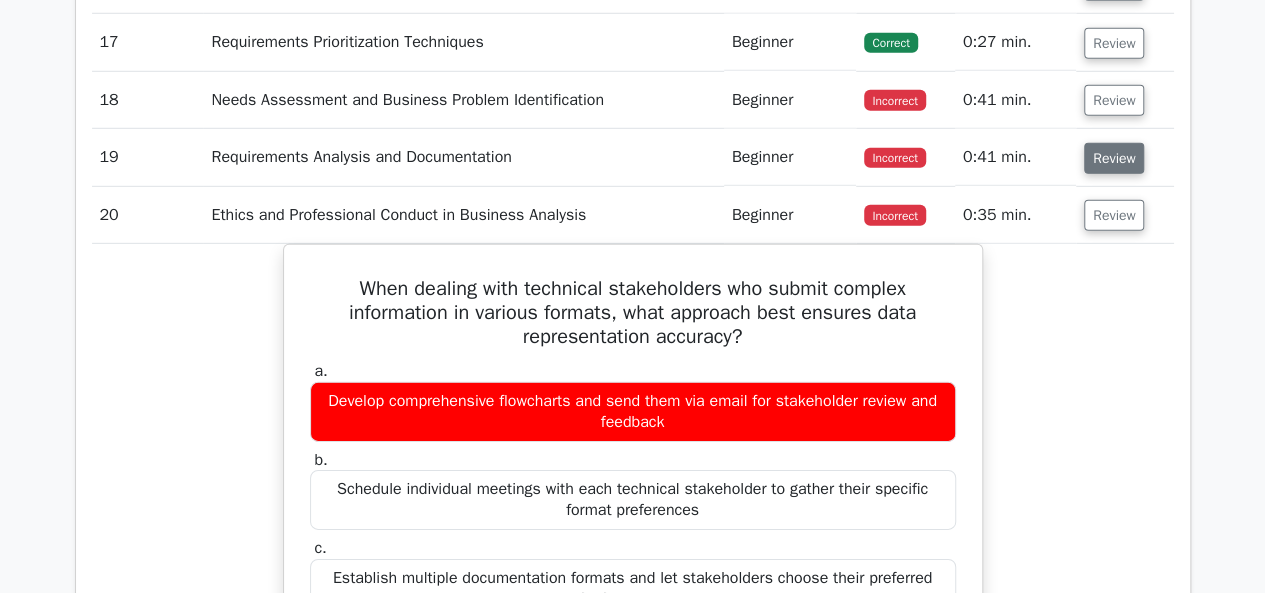 click on "Review" at bounding box center [1114, 158] 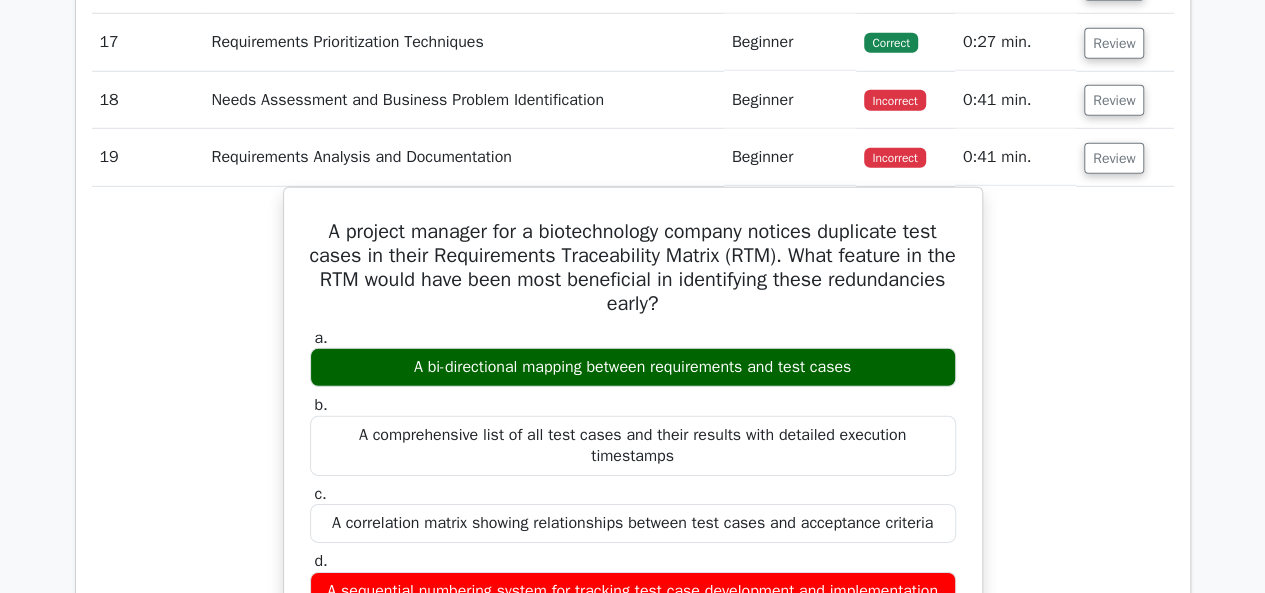 click on "Review" at bounding box center [1125, 157] 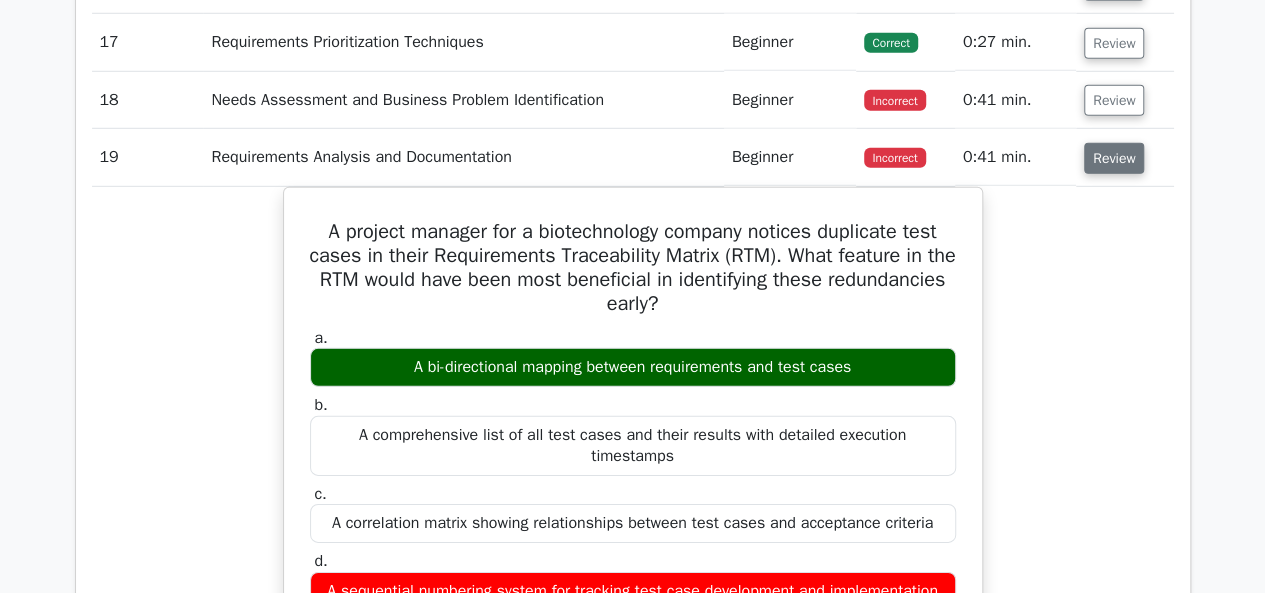click on "Review" at bounding box center [1114, 158] 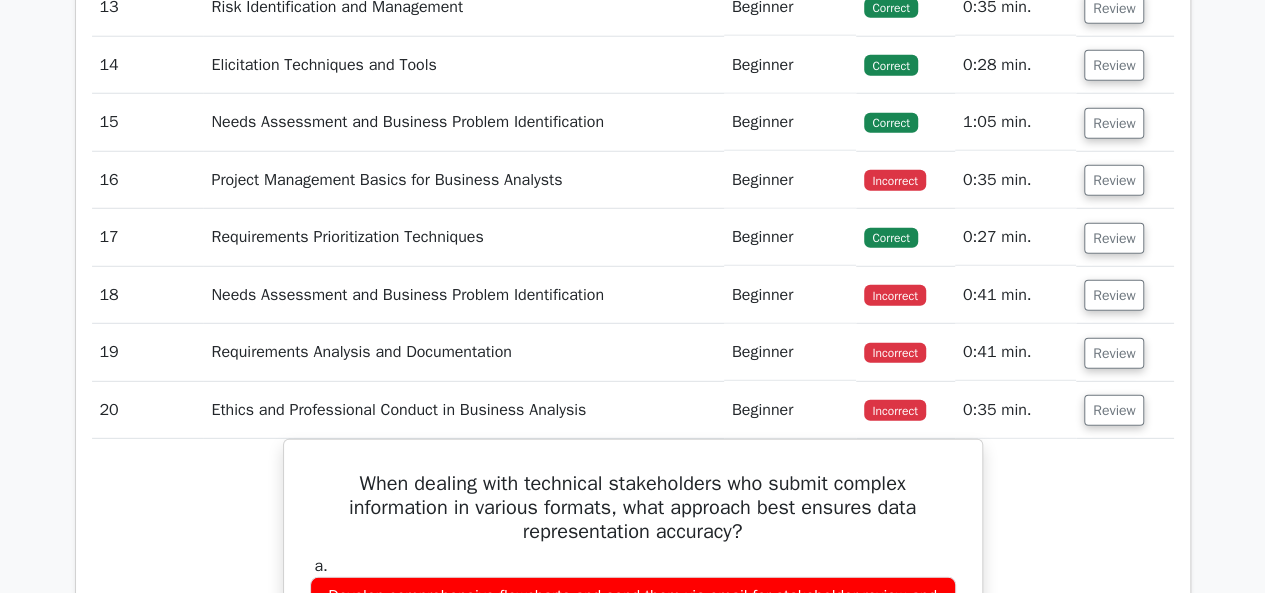 scroll, scrollTop: 2700, scrollLeft: 0, axis: vertical 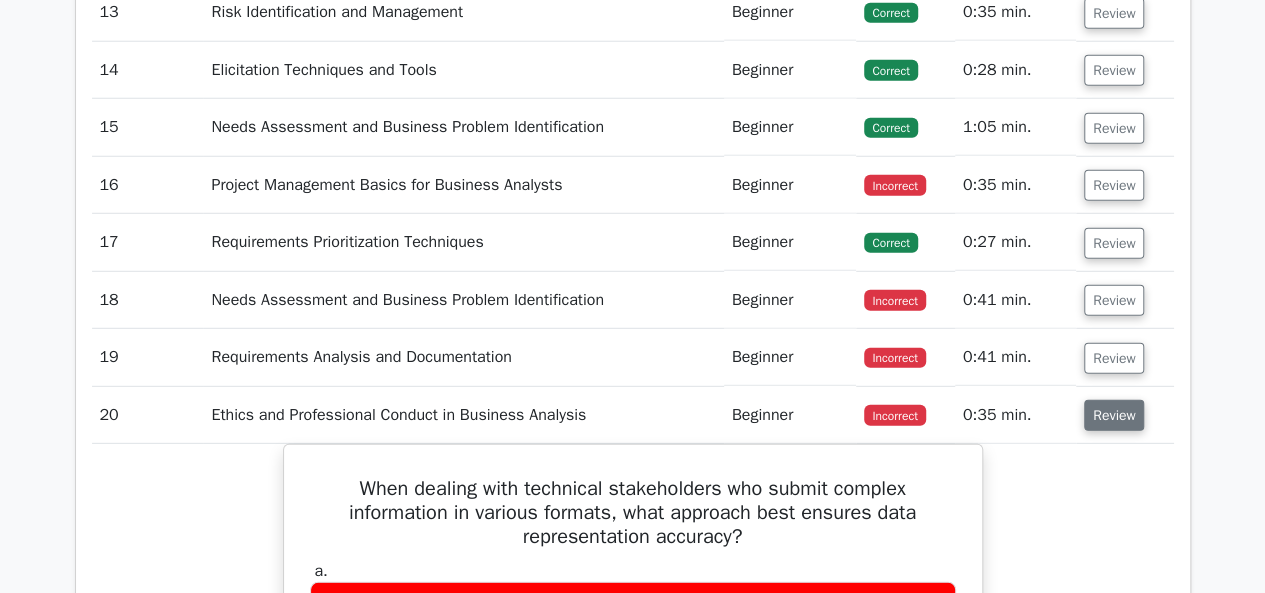 click on "Review" at bounding box center (1114, 415) 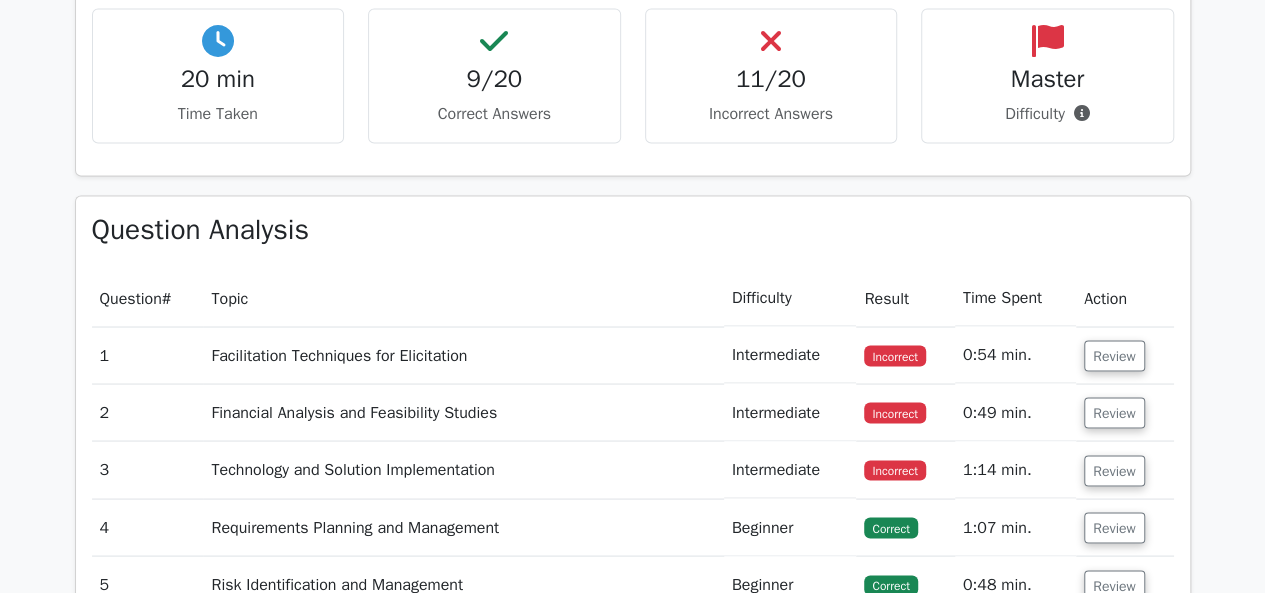scroll, scrollTop: 1700, scrollLeft: 0, axis: vertical 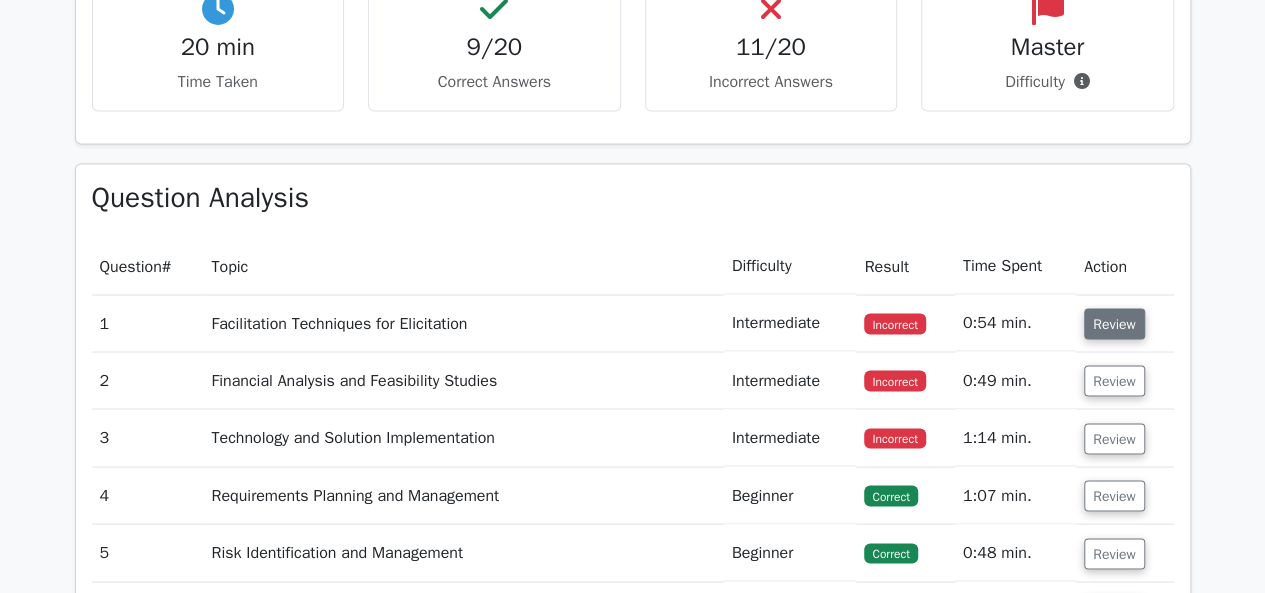 click on "Review" at bounding box center (1114, 323) 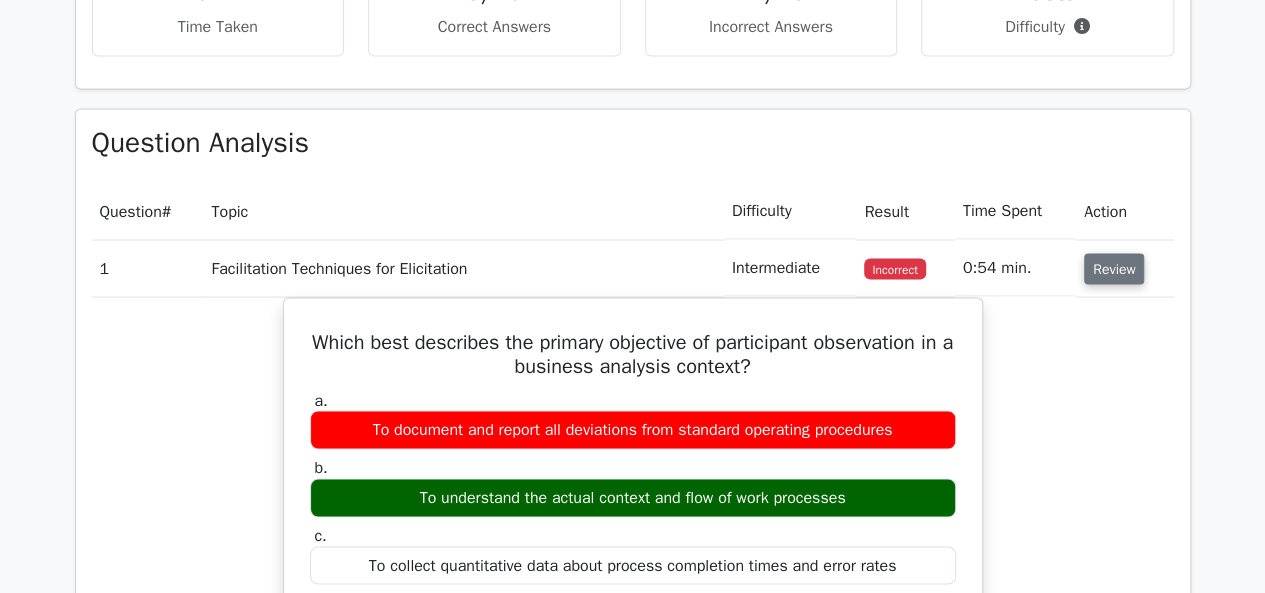 scroll, scrollTop: 1800, scrollLeft: 0, axis: vertical 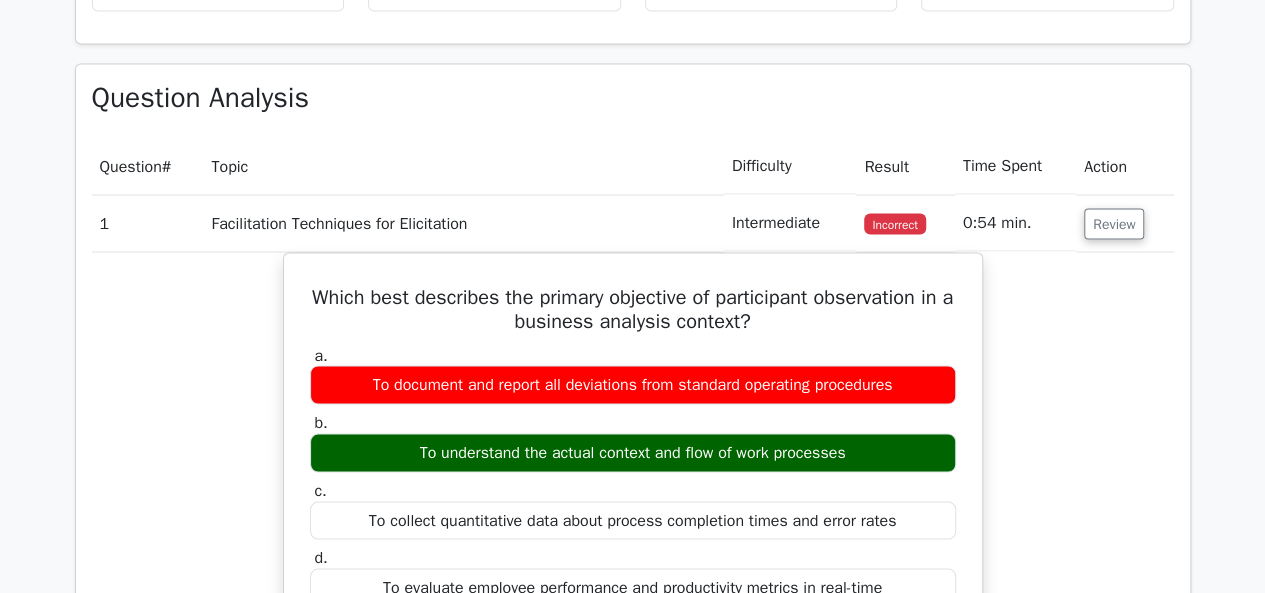 click on "Review" at bounding box center [1125, 222] 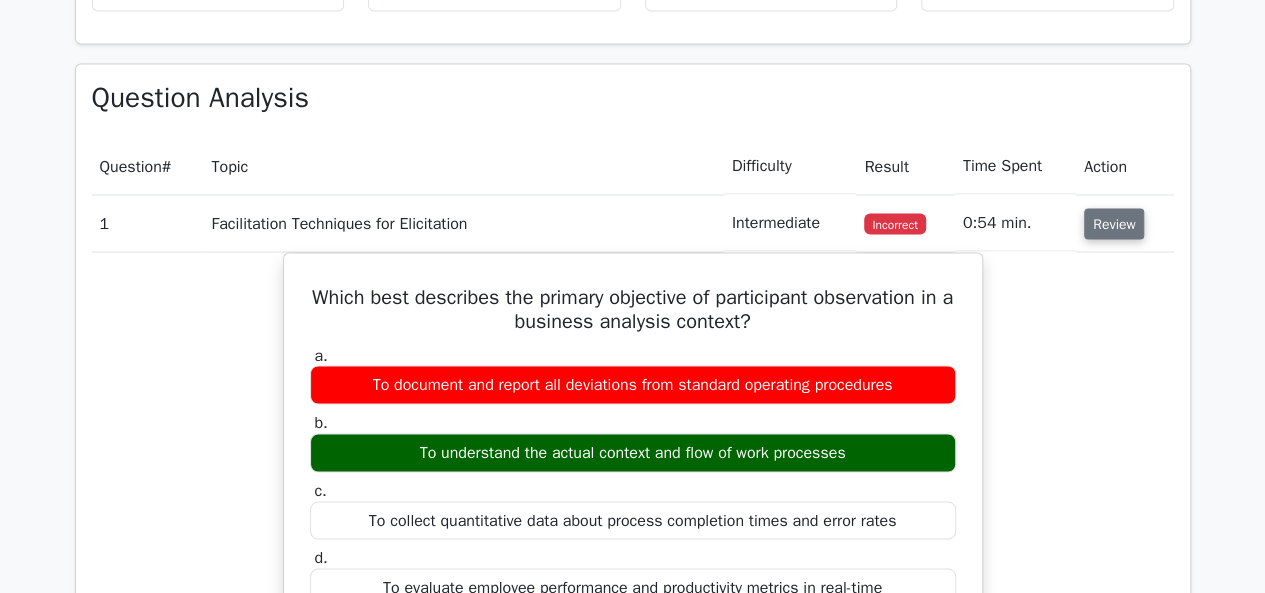 click on "Review" at bounding box center (1114, 223) 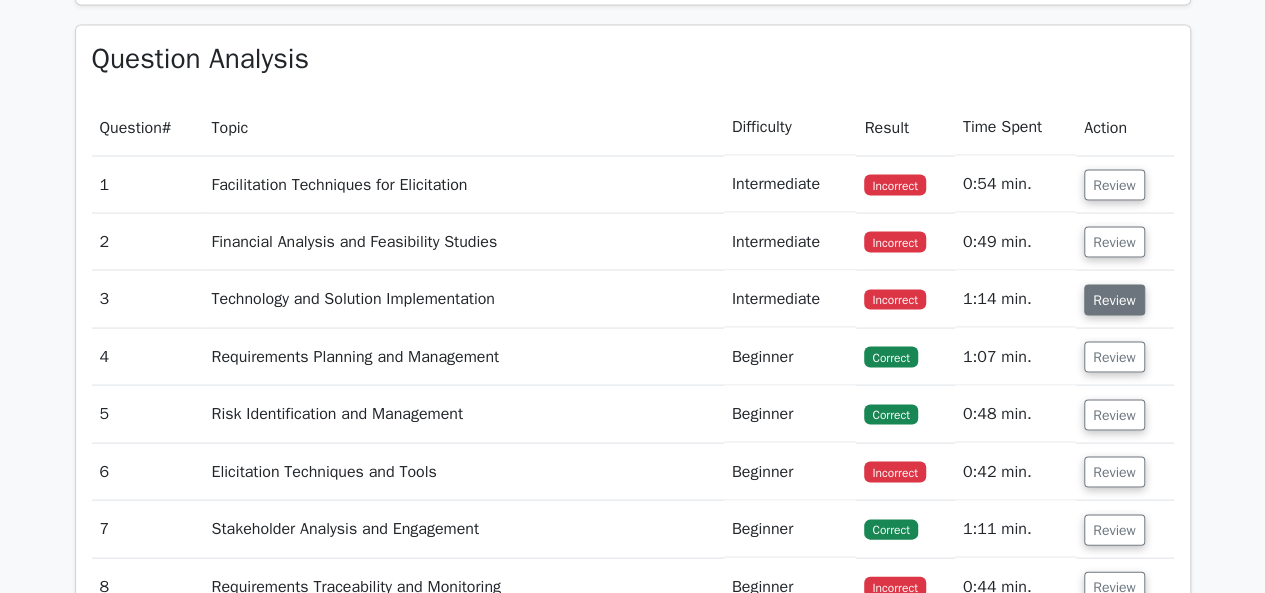 scroll, scrollTop: 1900, scrollLeft: 0, axis: vertical 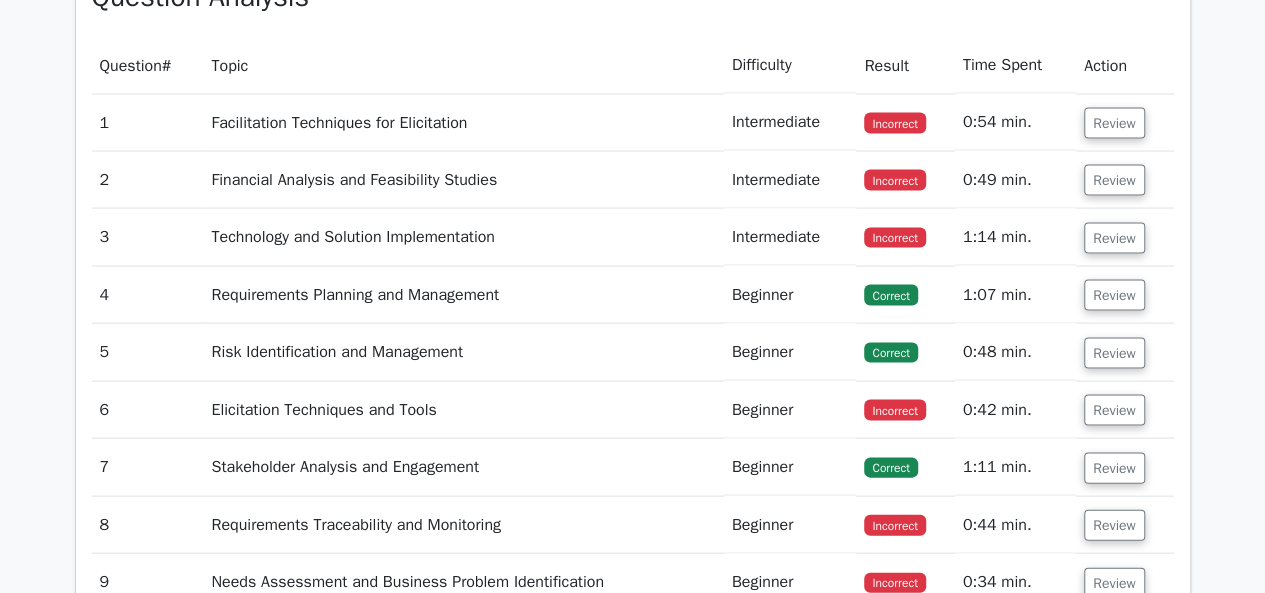 click on "Review" at bounding box center [1125, 180] 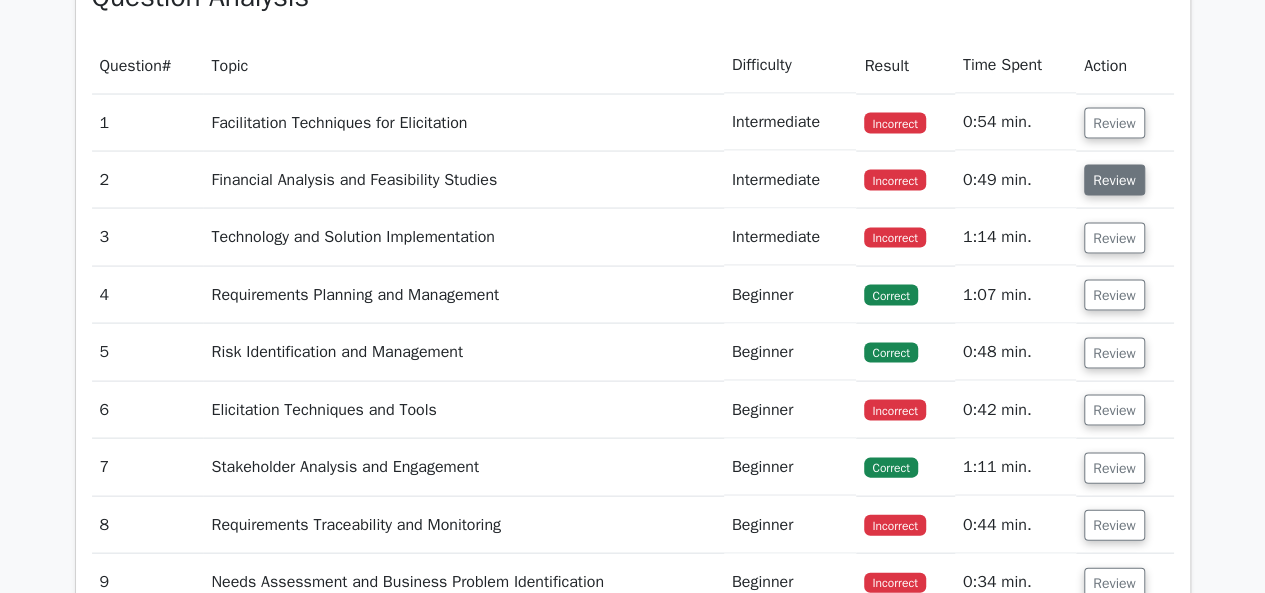 click on "Review" at bounding box center (1114, 180) 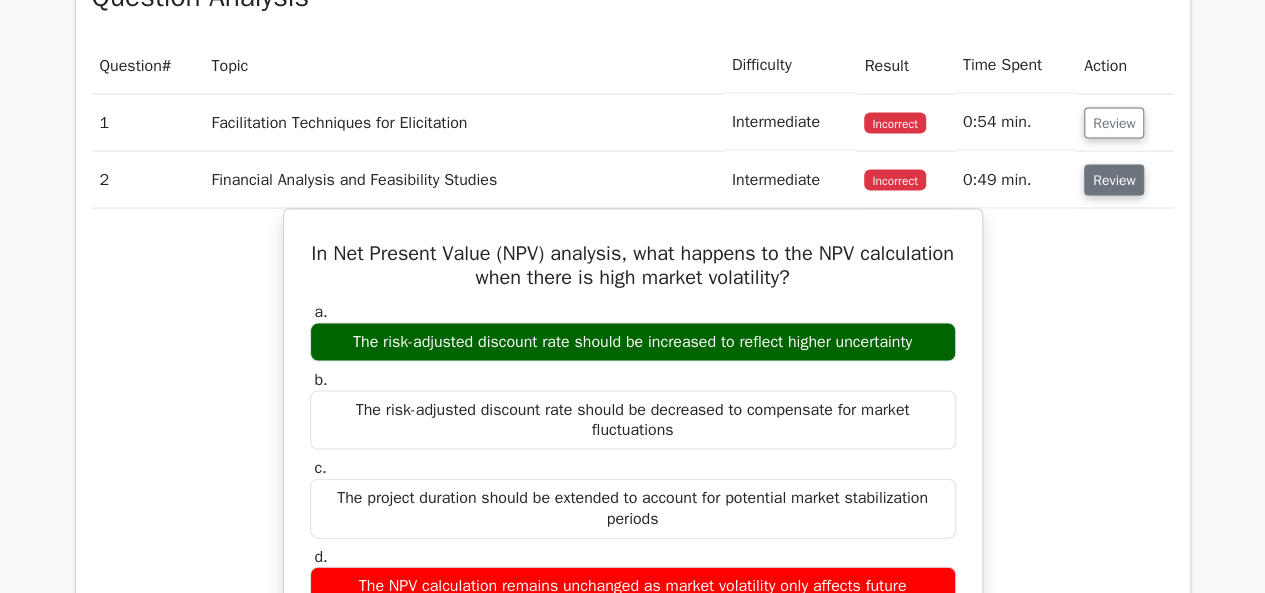 click on "Review" at bounding box center (1114, 180) 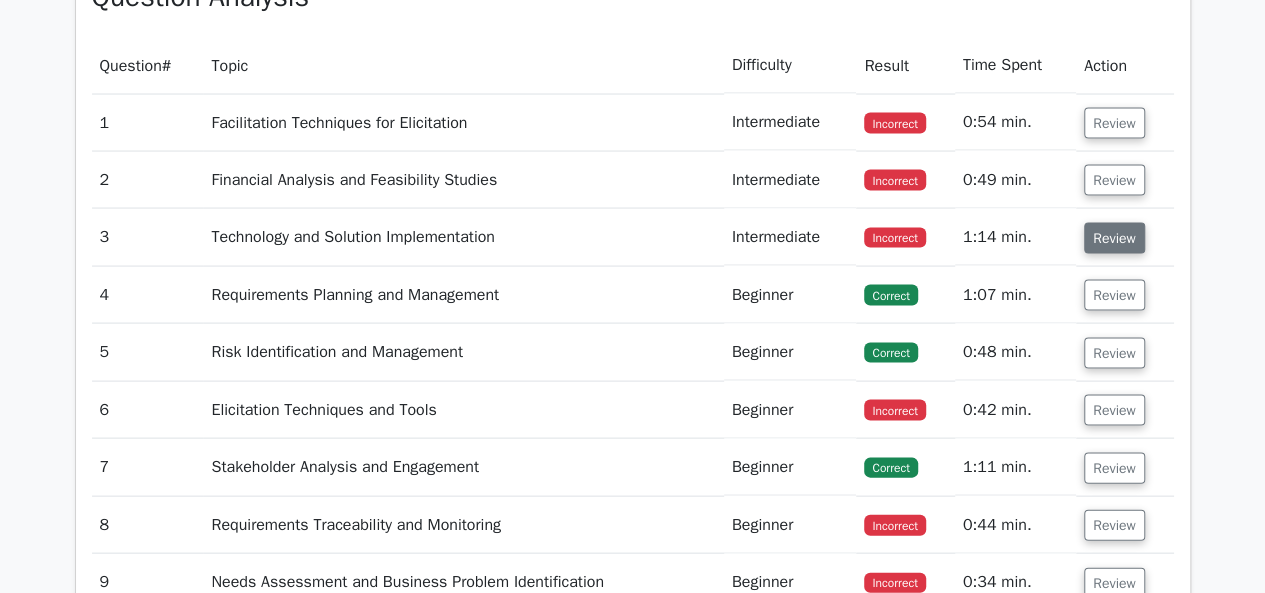 click on "Review" at bounding box center (1114, 238) 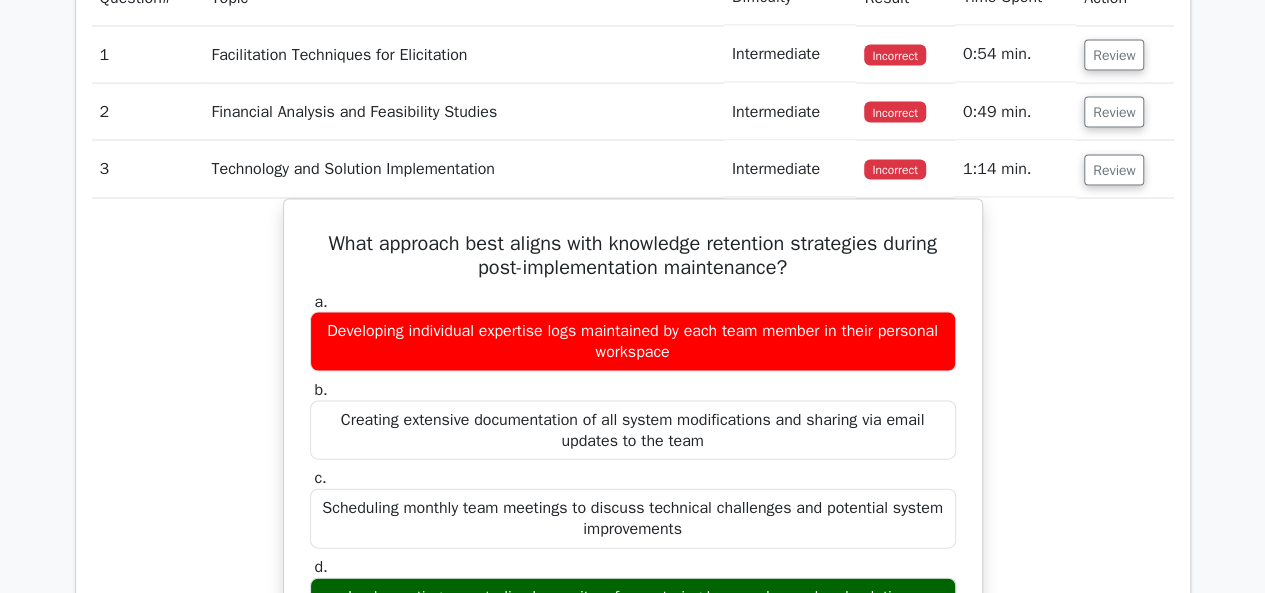 scroll, scrollTop: 2000, scrollLeft: 0, axis: vertical 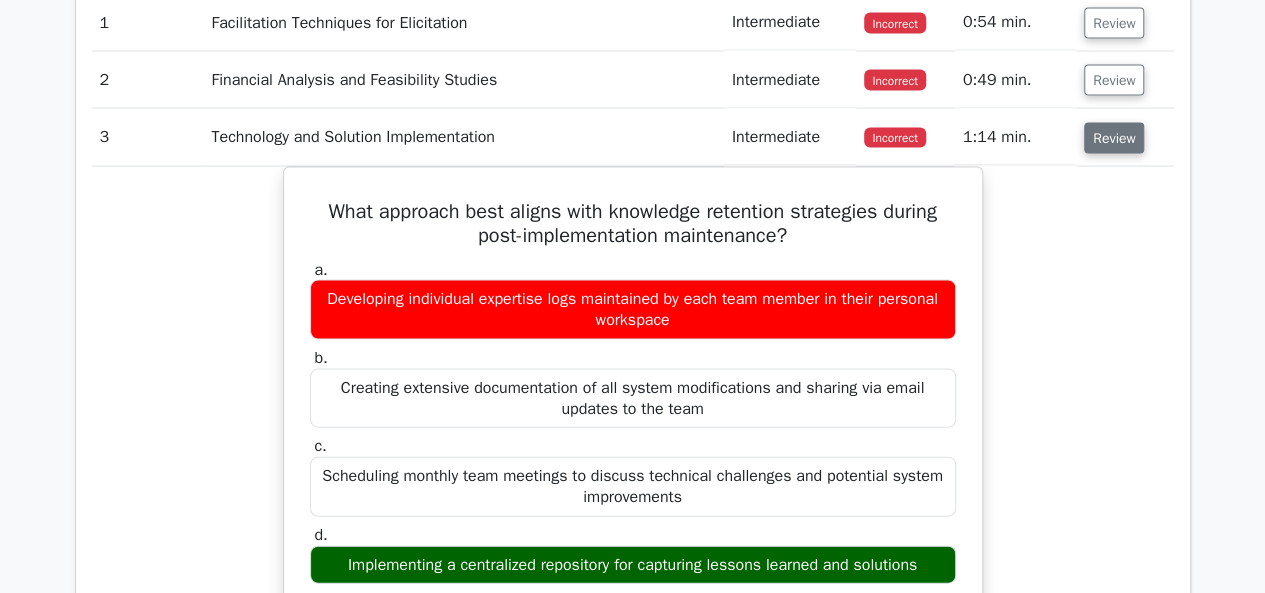 click on "Review" at bounding box center [1114, 138] 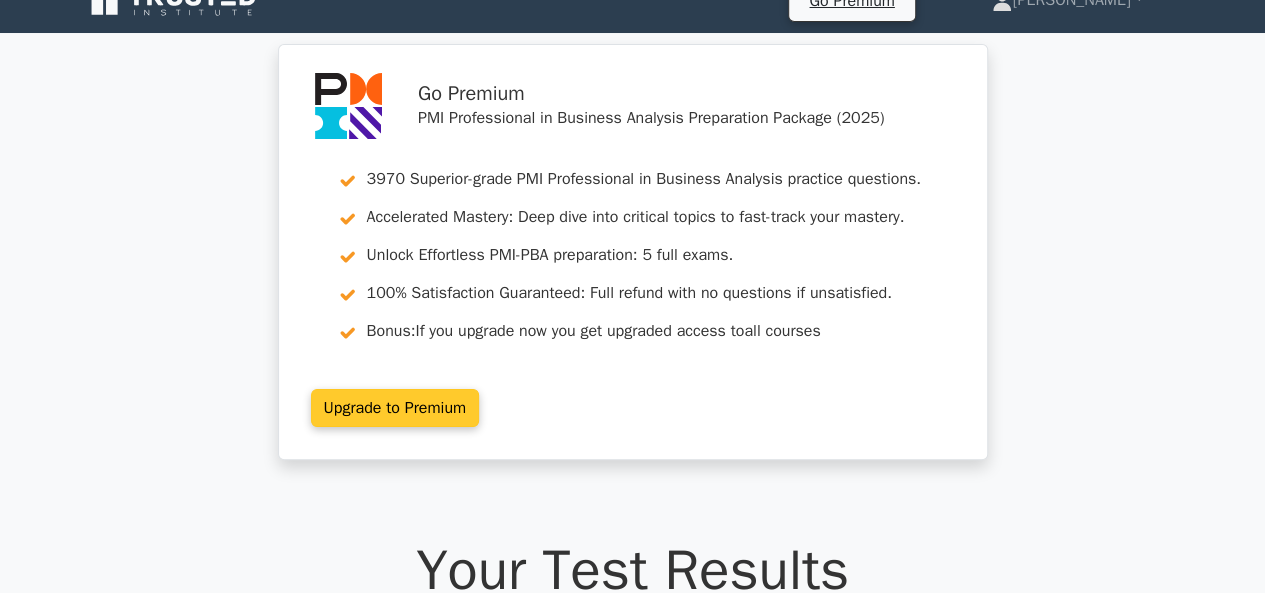 scroll, scrollTop: 0, scrollLeft: 0, axis: both 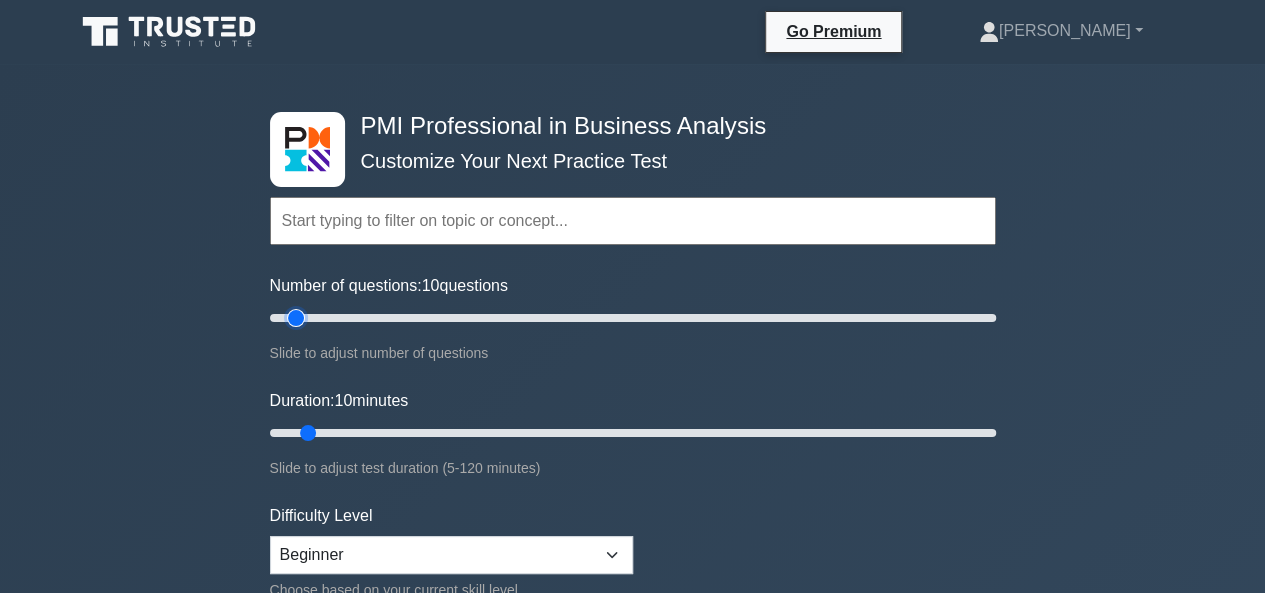 type on "5" 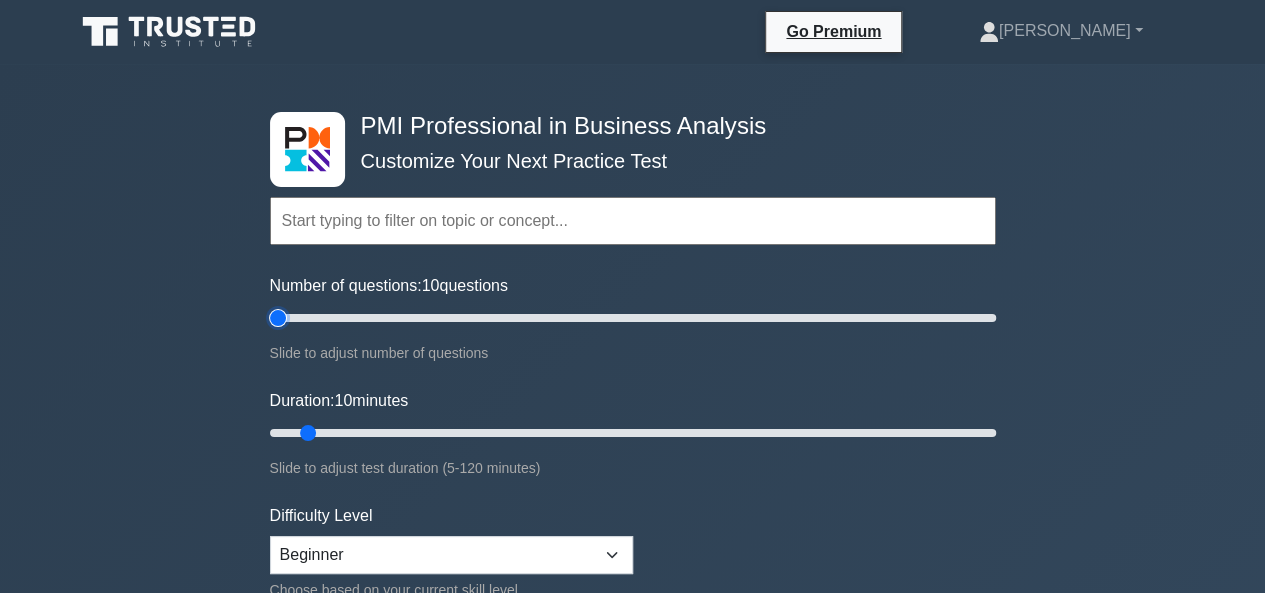 click on "Number of questions:  10  questions" at bounding box center (633, 318) 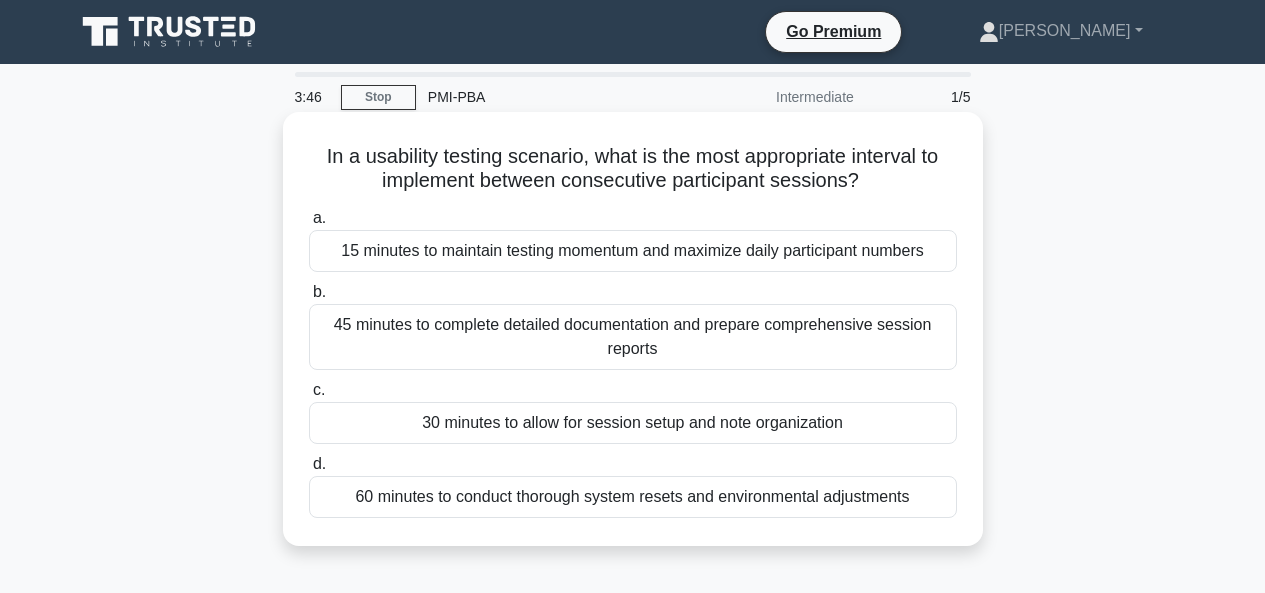 scroll, scrollTop: 0, scrollLeft: 0, axis: both 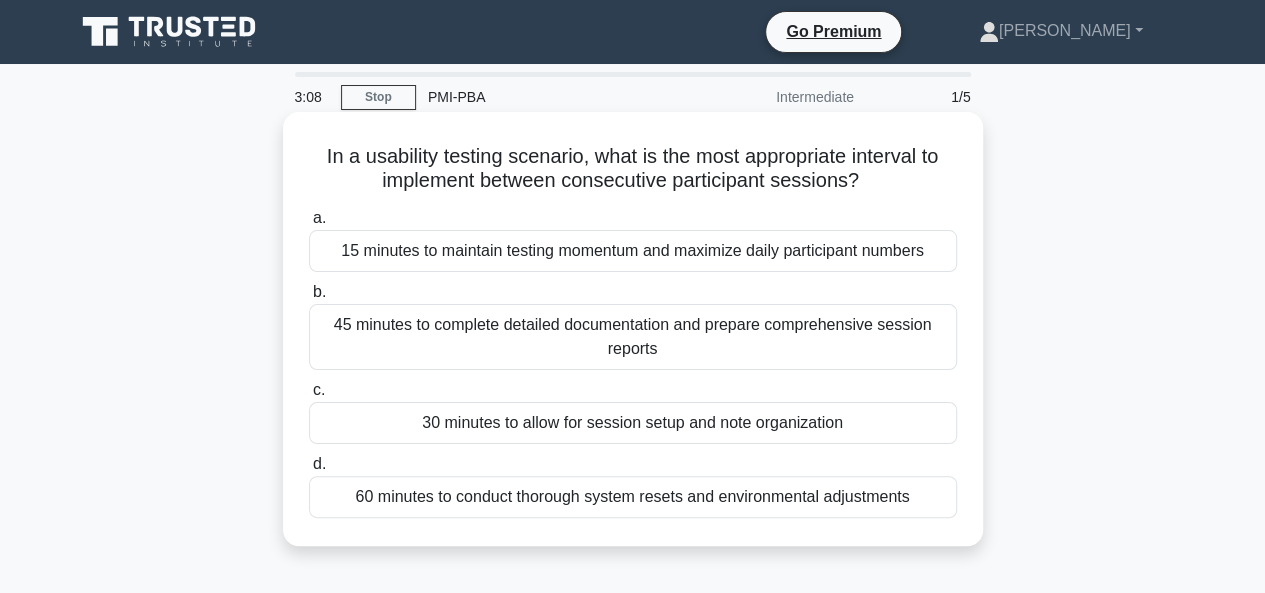 click on "45 minutes to complete detailed documentation and prepare comprehensive session reports" at bounding box center (633, 337) 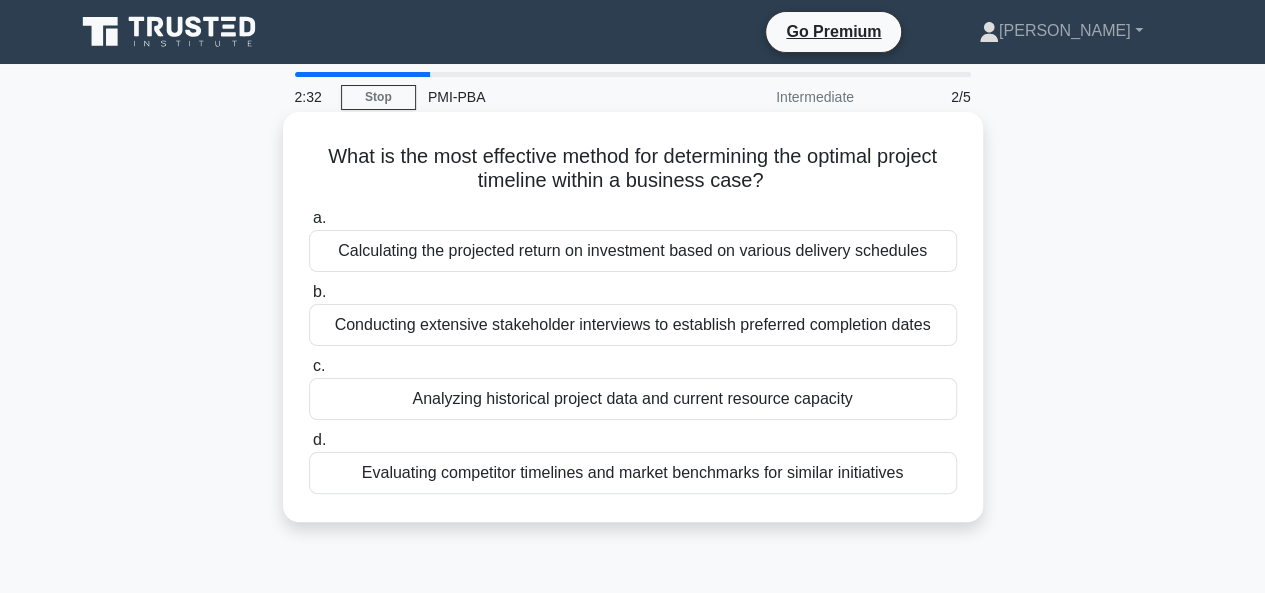 click on "Calculating the projected return on investment based on various delivery schedules" at bounding box center [633, 251] 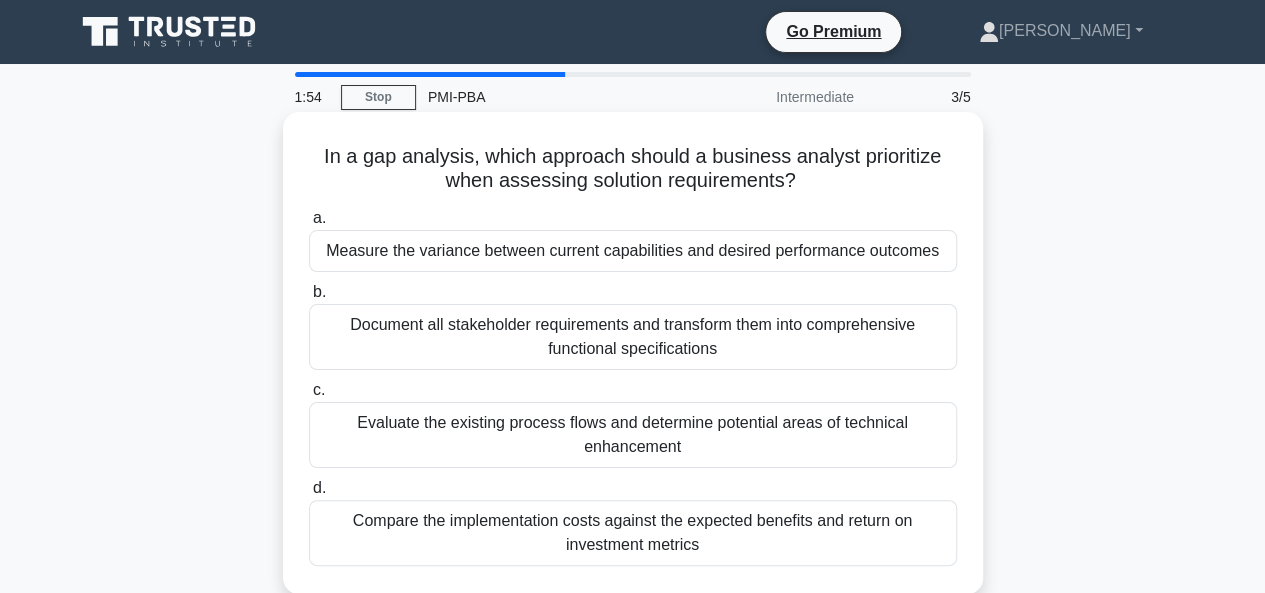 click on "Document all stakeholder requirements and transform them into comprehensive functional specifications" at bounding box center (633, 337) 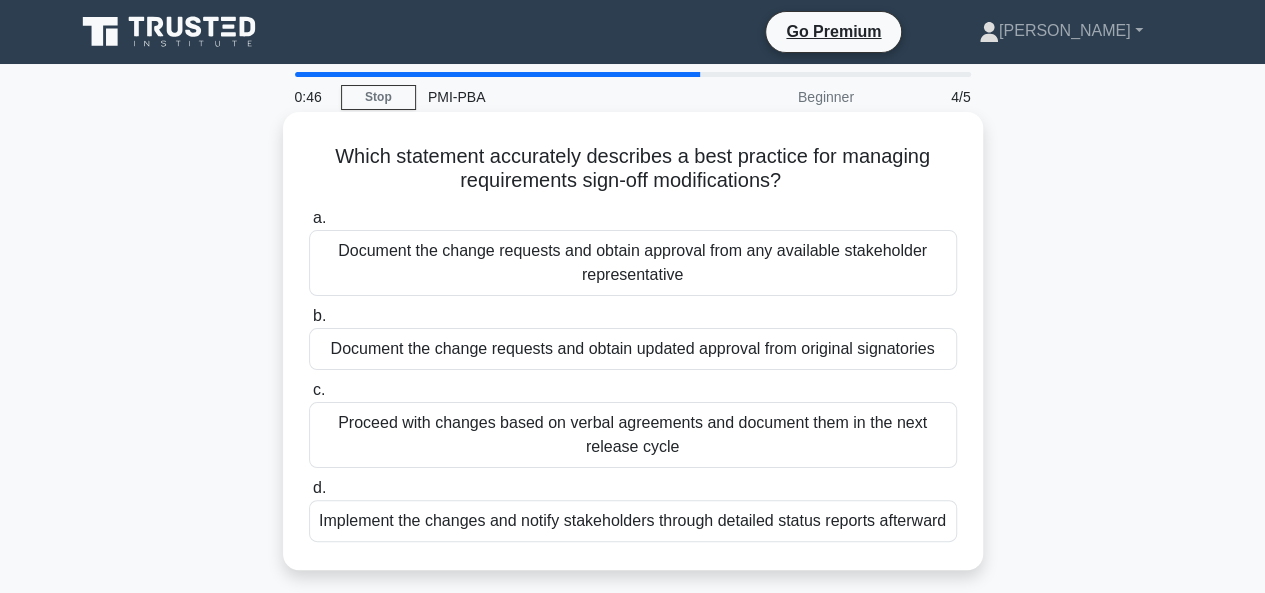 click on "Document the change requests and obtain updated approval from original signatories" at bounding box center (633, 349) 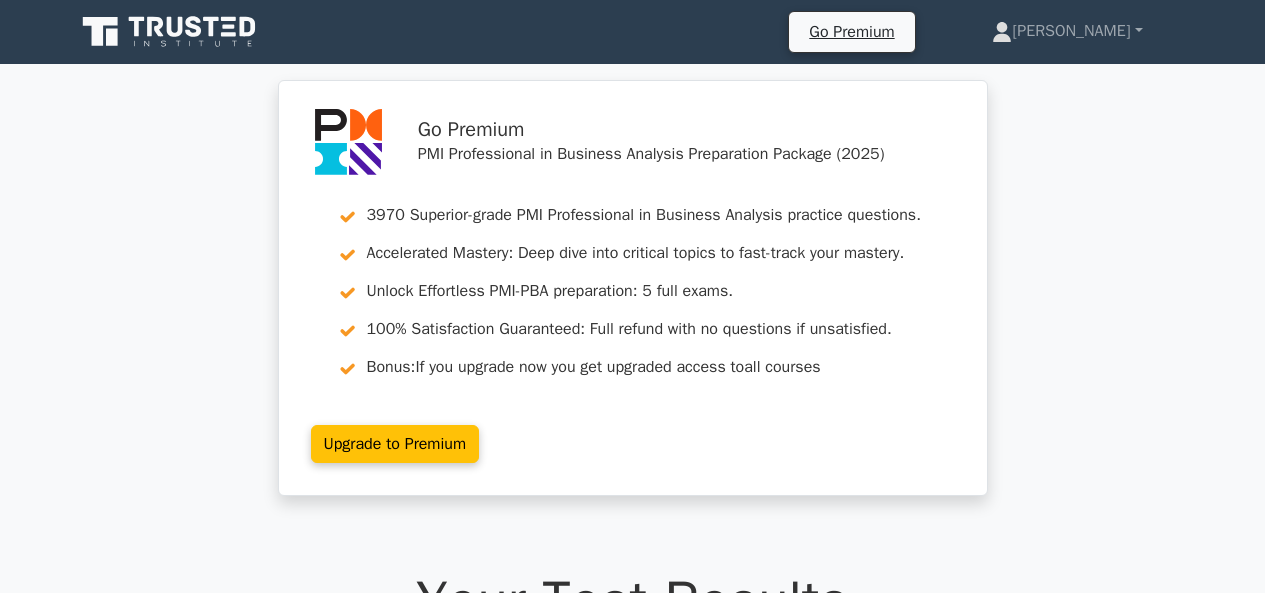 scroll, scrollTop: 0, scrollLeft: 0, axis: both 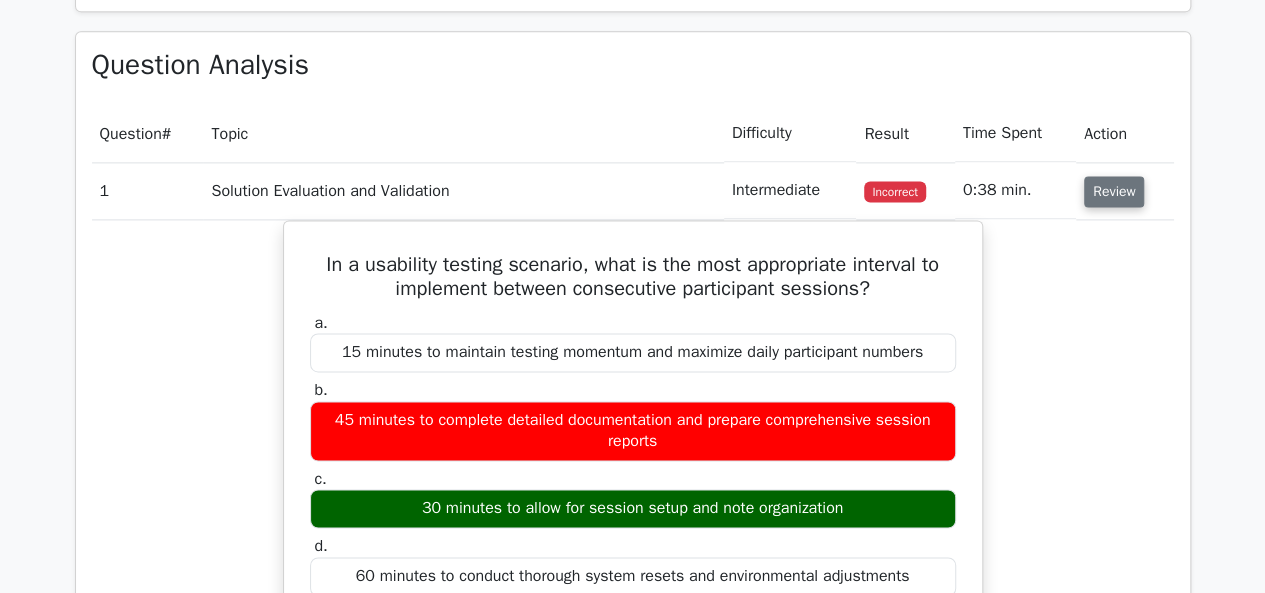 click on "Review" at bounding box center (1114, 191) 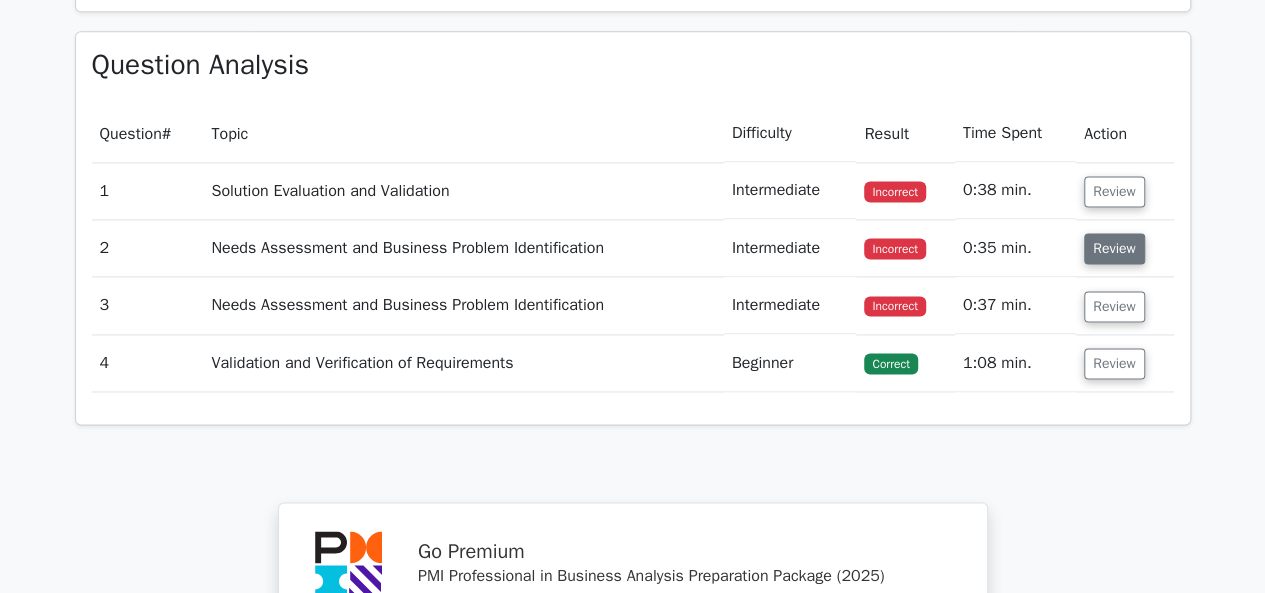 click on "Review" at bounding box center [1114, 248] 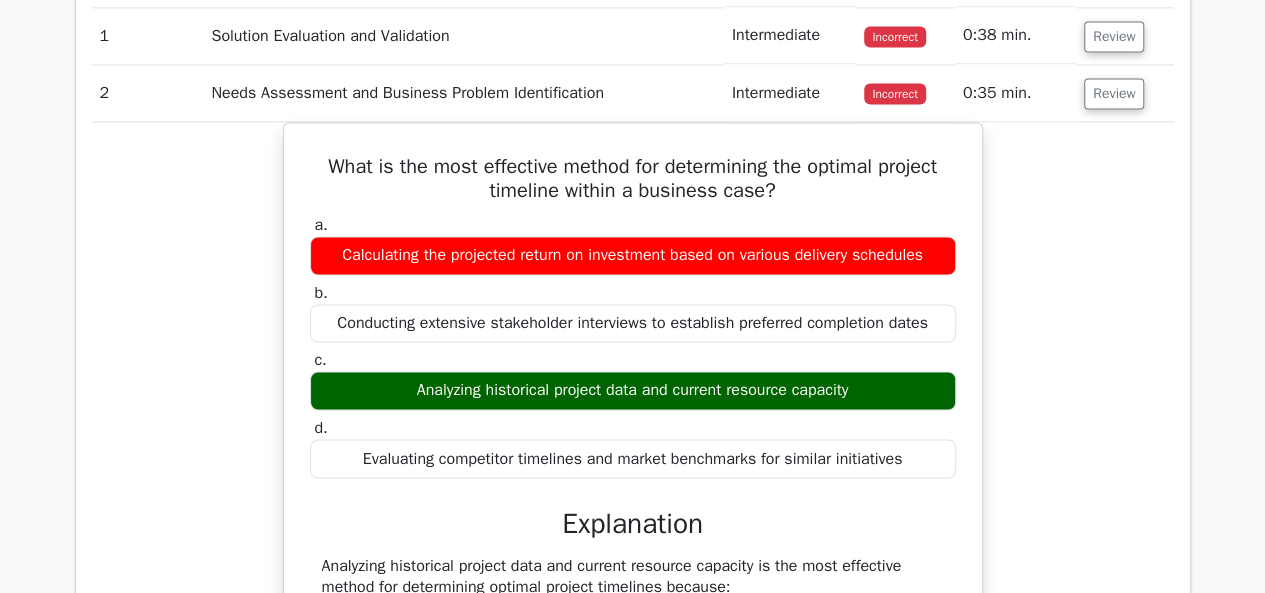 scroll, scrollTop: 1500, scrollLeft: 0, axis: vertical 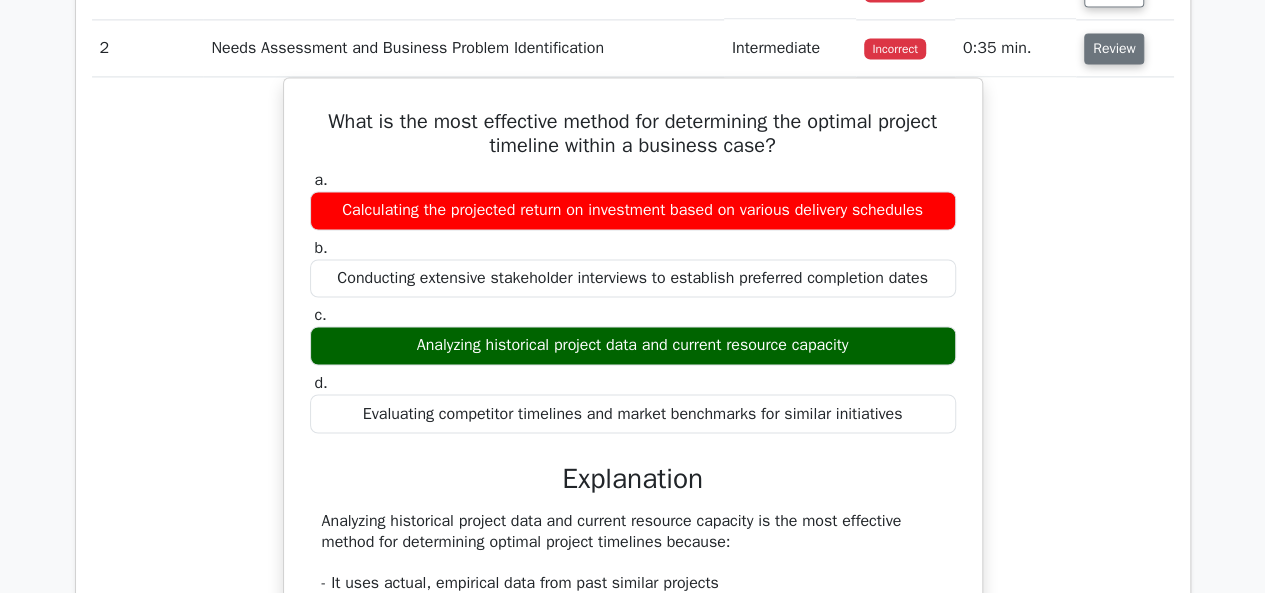 click on "Review" at bounding box center (1114, 48) 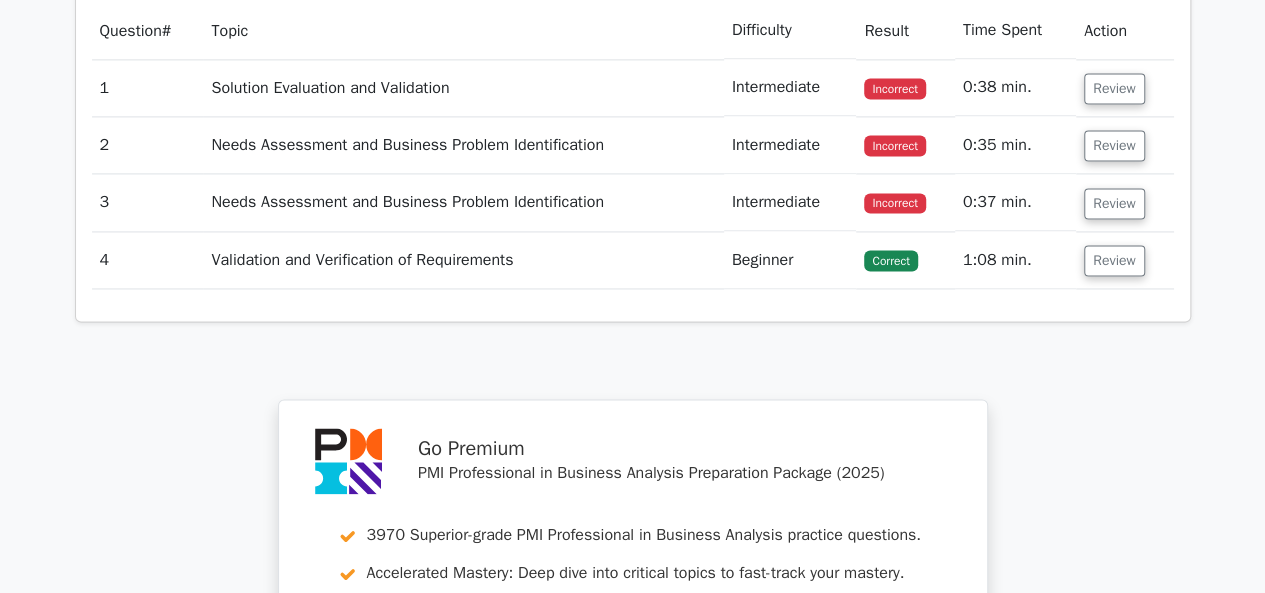 scroll, scrollTop: 1400, scrollLeft: 0, axis: vertical 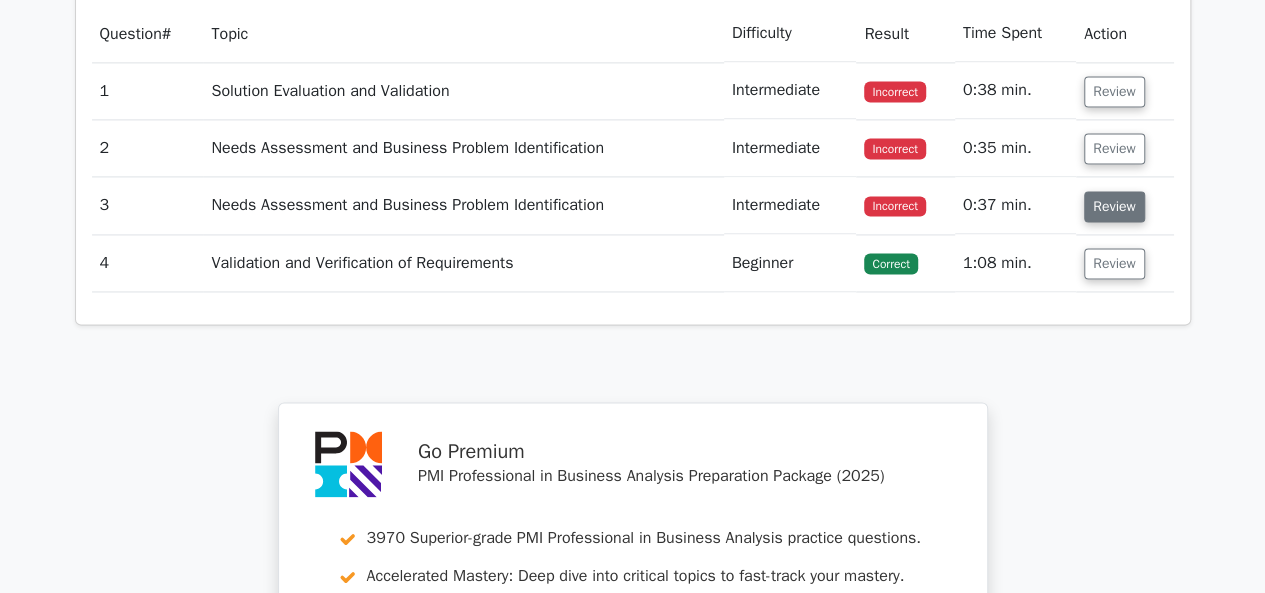 click on "Review" at bounding box center [1114, 206] 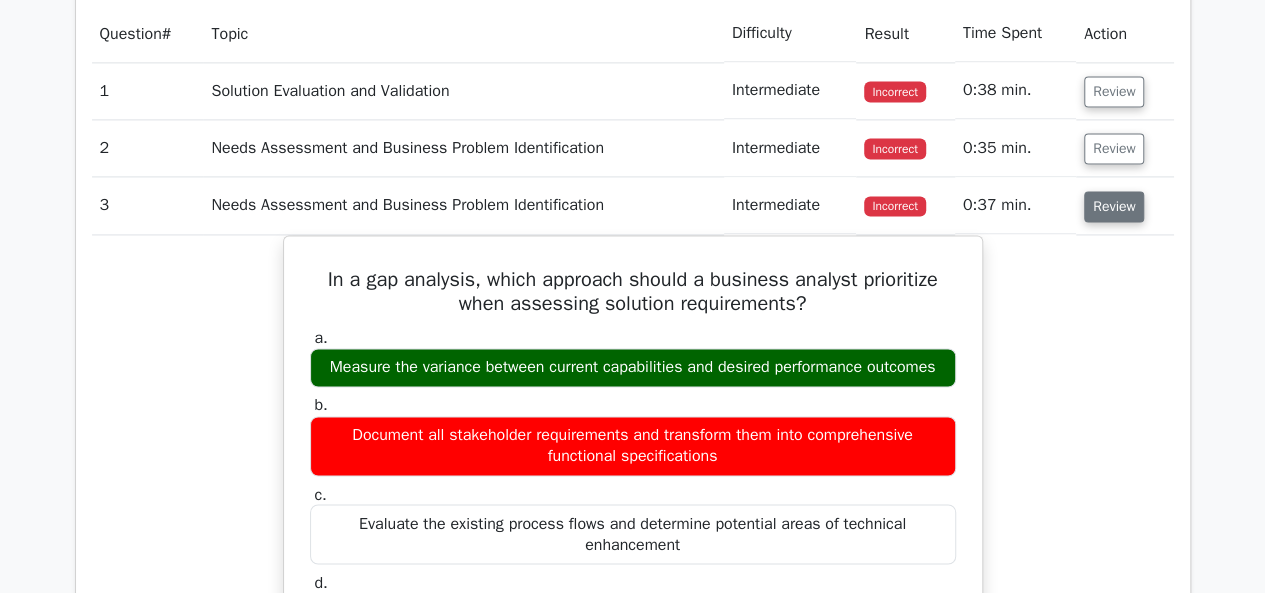 scroll, scrollTop: 1500, scrollLeft: 0, axis: vertical 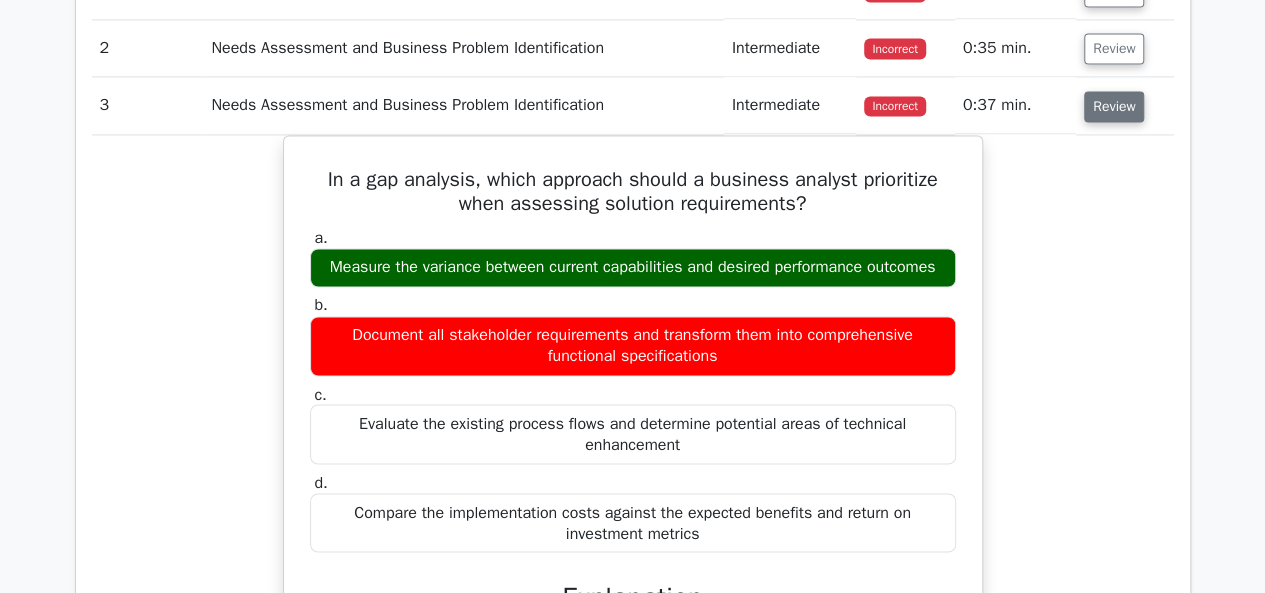 click on "Review" at bounding box center (1114, 106) 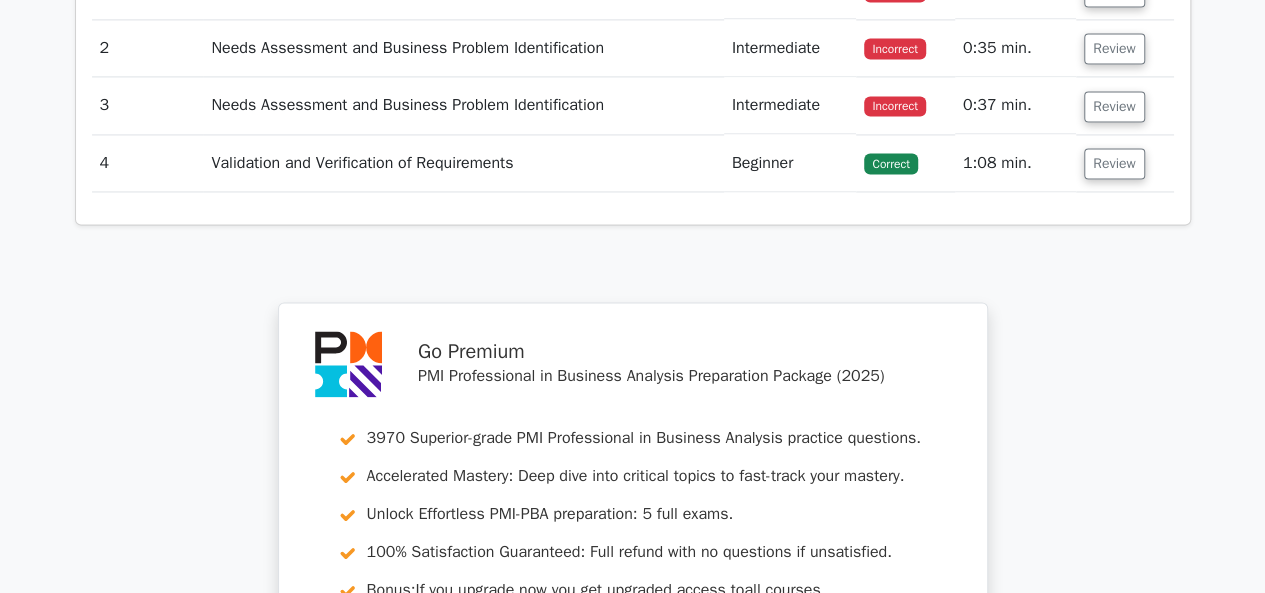 click on "Review" at bounding box center [1125, 163] 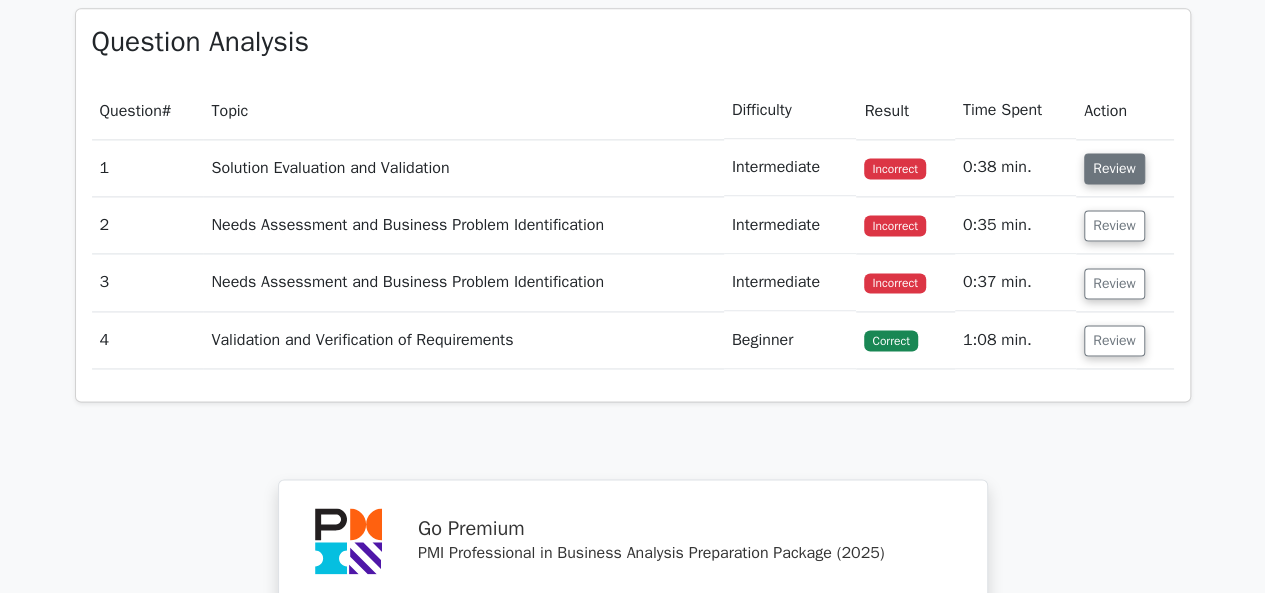 scroll, scrollTop: 1300, scrollLeft: 0, axis: vertical 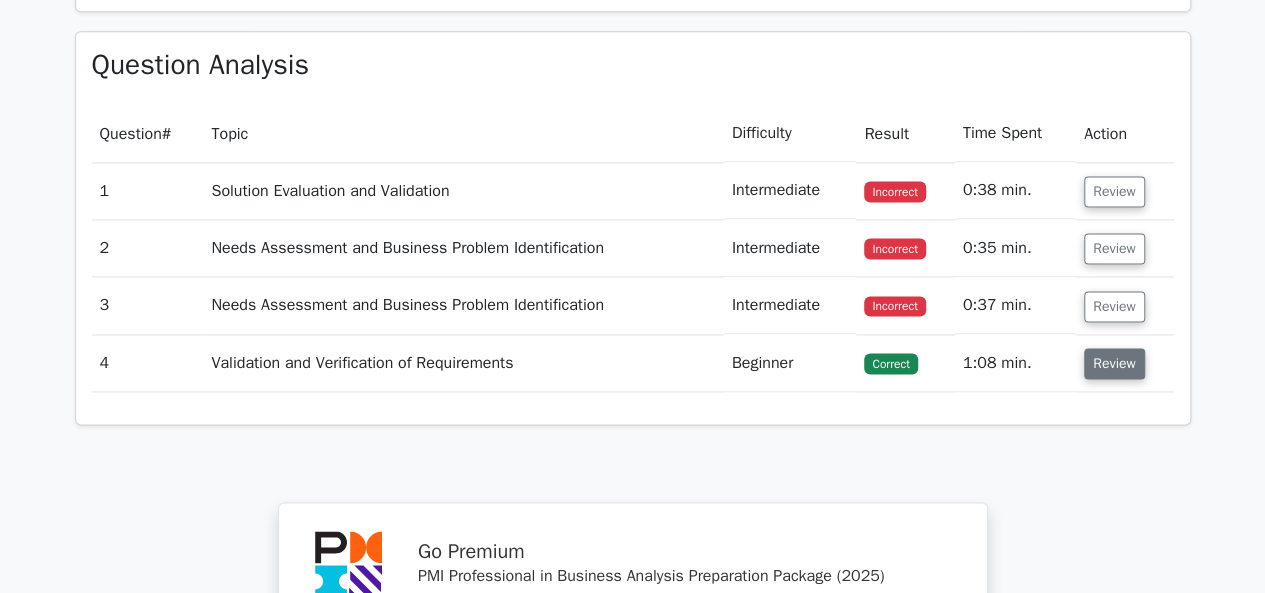click on "Review" at bounding box center (1114, 363) 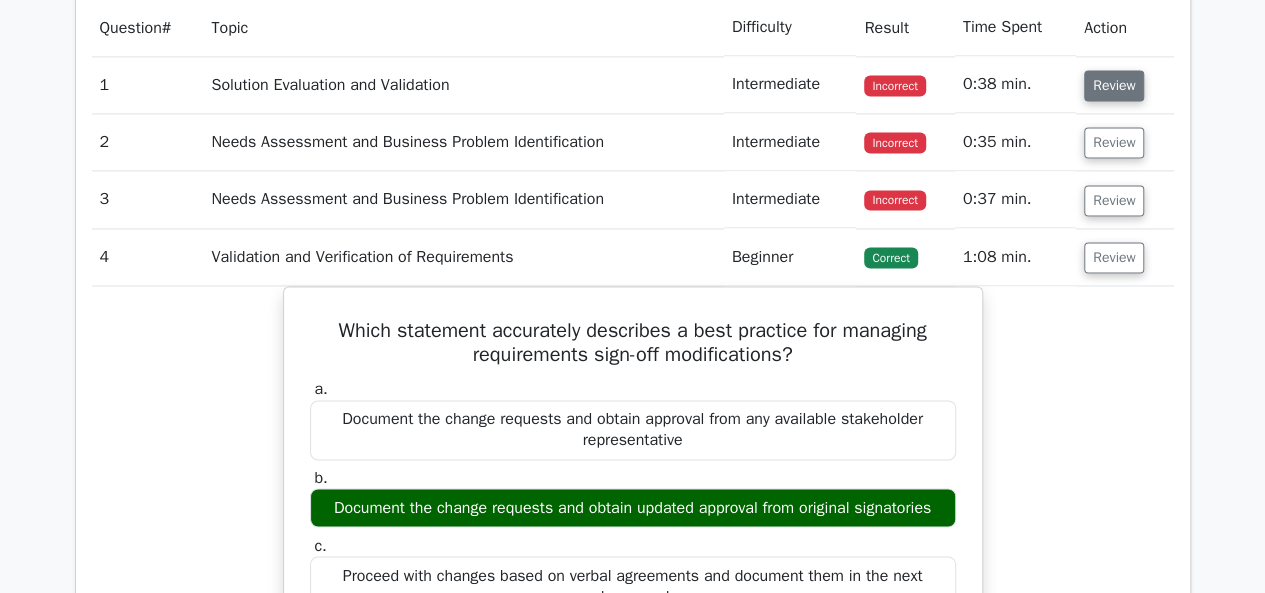 scroll, scrollTop: 1400, scrollLeft: 0, axis: vertical 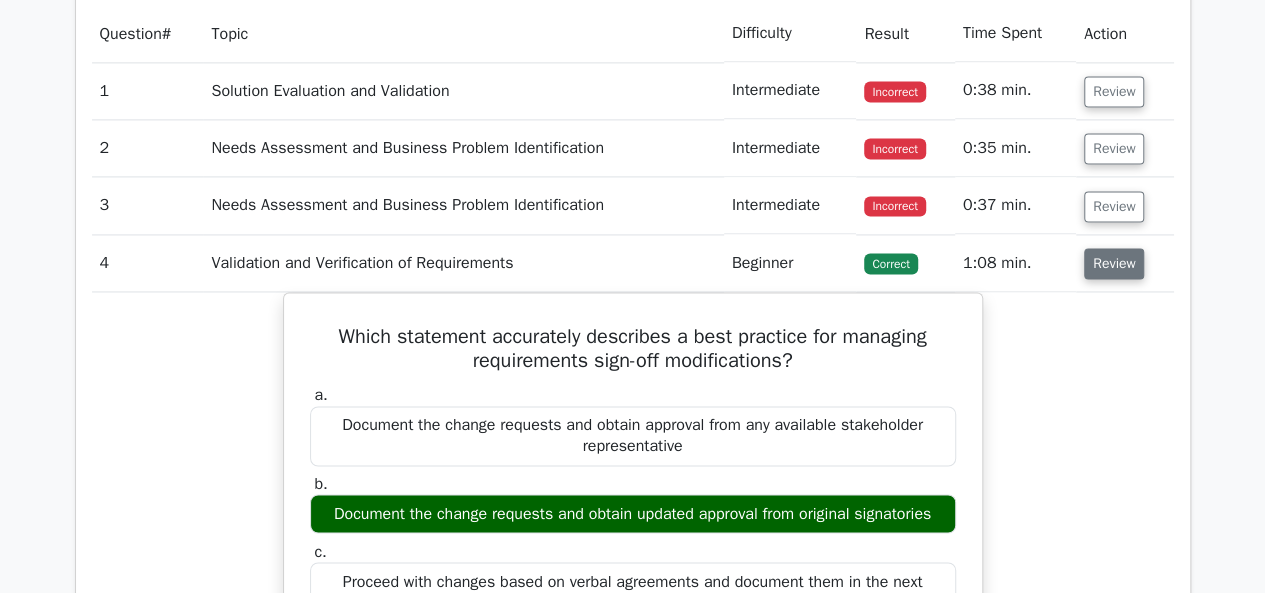 click on "Review" at bounding box center [1114, 263] 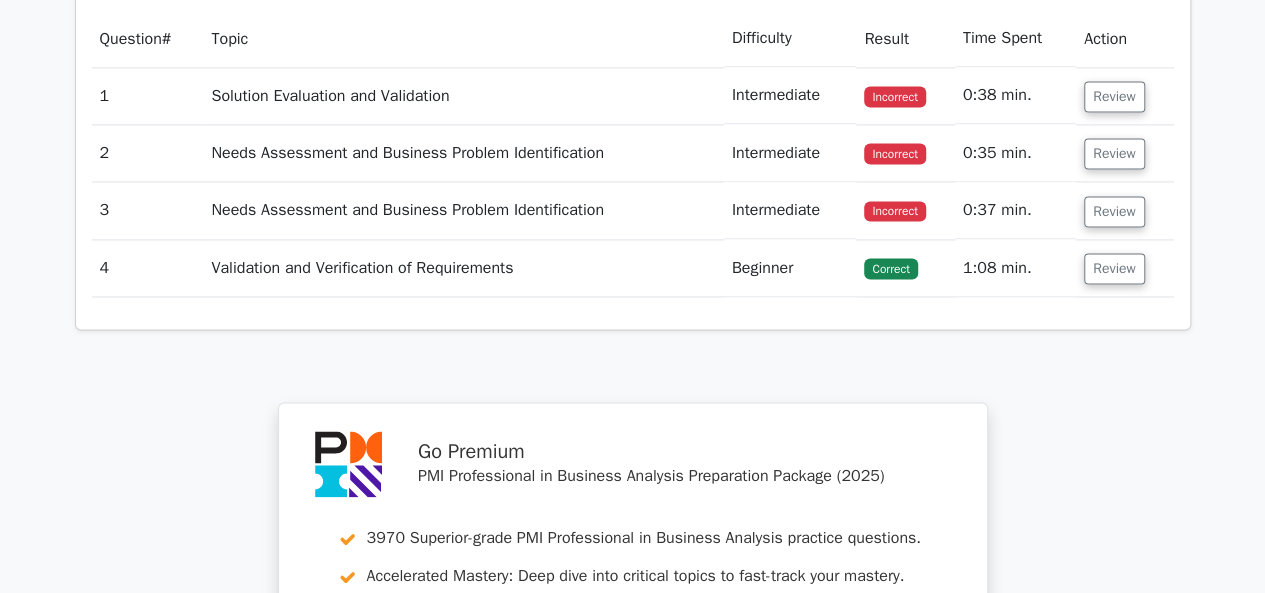 click on "Question Analysis
Question  #
Topic
Difficulty
Result
Time Spent
Action
1
Solution Evaluation and Validation
Intermediate
Incorrect
a. b." at bounding box center [633, 145] 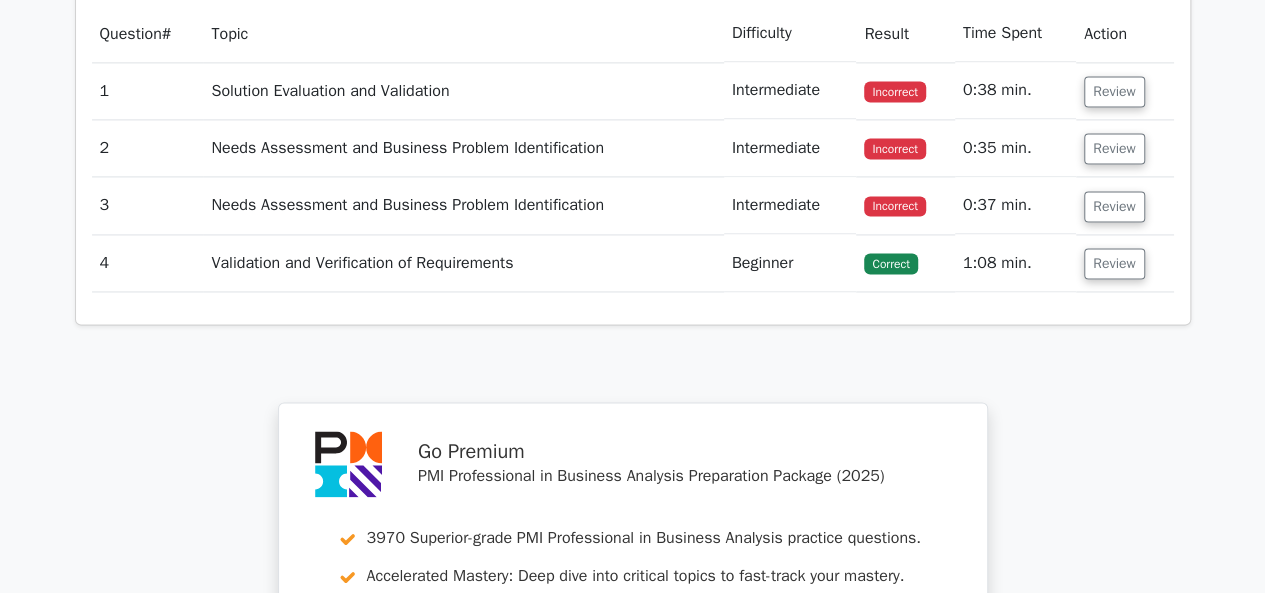 scroll, scrollTop: 1200, scrollLeft: 0, axis: vertical 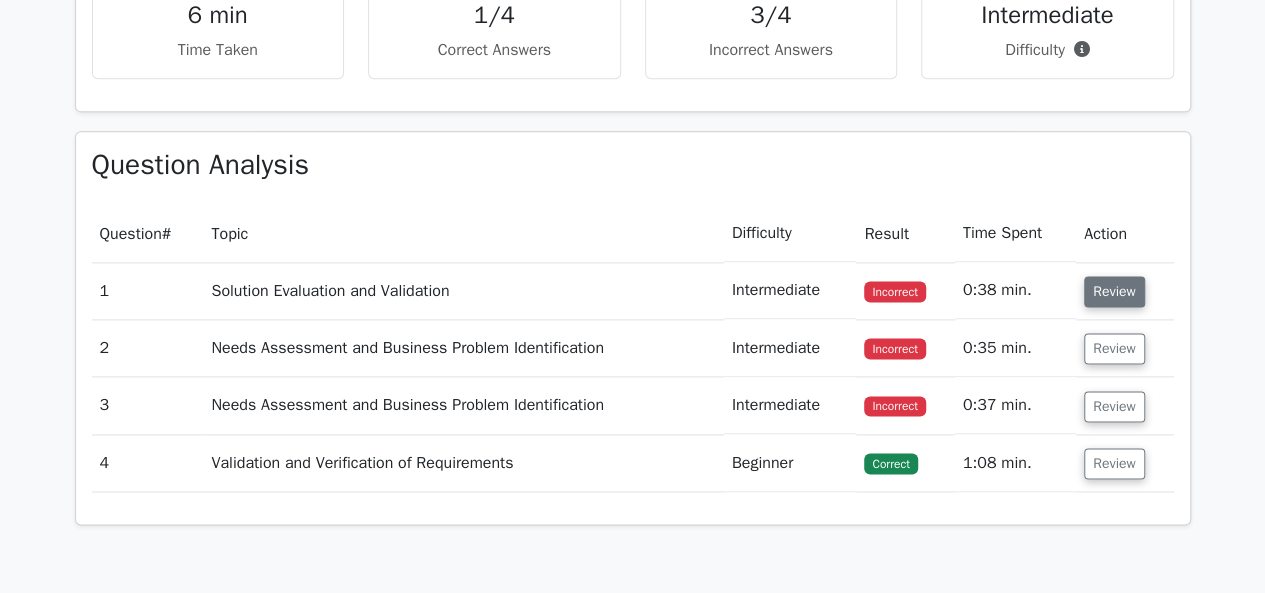 click on "Review" at bounding box center [1114, 291] 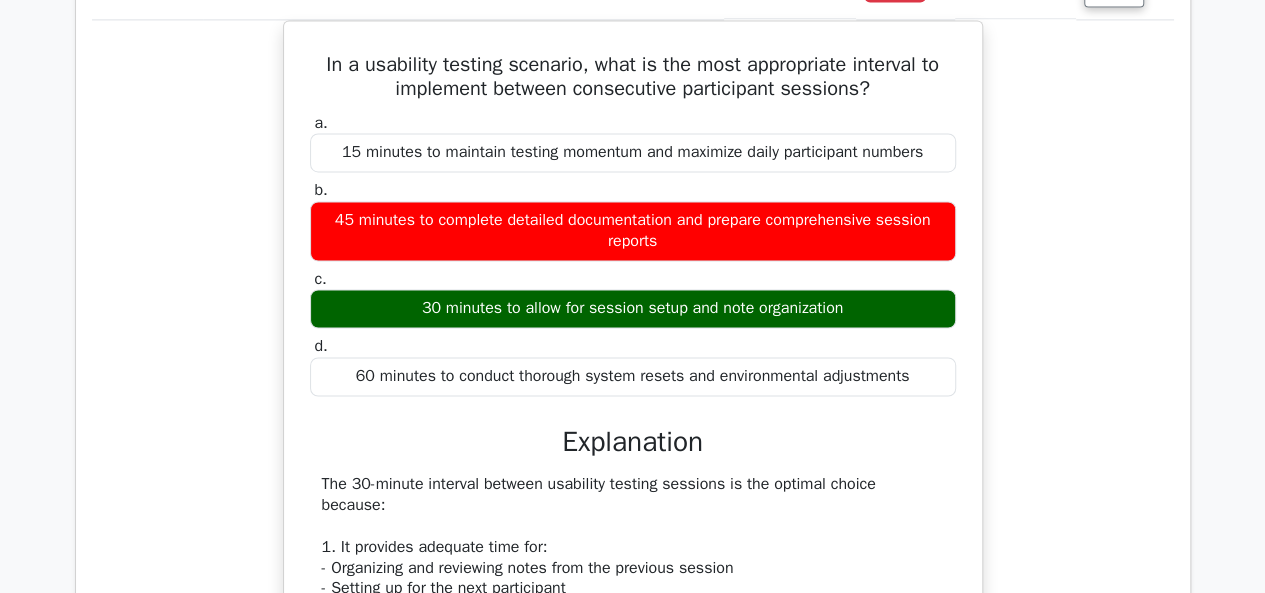 scroll, scrollTop: 1400, scrollLeft: 0, axis: vertical 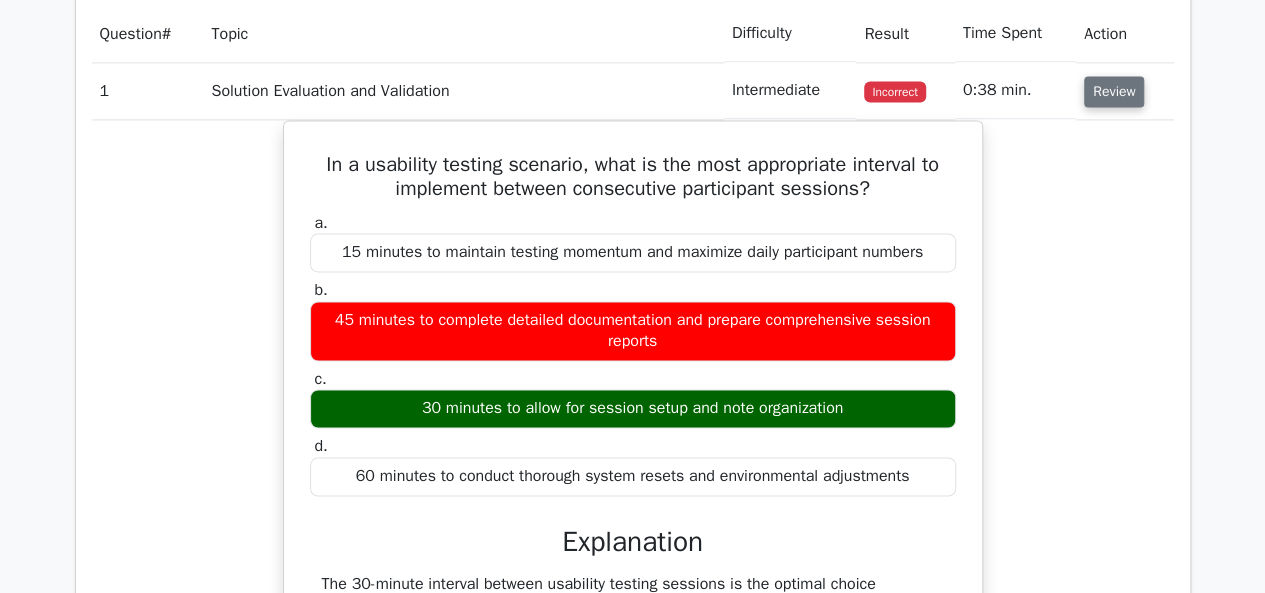 click on "Review" at bounding box center [1114, 91] 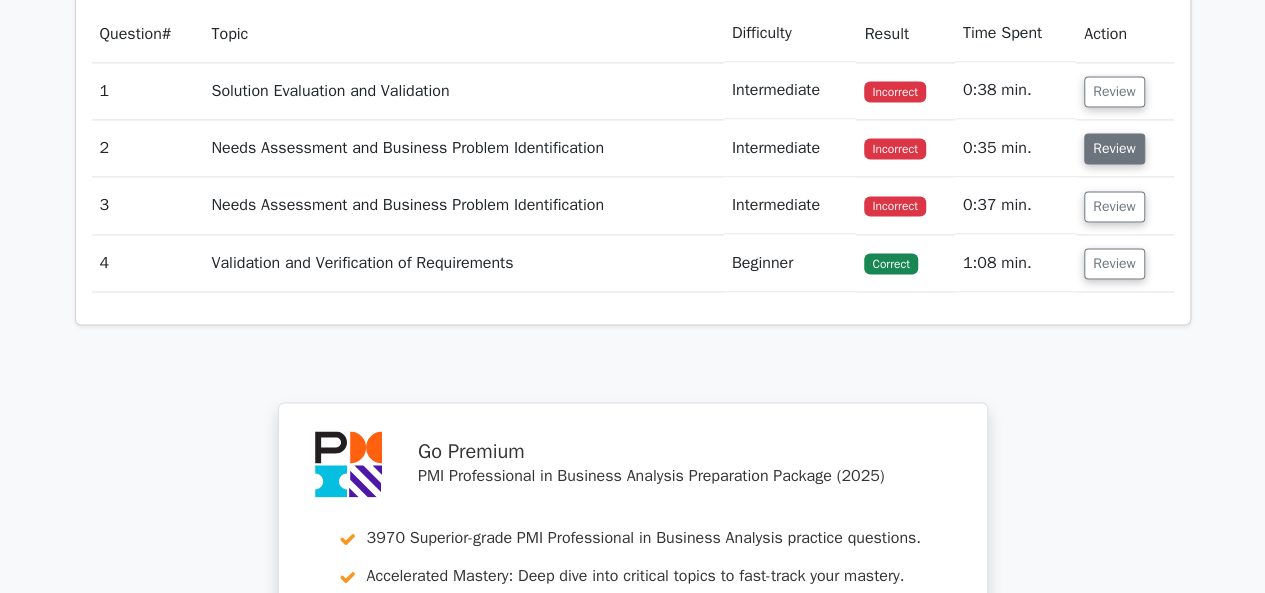 click on "Review" at bounding box center (1114, 148) 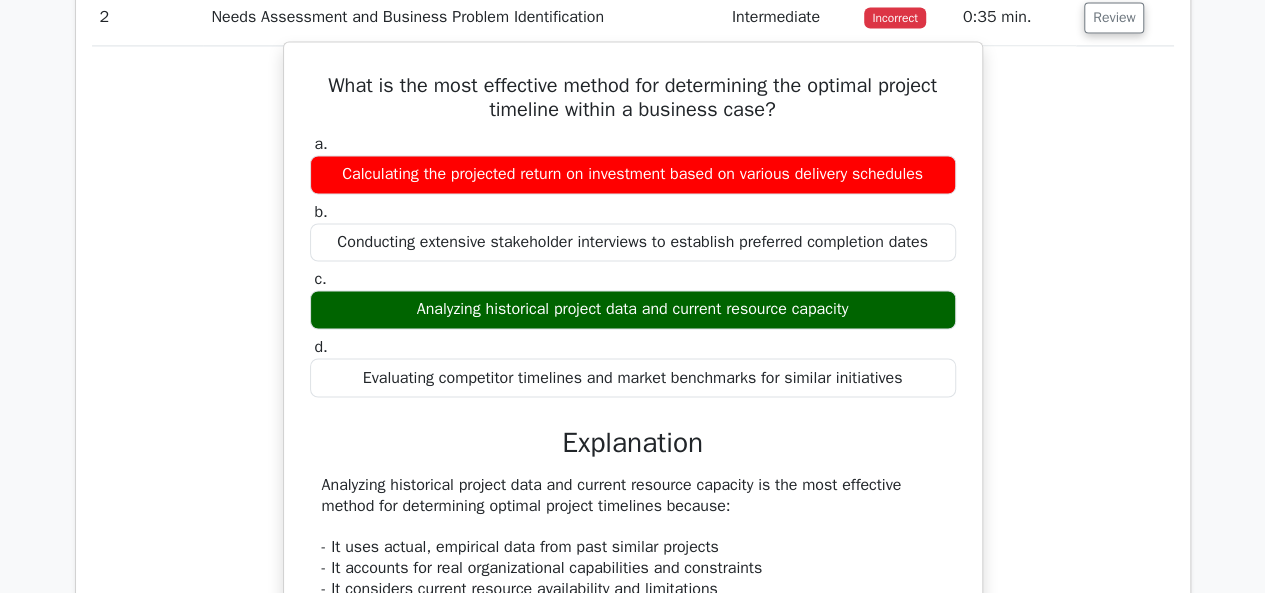 scroll, scrollTop: 1500, scrollLeft: 0, axis: vertical 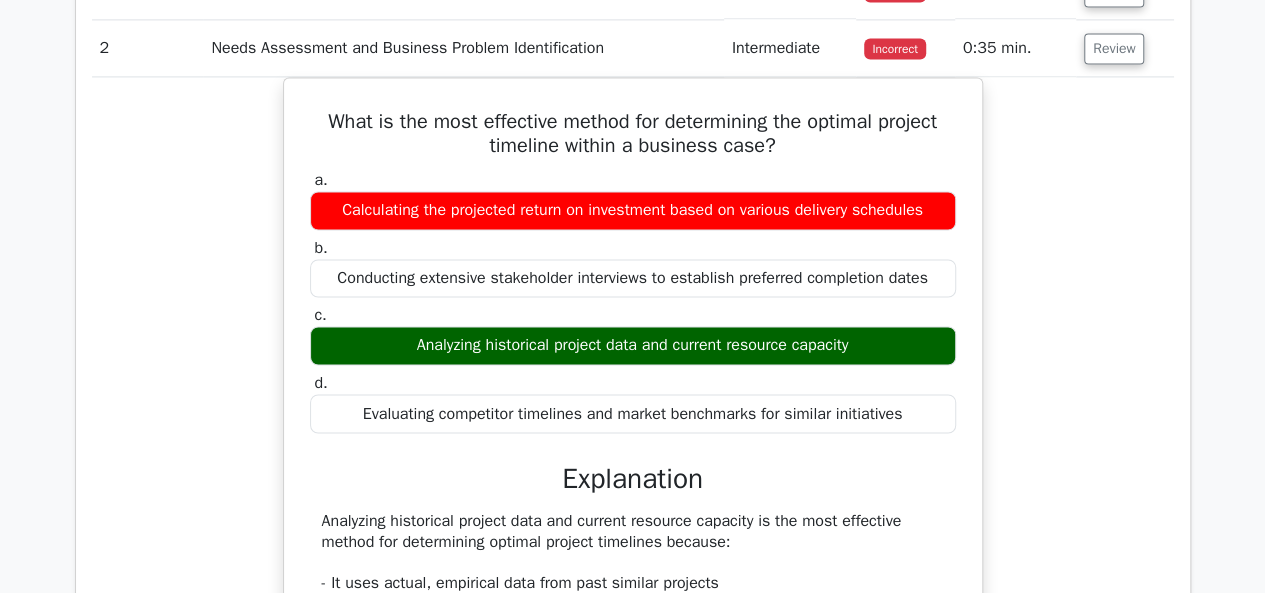 click on "Review" at bounding box center [1114, 48] 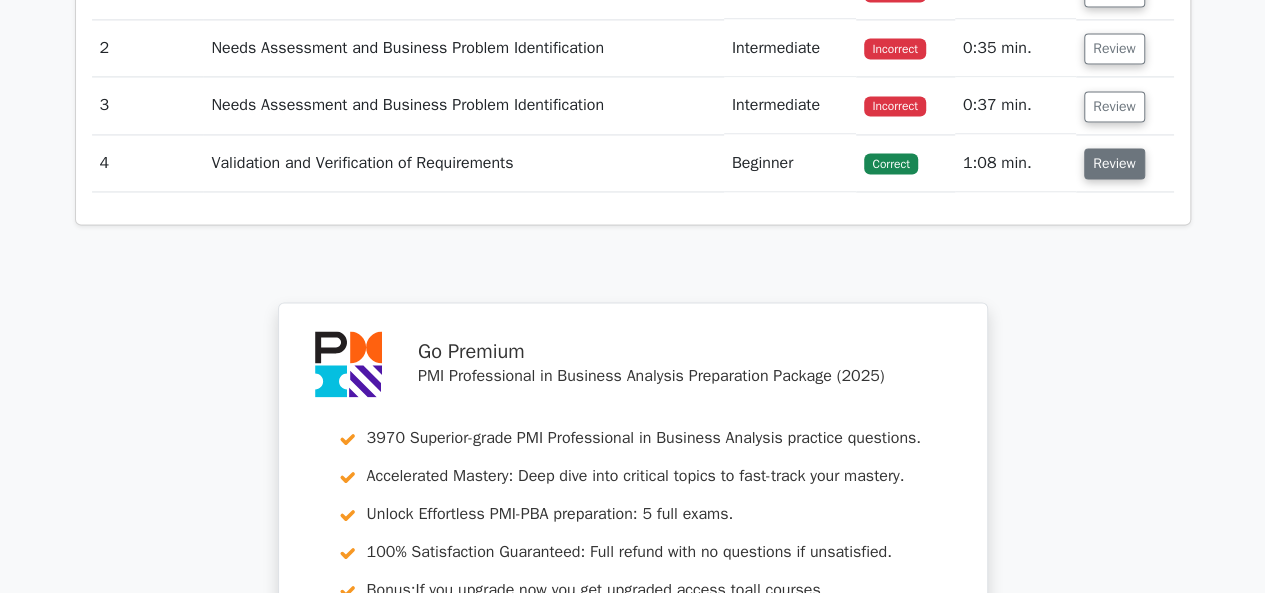 click on "Review" at bounding box center [1114, 163] 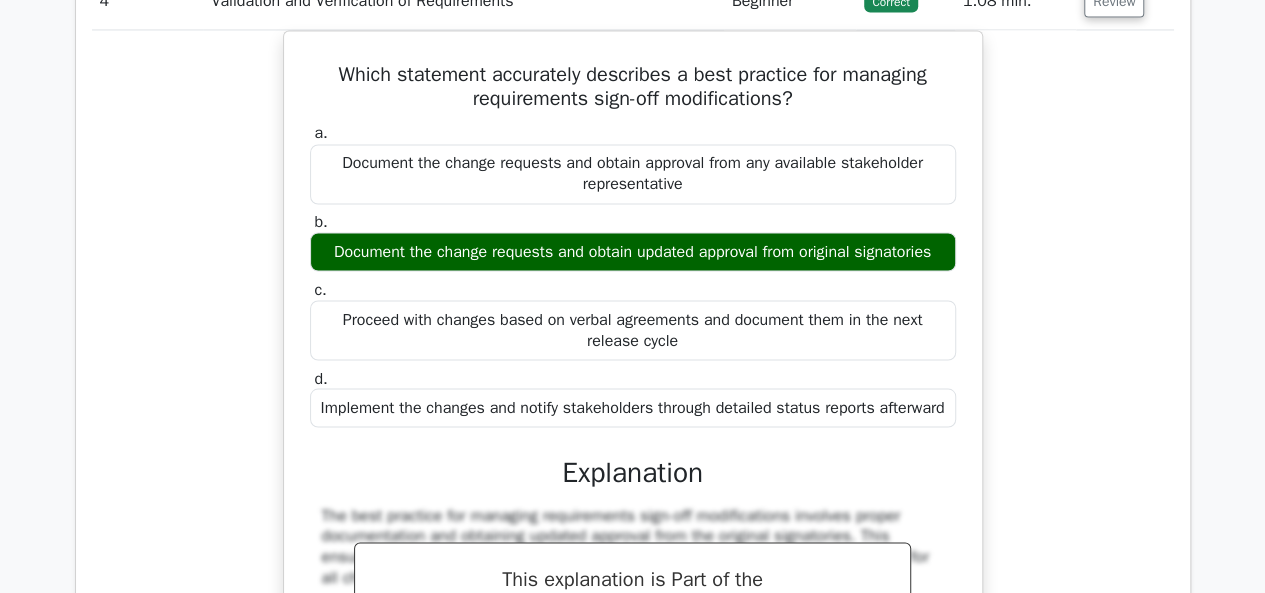 scroll, scrollTop: 1400, scrollLeft: 0, axis: vertical 